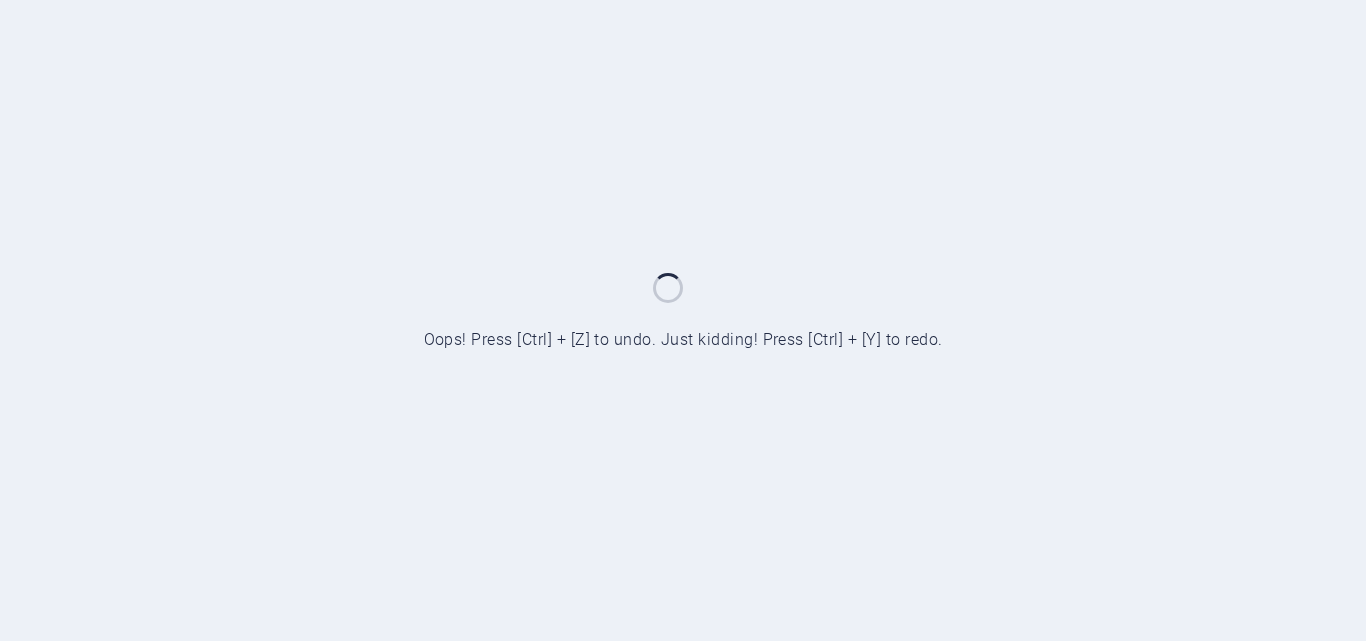 scroll, scrollTop: 0, scrollLeft: 0, axis: both 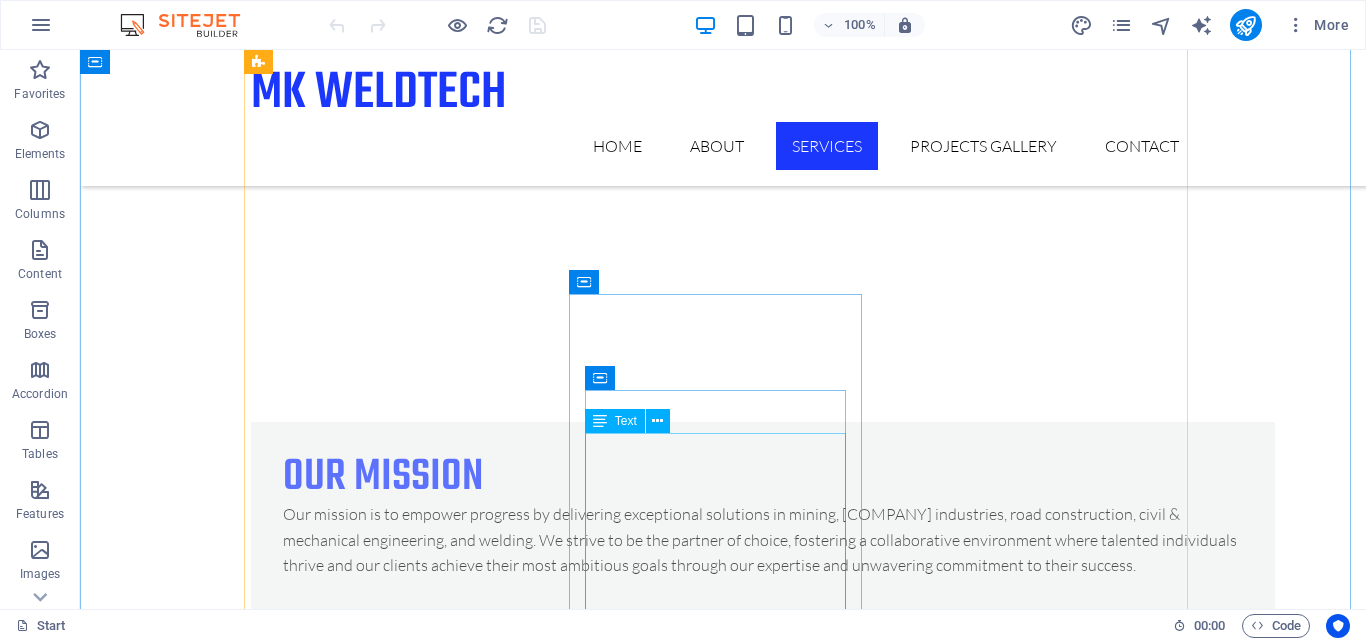 click on "Arc Welding Single Code Welding Double Coded Welding CO2 Welding Flux Core Welding Aluminium Welding Plastic Welding Gas Welding" at bounding box center (397, 3901) 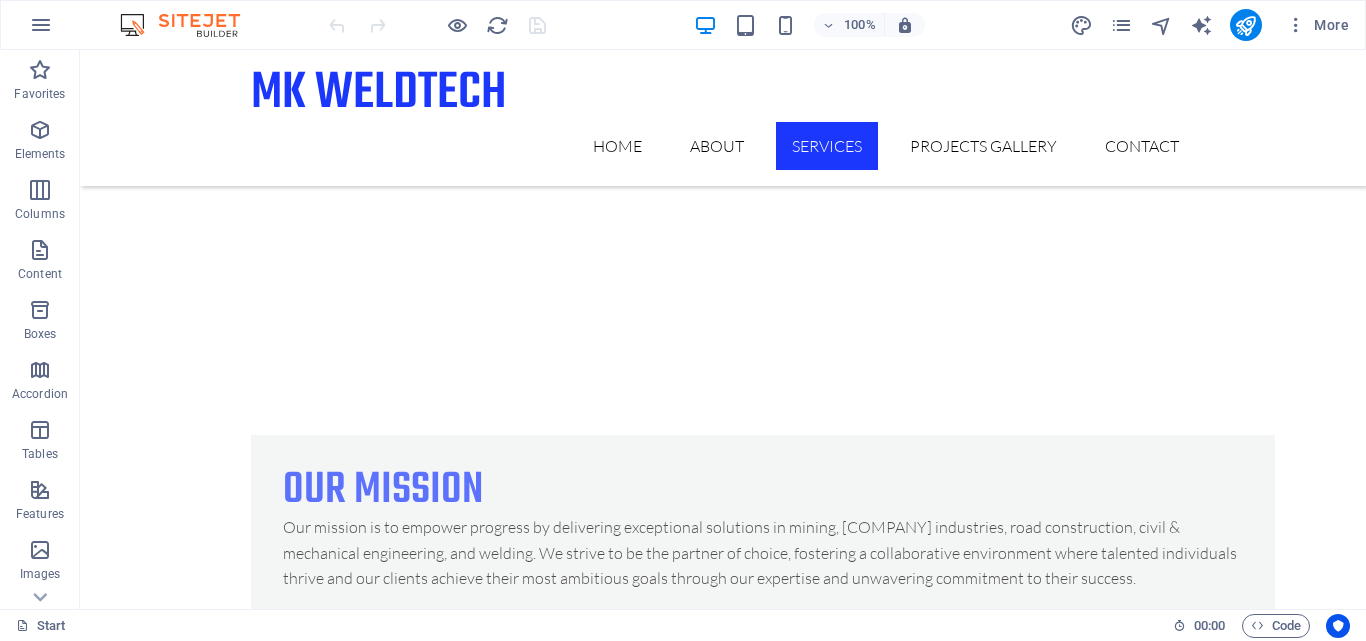 scroll, scrollTop: 3282, scrollLeft: 0, axis: vertical 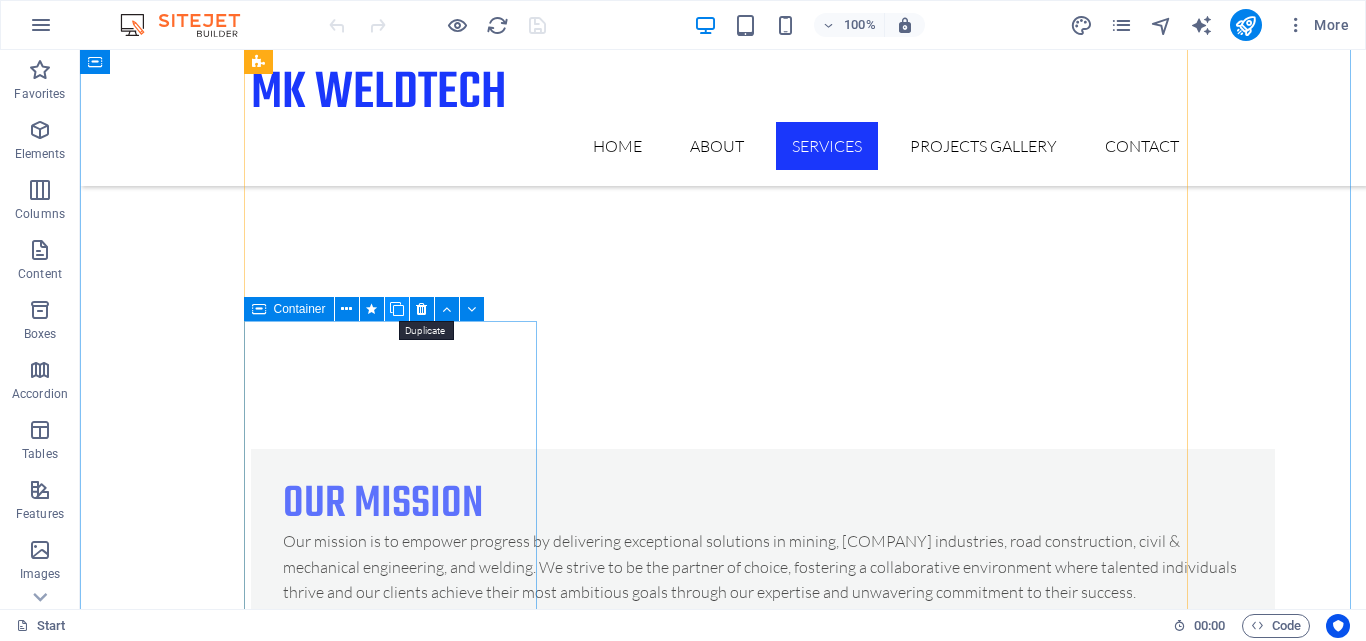 click at bounding box center [397, 309] 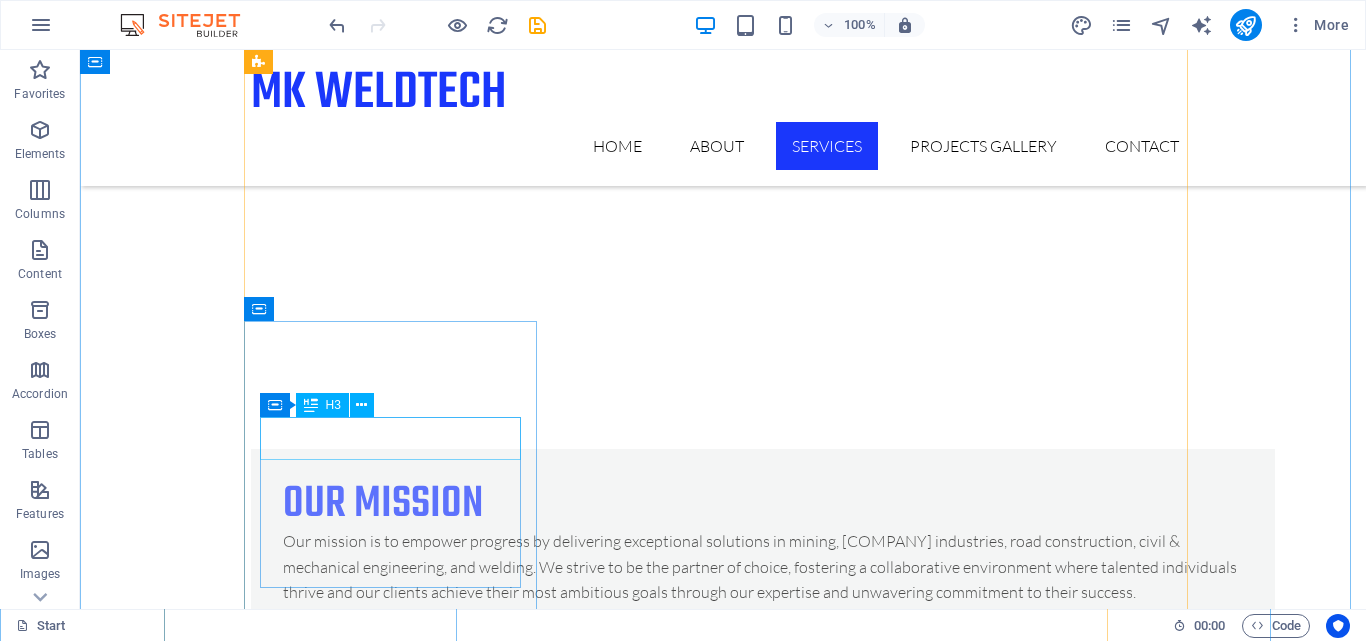 click on "sasol industries" at bounding box center [397, 3492] 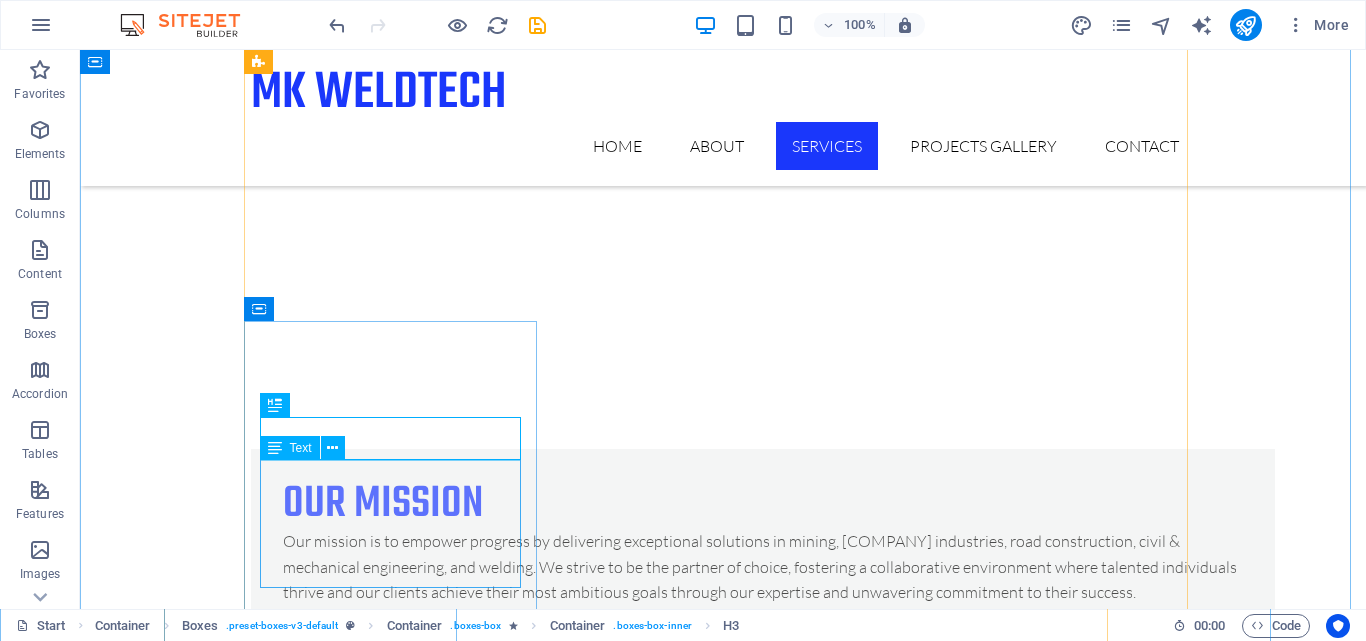 click on "Sasol Synfuels Sasol 1 & 2 Sasol Mining Sasol Nitrogen Sasol Explosives" at bounding box center (397, 3578) 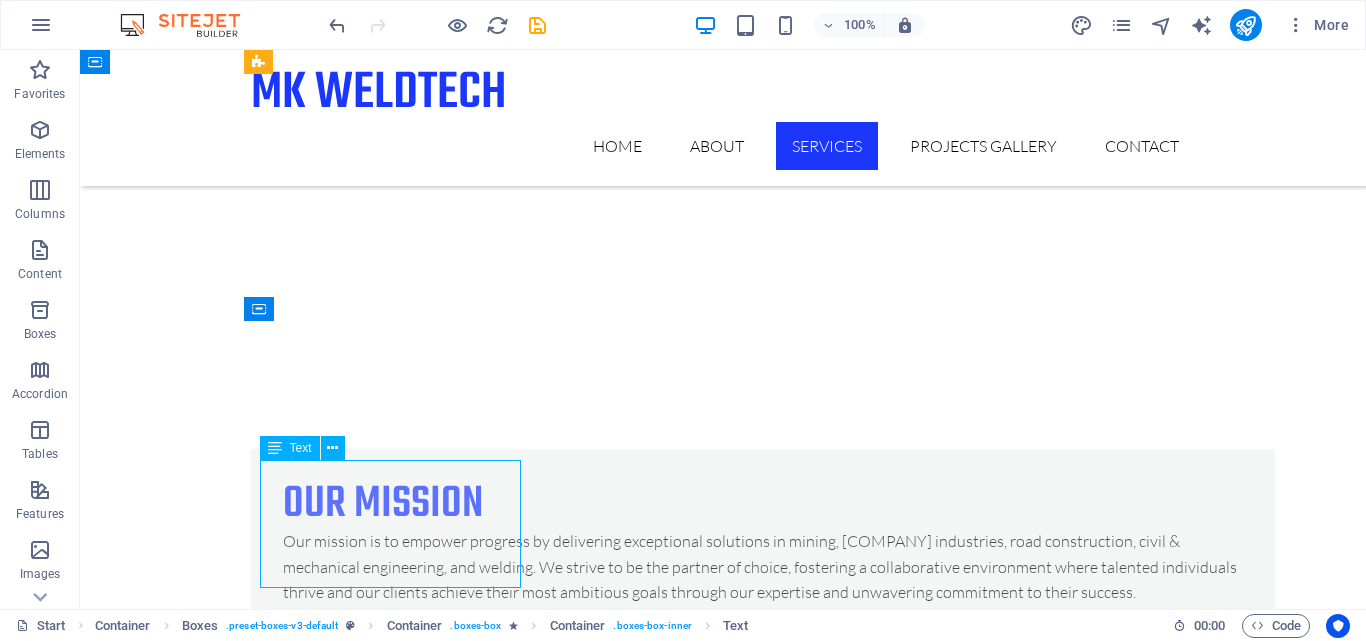 click on "Sasol Synfuels Sasol 1 & 2 Sasol Mining Sasol Nitrogen Sasol Explosives" at bounding box center [397, 3578] 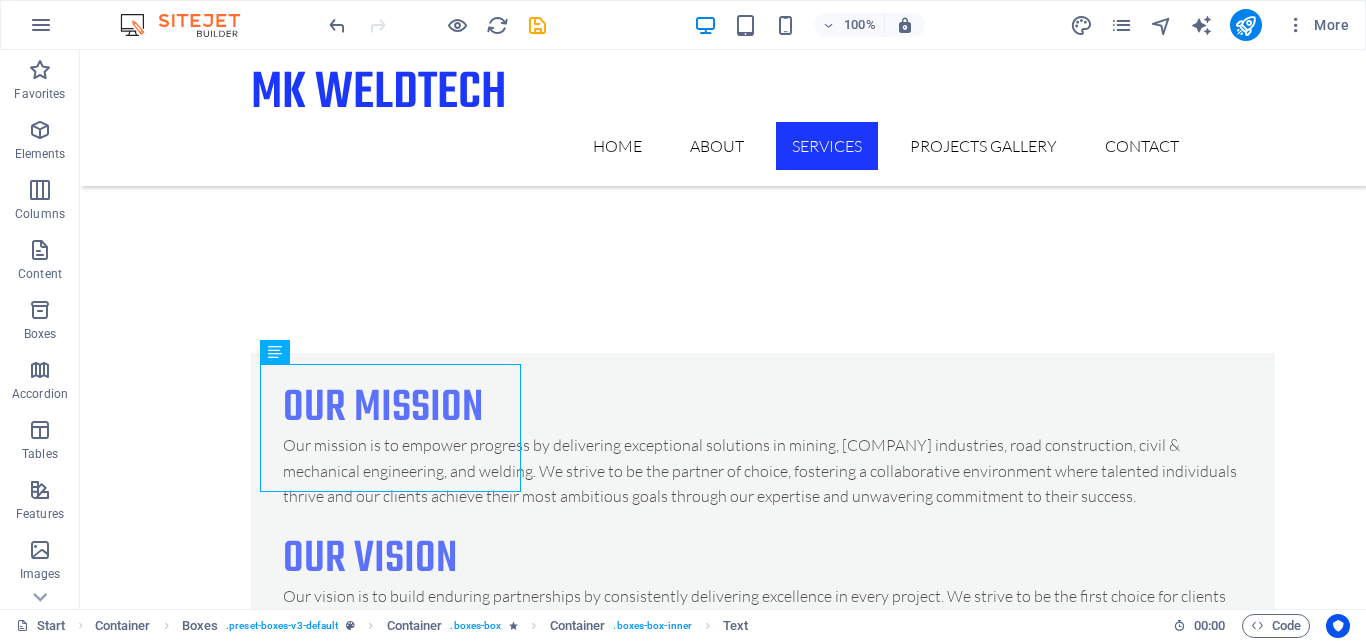 scroll, scrollTop: 3406, scrollLeft: 0, axis: vertical 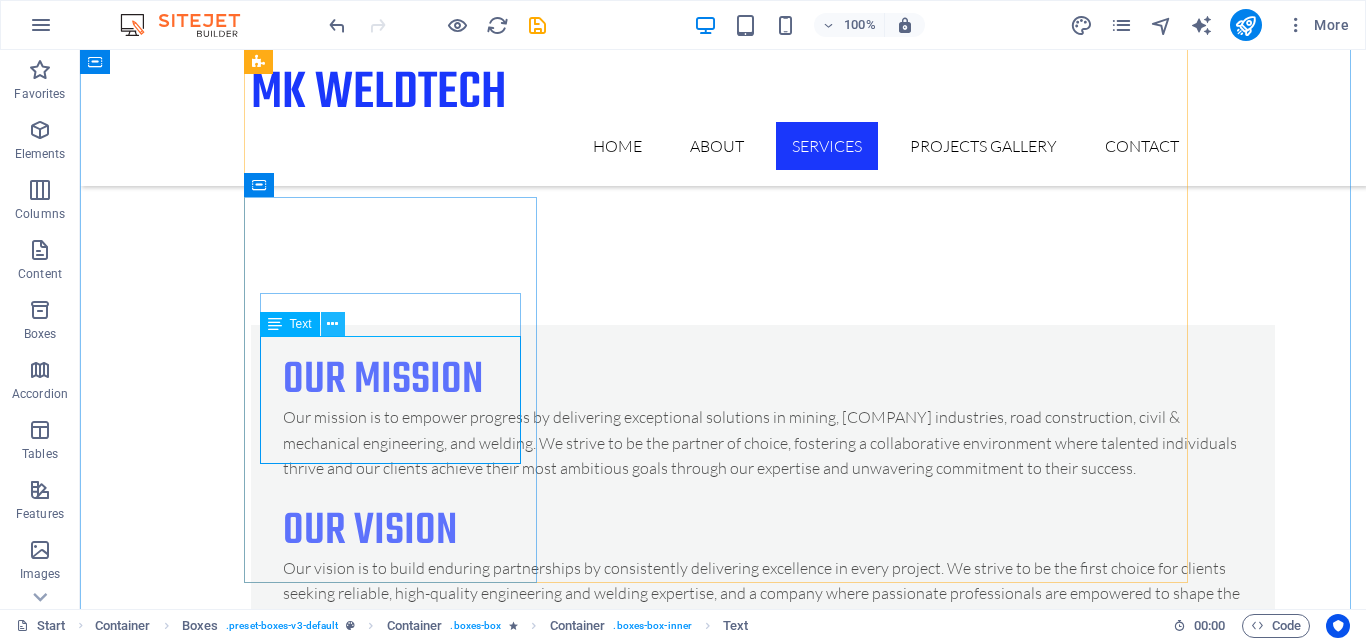 click at bounding box center [332, 324] 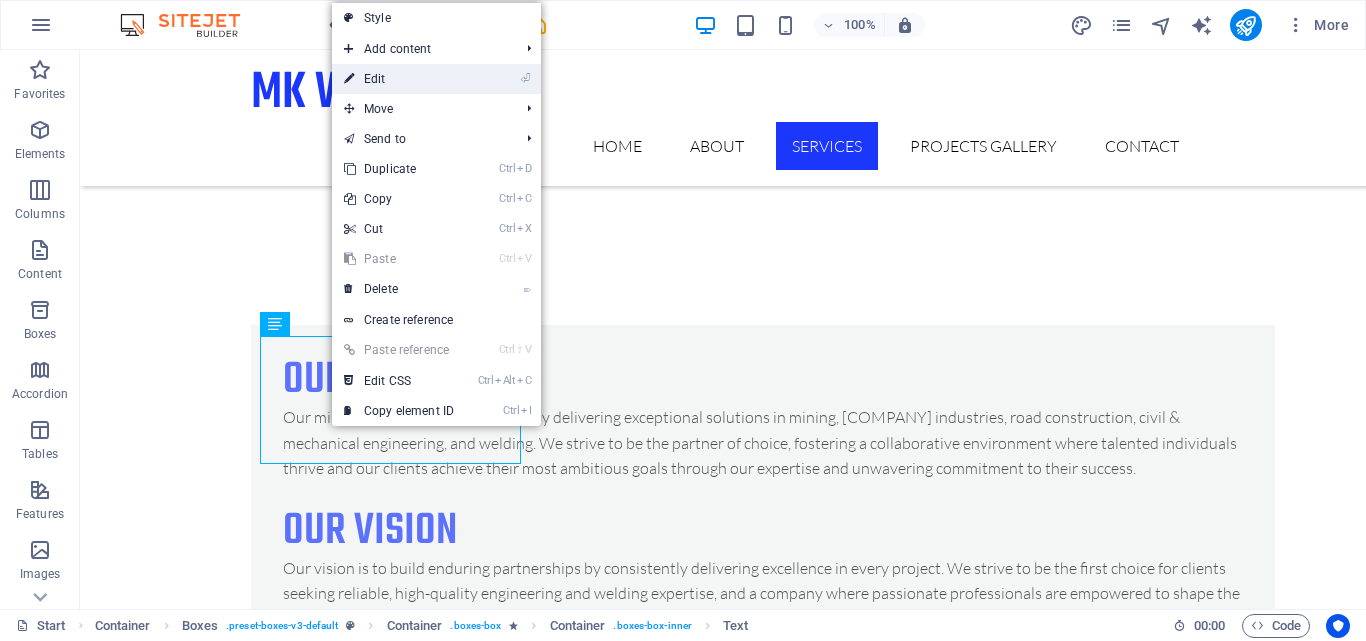 click on "⏎  Edit" at bounding box center [399, 79] 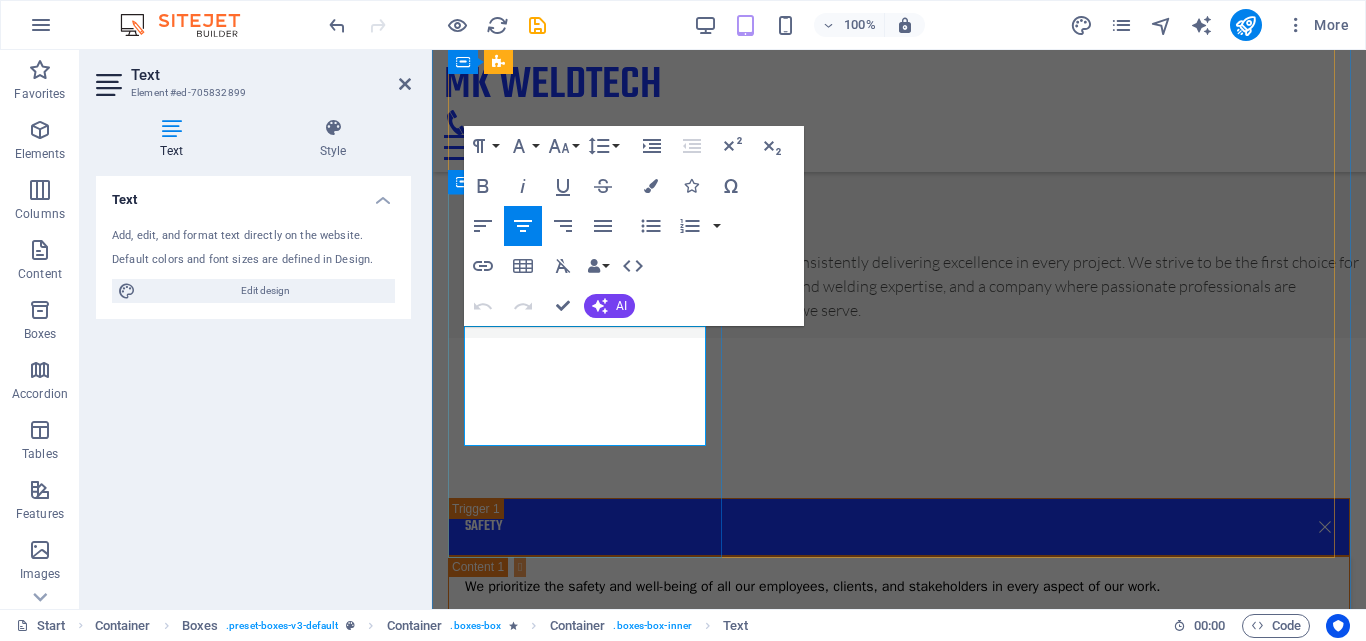 scroll, scrollTop: 3320, scrollLeft: 0, axis: vertical 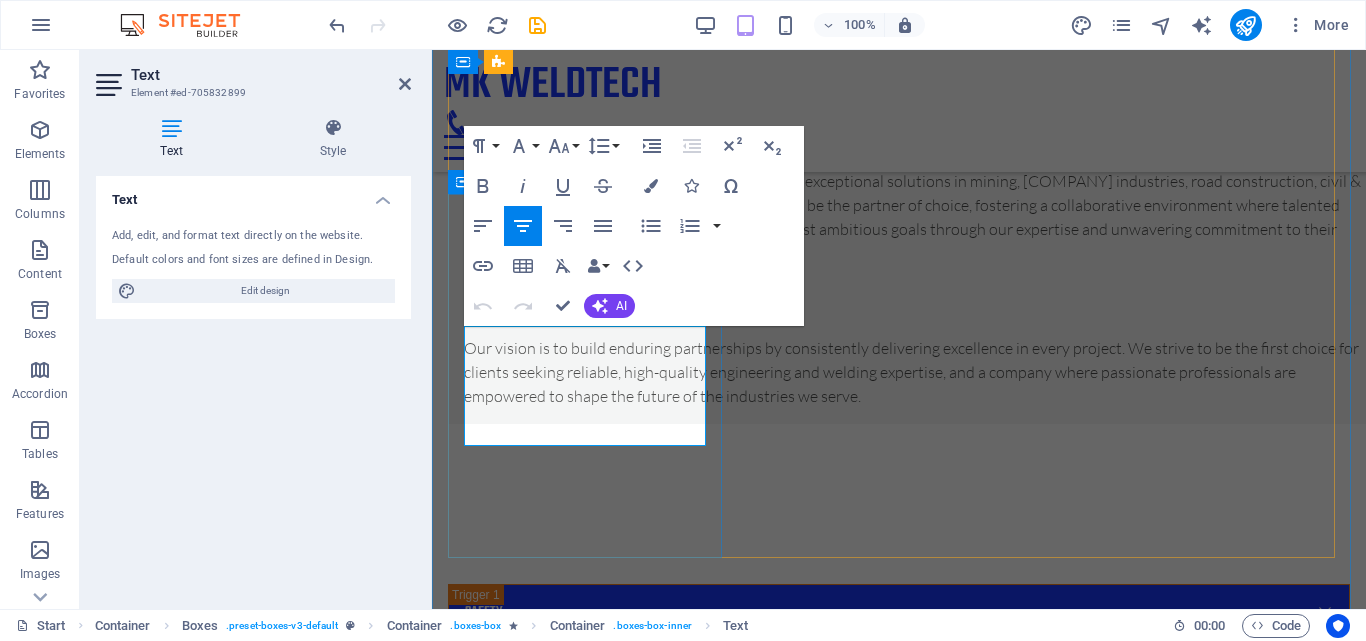 click on "Sasol Explosives" at bounding box center [587, 3189] 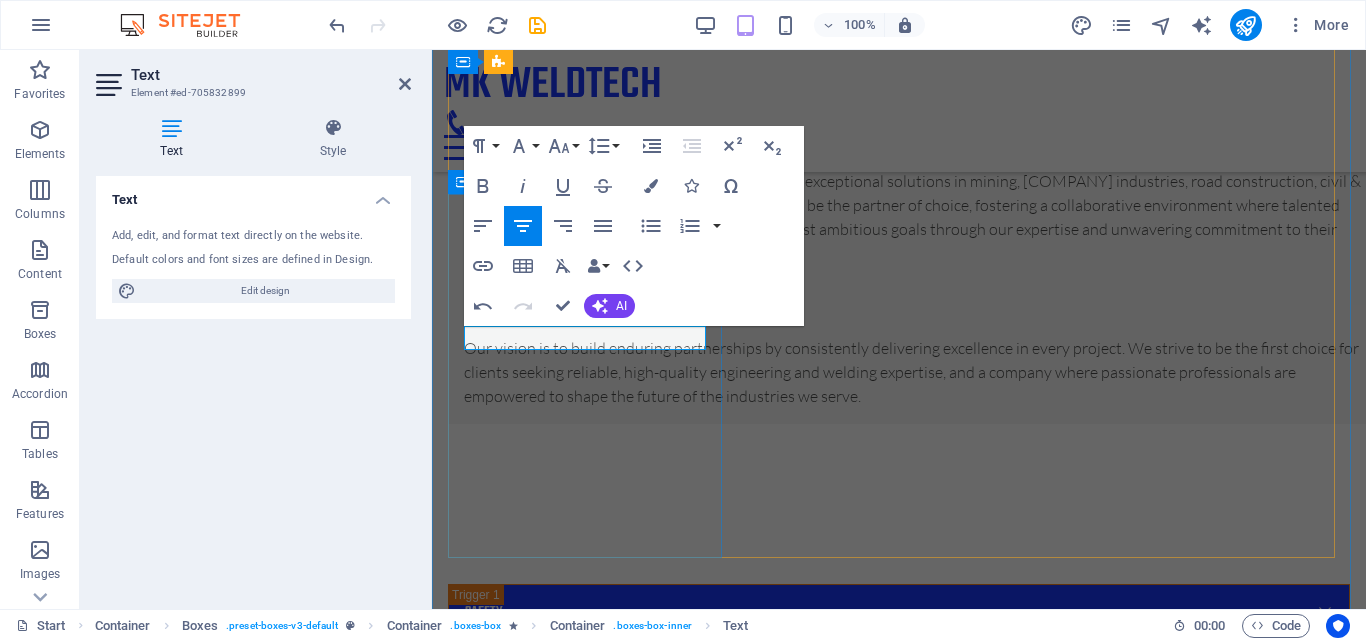 type 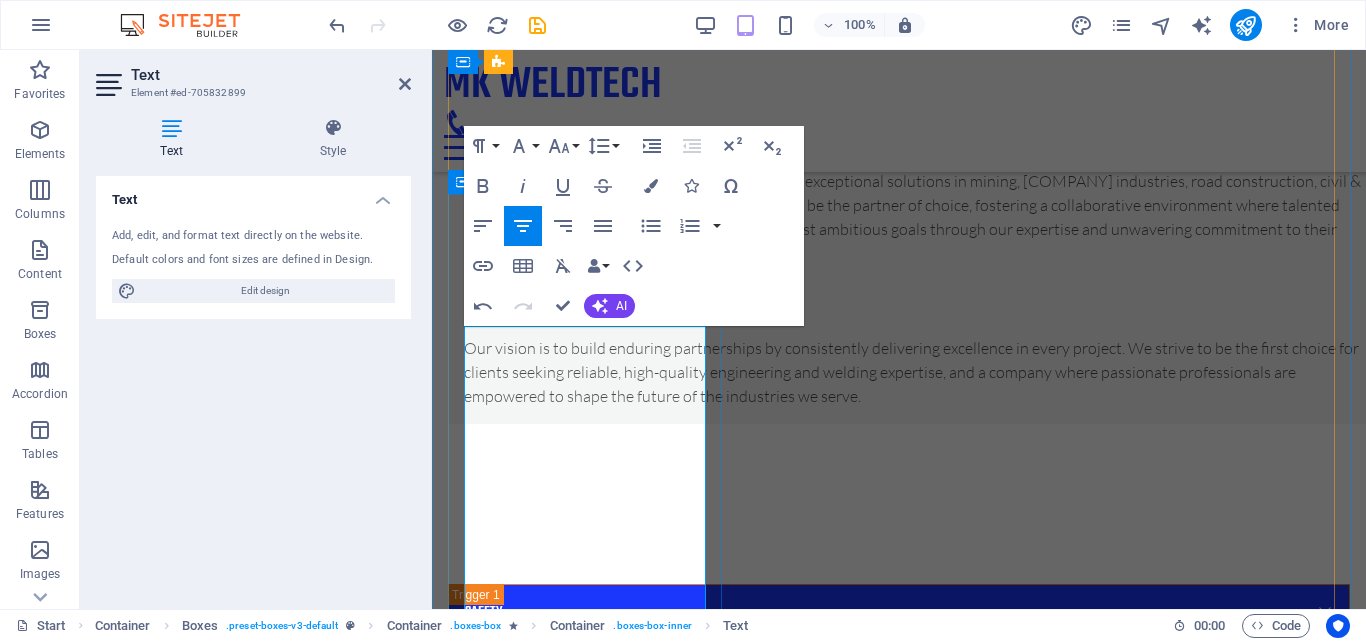 scroll, scrollTop: 3323, scrollLeft: 0, axis: vertical 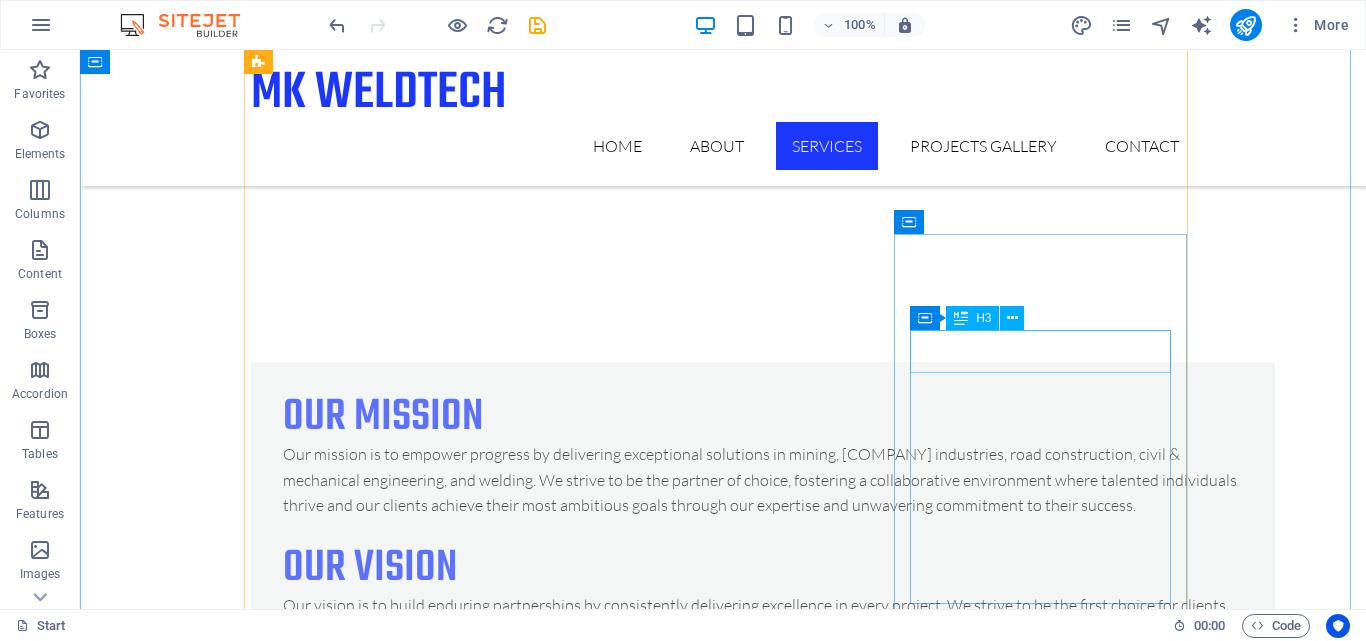 click on "welding & Fabrication" at bounding box center (397, 4182) 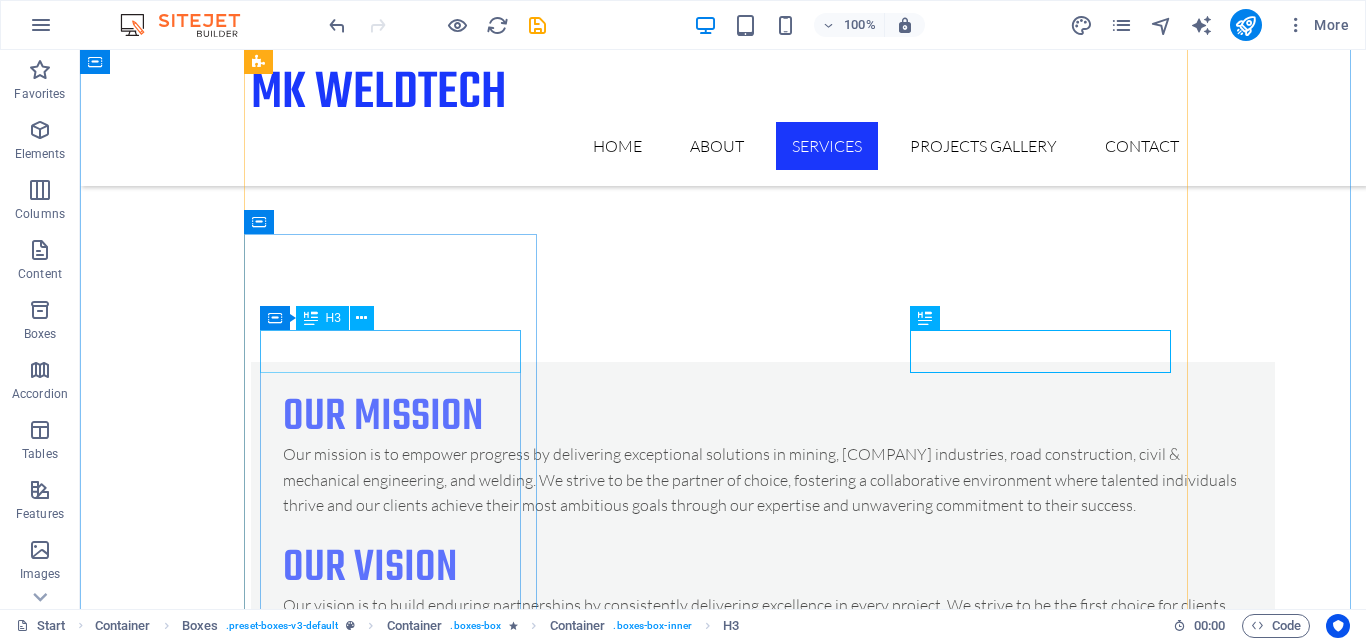 click on "sasol industries" at bounding box center (397, 3405) 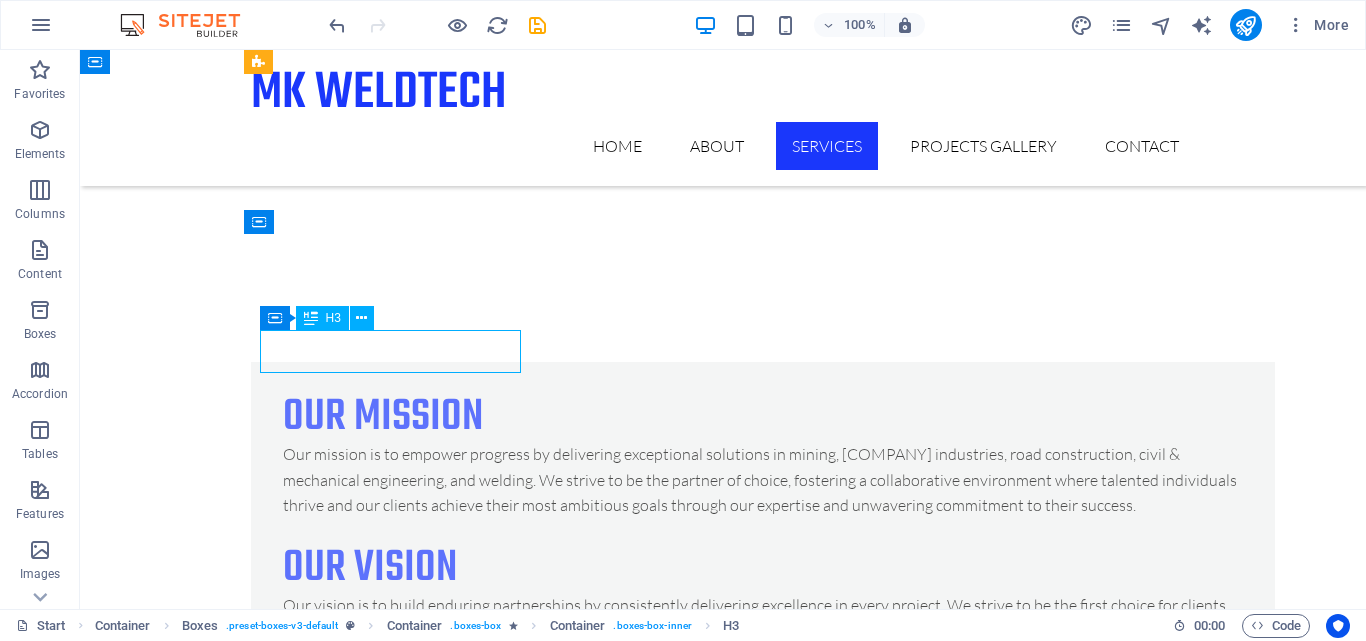 click on "sasol industries" at bounding box center [397, 3405] 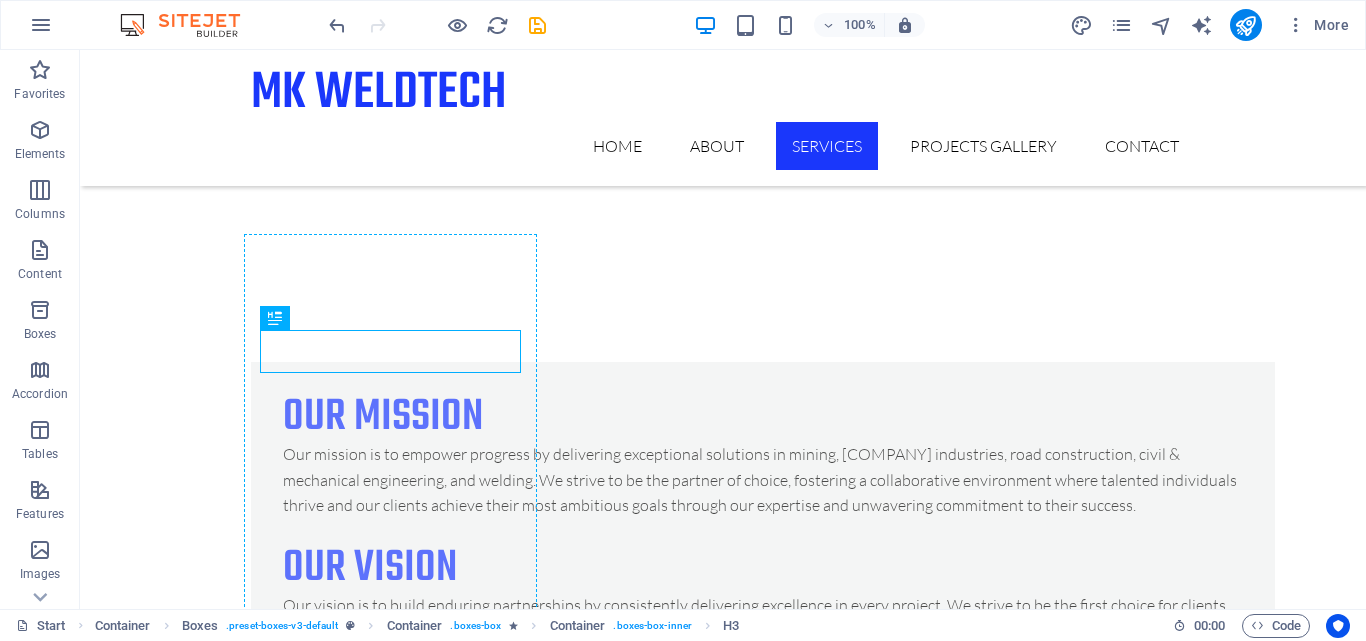 drag, startPoint x: 364, startPoint y: 344, endPoint x: 358, endPoint y: 319, distance: 25.70992 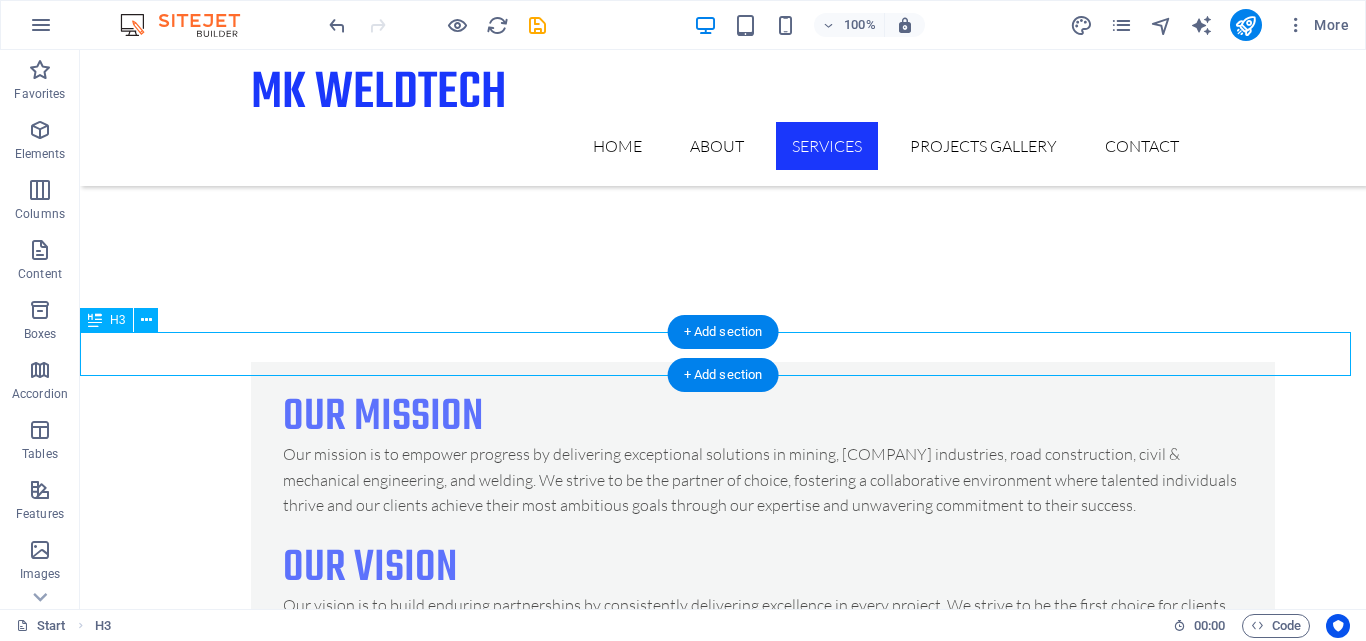 scroll, scrollTop: 3794, scrollLeft: 0, axis: vertical 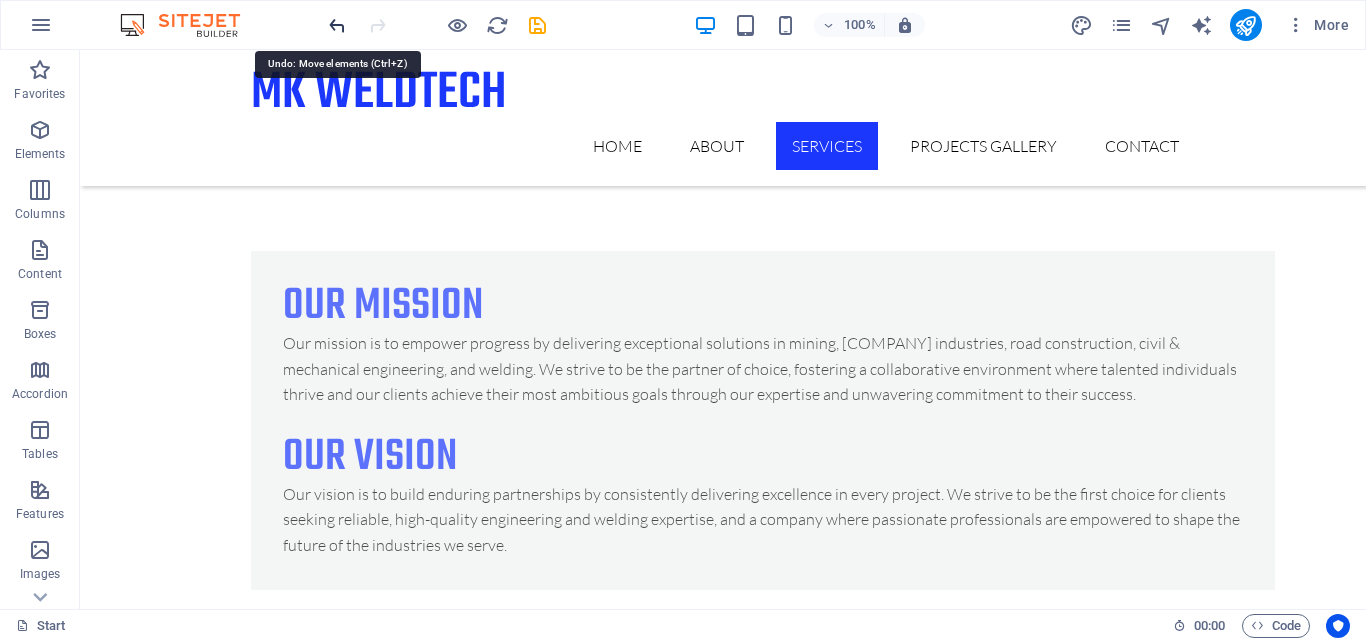 click at bounding box center [337, 25] 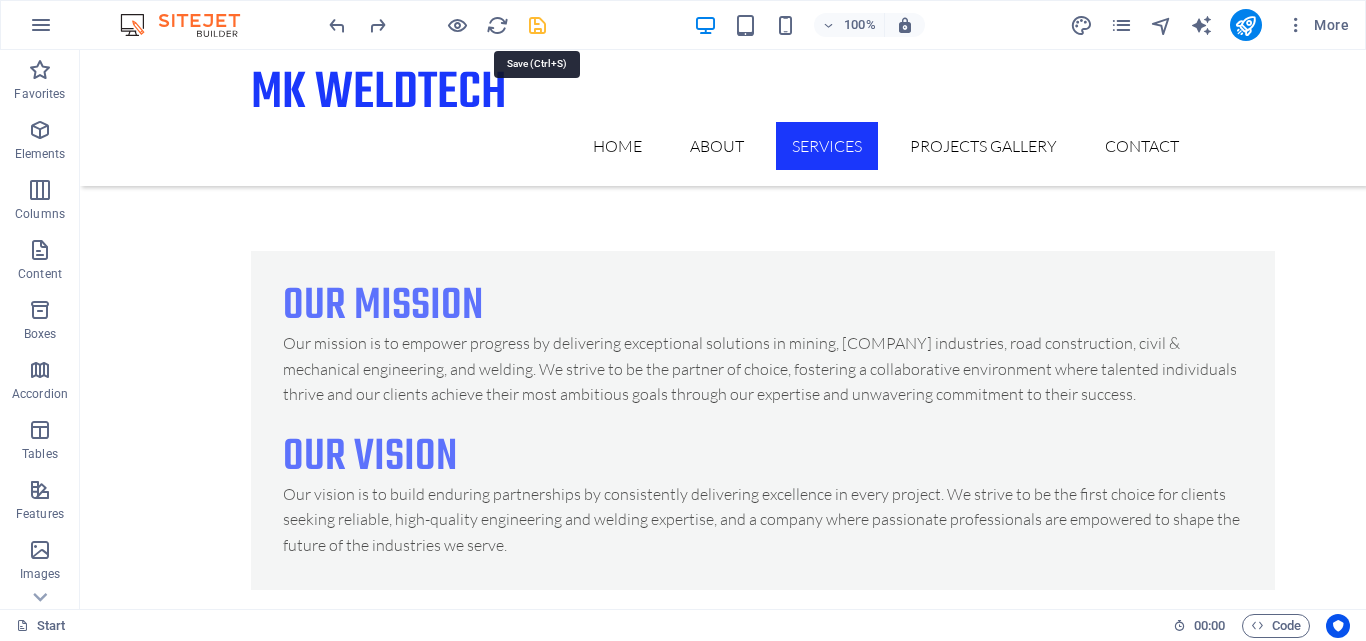 click at bounding box center [537, 25] 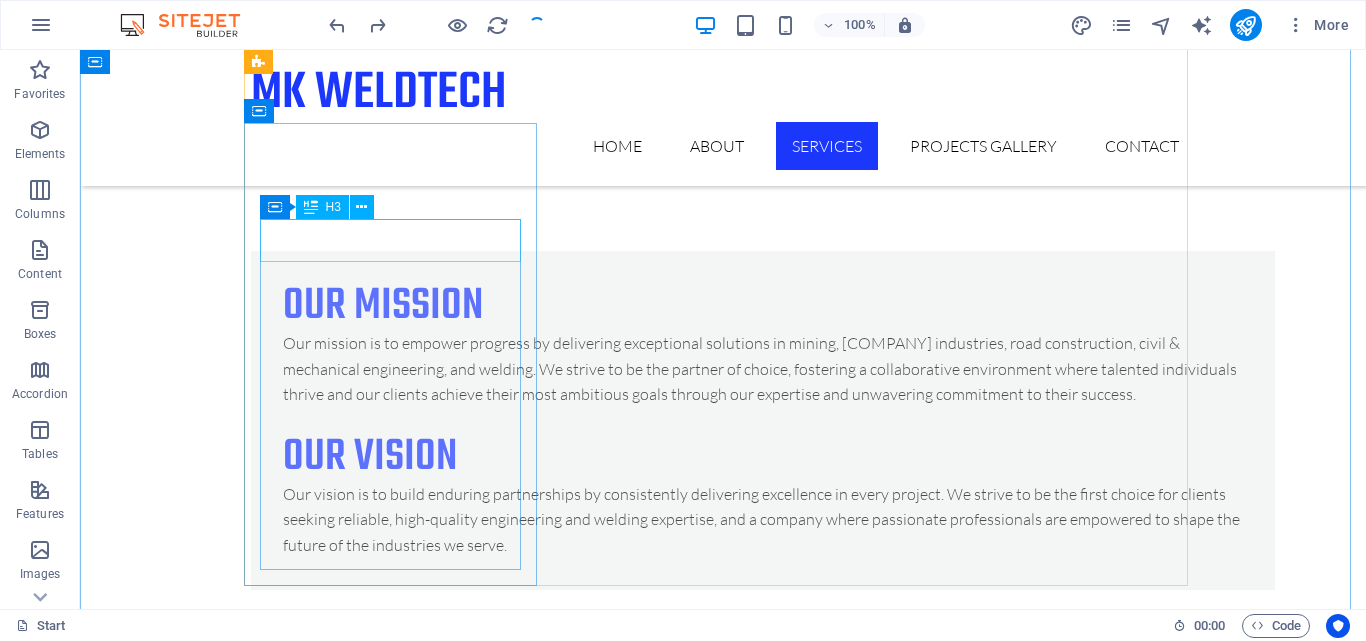 click on "sasol industries" at bounding box center [397, 3294] 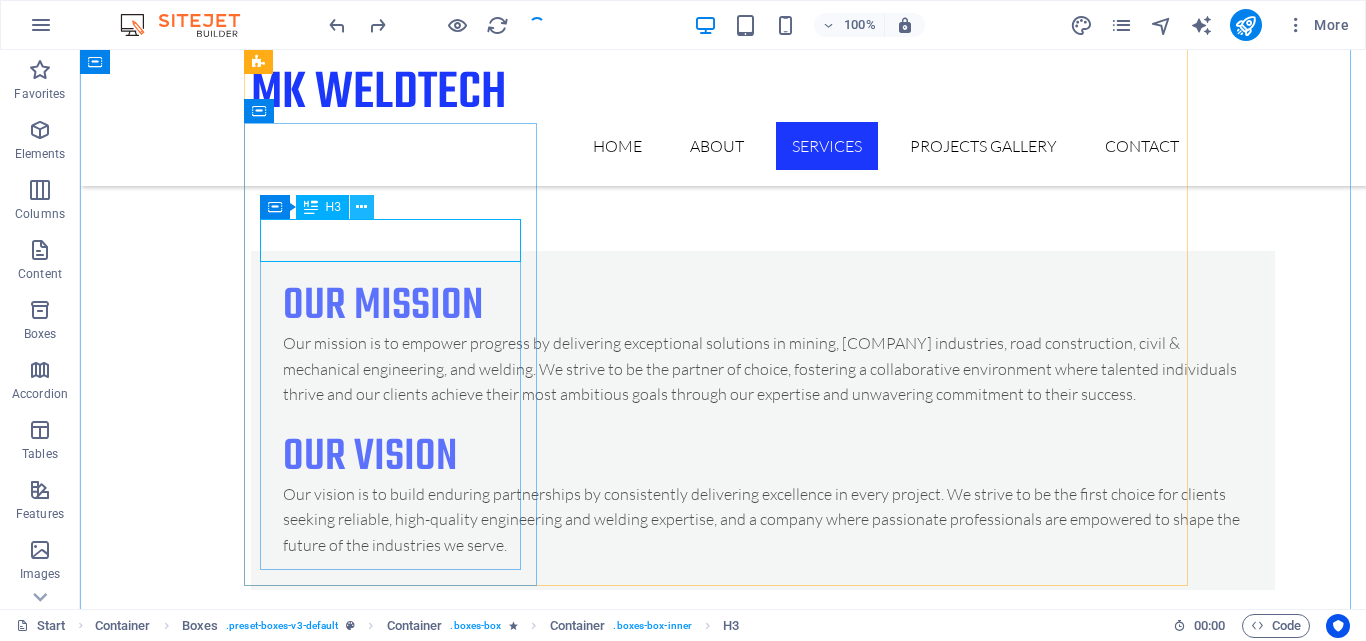 click at bounding box center [361, 207] 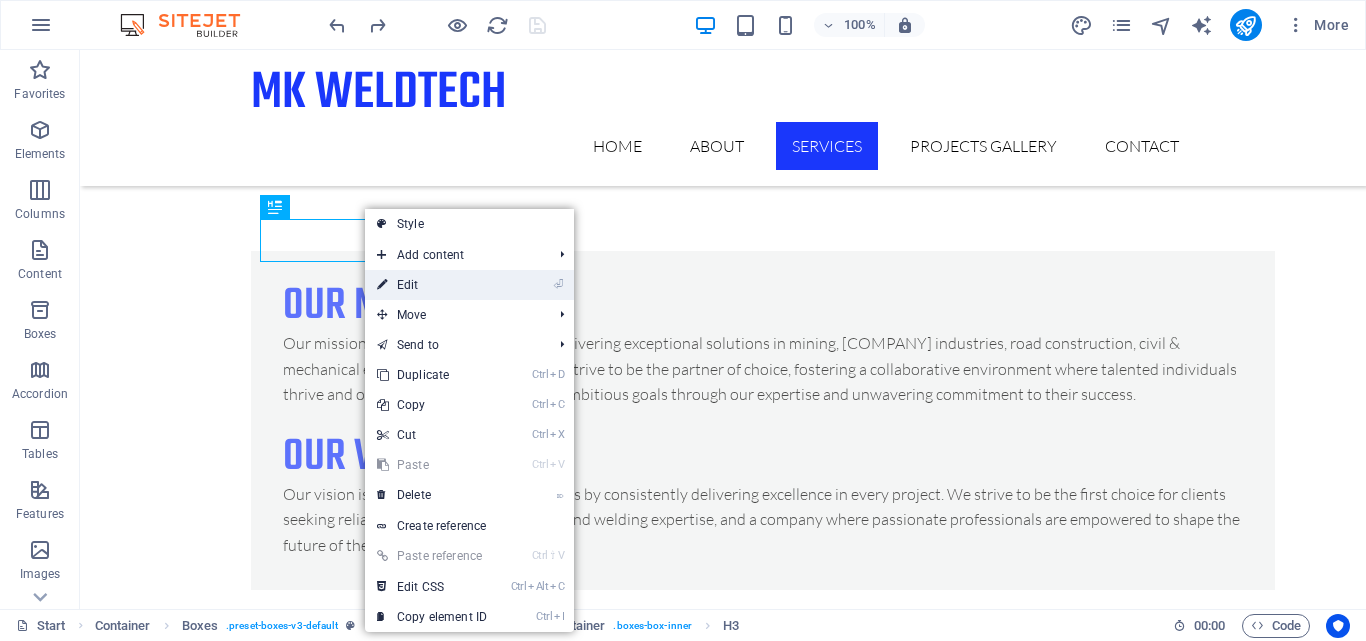 click on "⏎  Edit" at bounding box center [432, 285] 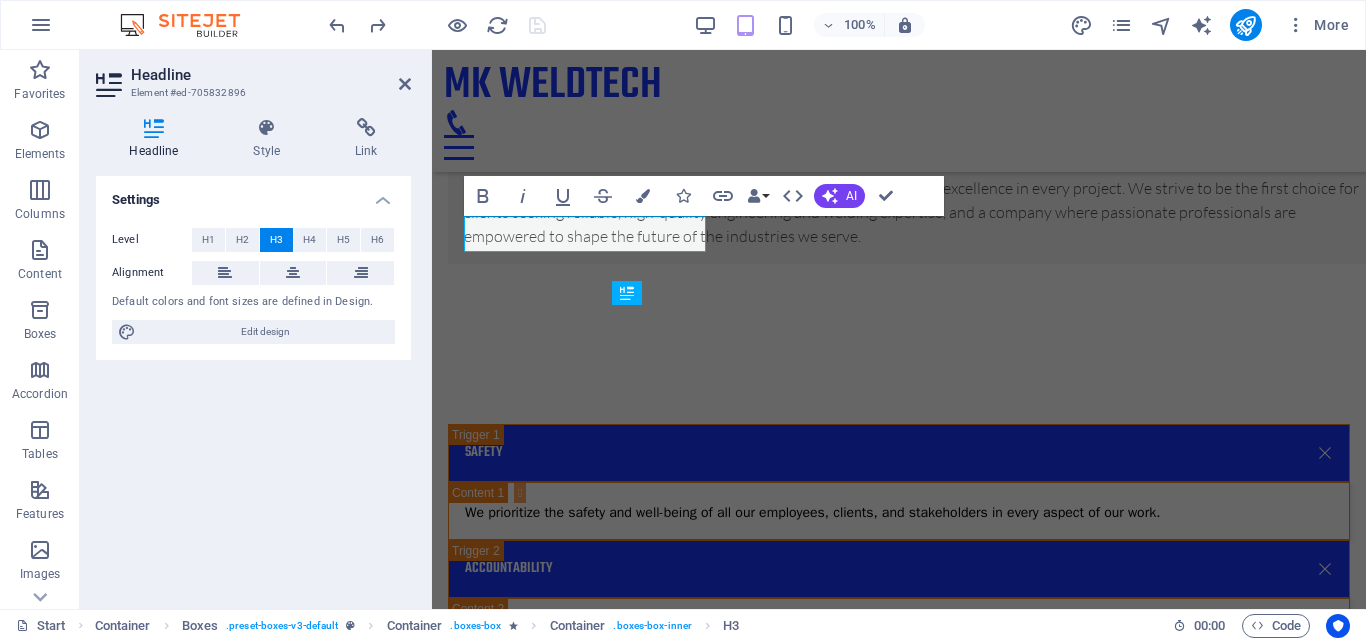 scroll, scrollTop: 3394, scrollLeft: 0, axis: vertical 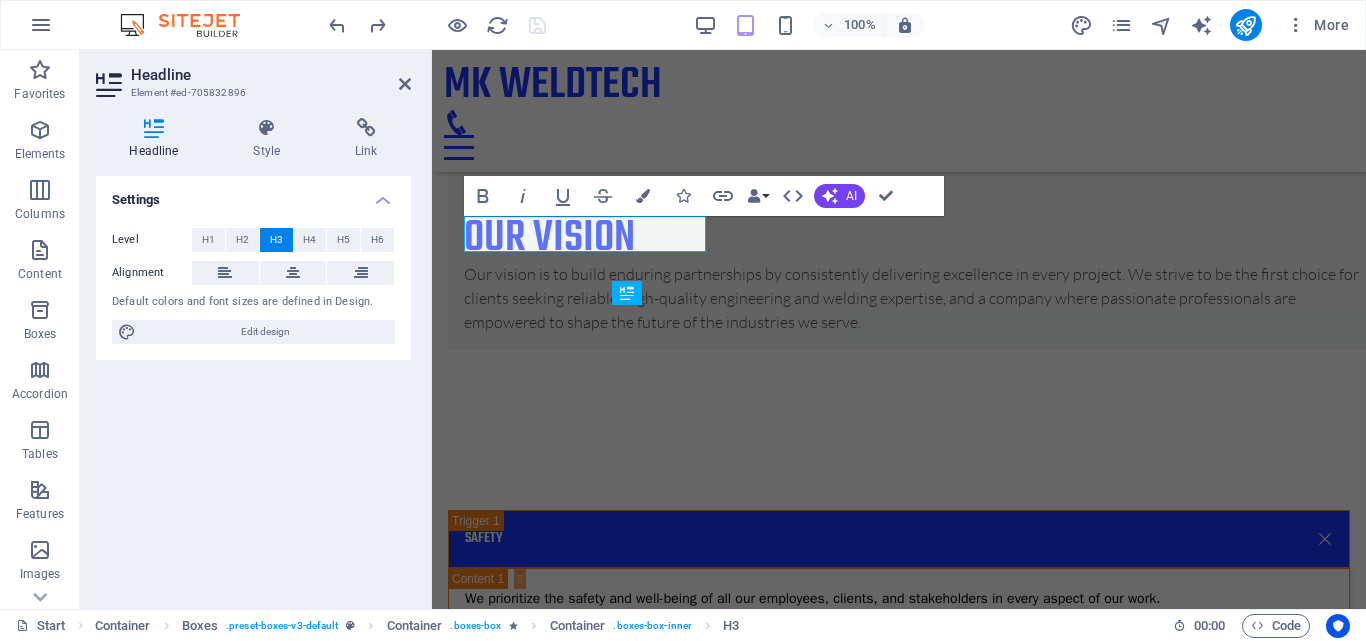 type 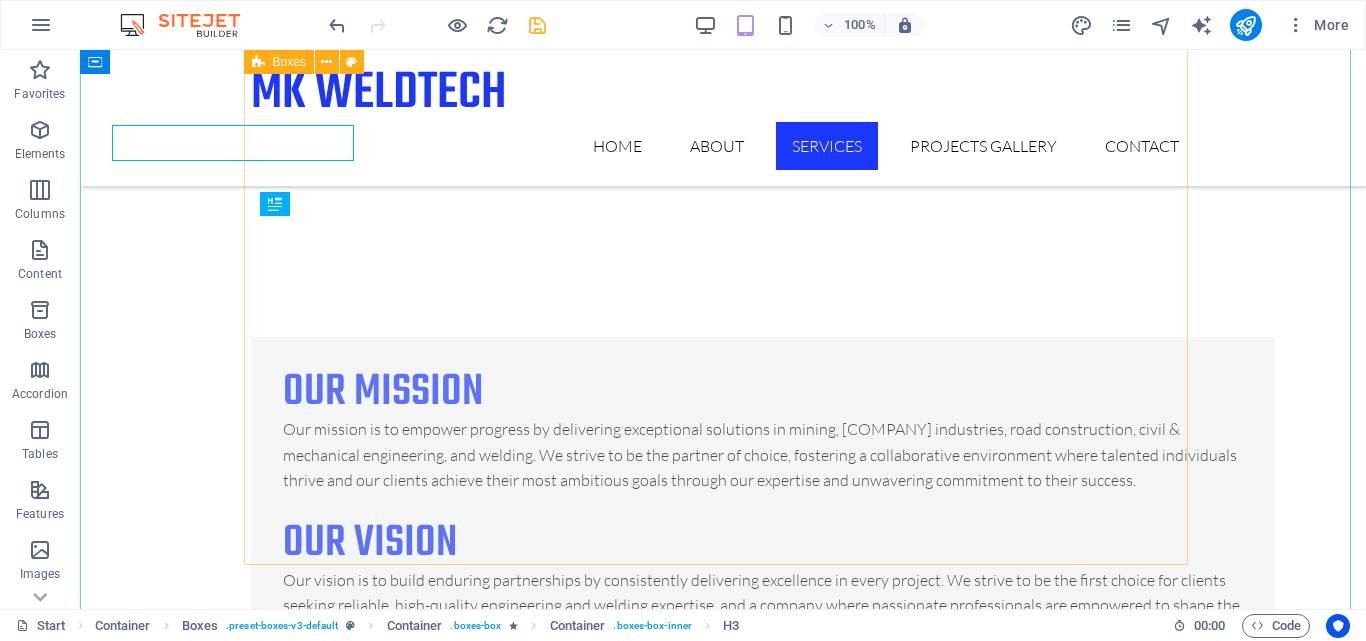 scroll, scrollTop: 3483, scrollLeft: 0, axis: vertical 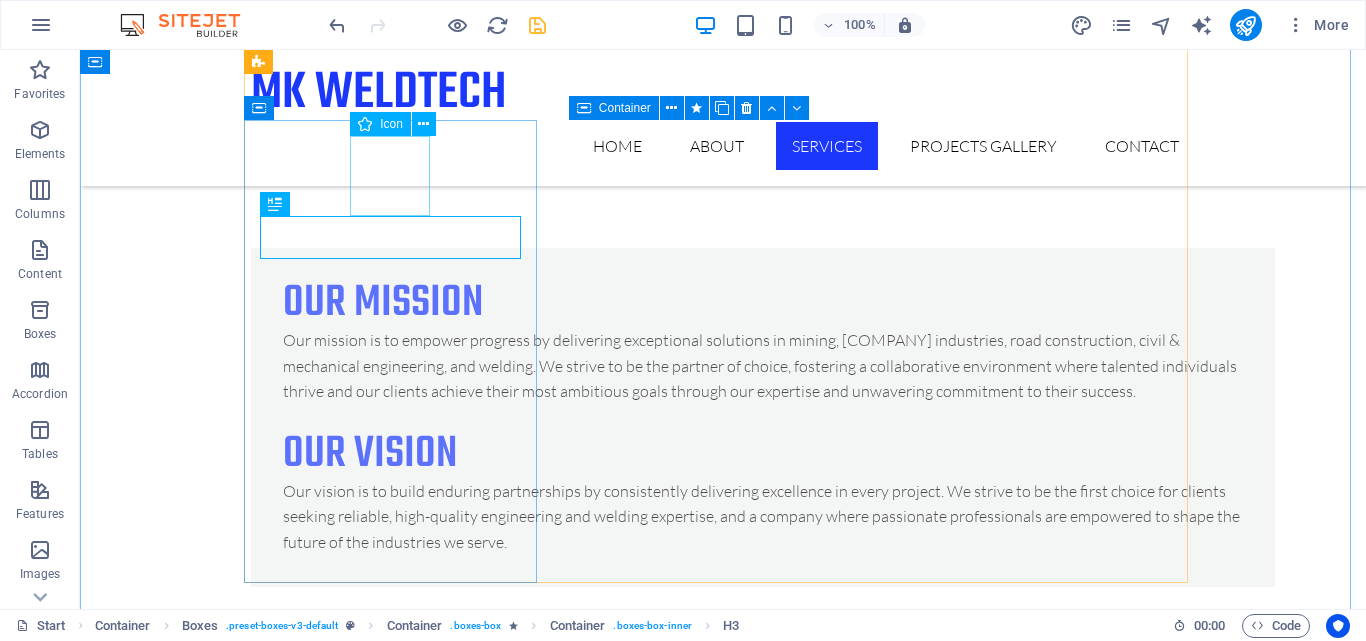 click at bounding box center (397, 3230) 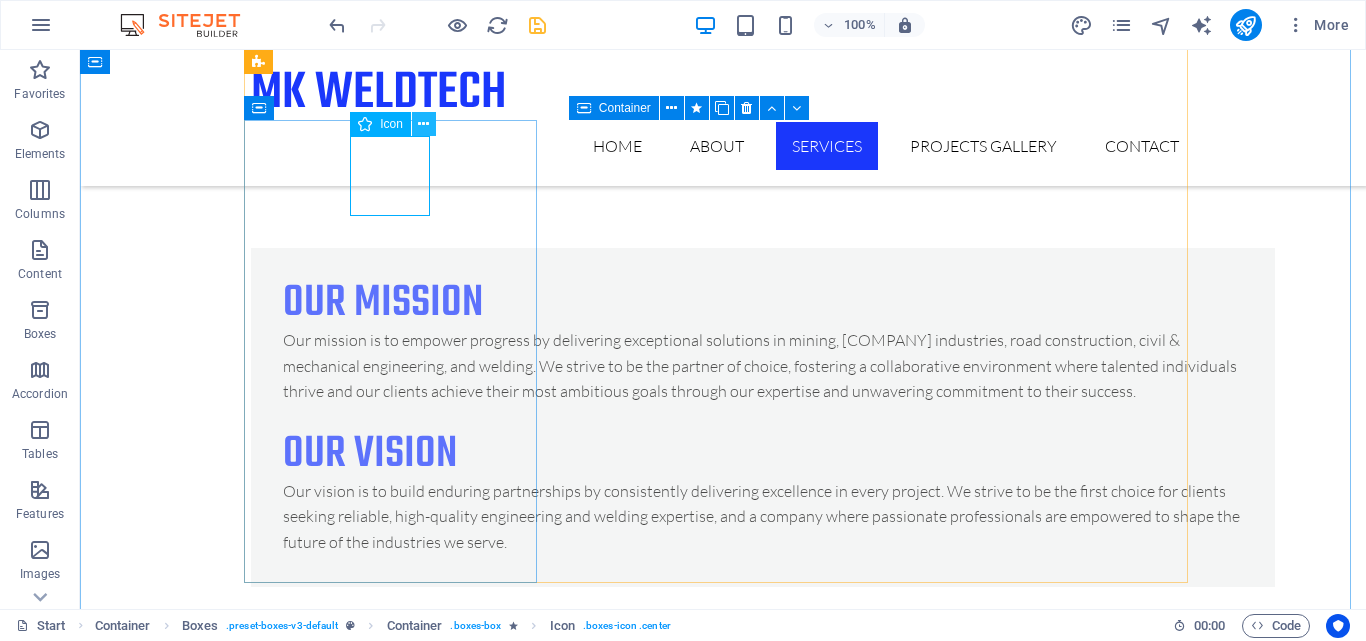 click at bounding box center [423, 124] 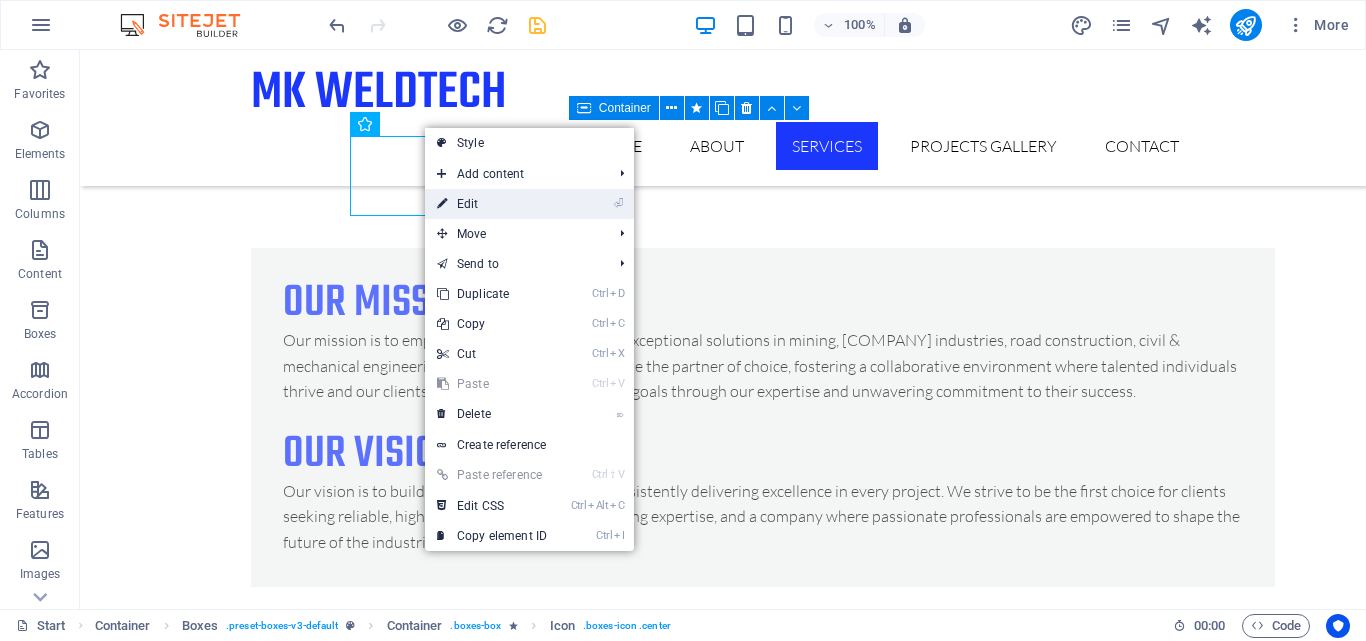 click on "⏎  Edit" at bounding box center [492, 204] 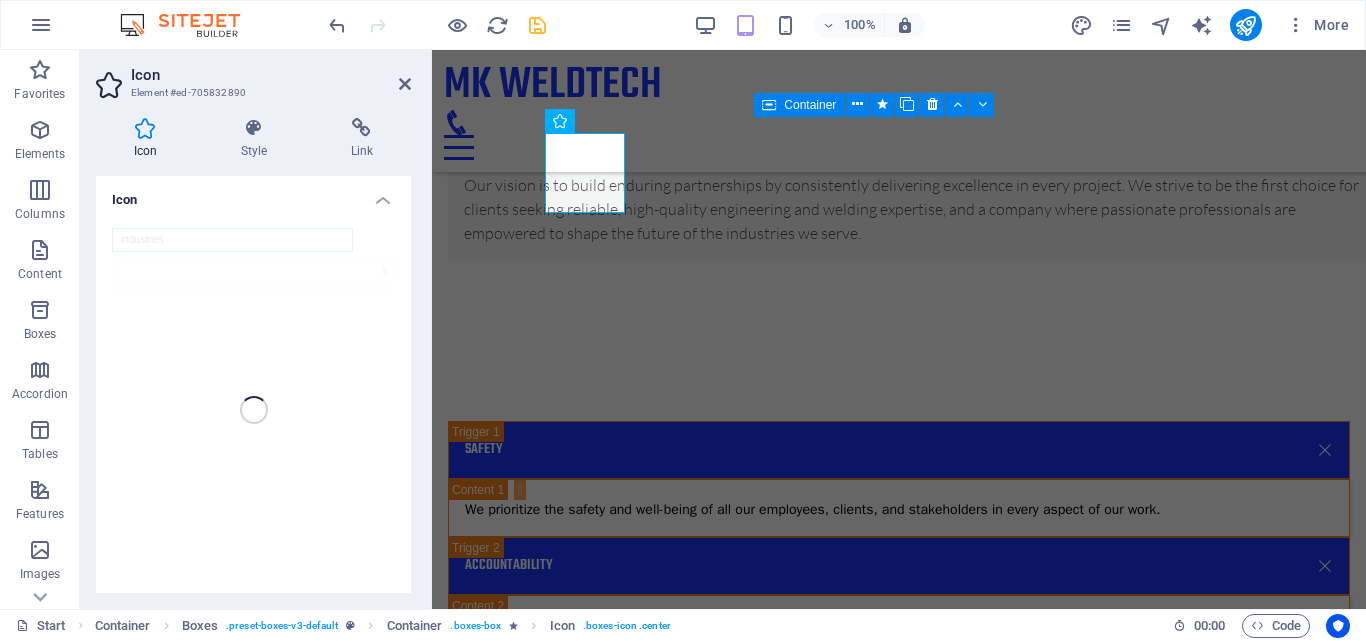 scroll, scrollTop: 3397, scrollLeft: 0, axis: vertical 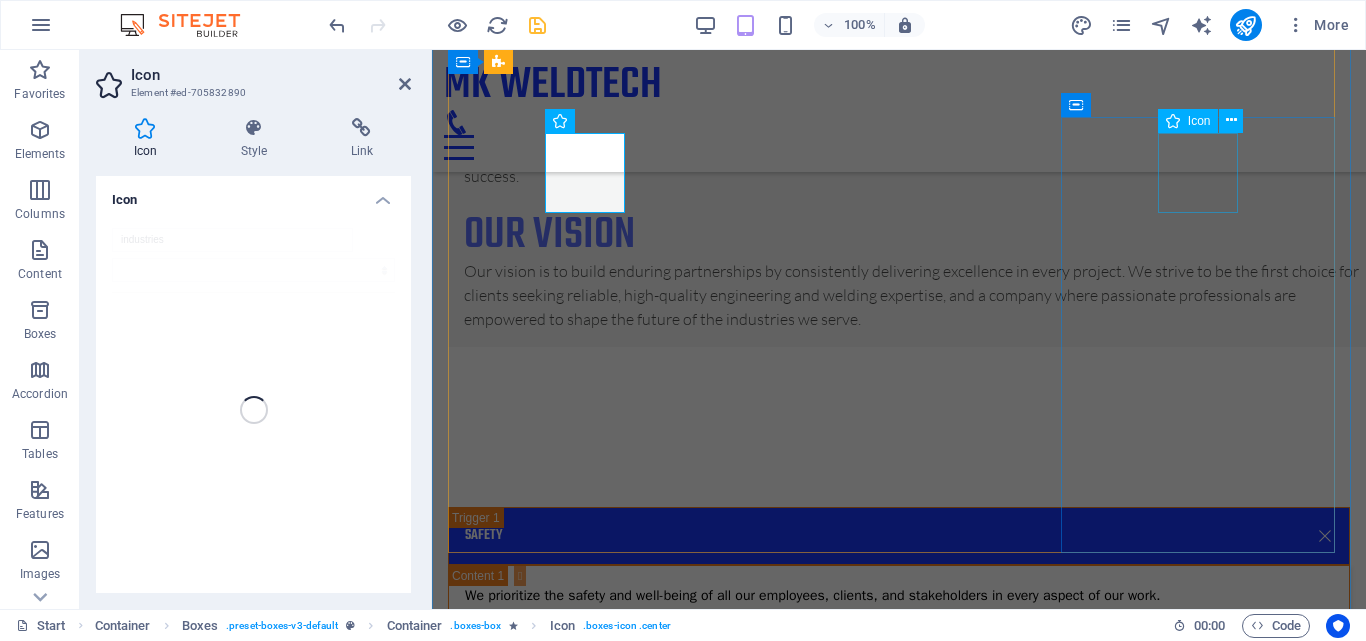 click at bounding box center (587, 3665) 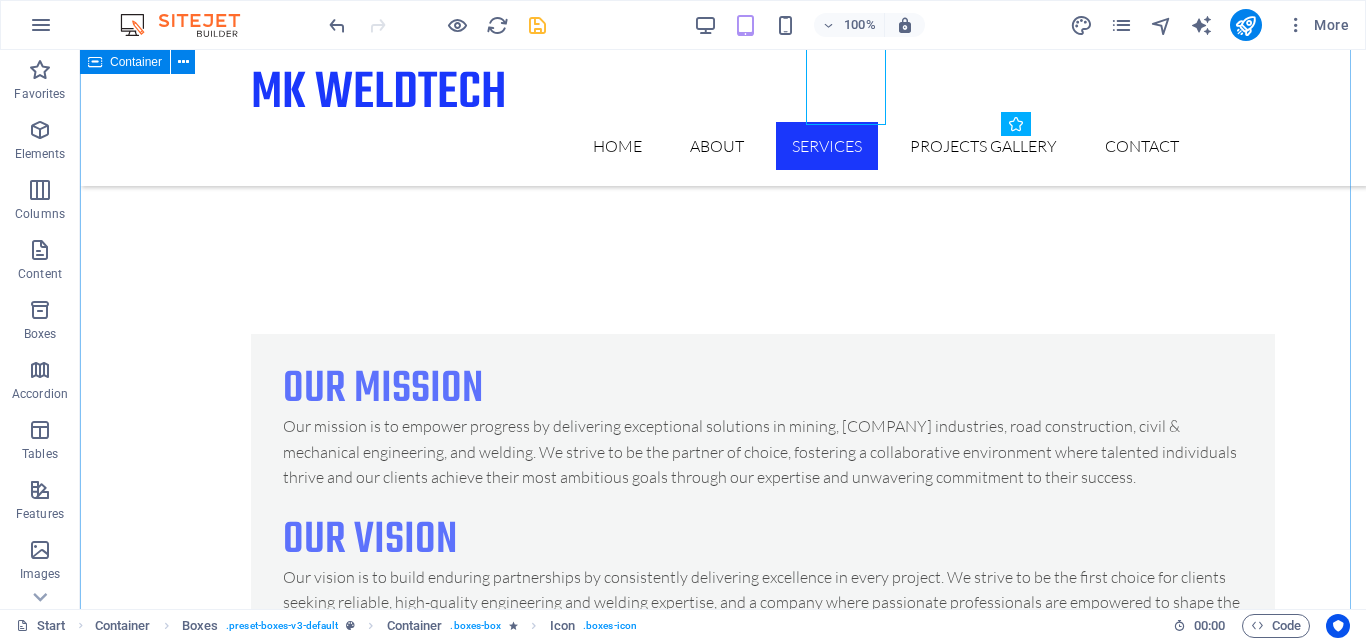 scroll, scrollTop: 3483, scrollLeft: 0, axis: vertical 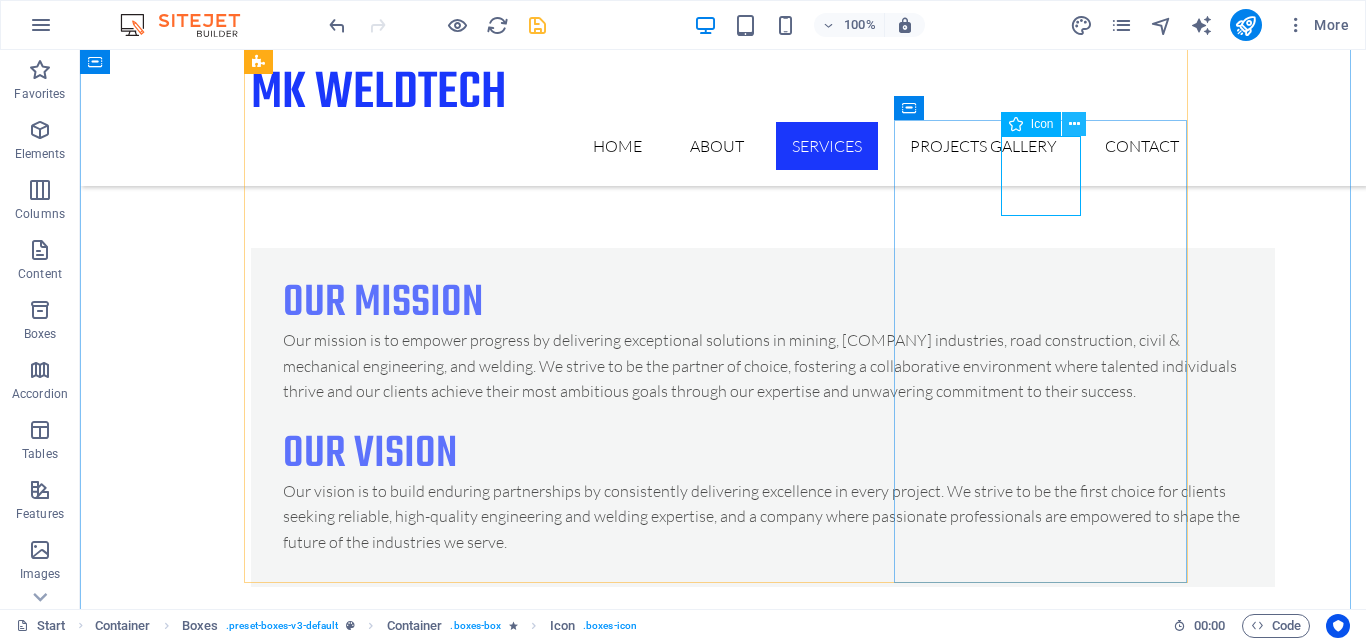 click at bounding box center [1074, 124] 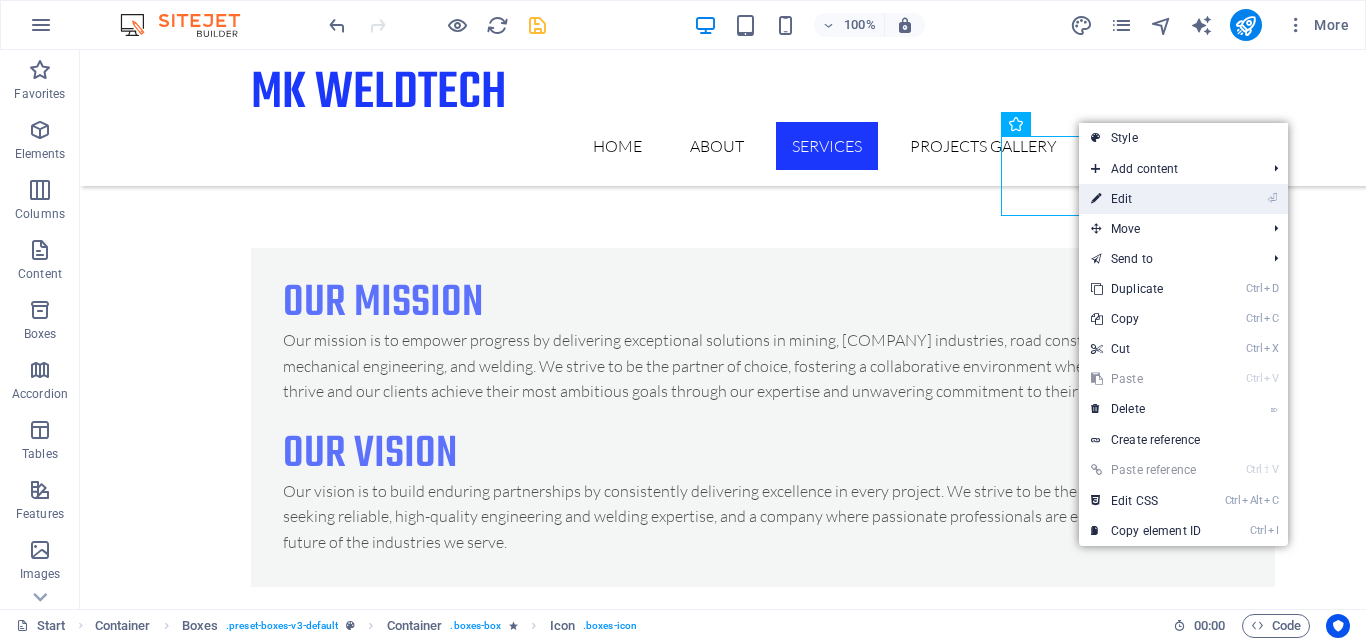 click on "⏎  Edit" at bounding box center [1146, 199] 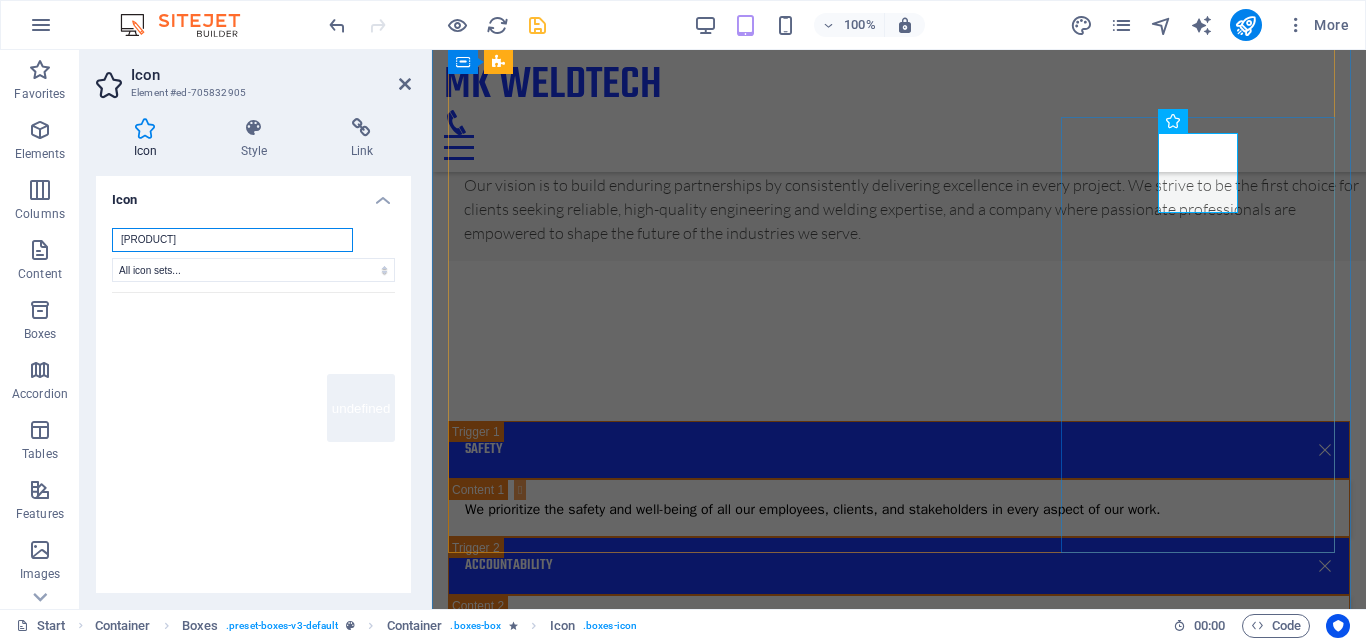 scroll, scrollTop: 3397, scrollLeft: 0, axis: vertical 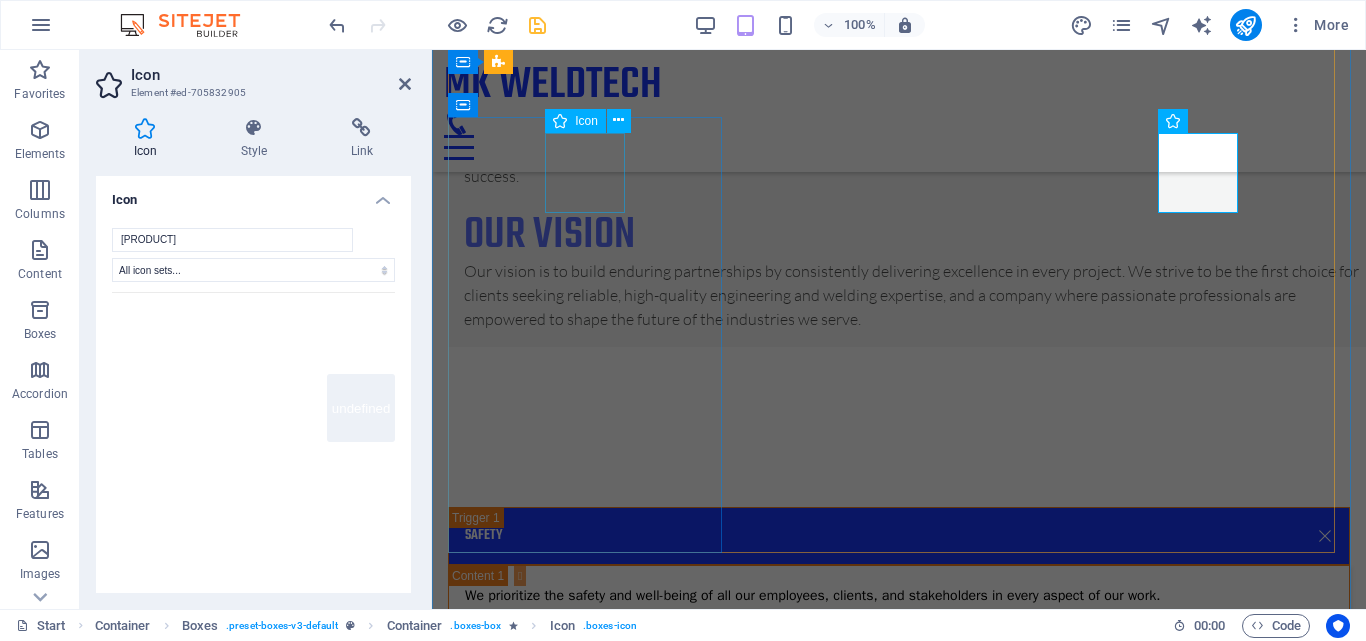 click at bounding box center [587, 2927] 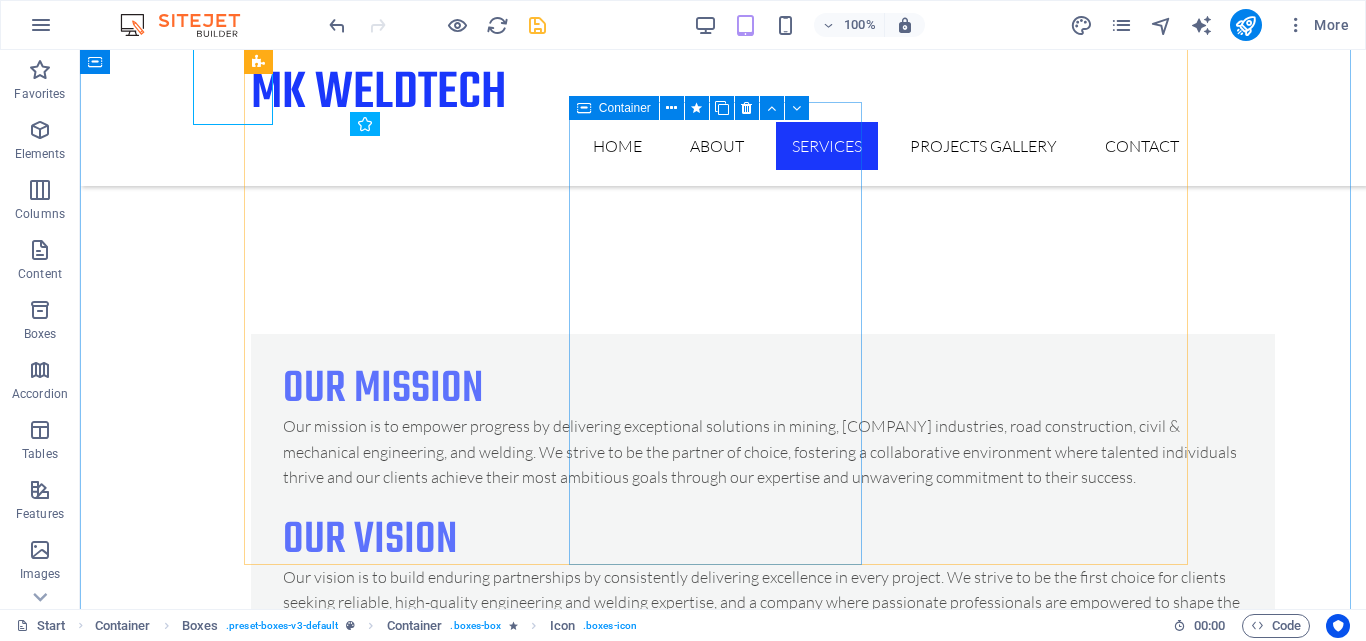 scroll, scrollTop: 3483, scrollLeft: 0, axis: vertical 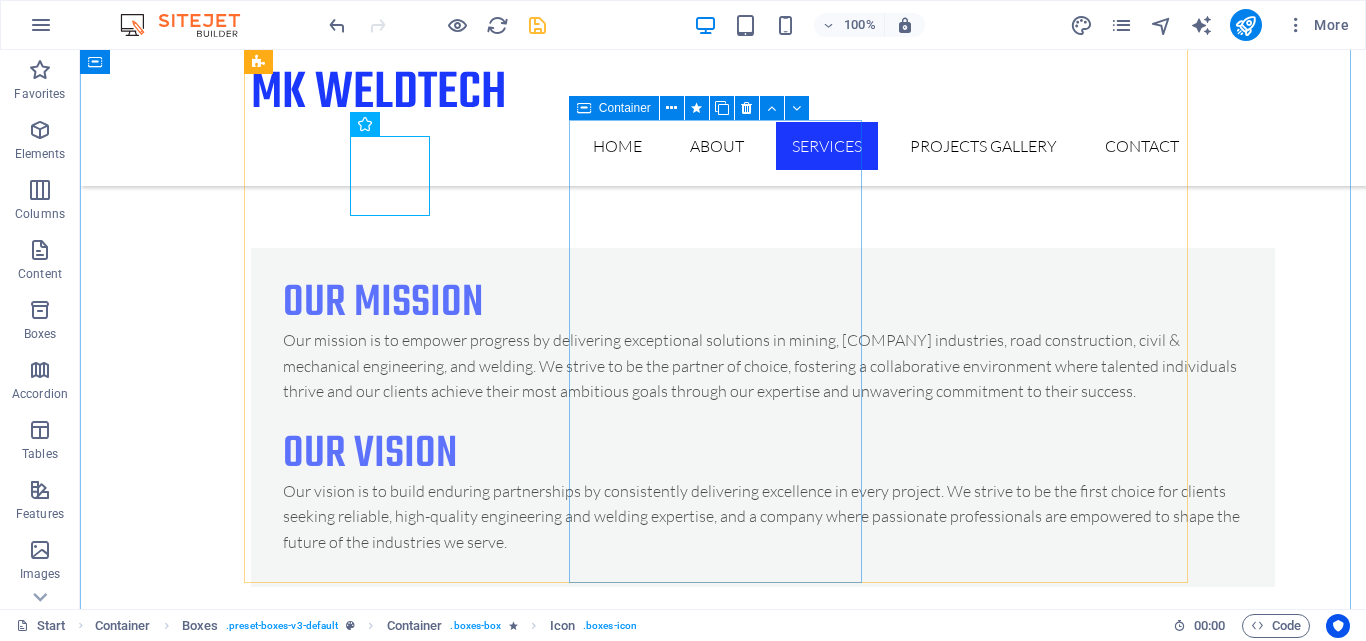click on "[COMPANY] industries [COMPANY] Synfuels [COMPANY] 1 & 2 [COMPANY] Mining [COMPANY] Nitrogen [COMPANY] Explosive" at bounding box center (397, 3793) 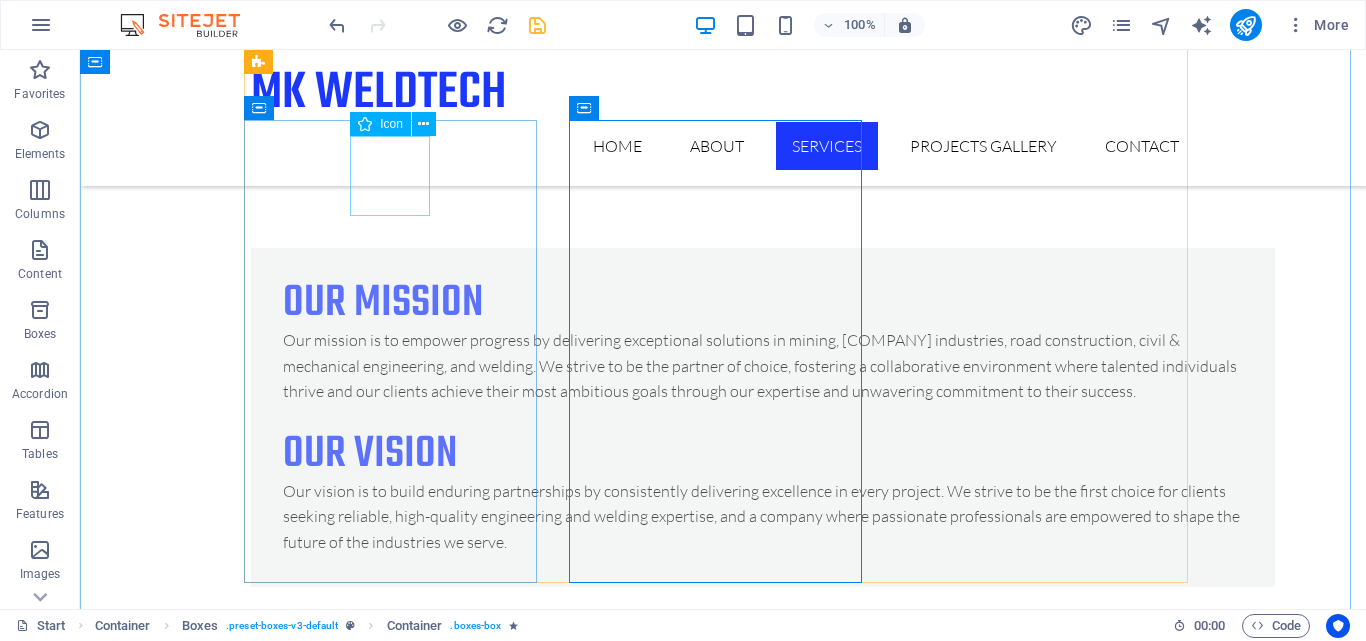 click at bounding box center (397, 3230) 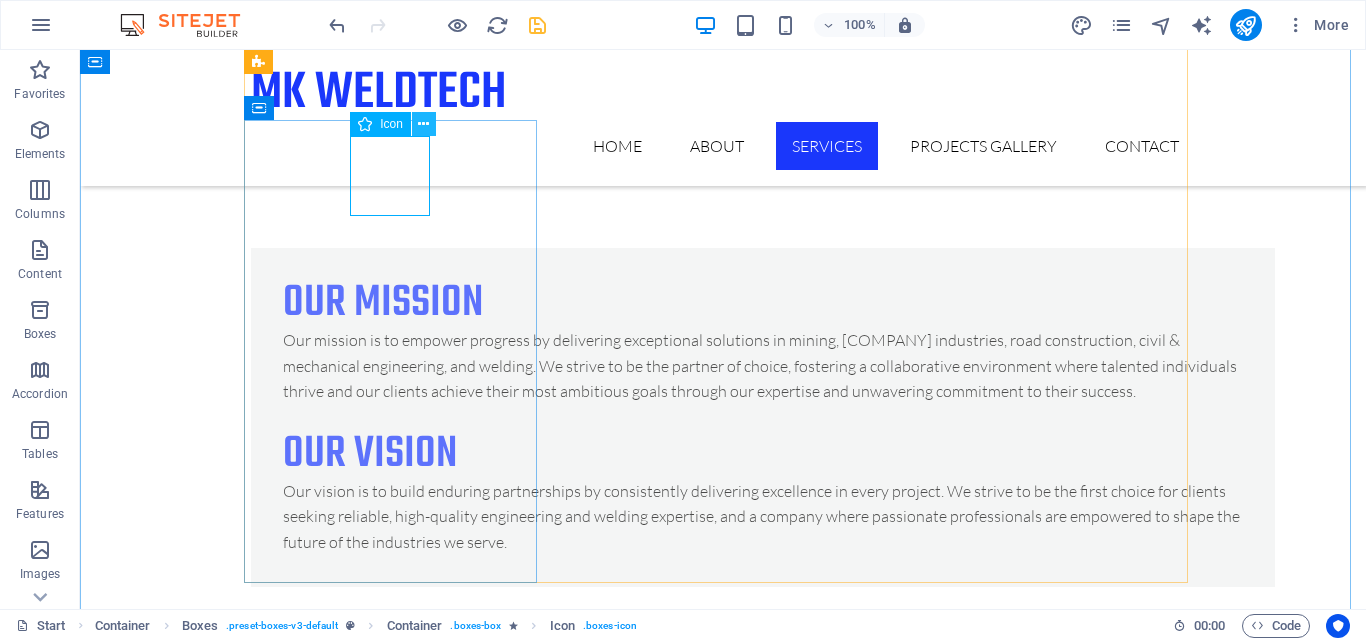 click at bounding box center (423, 124) 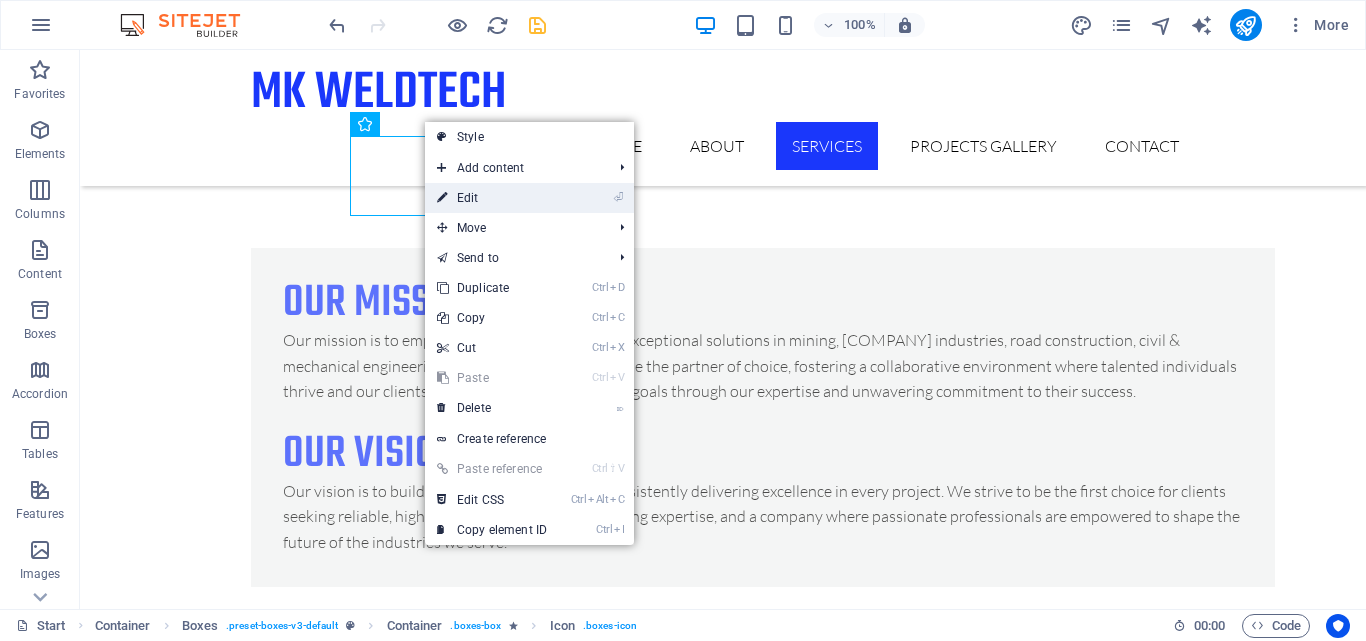 click on "⏎  Edit" at bounding box center [492, 198] 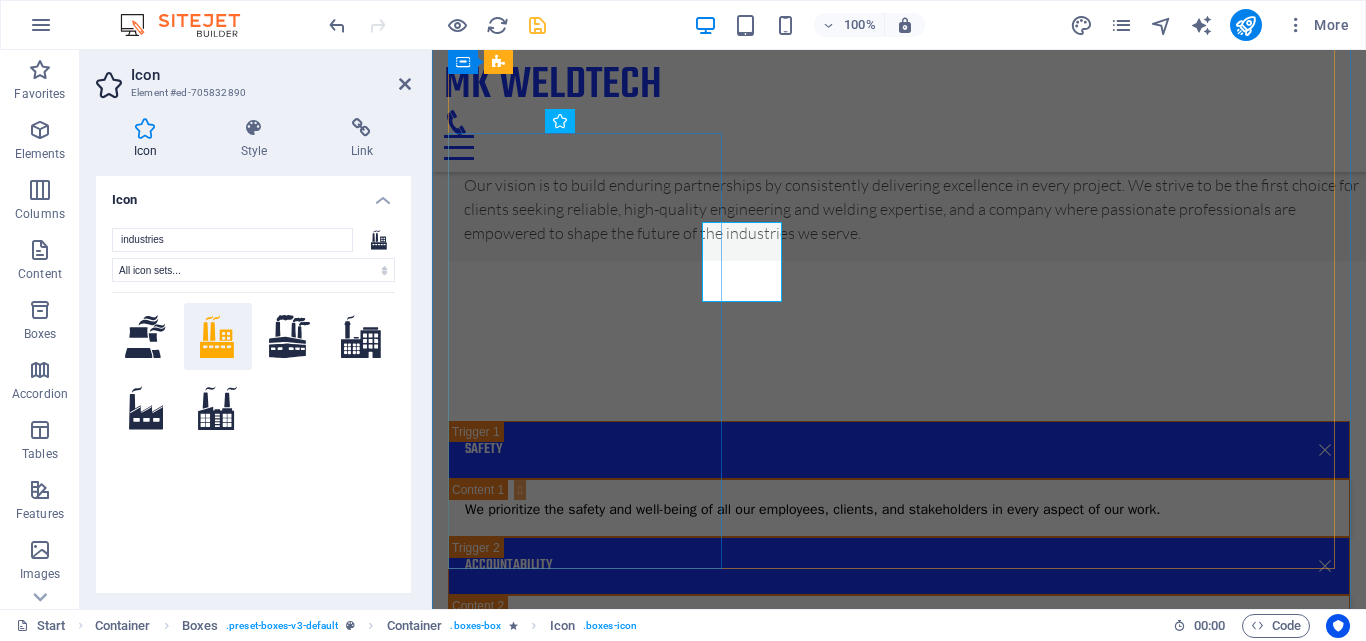 scroll, scrollTop: 3397, scrollLeft: 0, axis: vertical 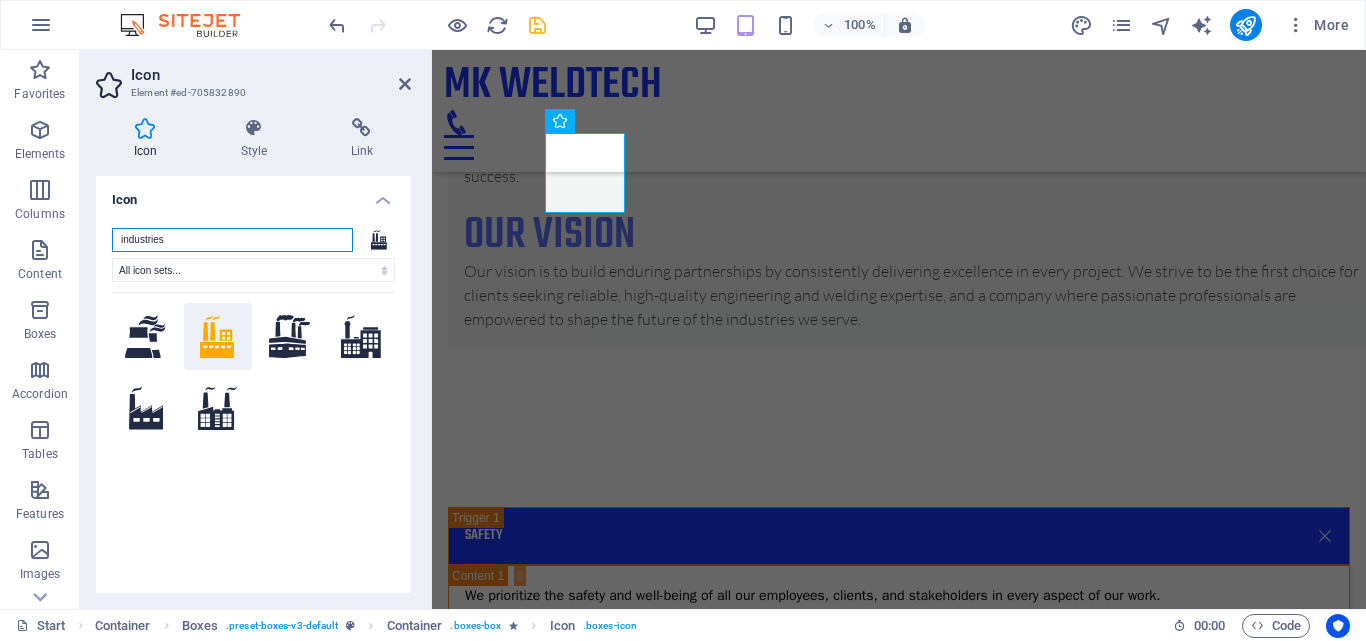 click on "industries" at bounding box center (232, 240) 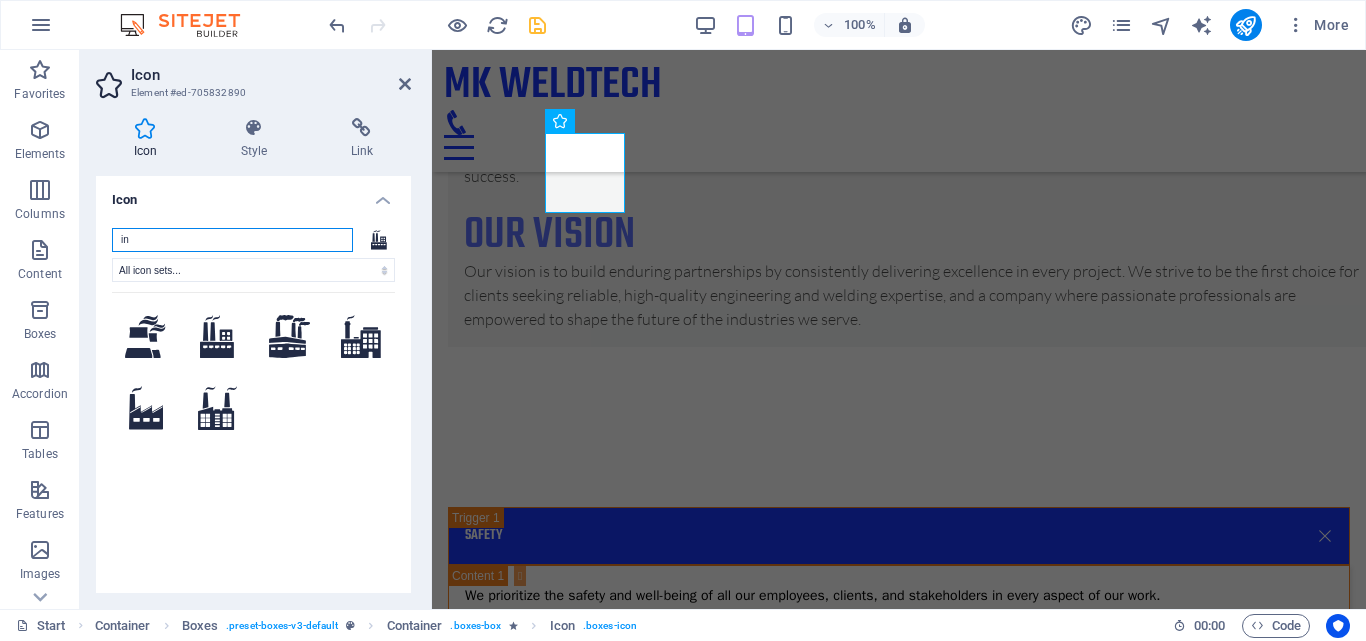 type on "i" 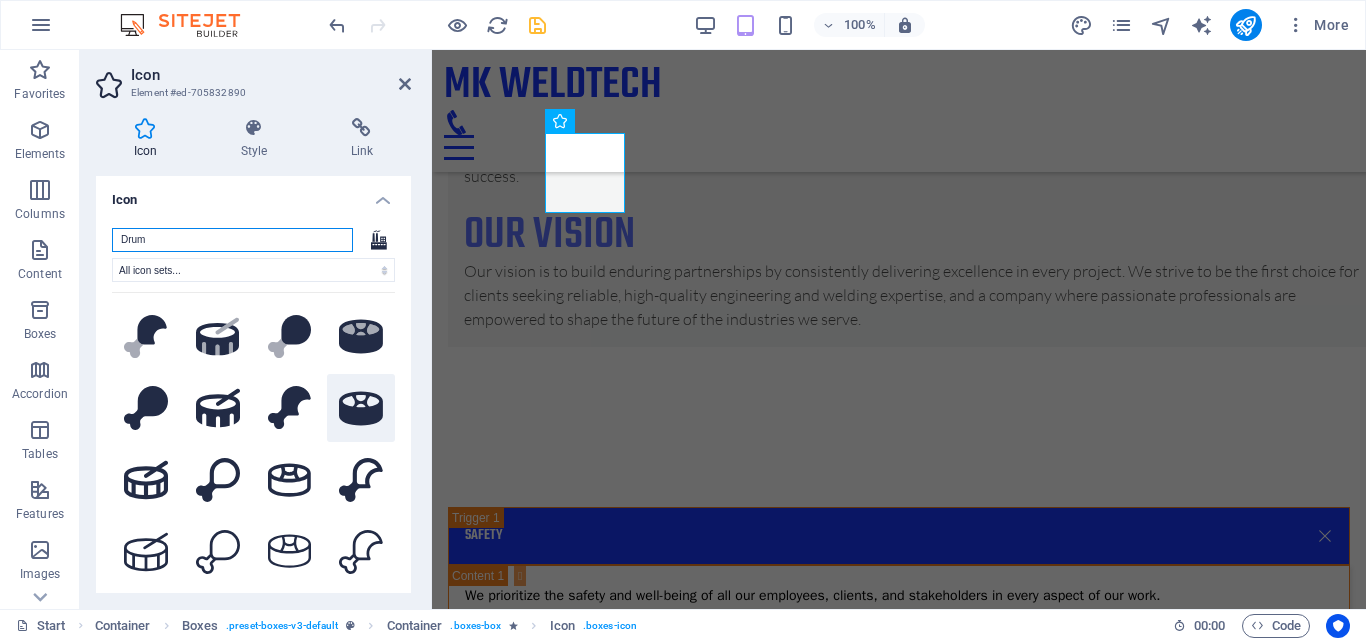 type on "Drum" 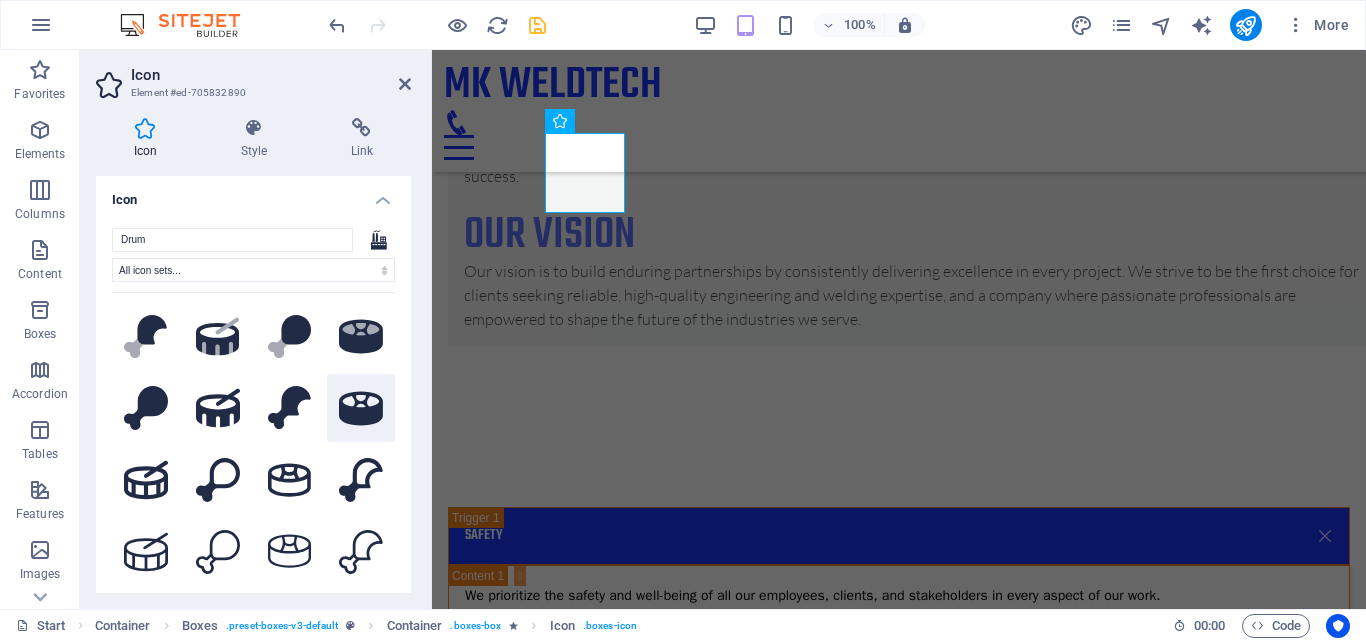 click 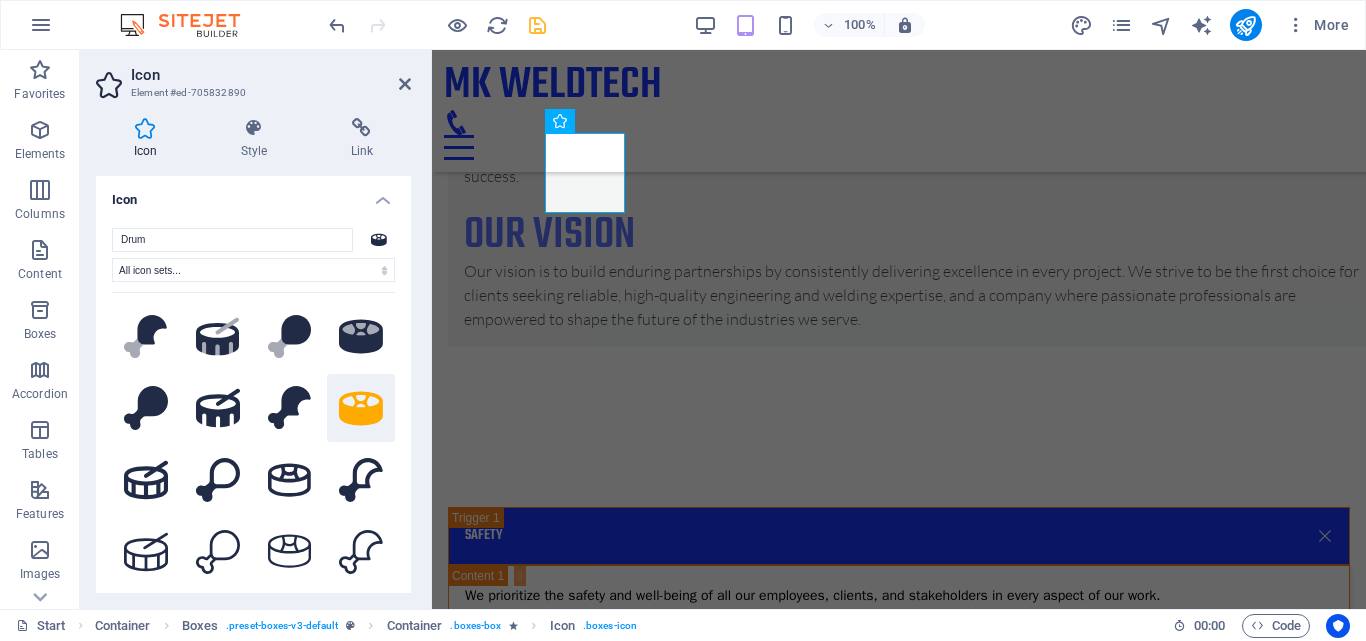 click 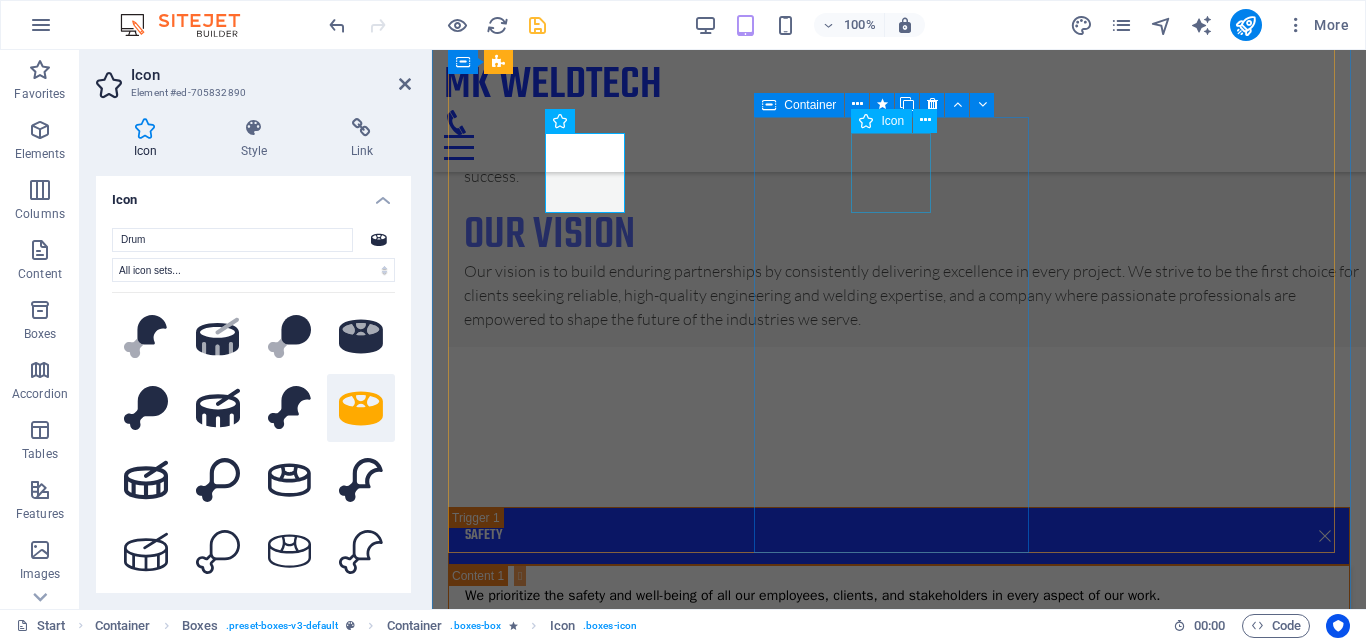 click at bounding box center (587, 3380) 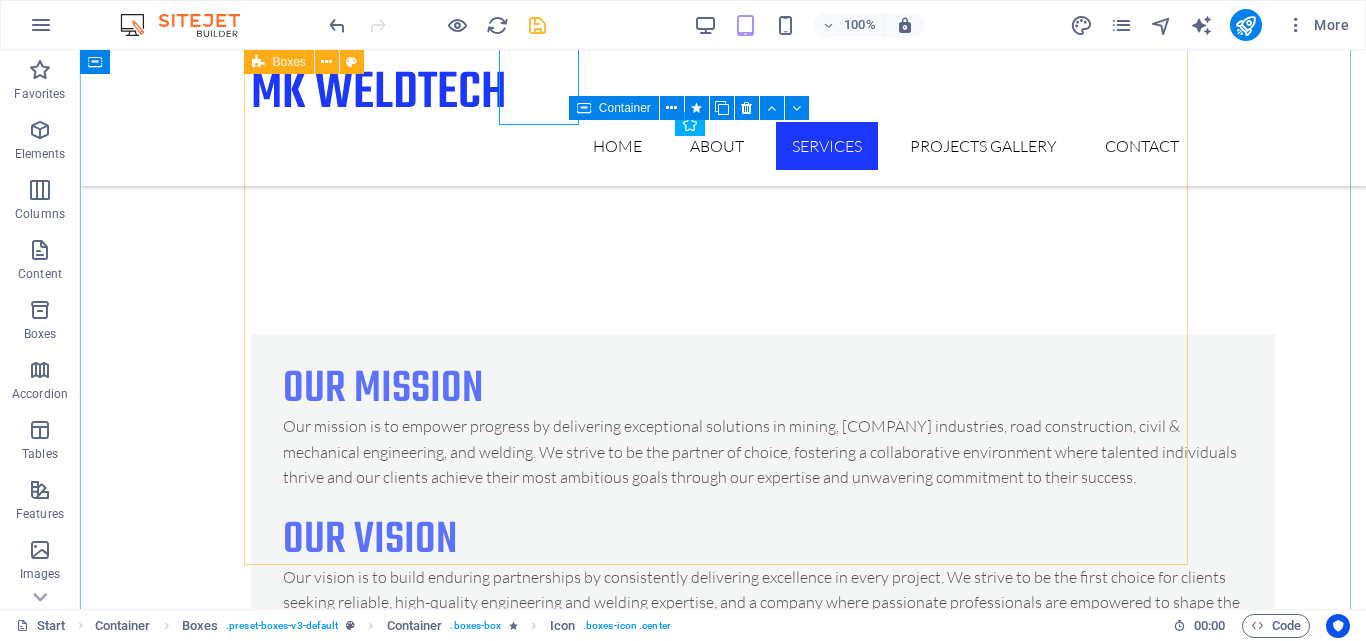 scroll, scrollTop: 3483, scrollLeft: 0, axis: vertical 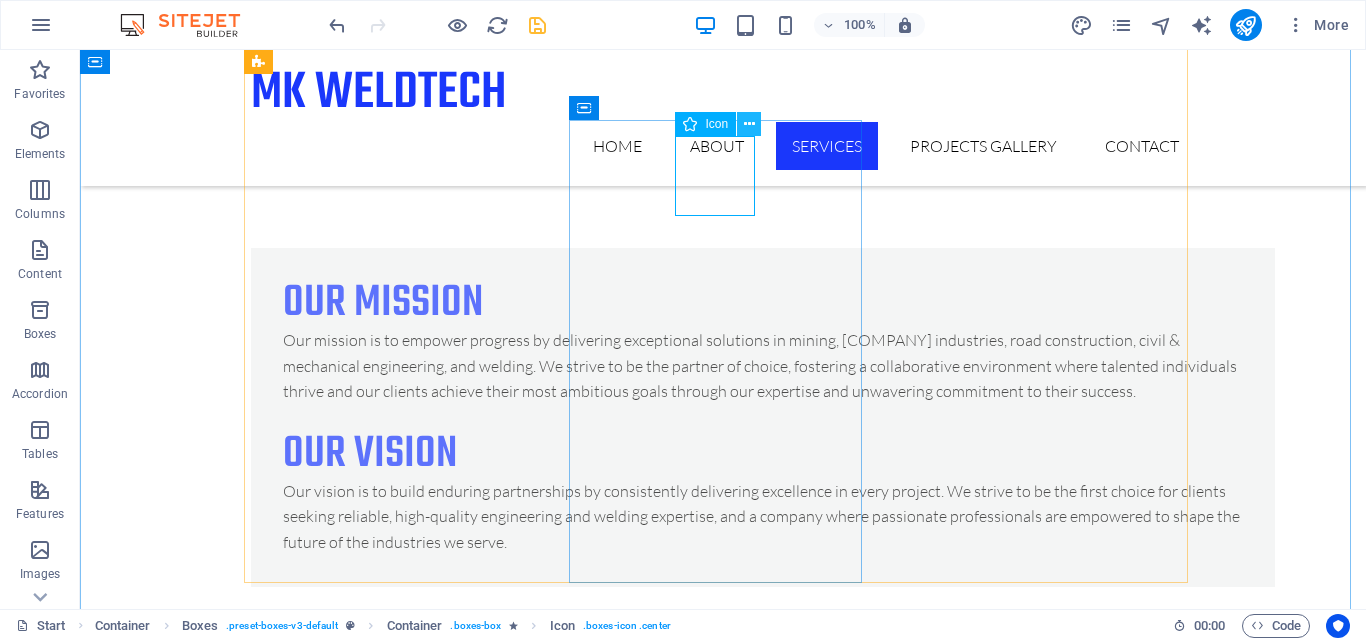 click at bounding box center (749, 124) 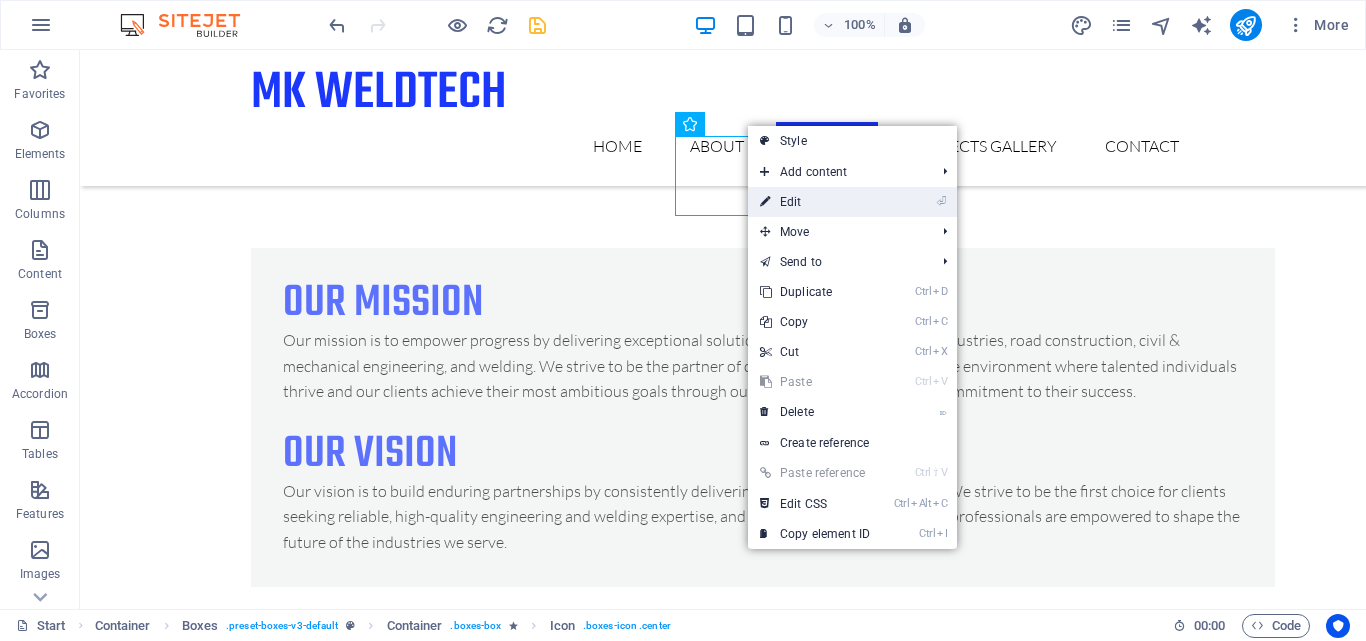click on "⏎  Edit" at bounding box center [815, 202] 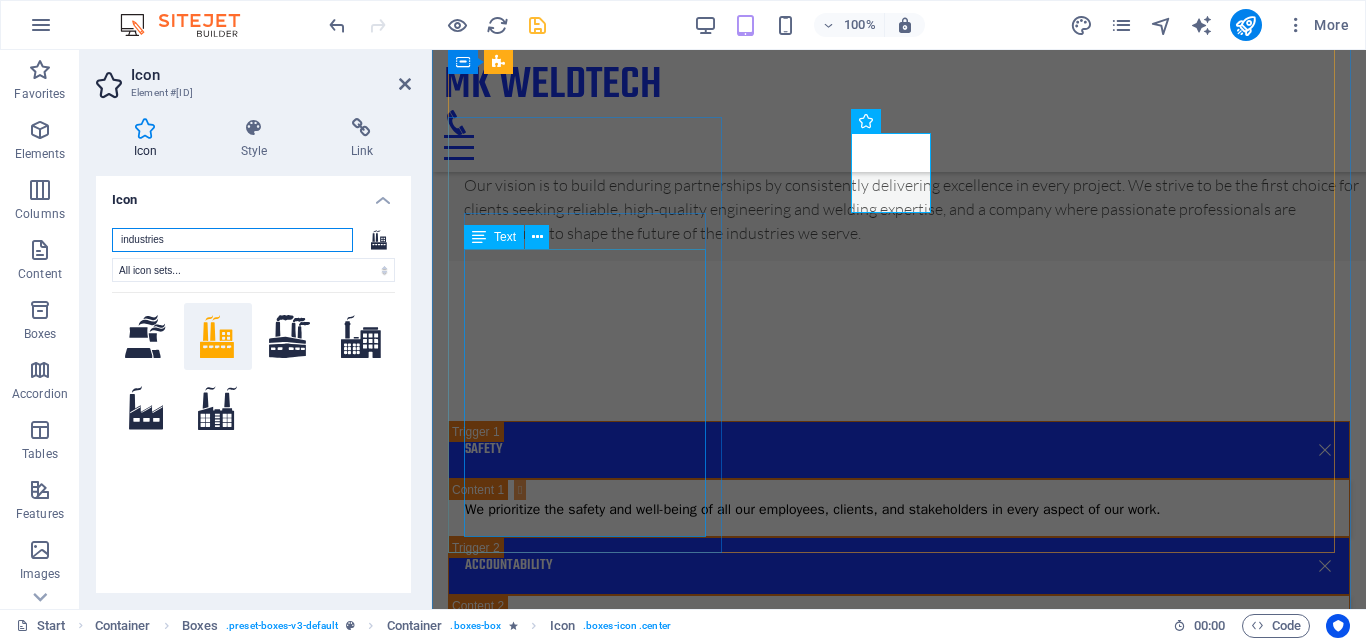 scroll, scrollTop: 3397, scrollLeft: 0, axis: vertical 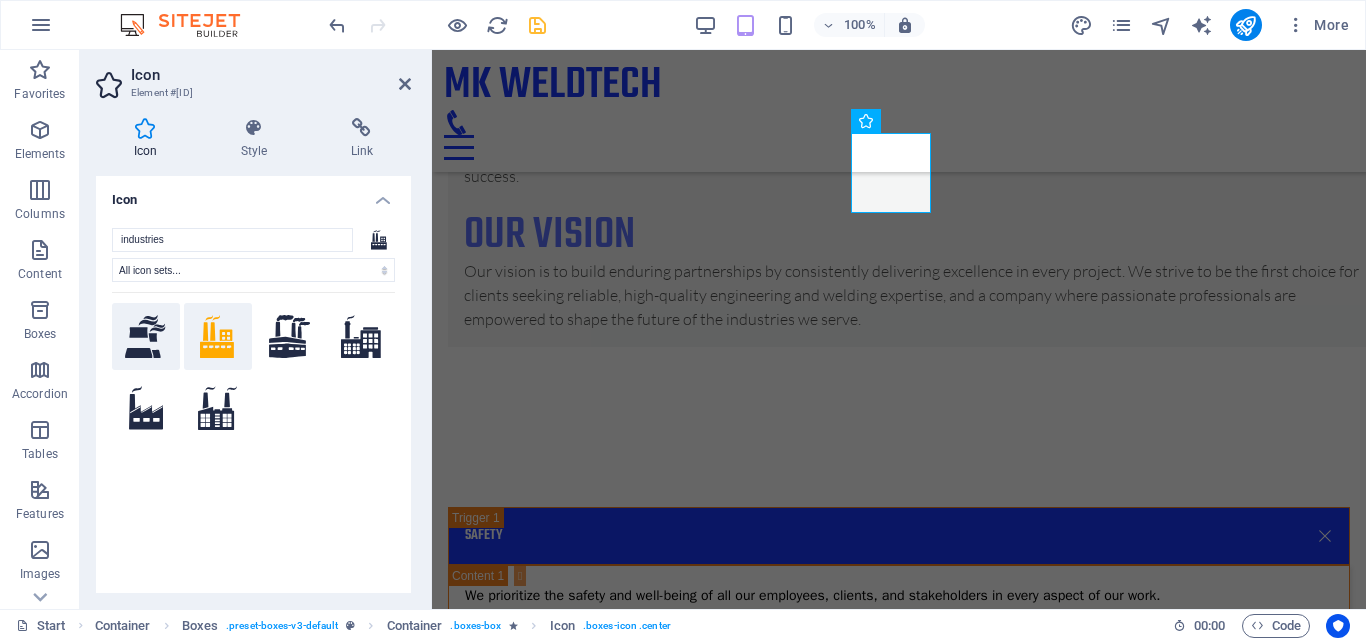 click 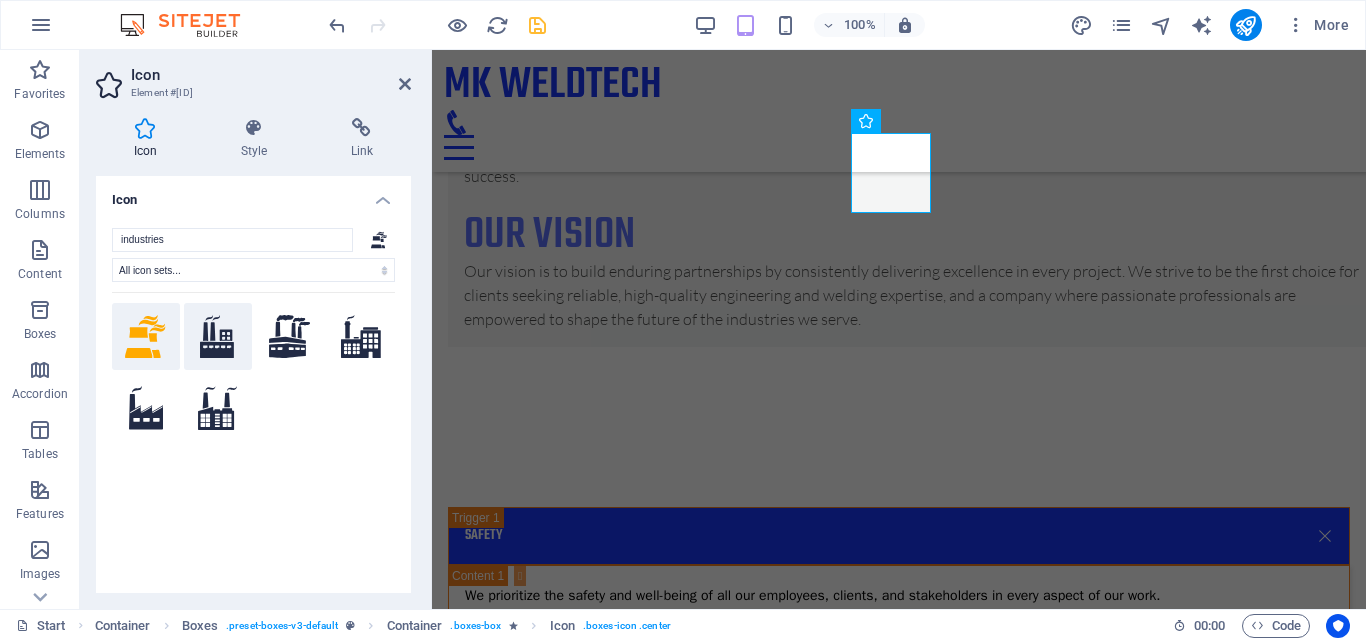 click 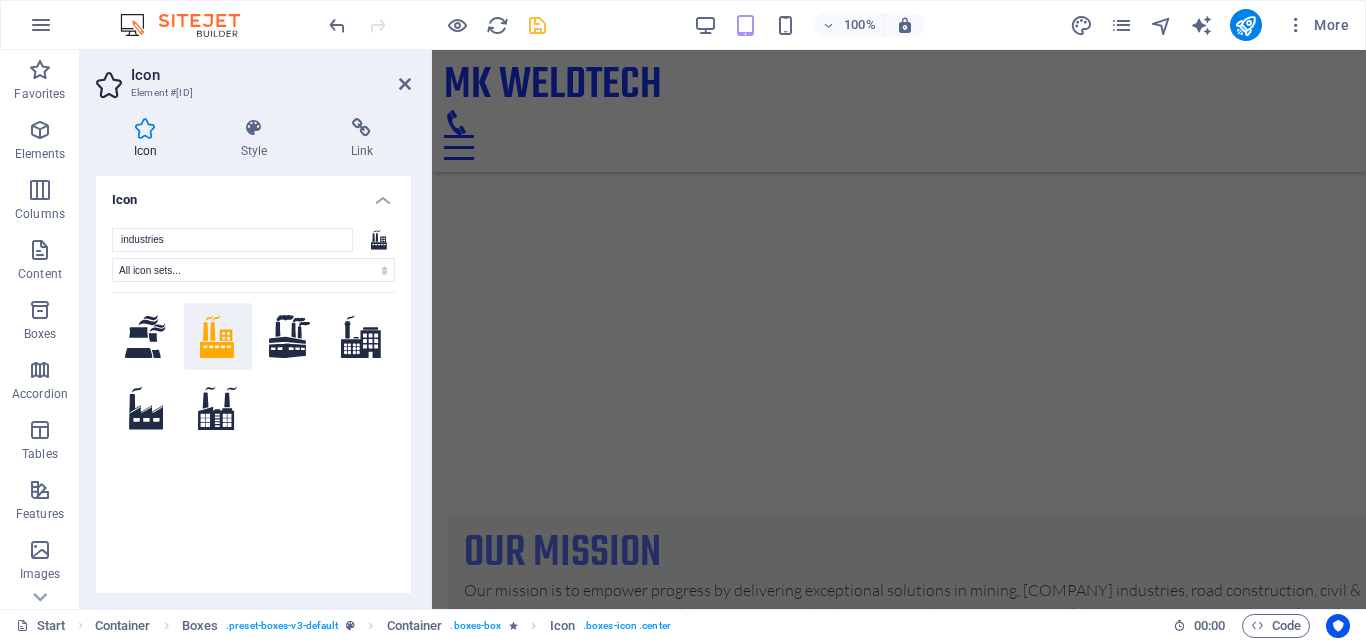 scroll, scrollTop: 2767, scrollLeft: 0, axis: vertical 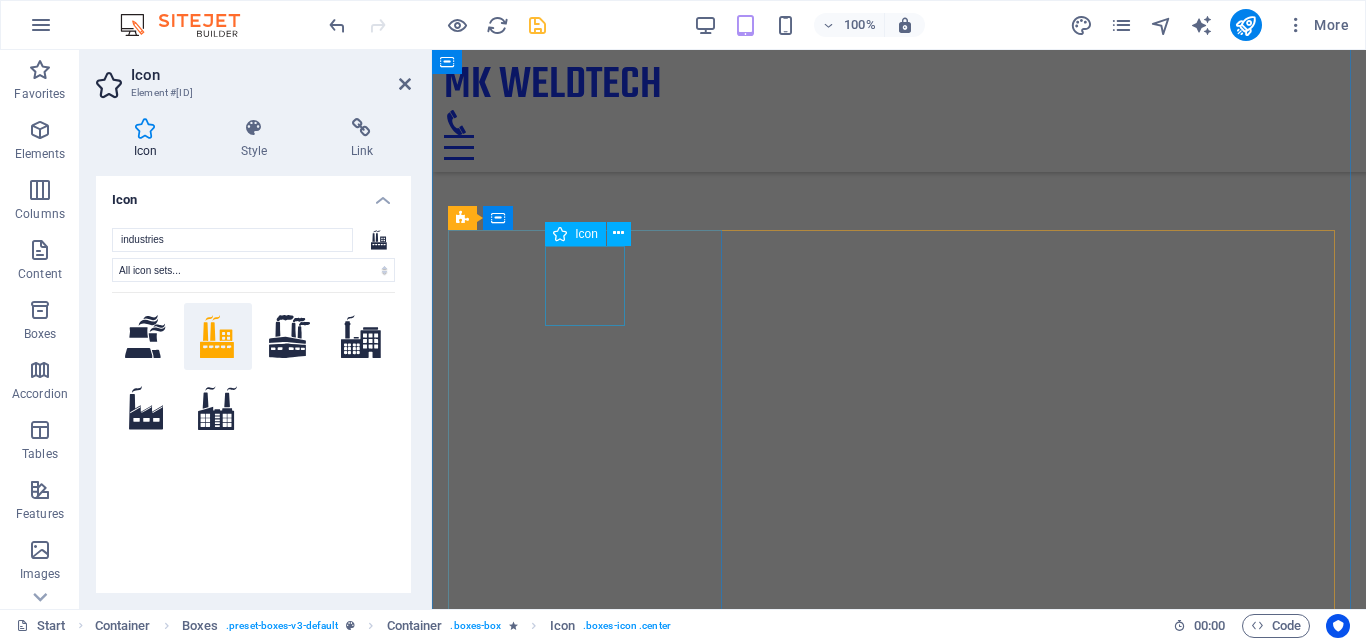 click at bounding box center (587, 2470) 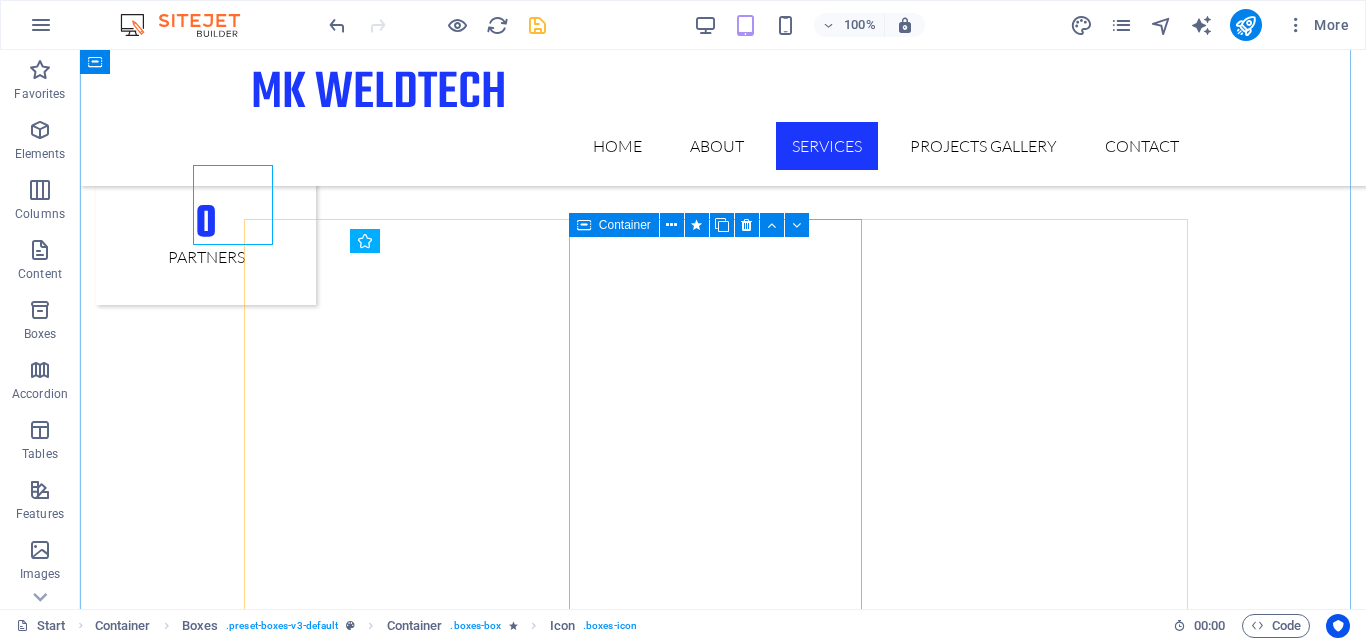 scroll, scrollTop: 2846, scrollLeft: 0, axis: vertical 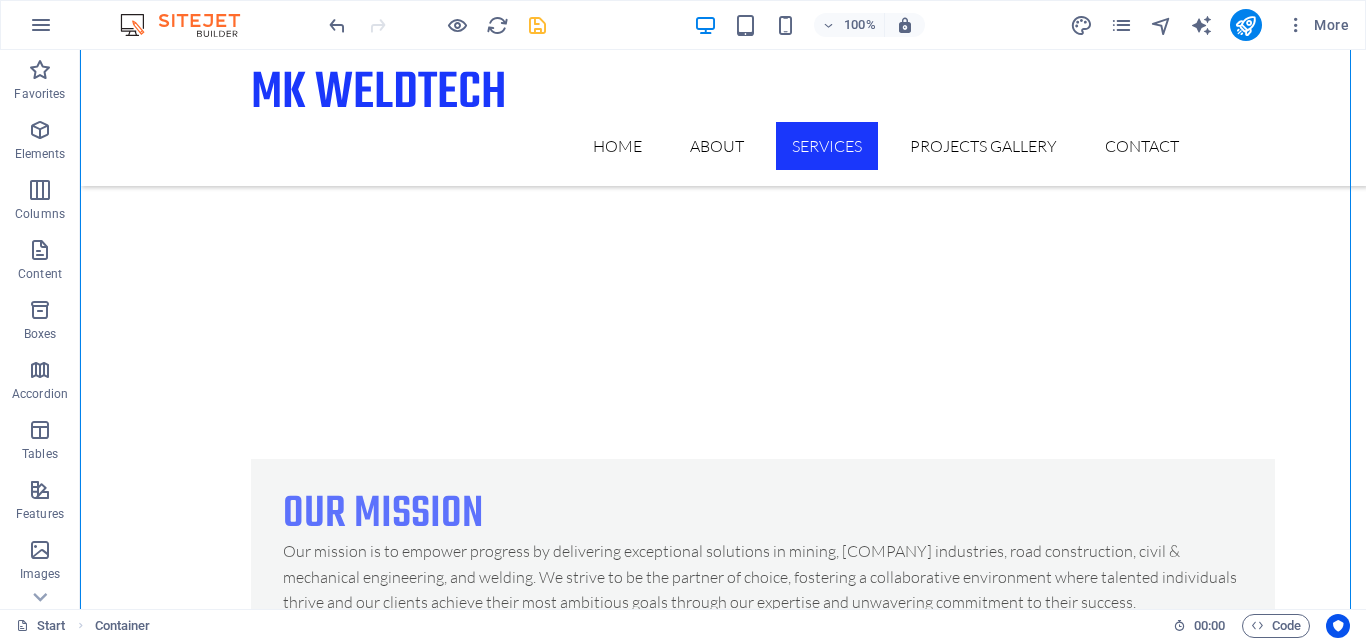 drag, startPoint x: 1018, startPoint y: 376, endPoint x: 364, endPoint y: 169, distance: 685.9774 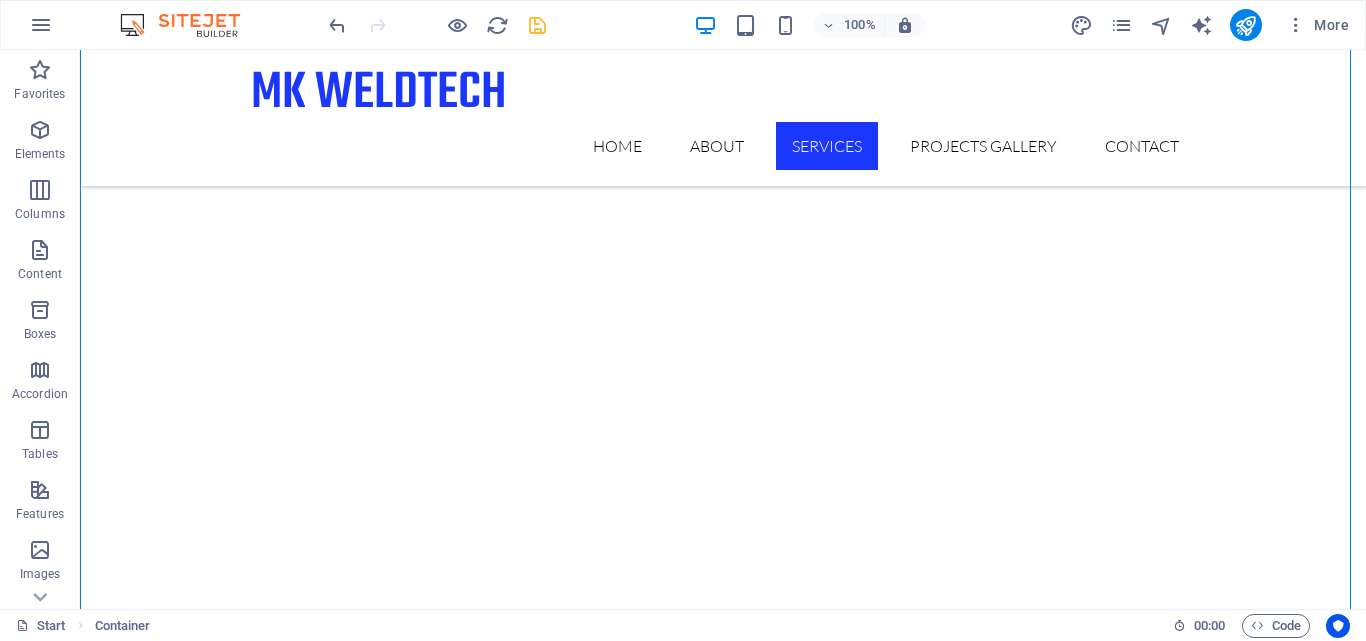scroll, scrollTop: 2925, scrollLeft: 0, axis: vertical 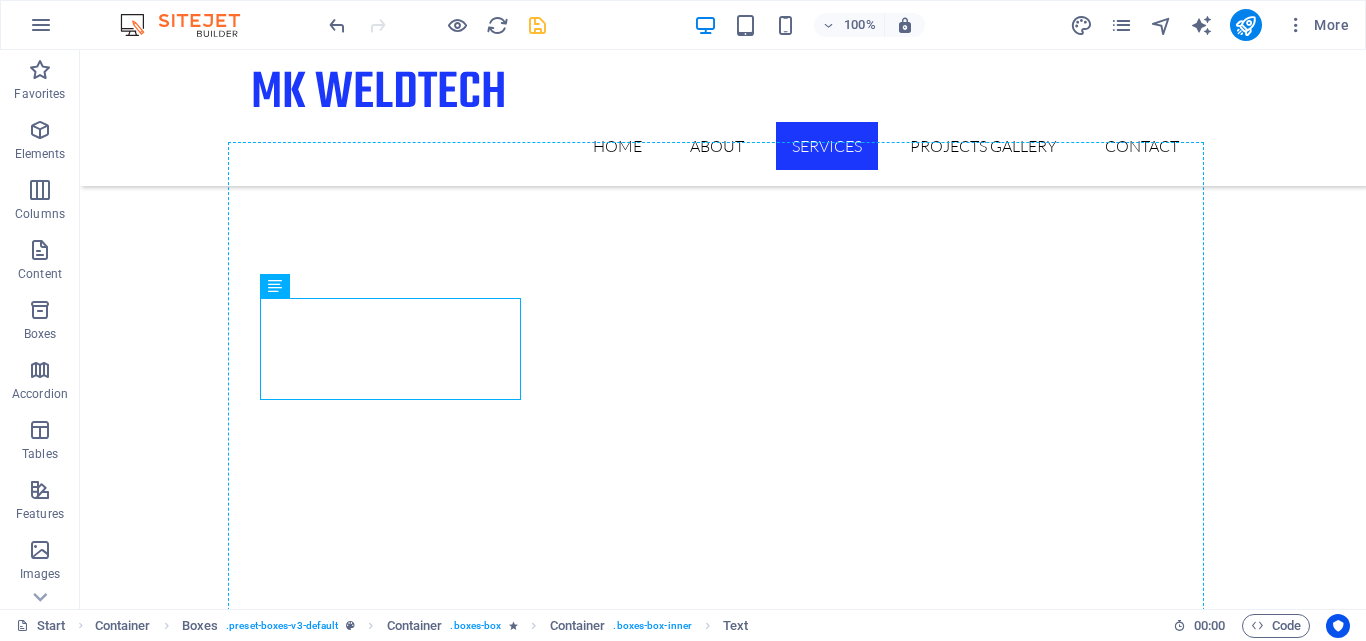 drag, startPoint x: 493, startPoint y: 354, endPoint x: 451, endPoint y: 159, distance: 199.4718 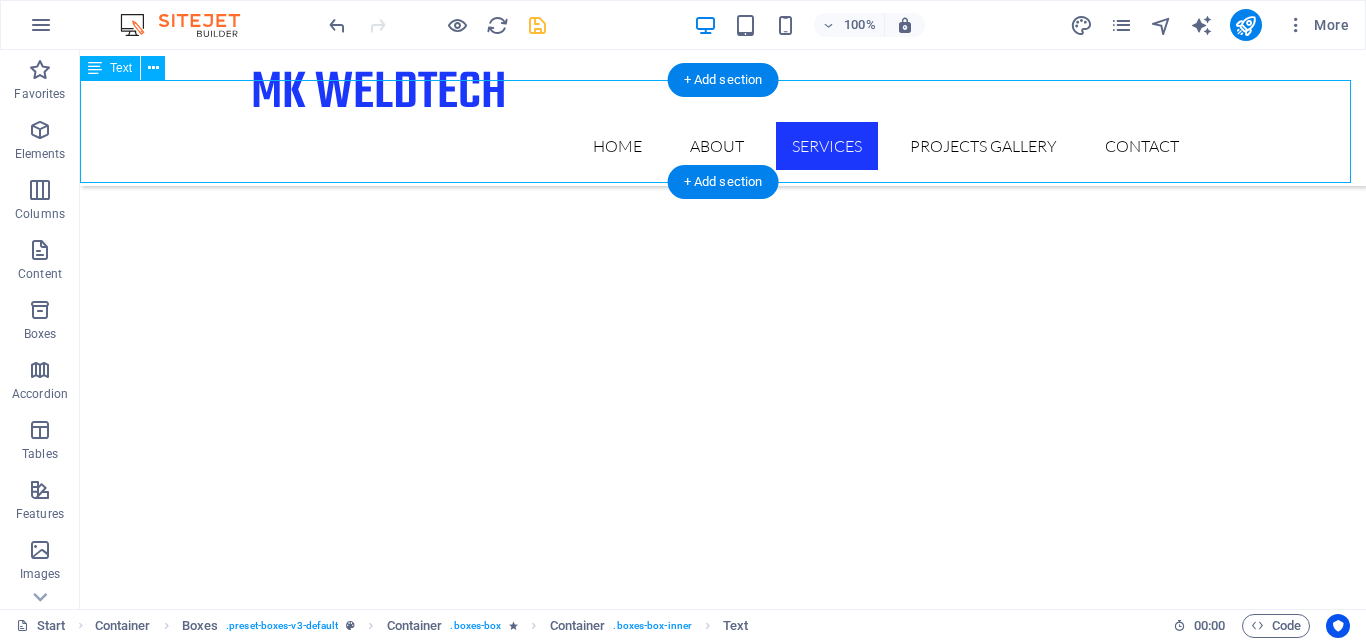 scroll, scrollTop: 2609, scrollLeft: 0, axis: vertical 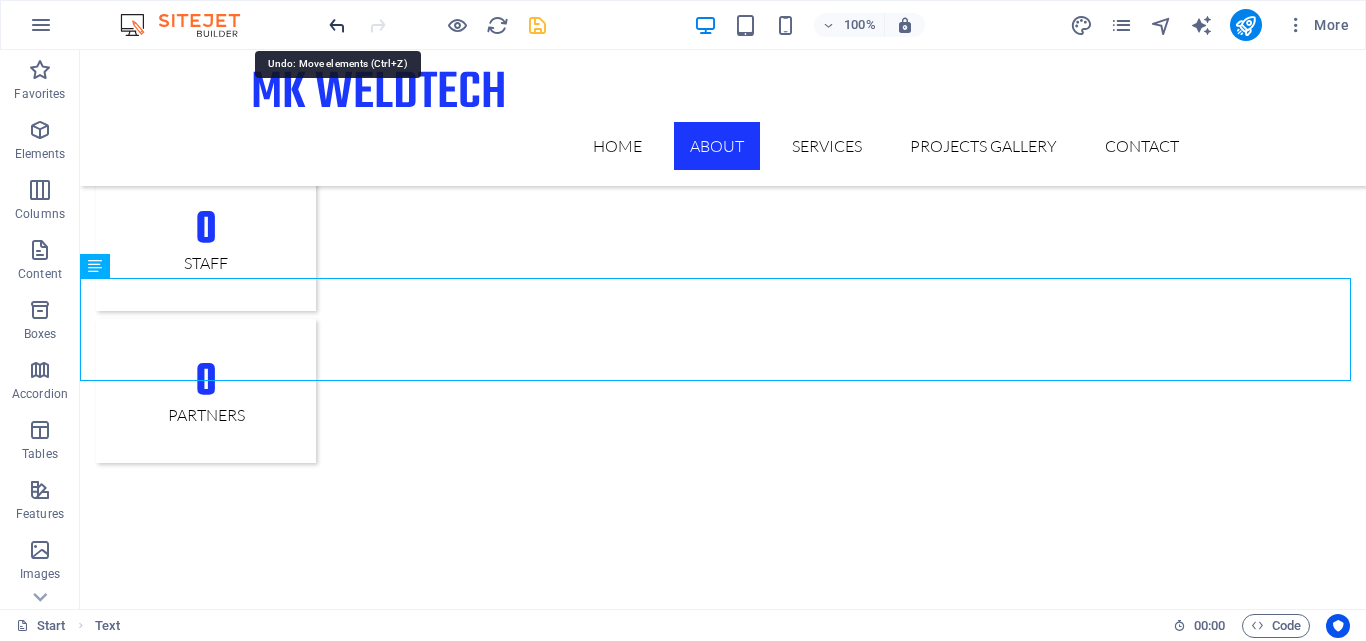 click at bounding box center [337, 25] 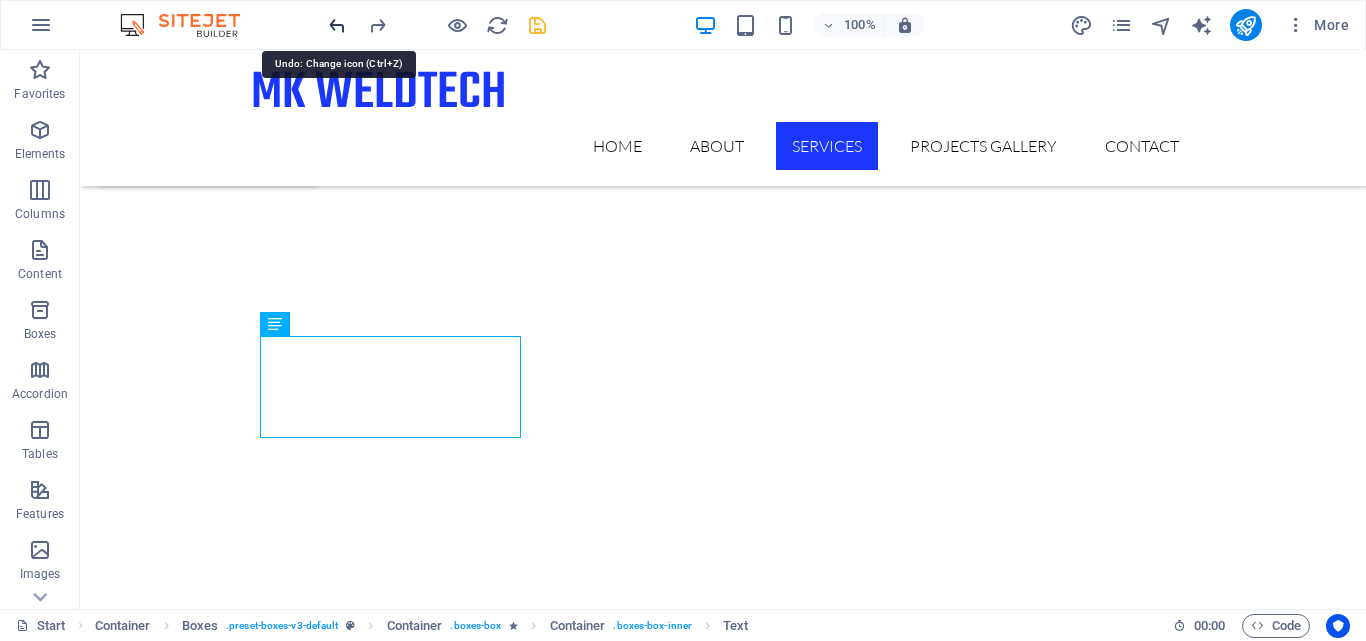 scroll, scrollTop: 2944, scrollLeft: 0, axis: vertical 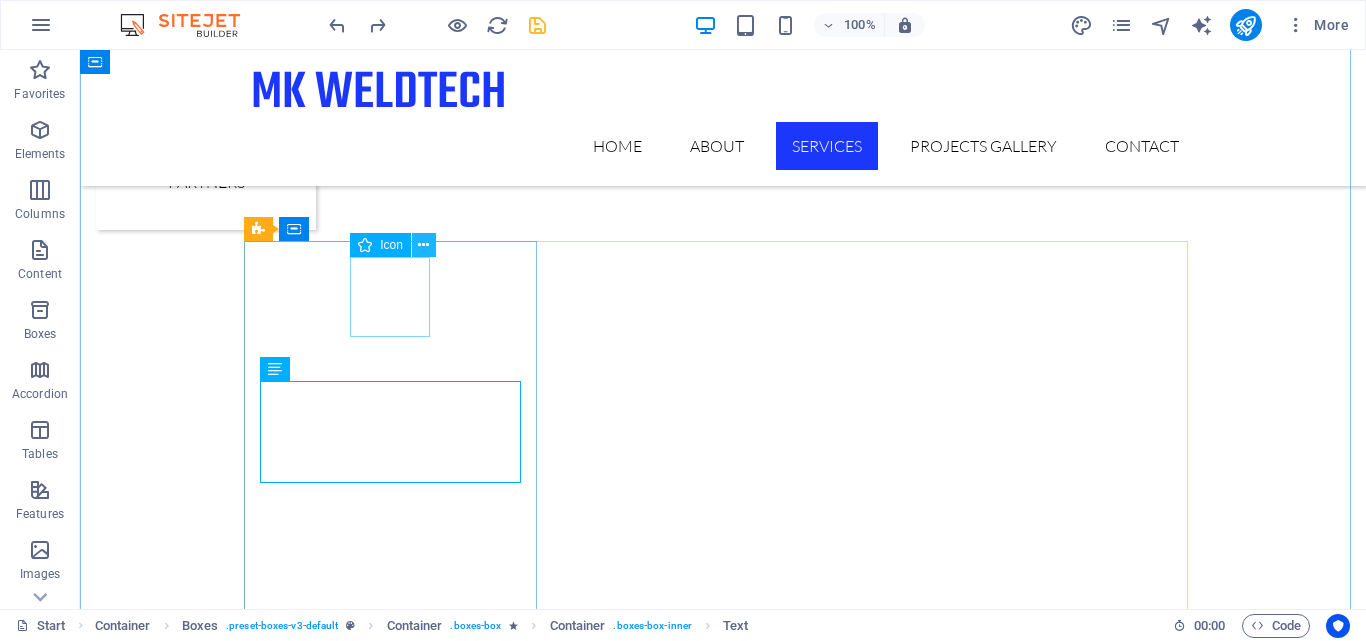click at bounding box center [423, 245] 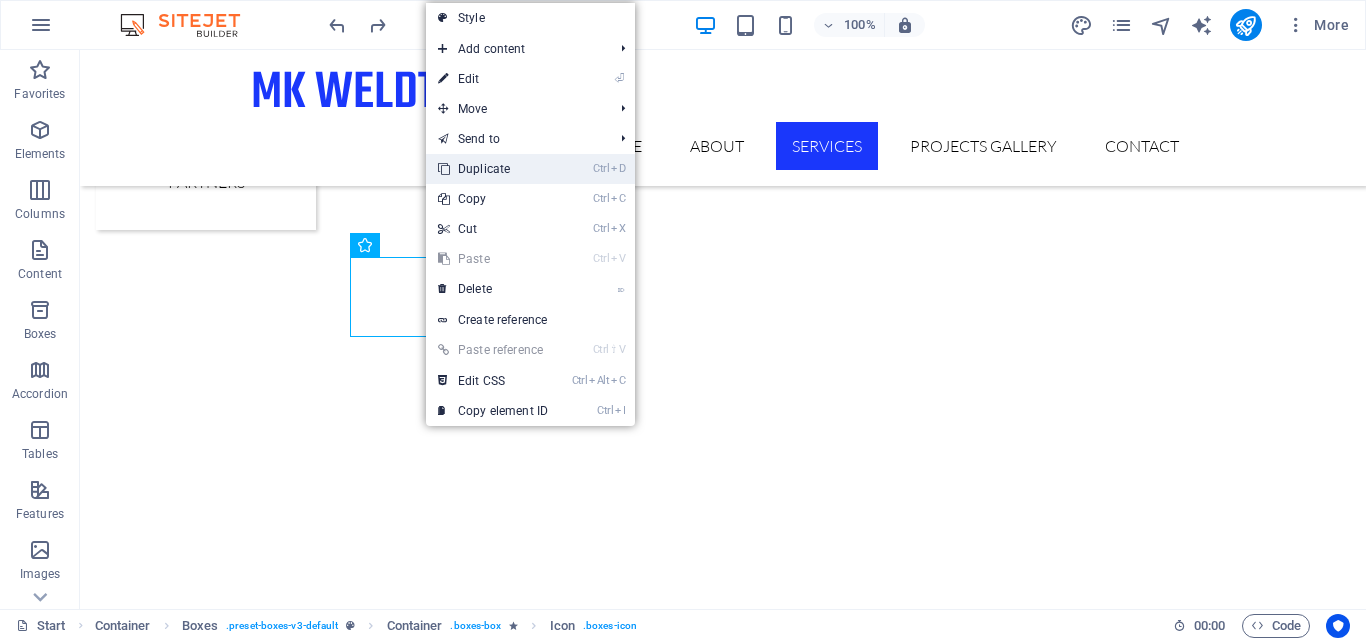 click on "Ctrl D  Duplicate" at bounding box center [493, 169] 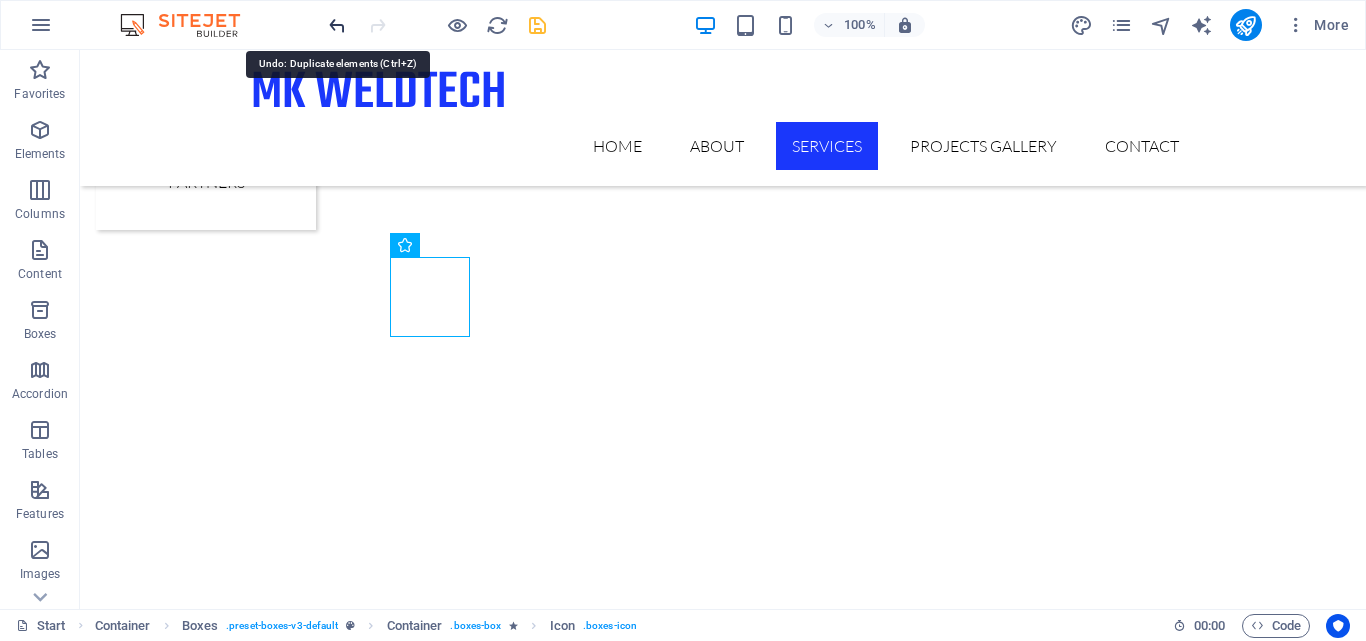 click at bounding box center (337, 25) 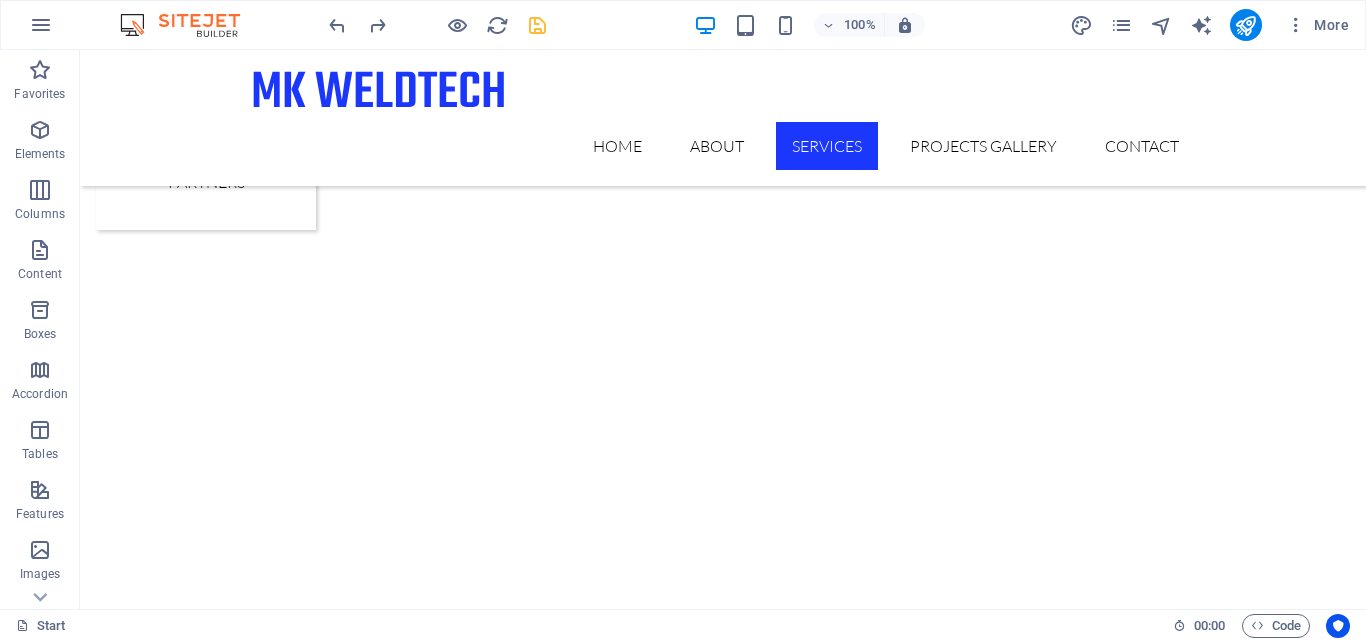 scroll, scrollTop: 2912, scrollLeft: 0, axis: vertical 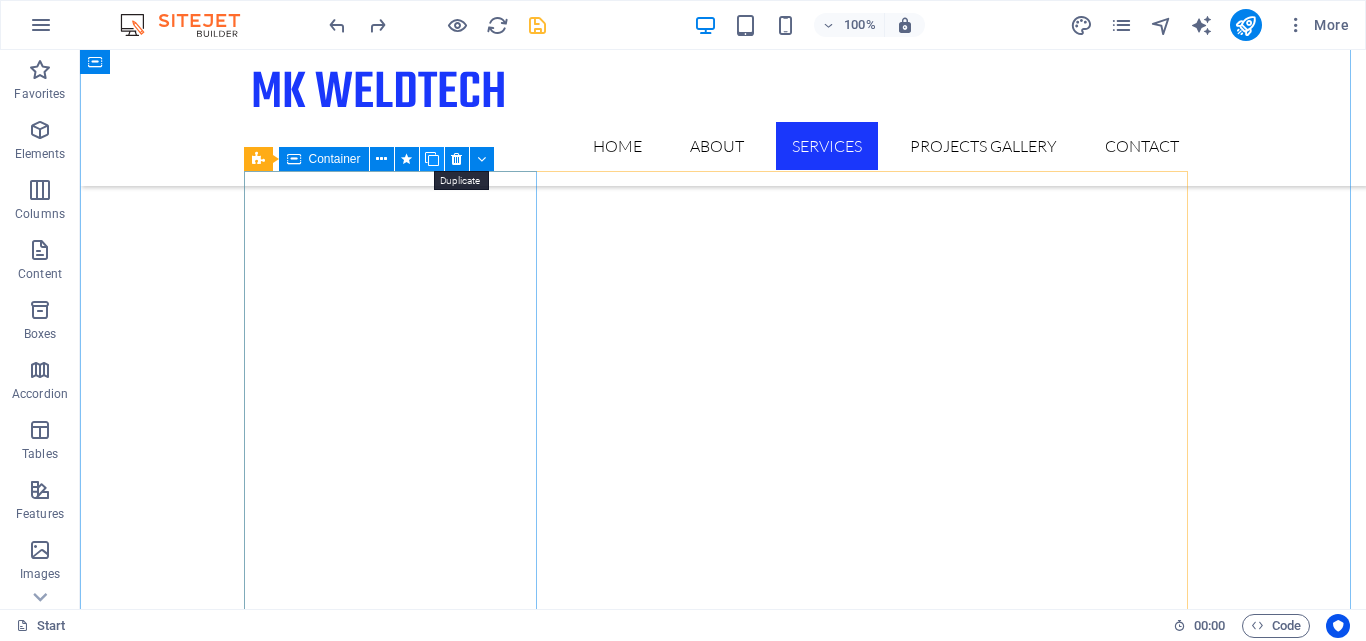 click at bounding box center (432, 159) 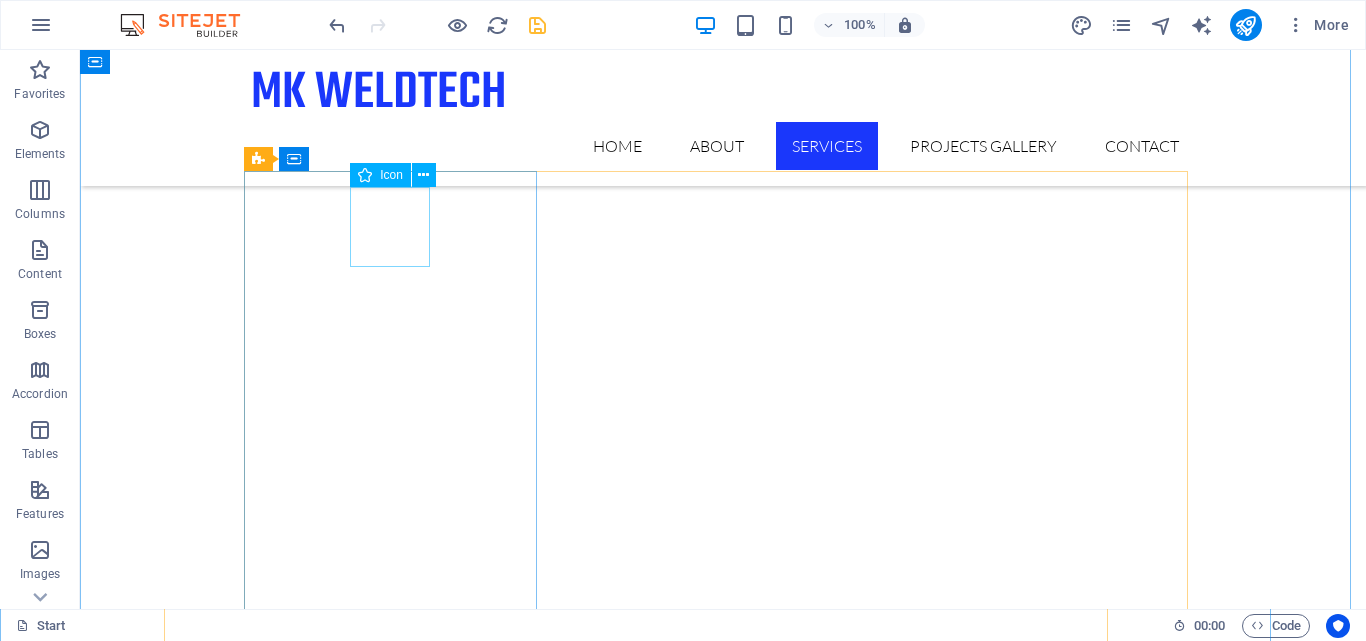 click at bounding box center (397, 2681) 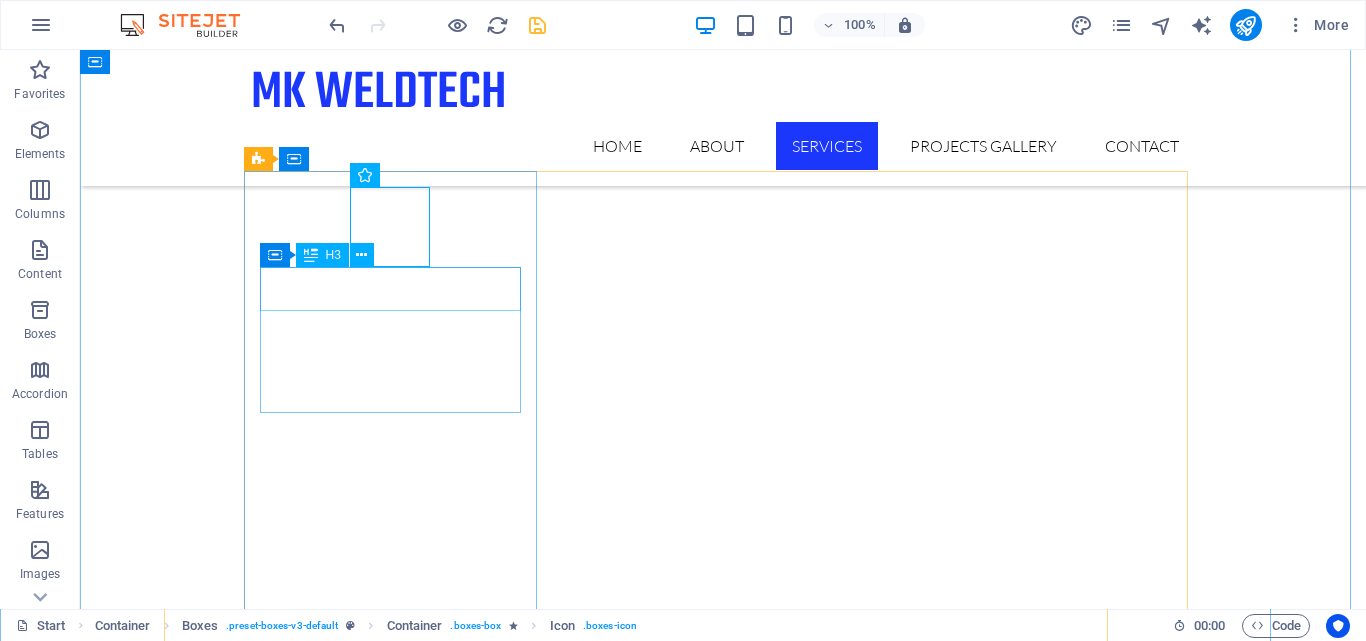 click on "mining" at bounding box center [397, 2742] 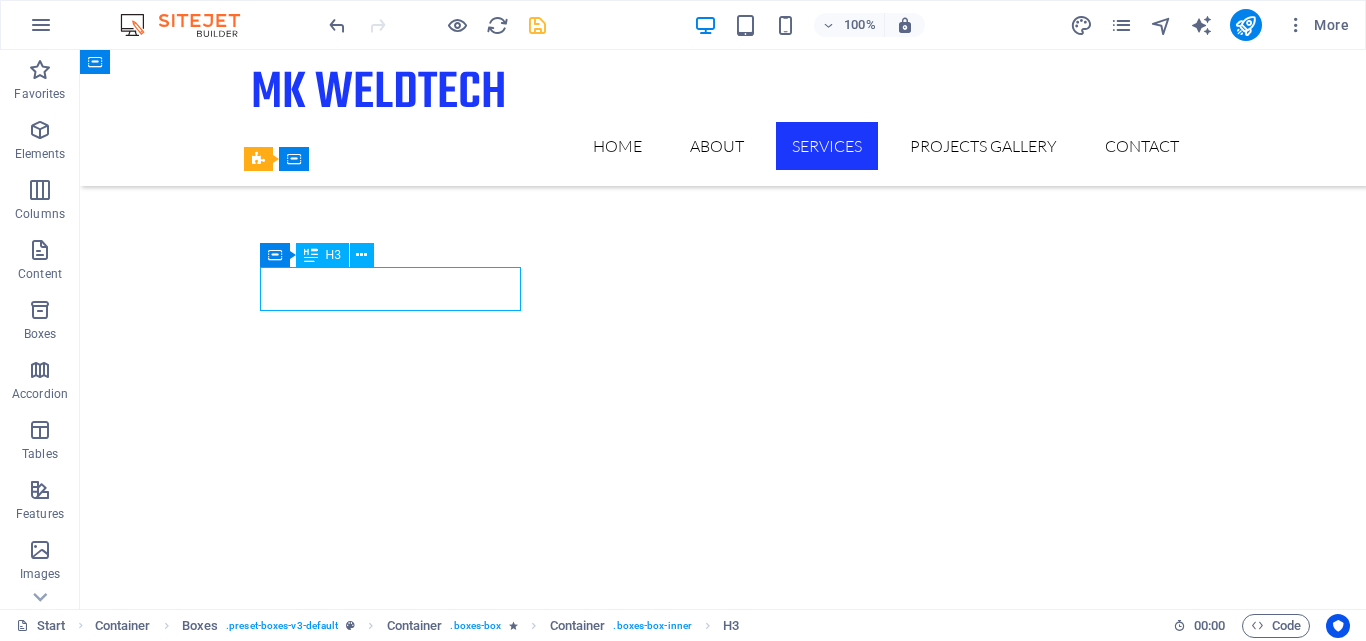 click on "mining" at bounding box center [397, 2742] 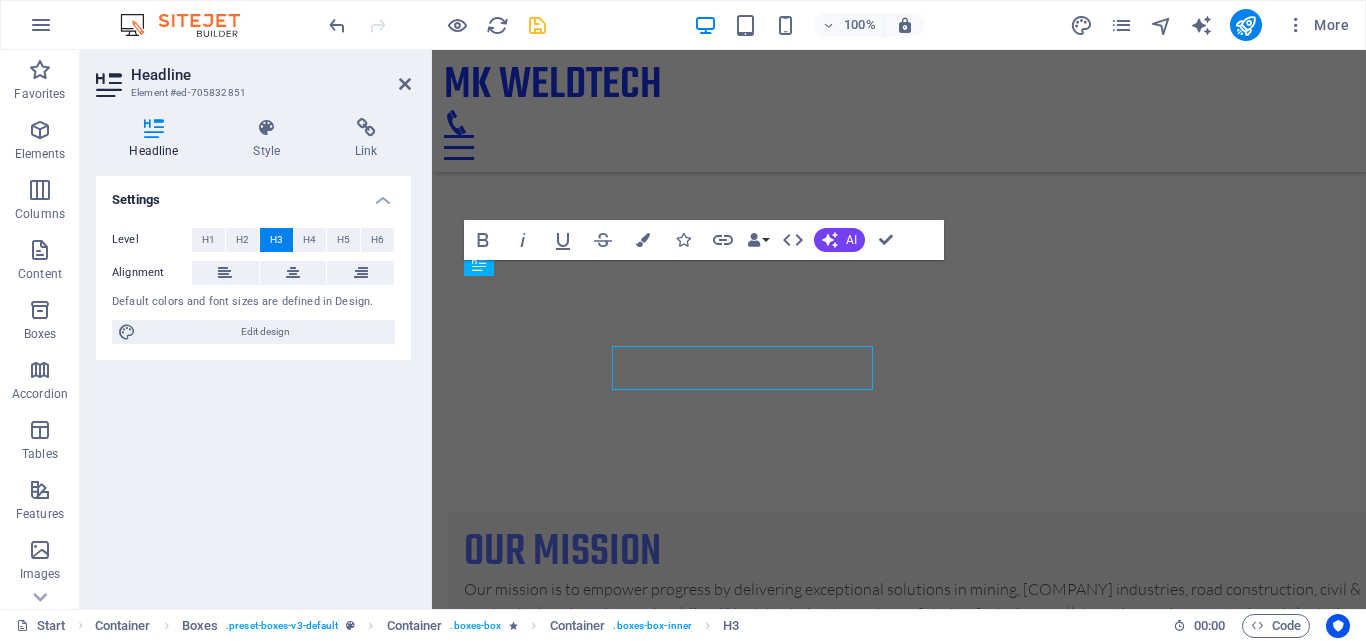 scroll, scrollTop: 2833, scrollLeft: 0, axis: vertical 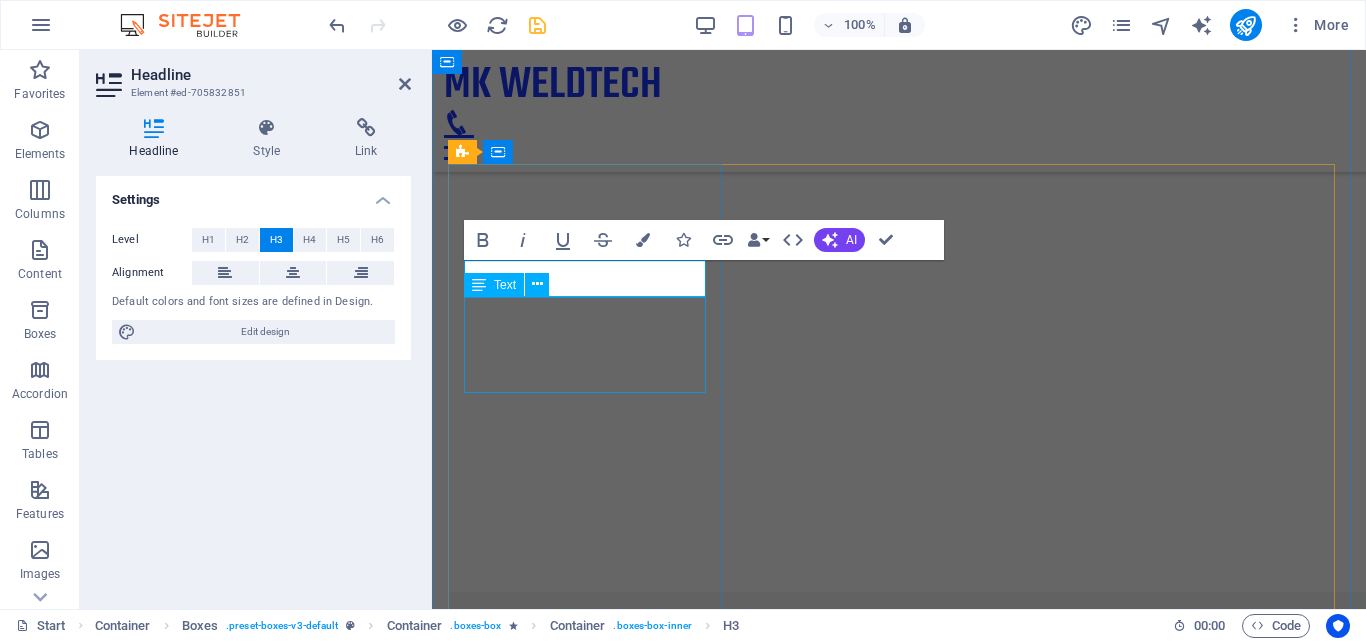 type 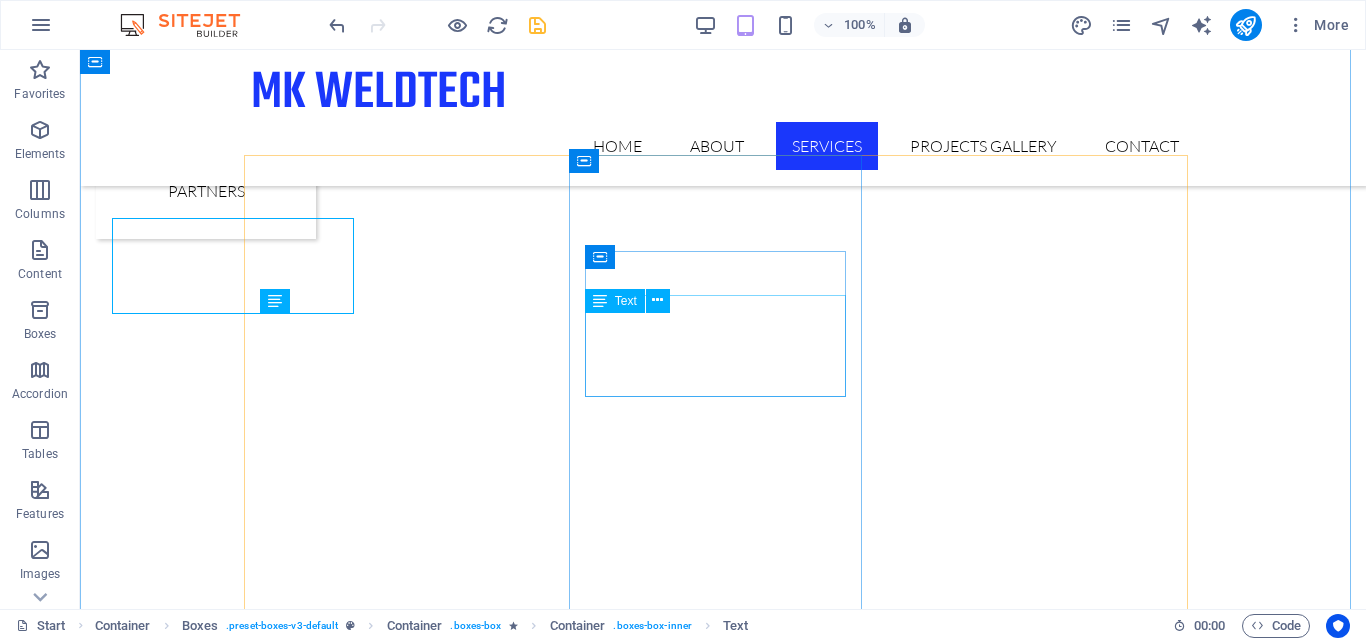 click on "Gold Mining Coal Mining Chrome Mining Platinum Mining" at bounding box center [397, 3168] 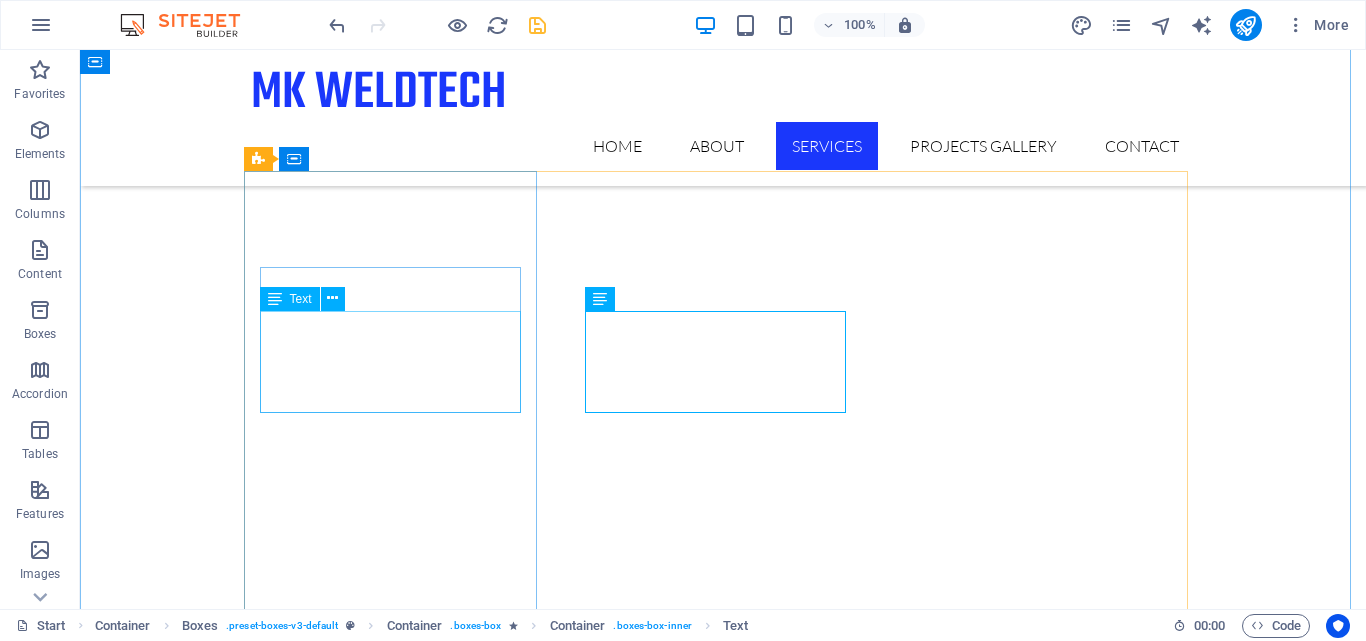 click on "Gold Mining Coal Mining Chrome Mining Platinum Mining" at bounding box center [397, 2815] 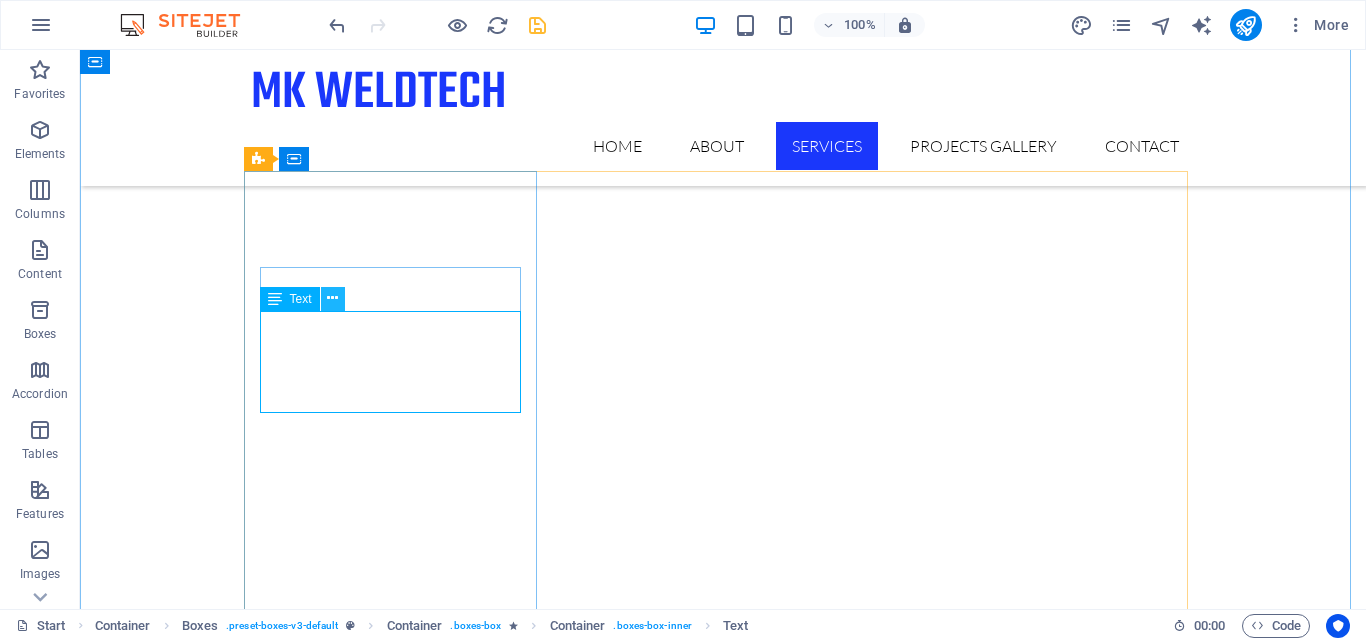 click at bounding box center (332, 298) 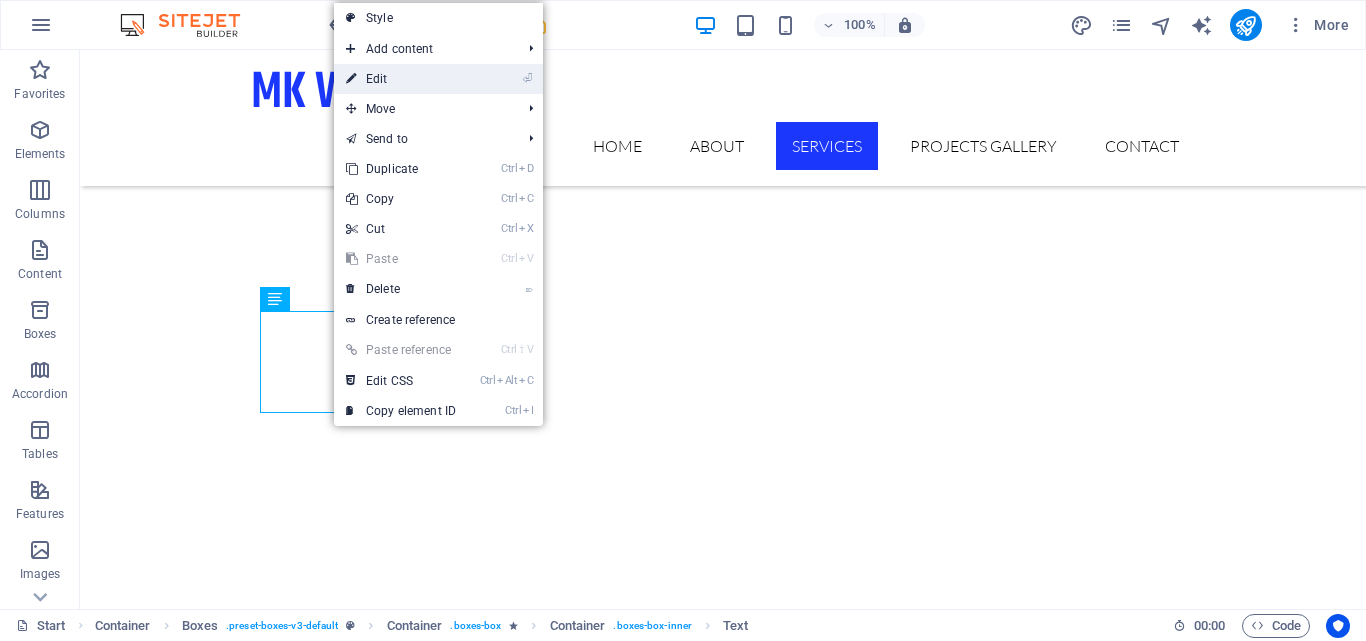 click on "⏎  Edit" at bounding box center (401, 79) 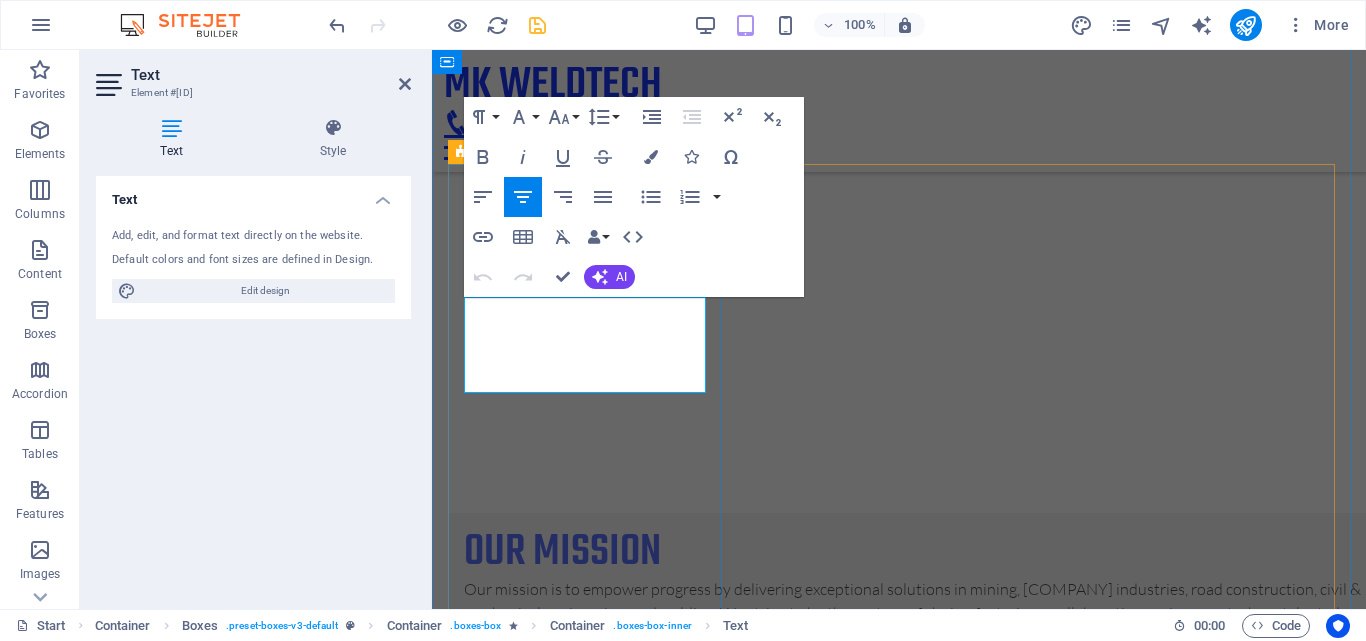 scroll, scrollTop: 2833, scrollLeft: 0, axis: vertical 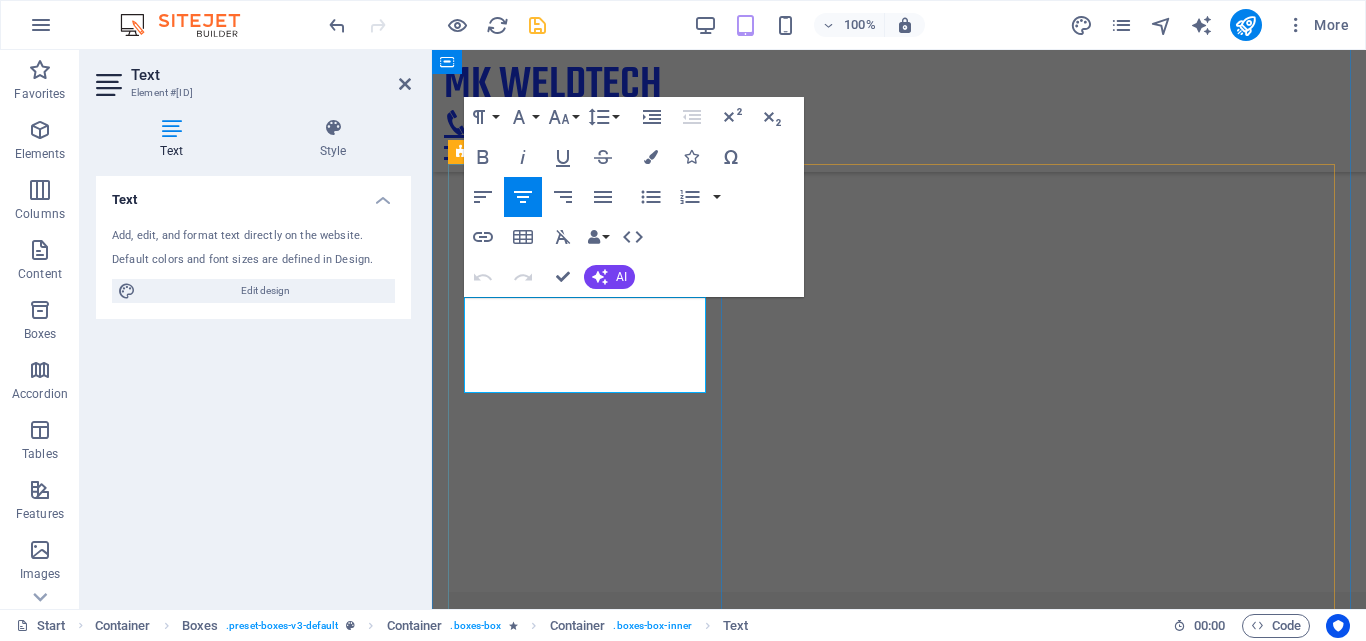 click on "Platinum Mining" at bounding box center [587, 2565] 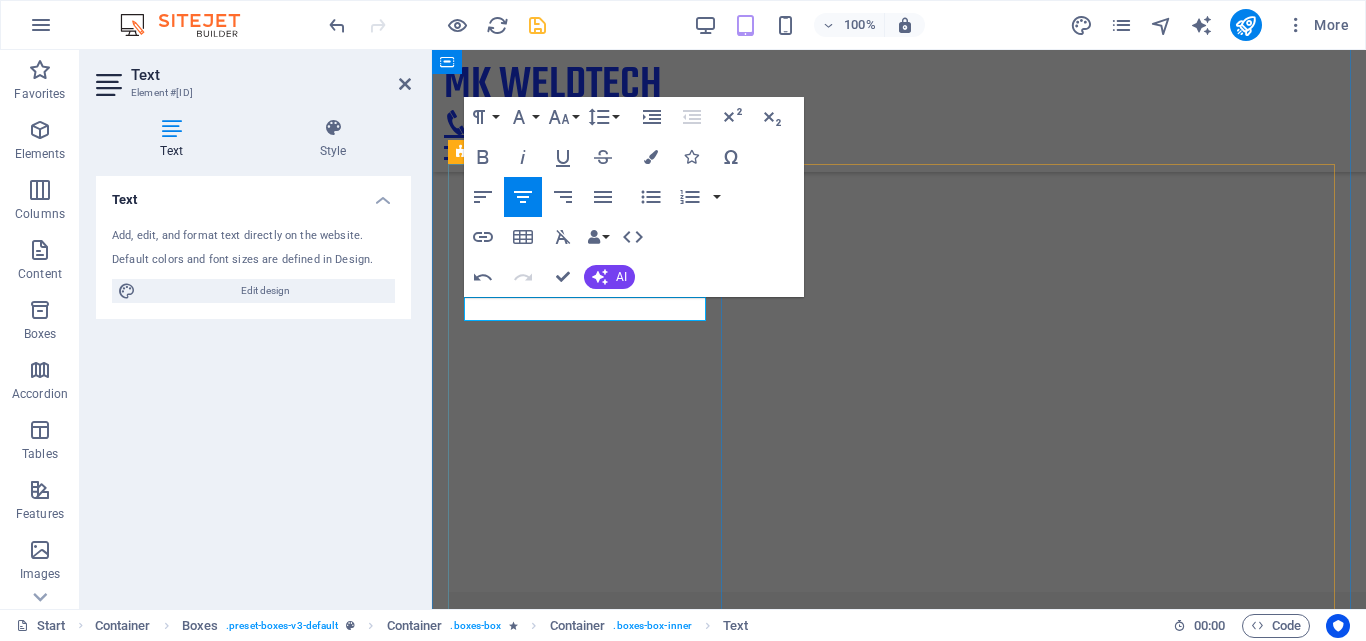 type 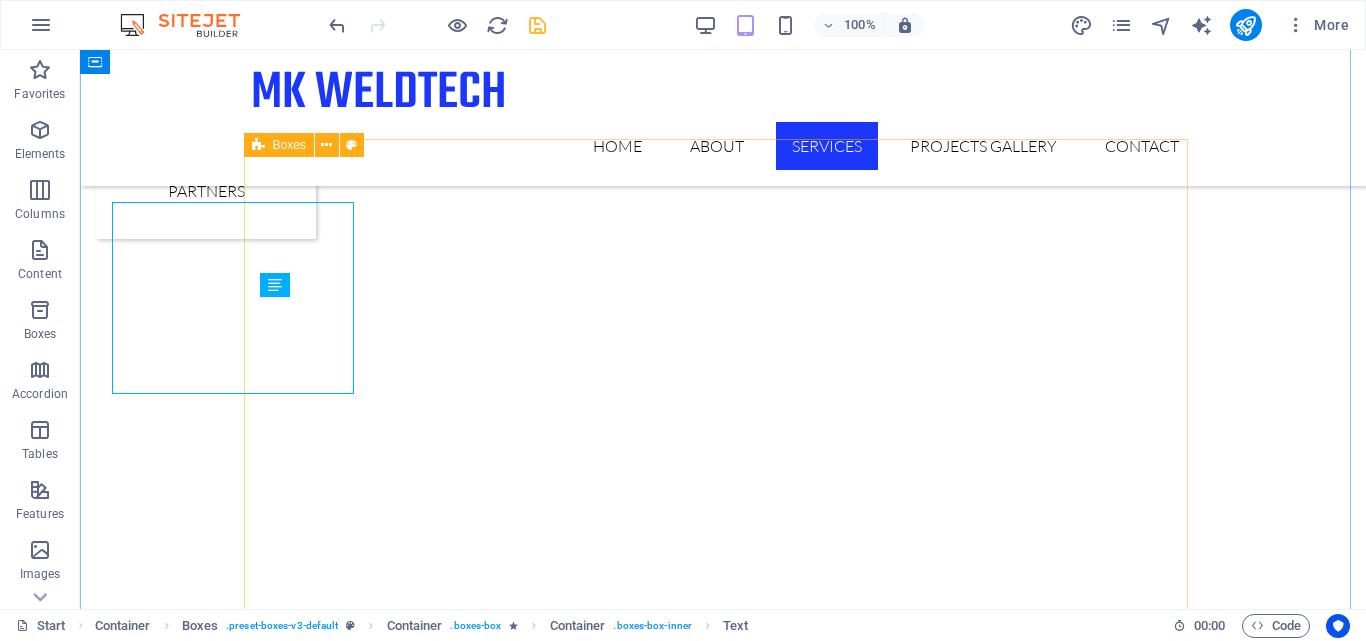 scroll, scrollTop: 2926, scrollLeft: 0, axis: vertical 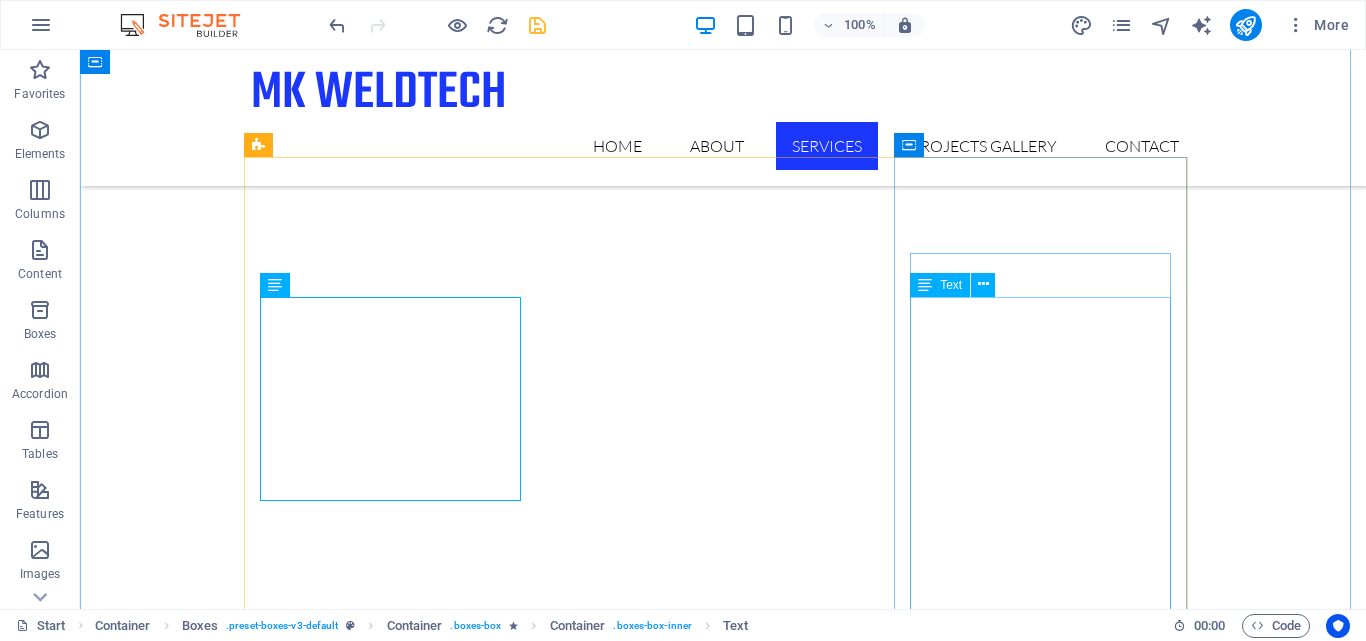 click on "New Road Construction Bridges Milling and Removal of Old Surface Bulk Earthworks Upgrades of roads from gravel to Asphalt (Tar Maintenance) Road Marking Lines Kerbingnes Seal Coating Patching Potholes Paving Road Rehabilitation Driveways" at bounding box center (397, 3565) 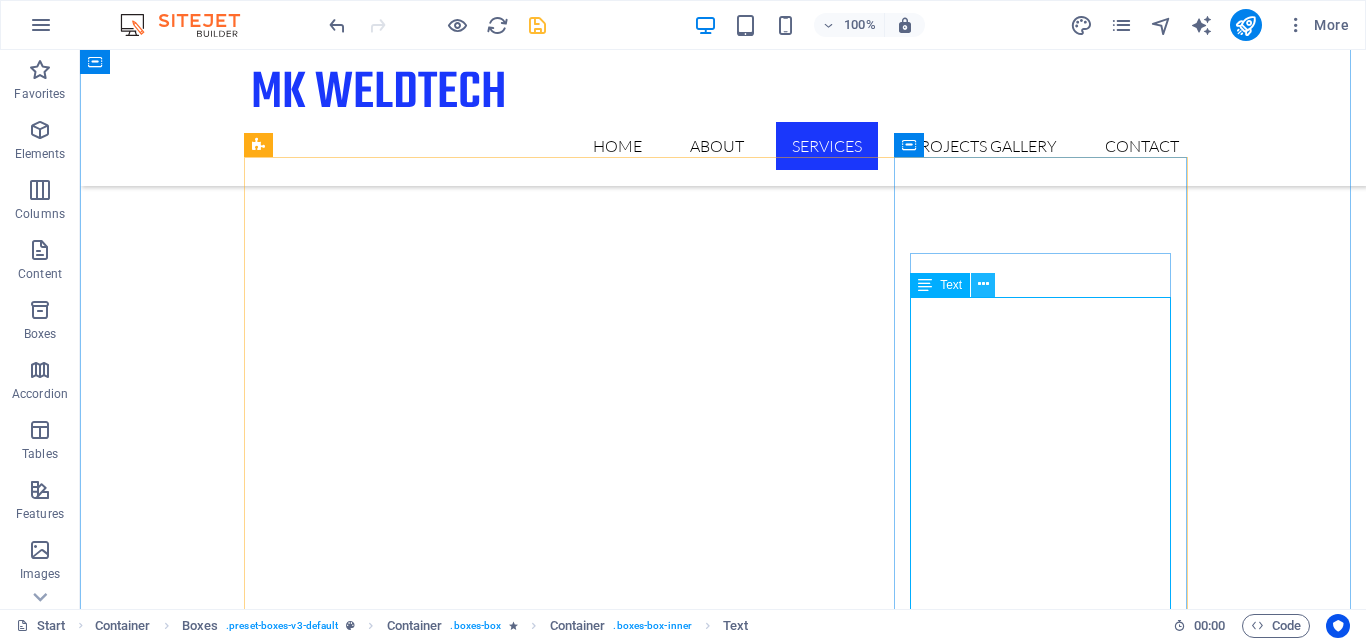 click at bounding box center [983, 284] 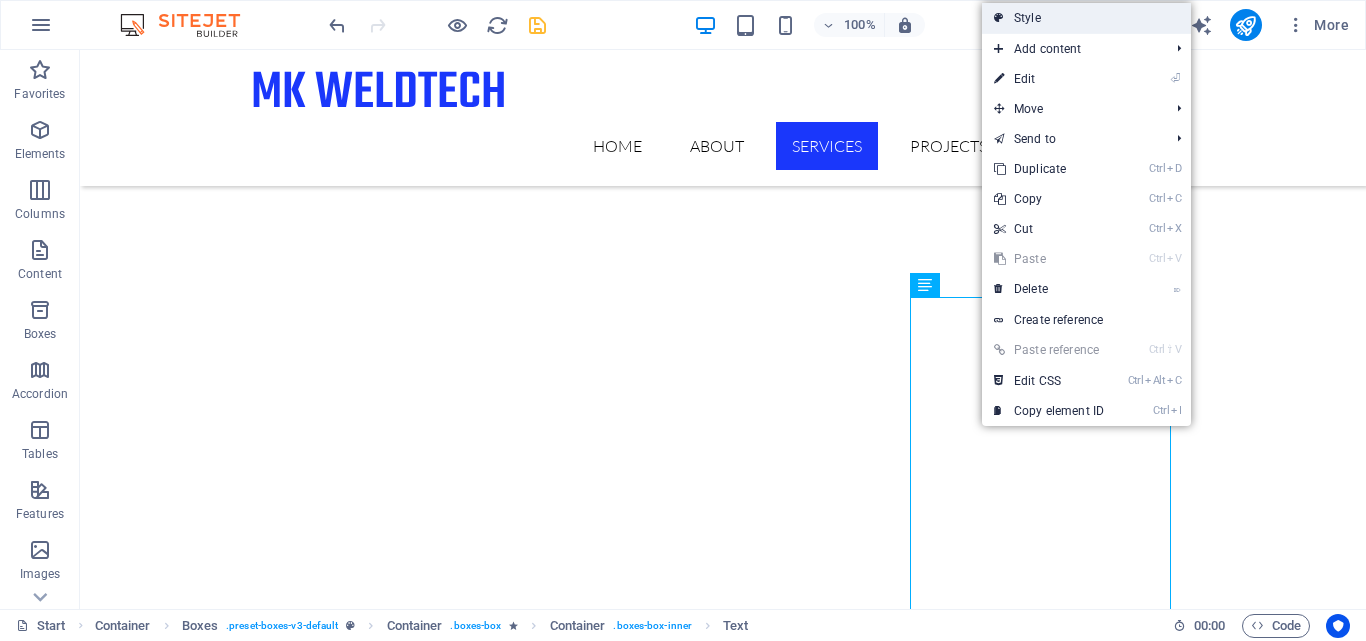 click on "Style" at bounding box center [1086, 18] 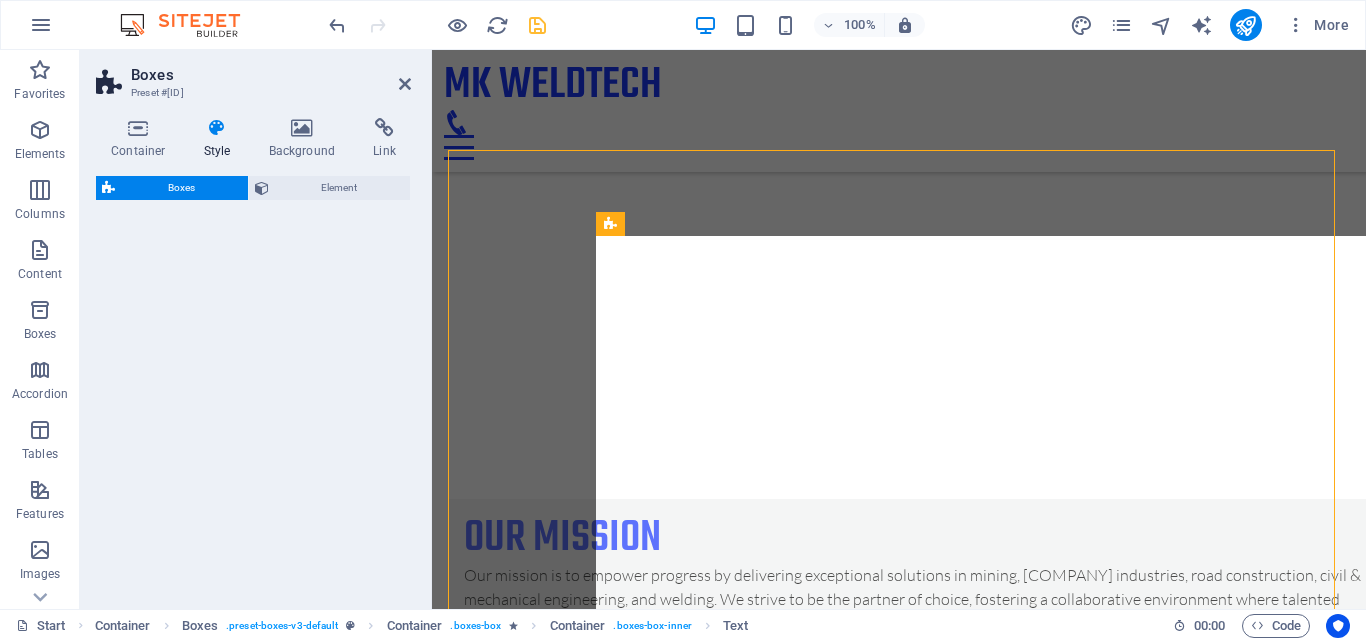select on "rem" 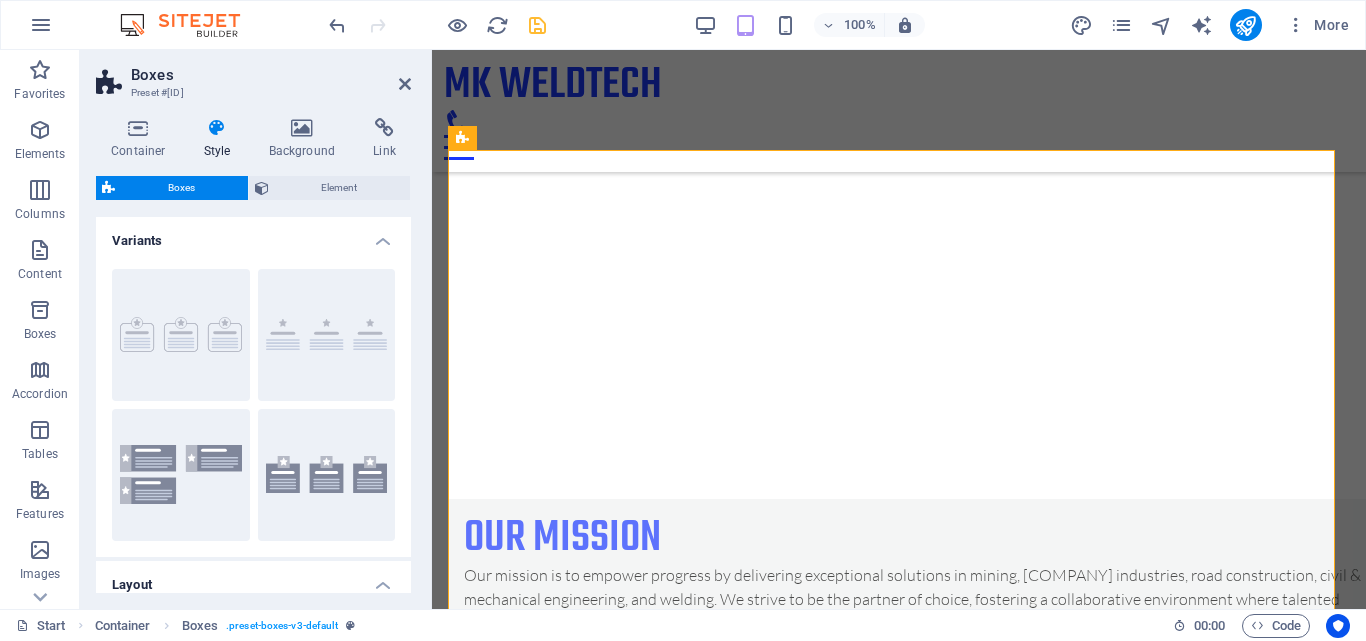 scroll, scrollTop: 2847, scrollLeft: 0, axis: vertical 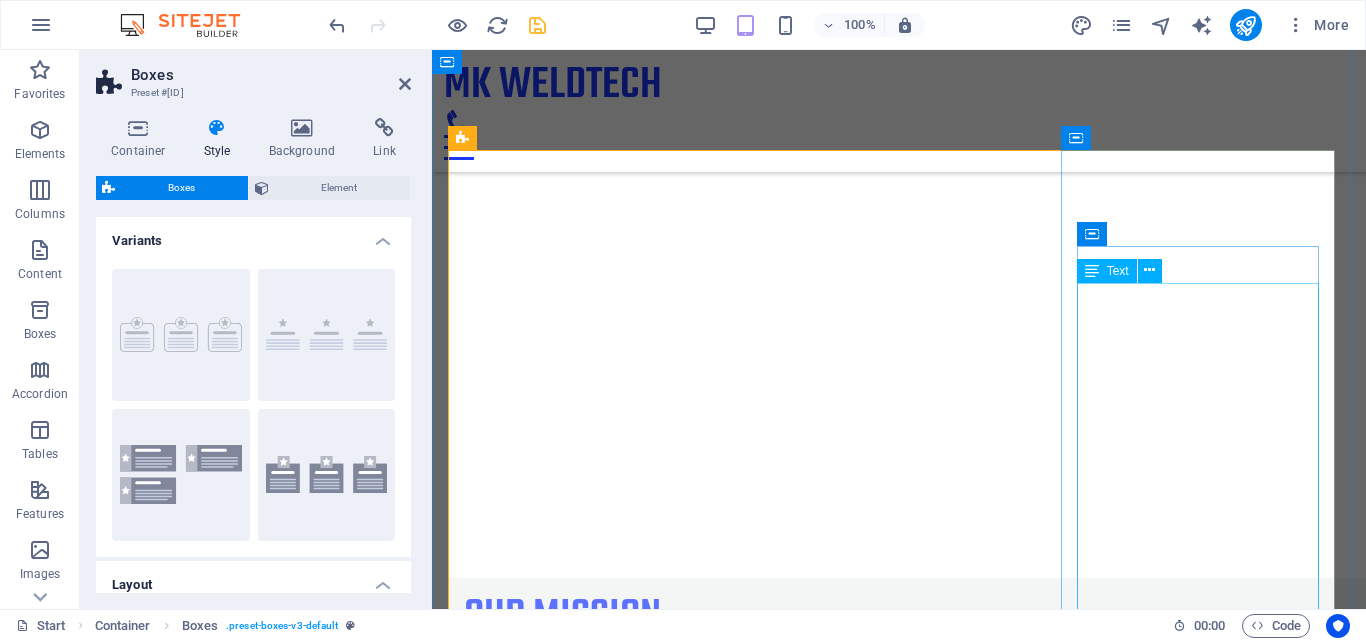 click on "New Road Construction Bridges Milling and Removal of Old Surface Bulk Earthworks Upgrades of roads from gravel to Asphalt (Tar Maintenance) Road Marking Lines Kerbingnes Seal Coating Patching Potholes Paving Road Rehabilitation Driveways" at bounding box center (587, 3253) 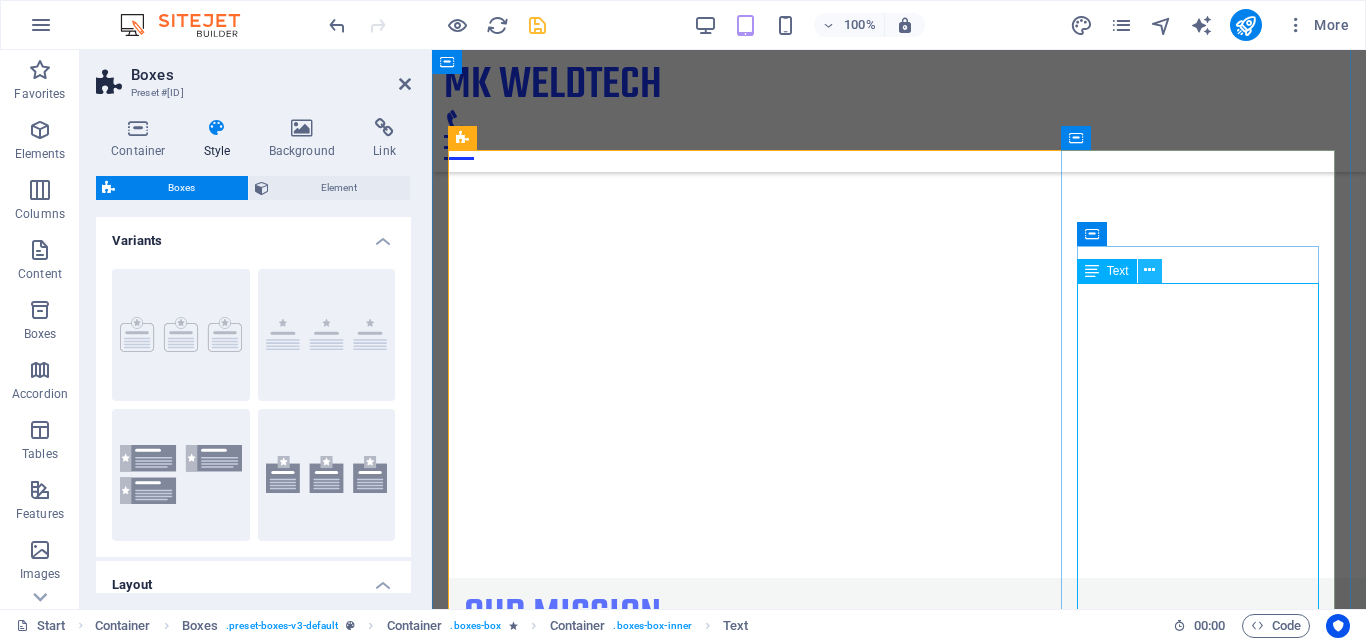 click at bounding box center [1149, 270] 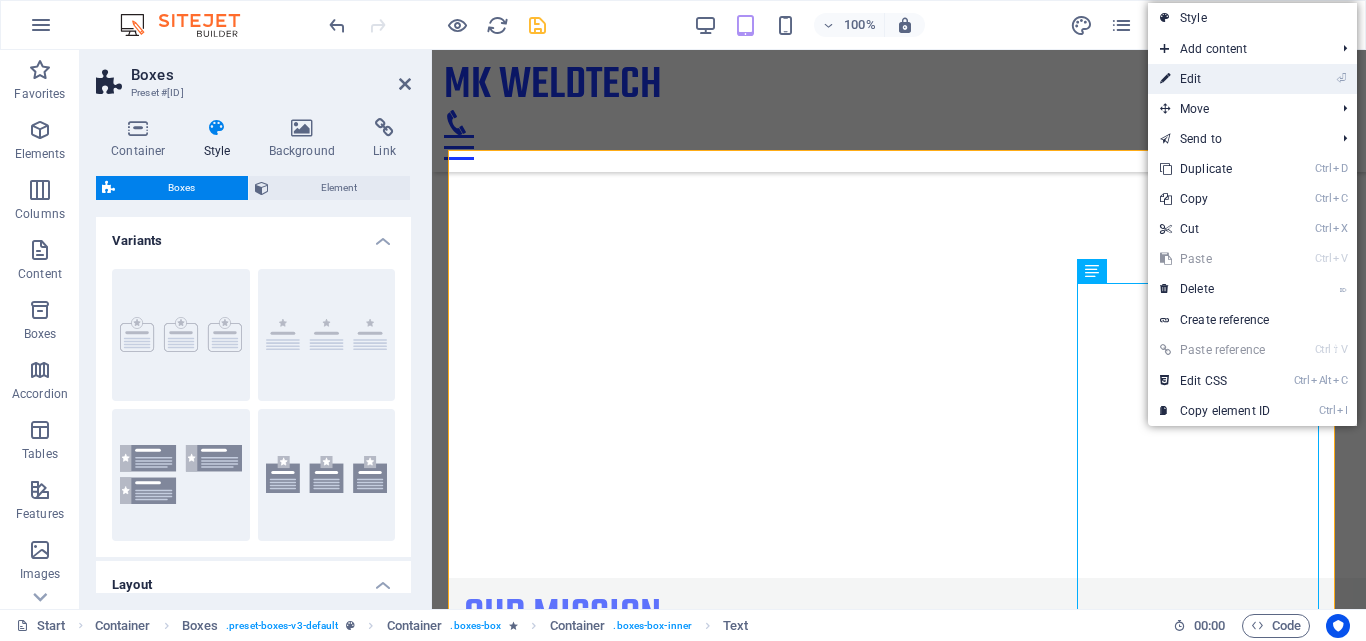 click on "⏎  Edit" at bounding box center [1215, 79] 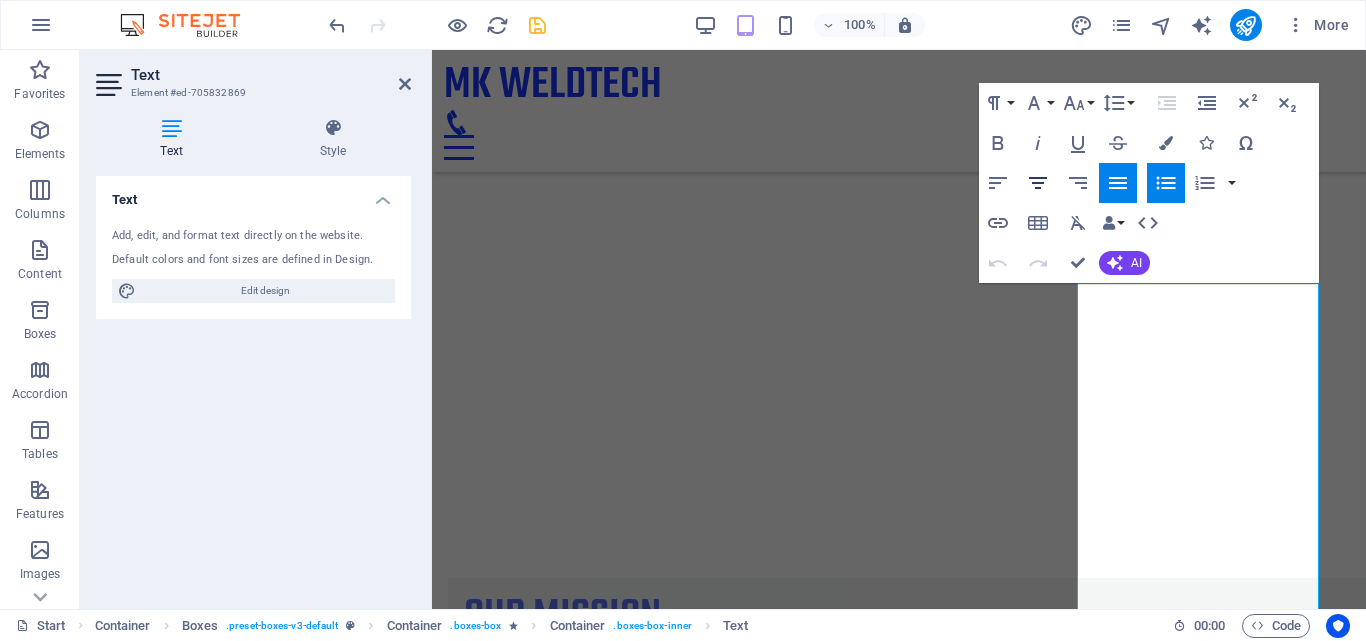 click 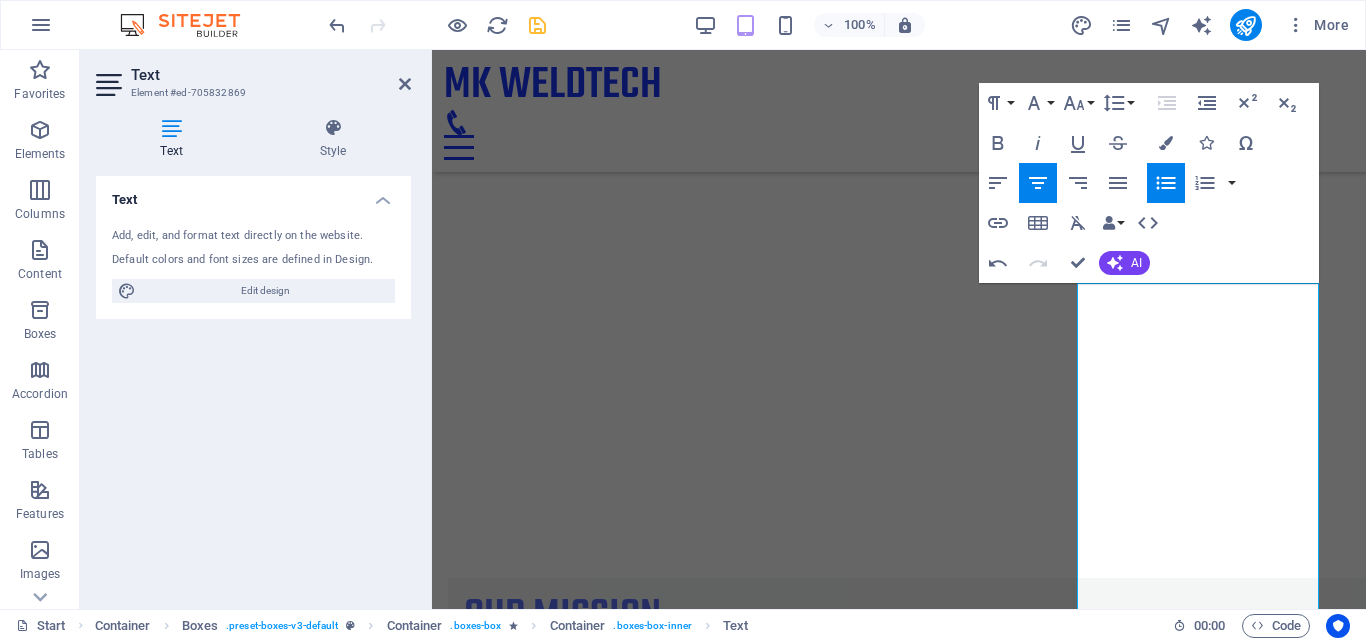 click 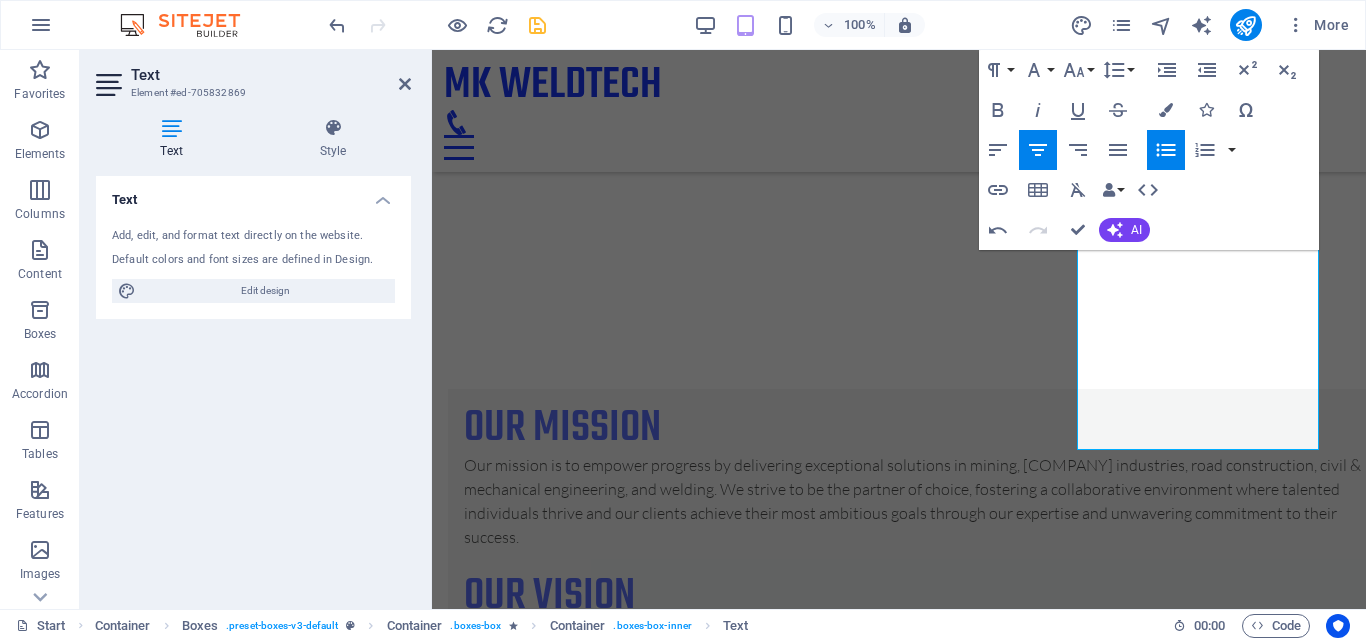 scroll, scrollTop: 3017, scrollLeft: 0, axis: vertical 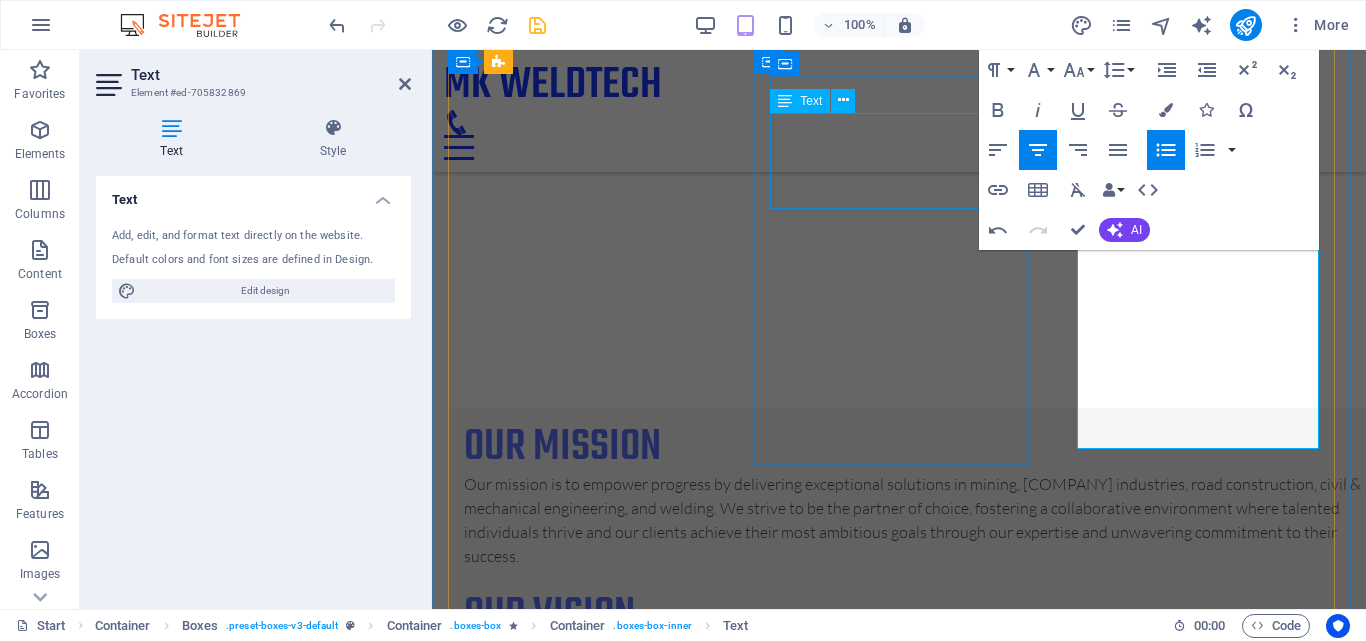 drag, startPoint x: 1187, startPoint y: 443, endPoint x: 1423, endPoint y: 203, distance: 336.59473 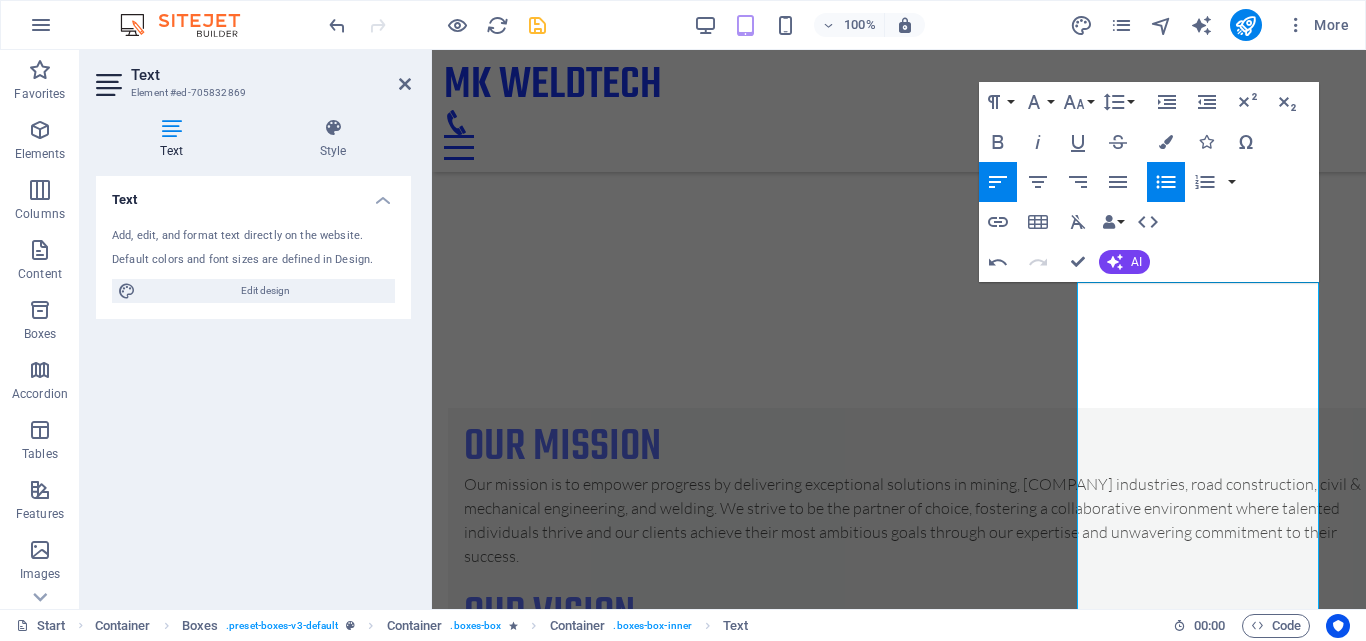 scroll, scrollTop: 2848, scrollLeft: 0, axis: vertical 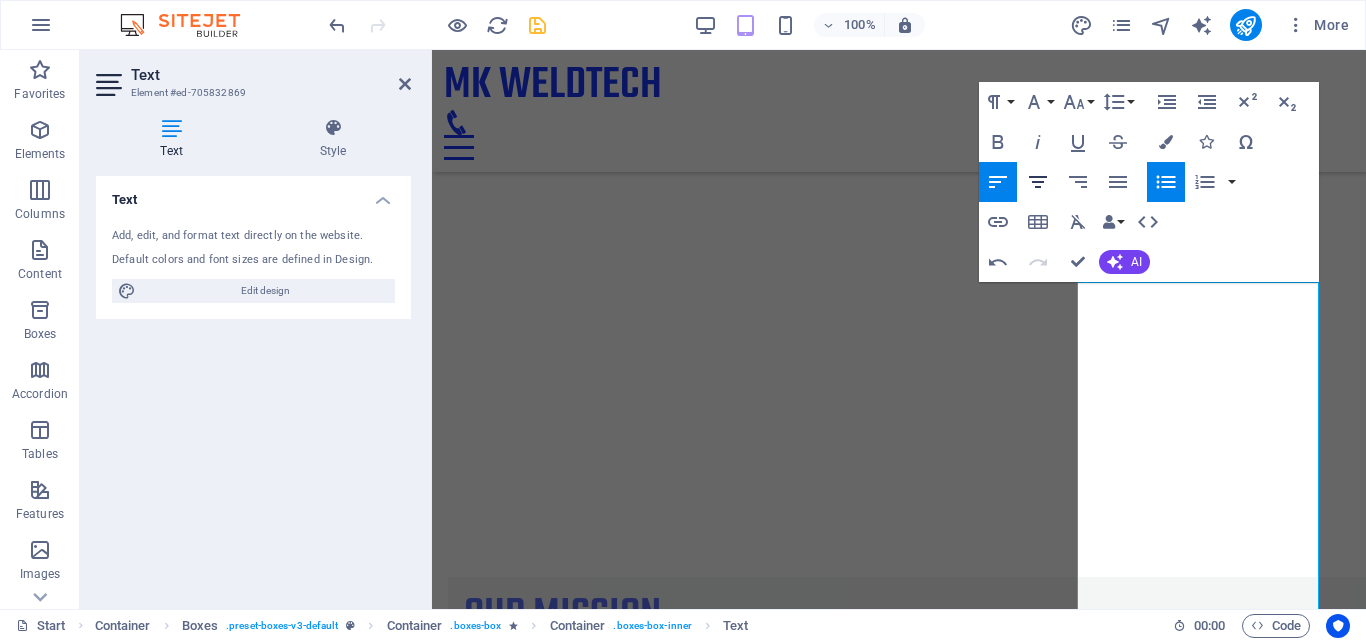click 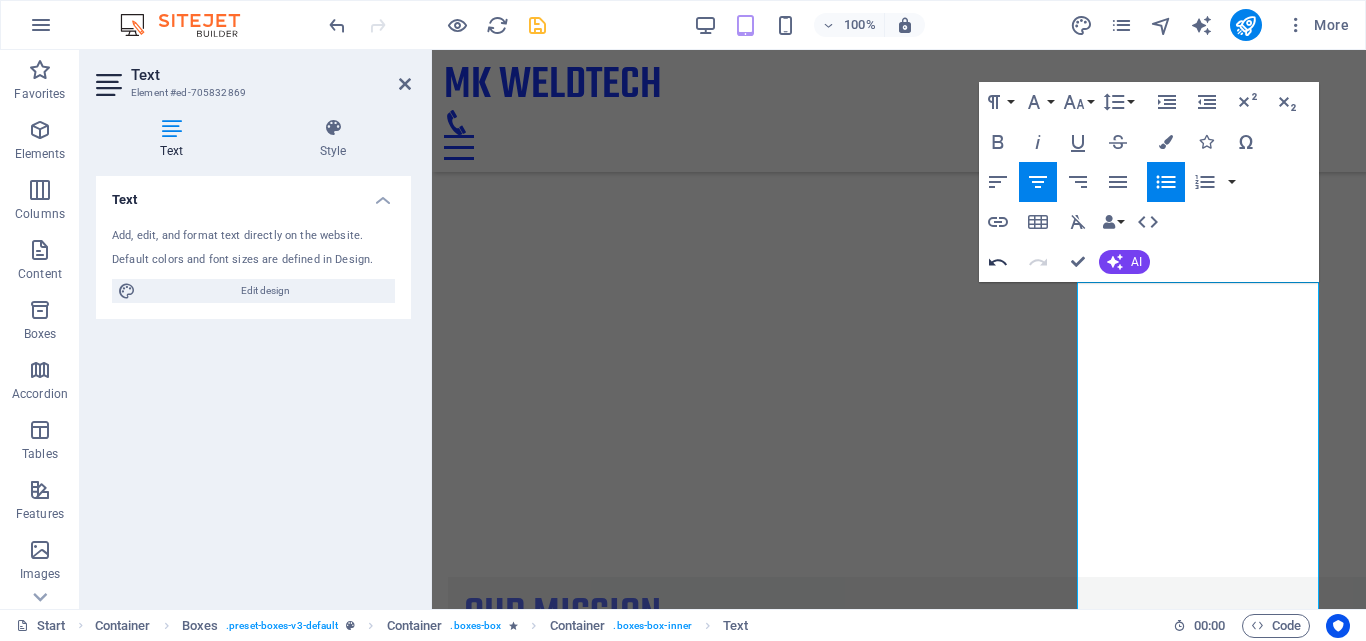click 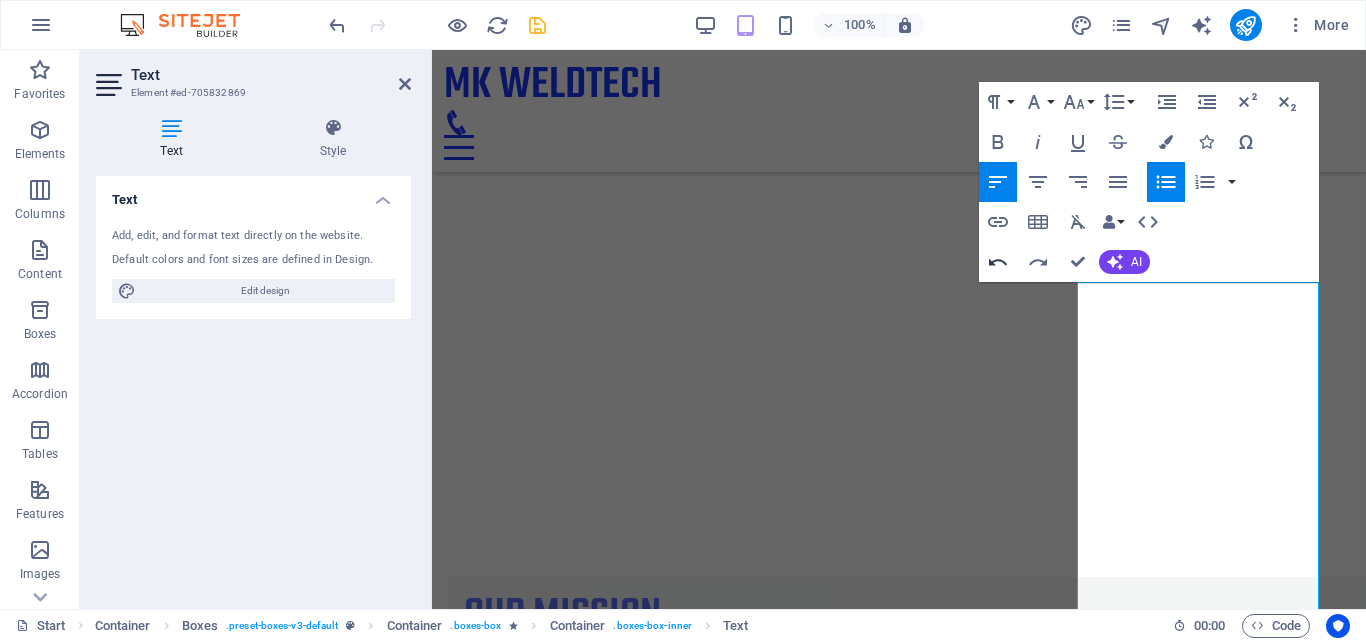 click 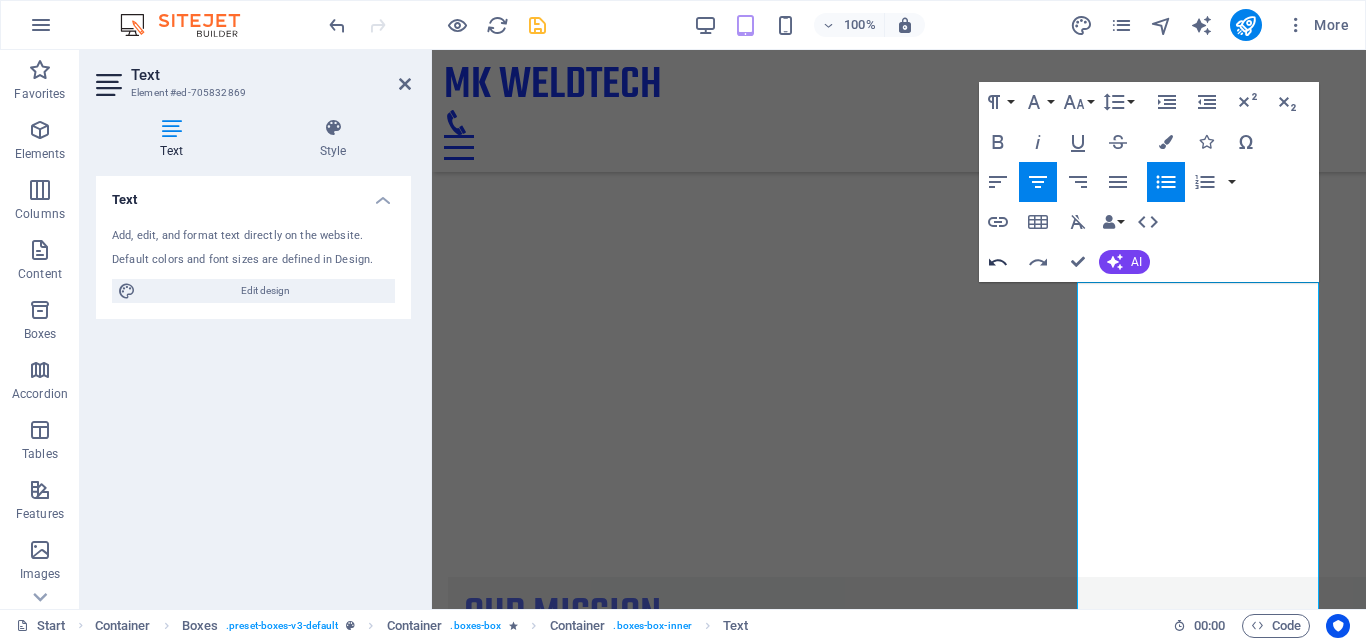 click 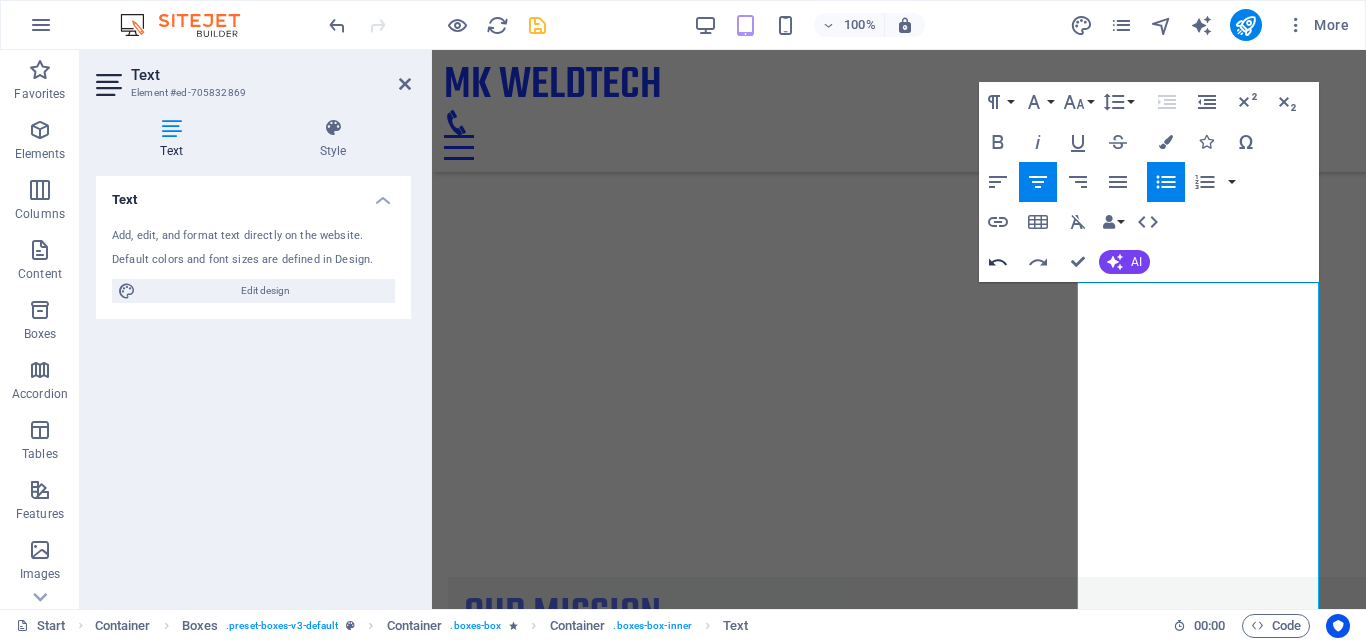 click 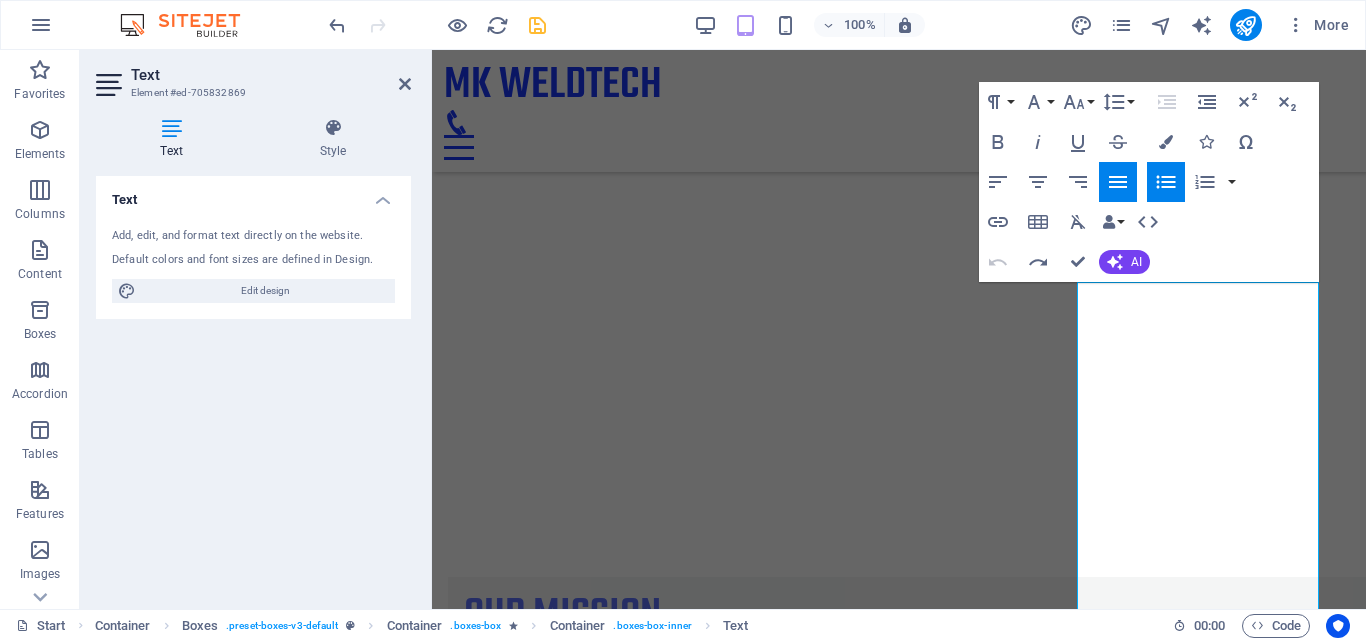 click 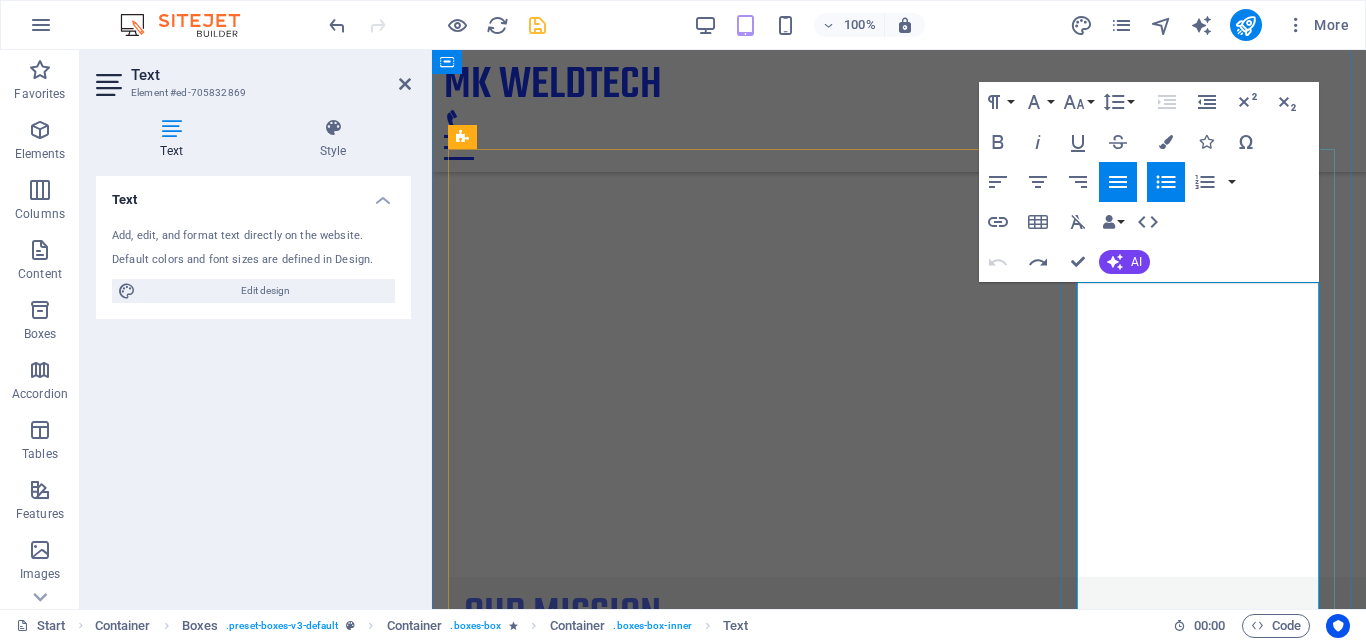 click on "New Road Construction" at bounding box center (556, 3096) 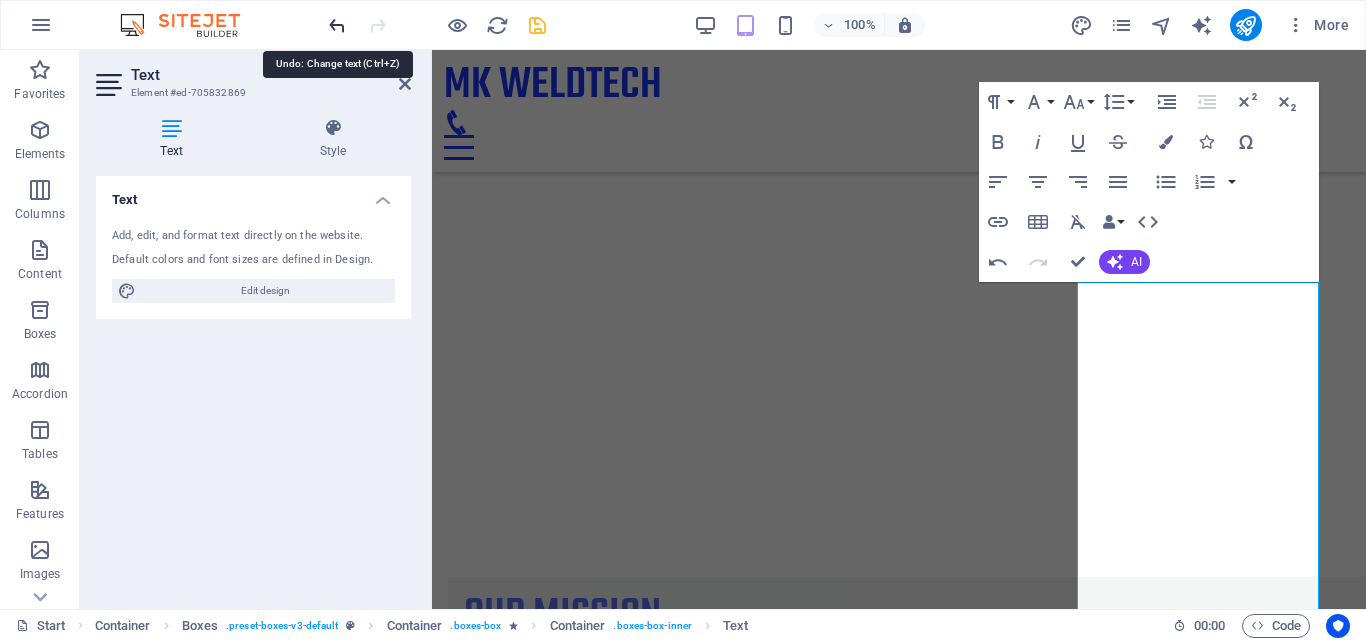 click at bounding box center (337, 25) 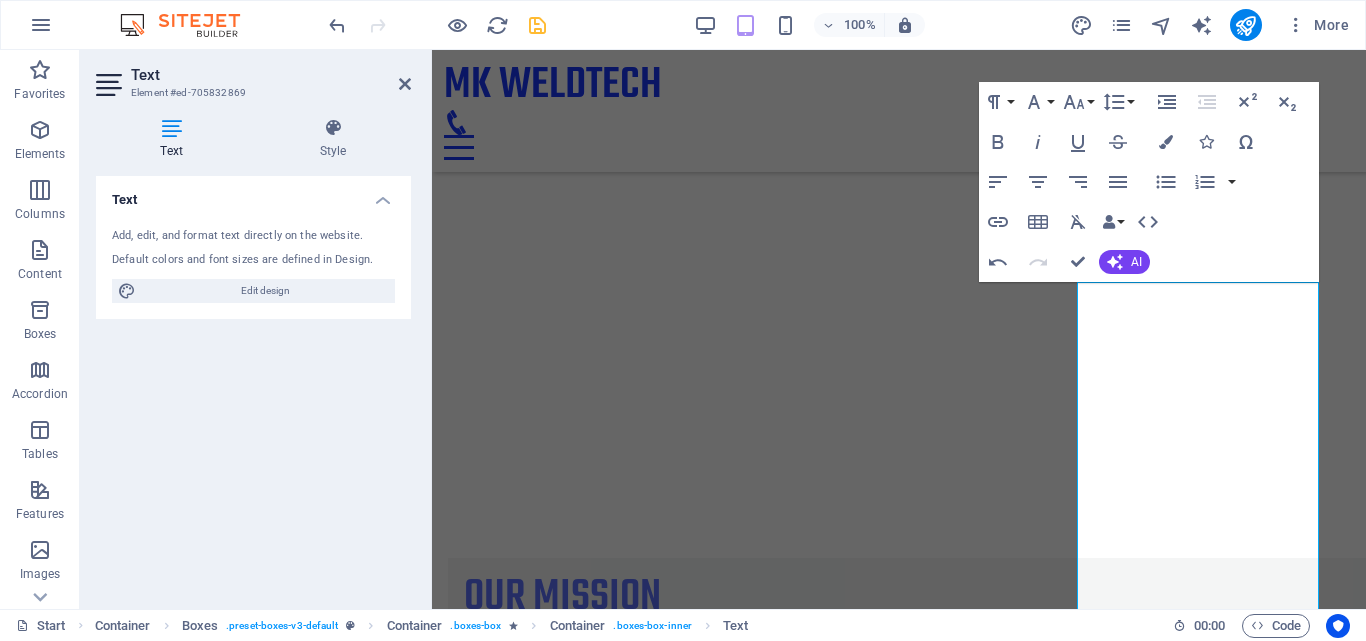scroll, scrollTop: 2848, scrollLeft: 0, axis: vertical 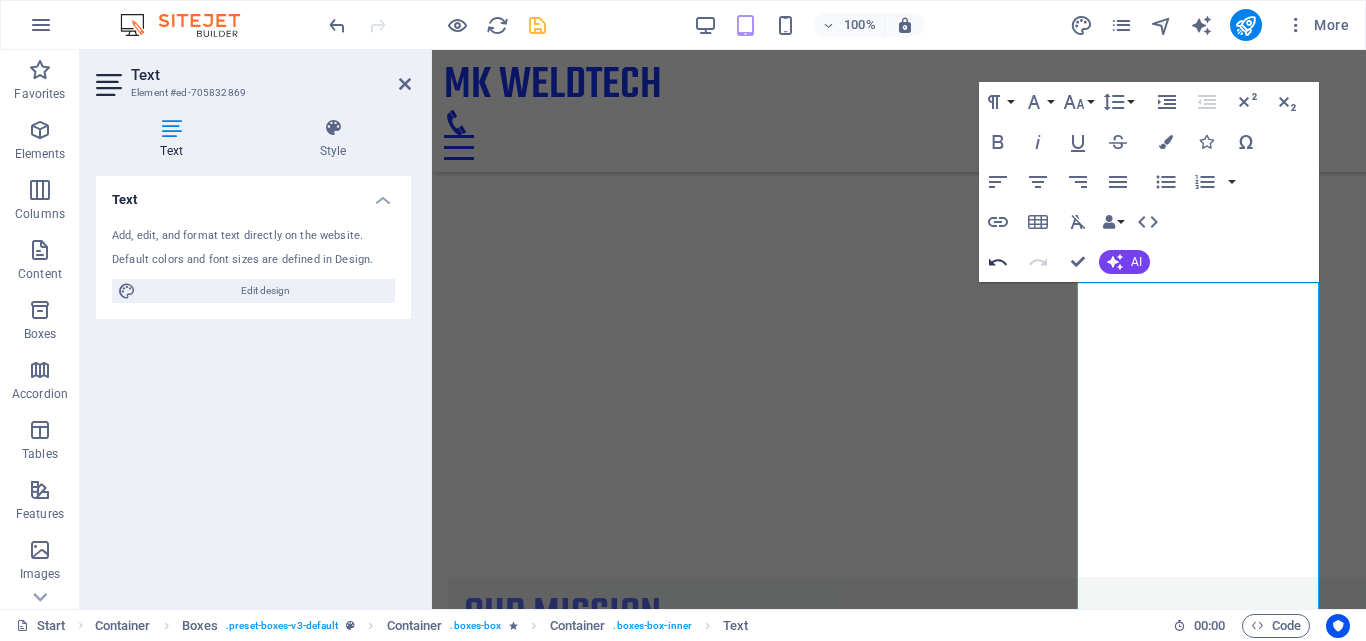 click 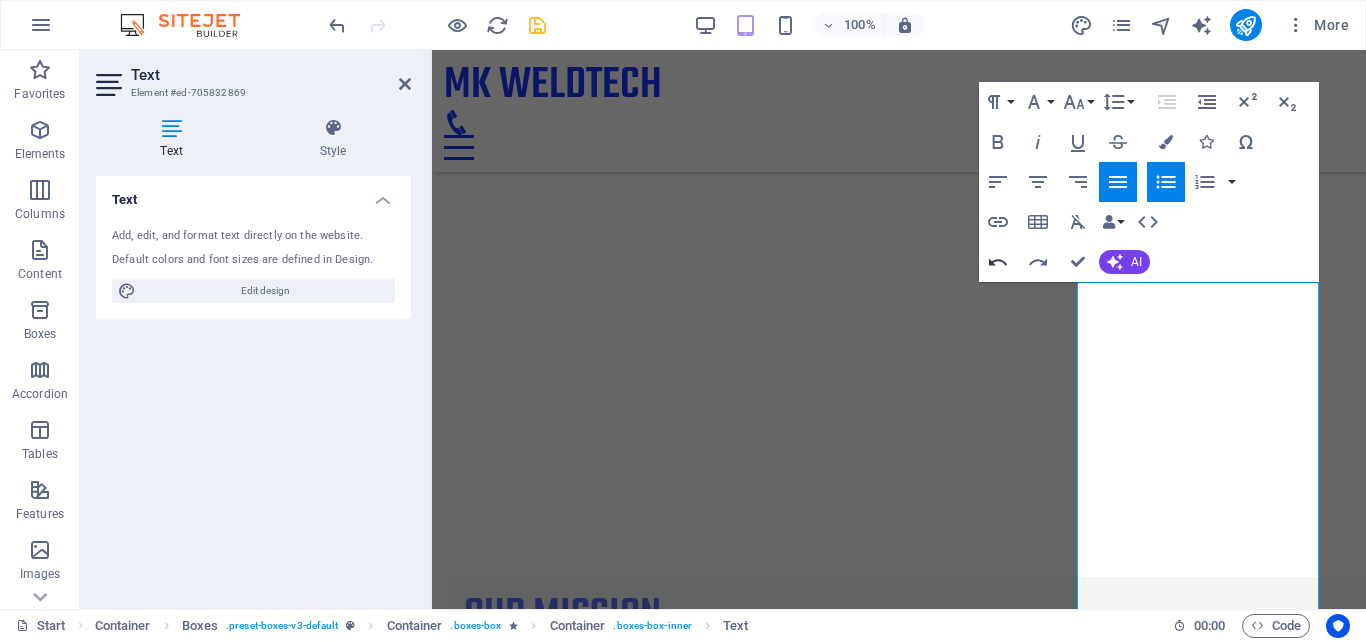 click 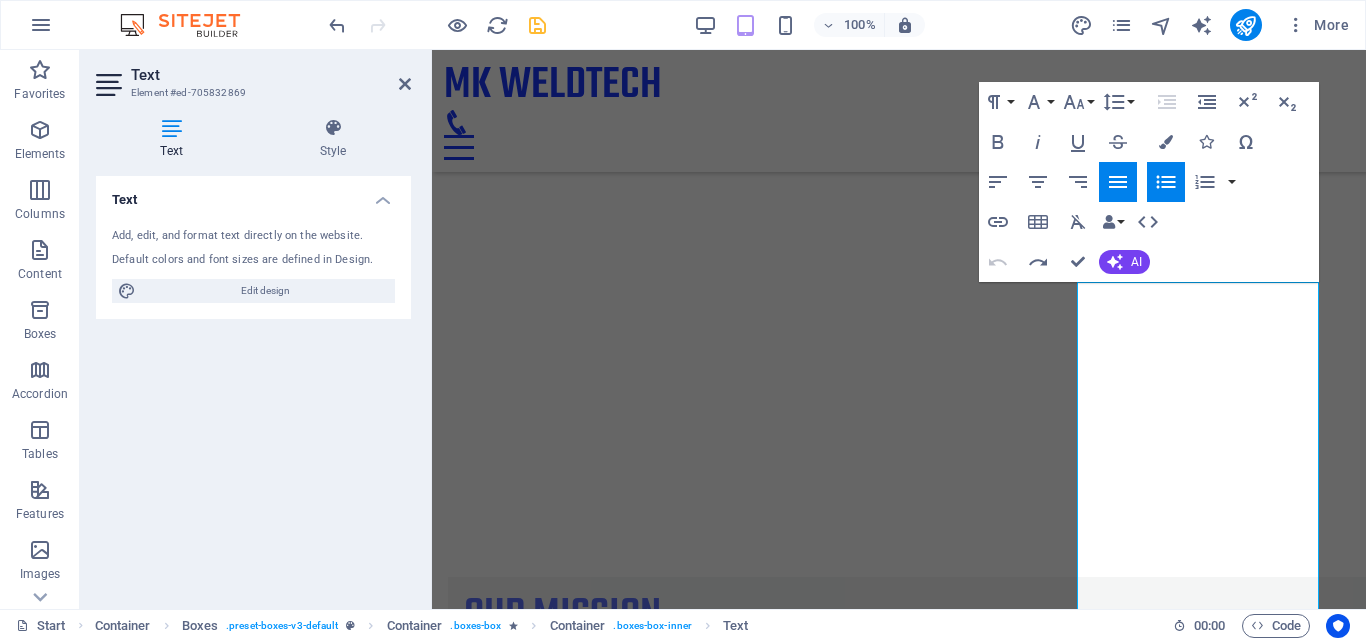 click 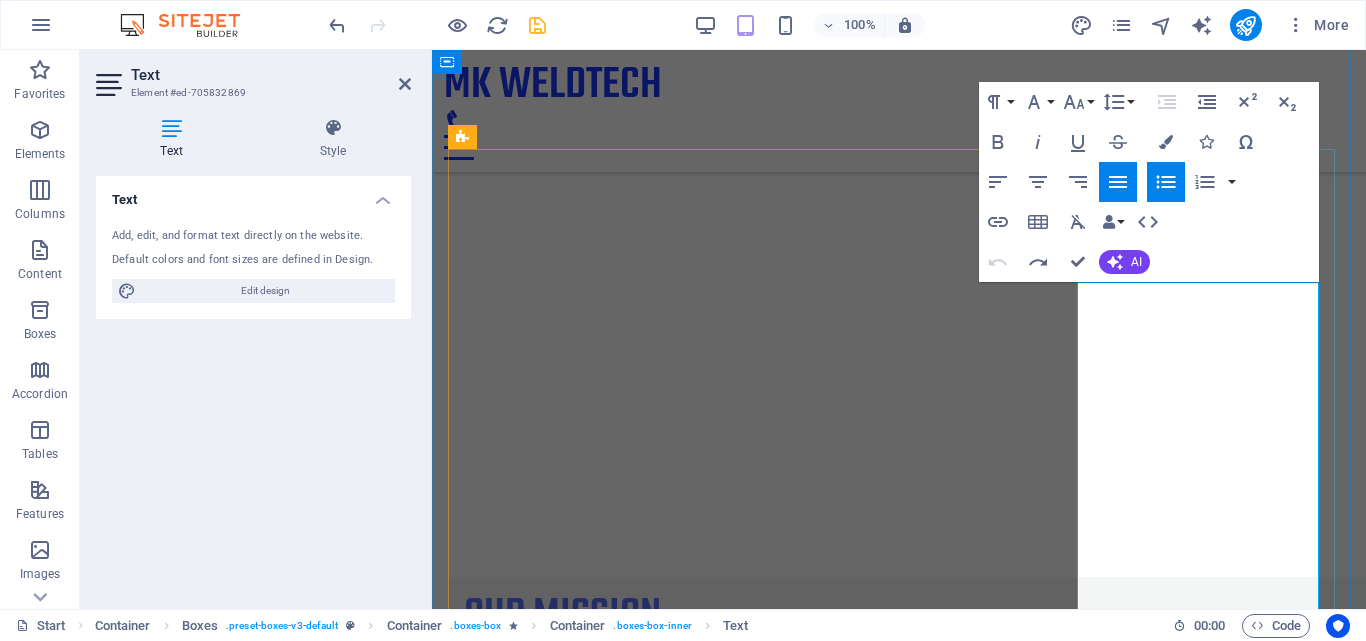 click on "New Road Construction" at bounding box center (556, 3096) 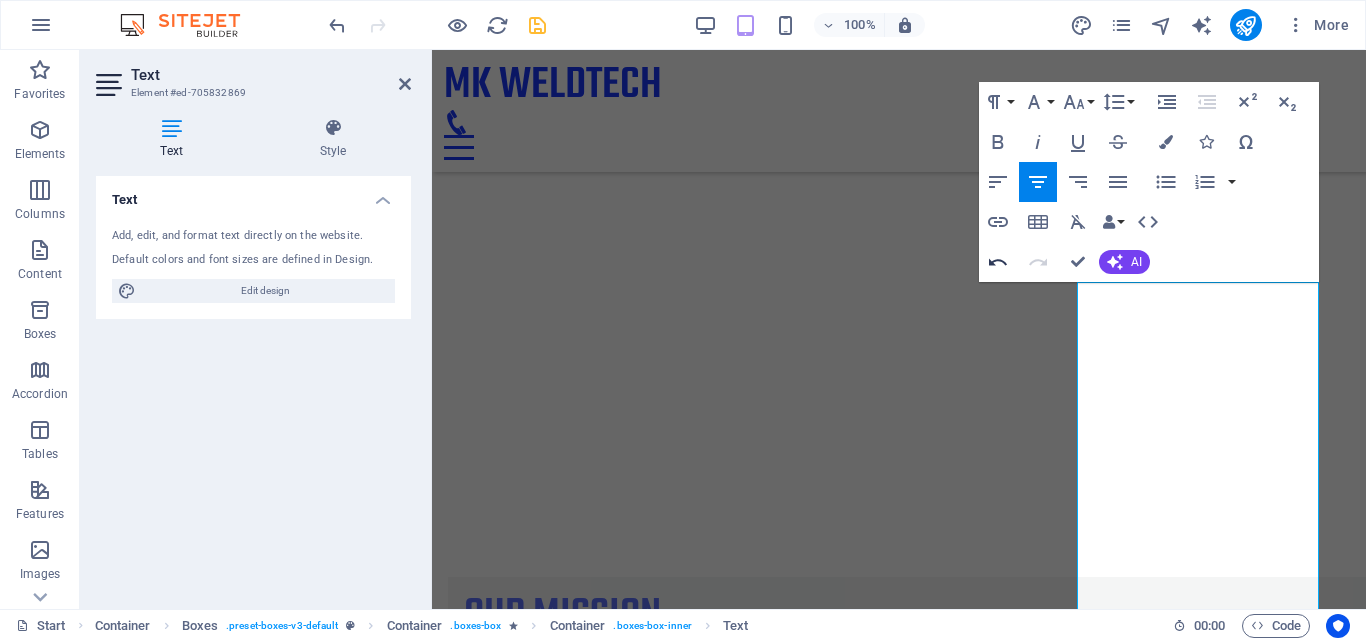 click 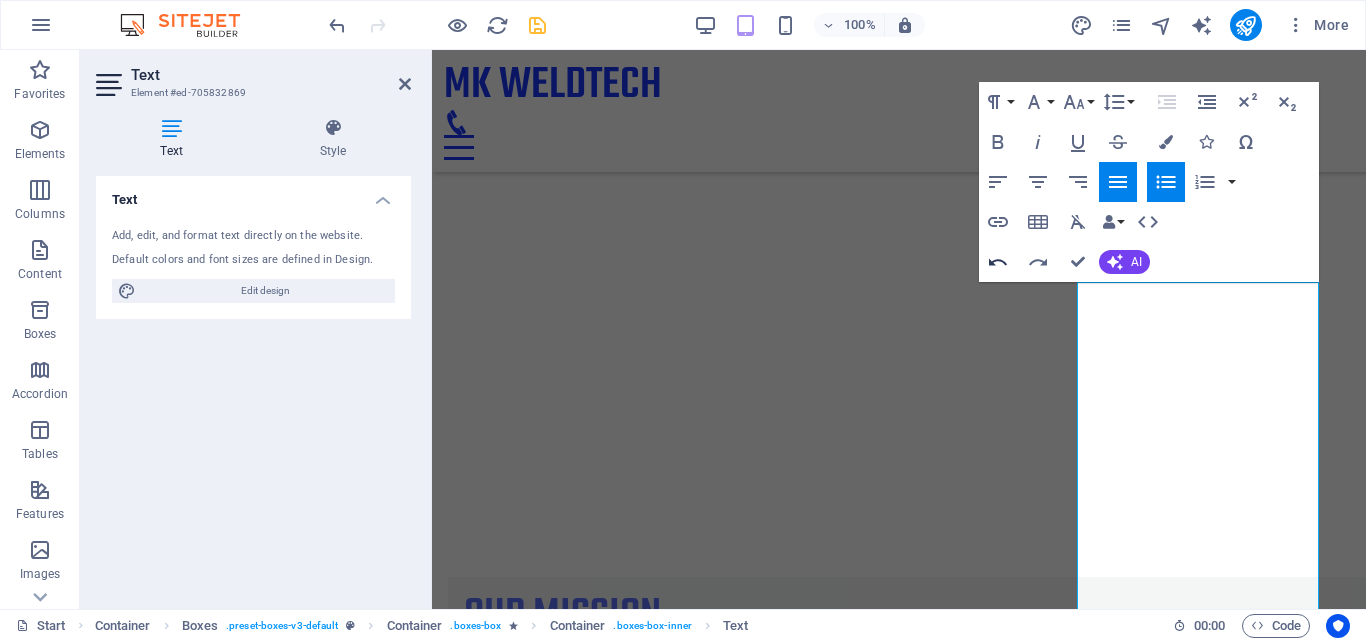 click 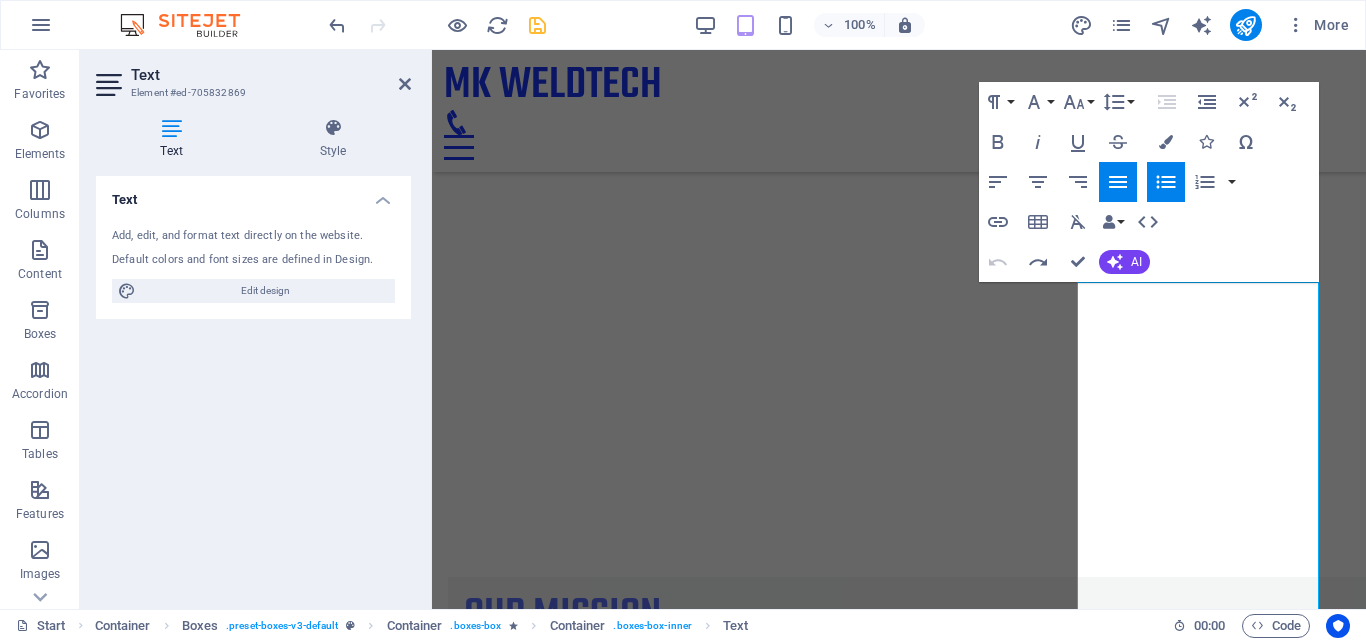 click 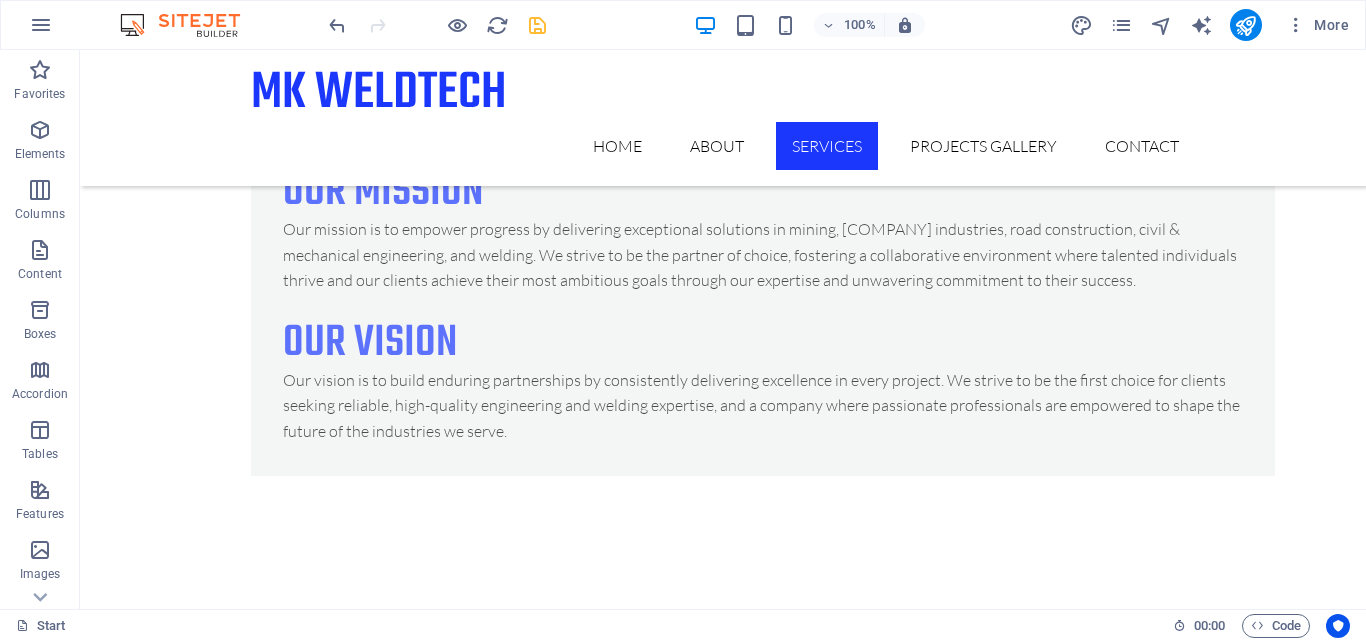 scroll, scrollTop: 3755, scrollLeft: 0, axis: vertical 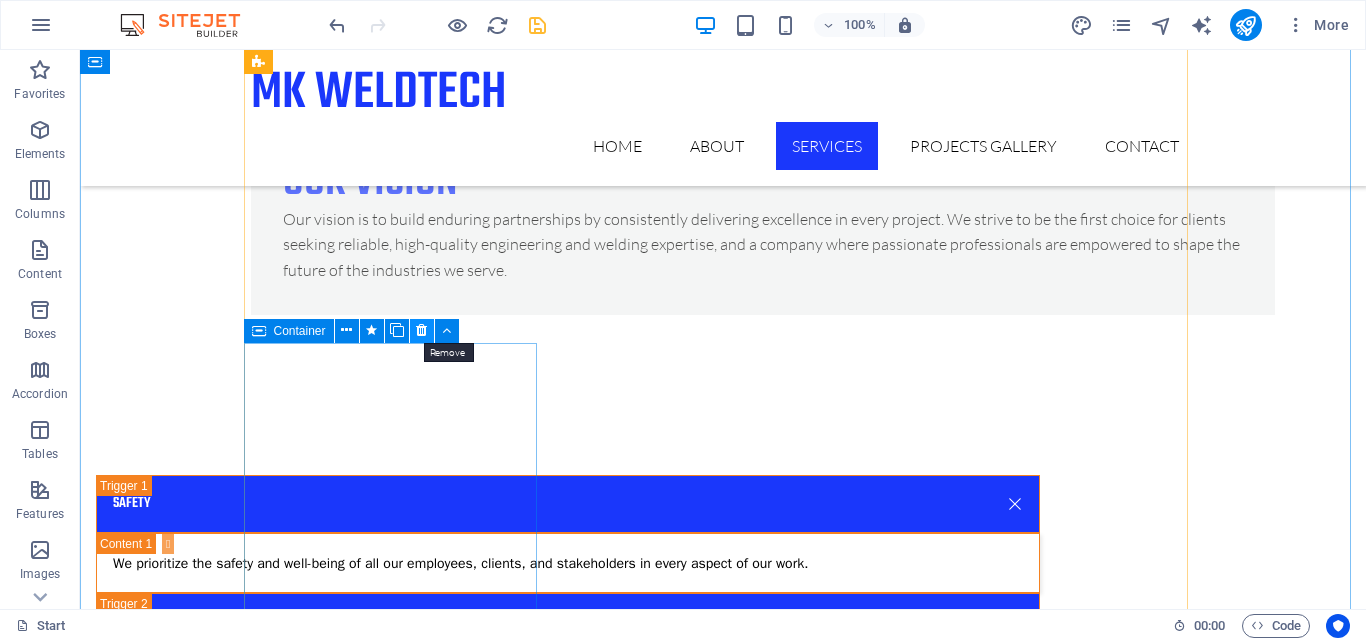 click at bounding box center (421, 330) 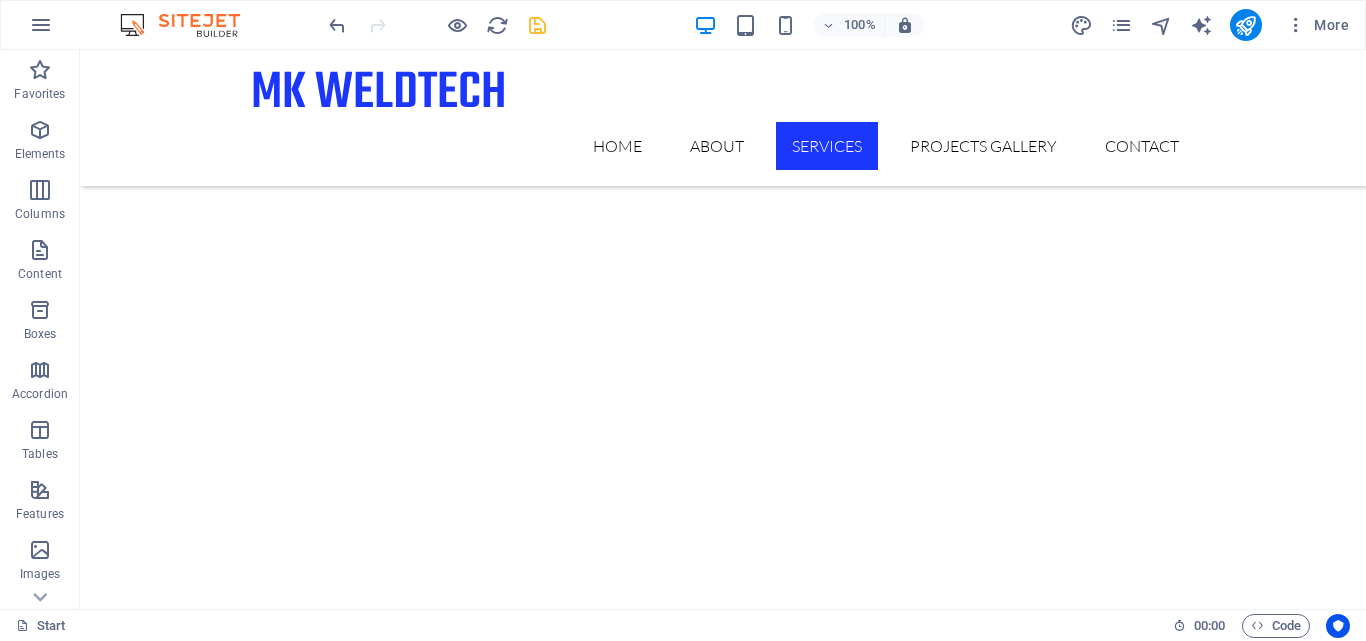 scroll, scrollTop: 2840, scrollLeft: 0, axis: vertical 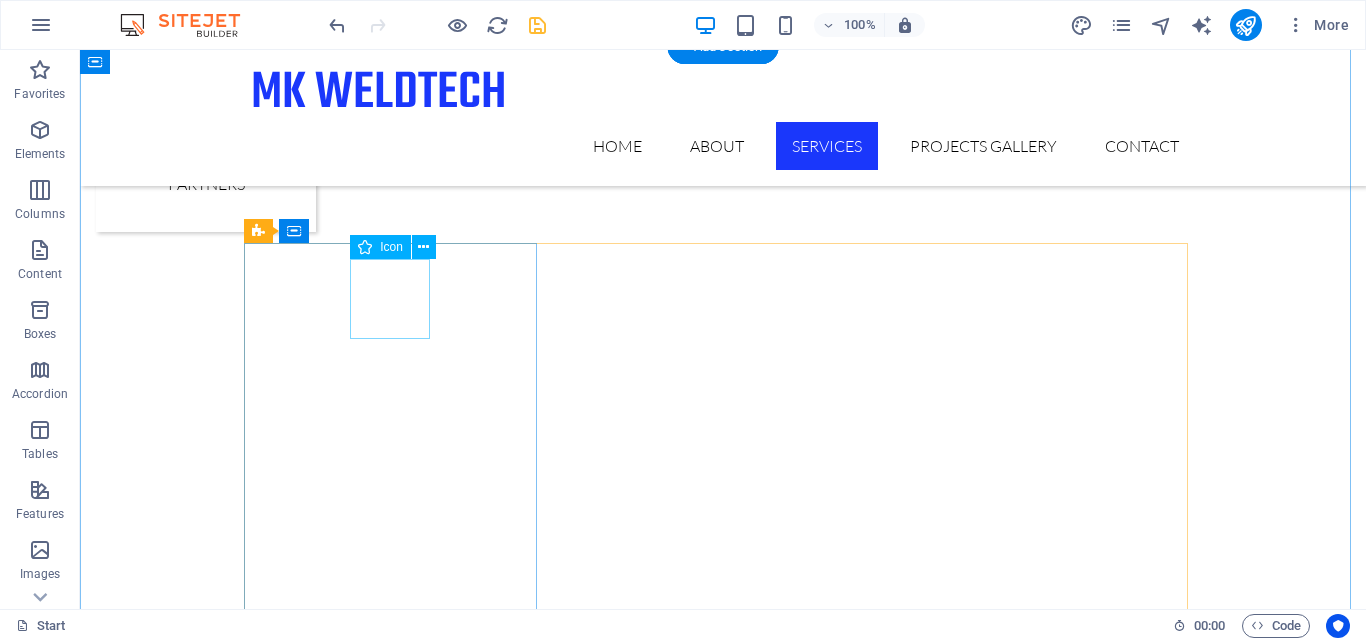 click at bounding box center (397, 2753) 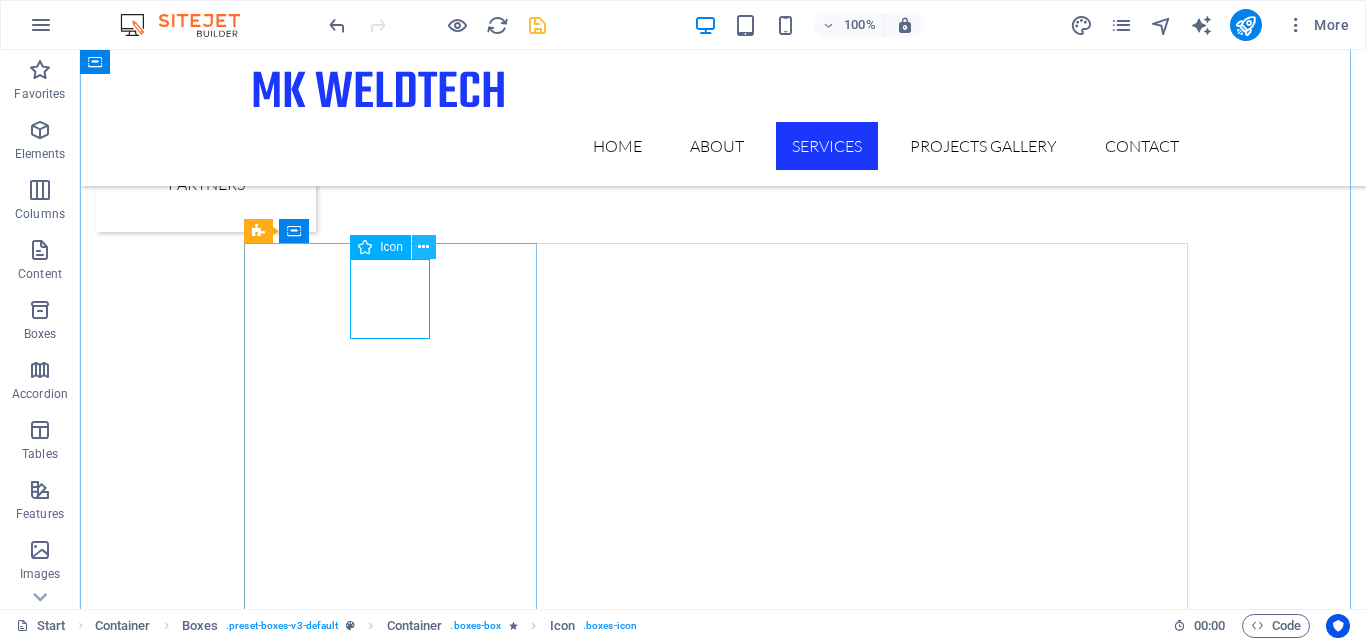 click at bounding box center (424, 247) 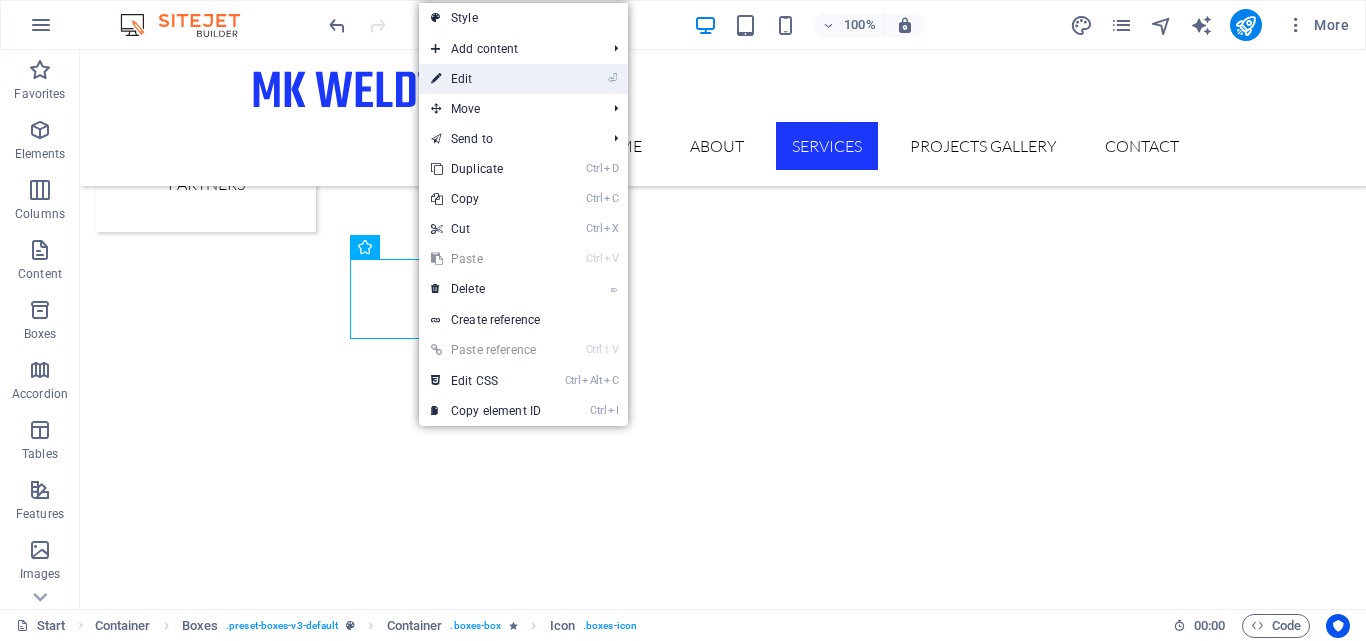 click on "⏎  Edit" at bounding box center [486, 79] 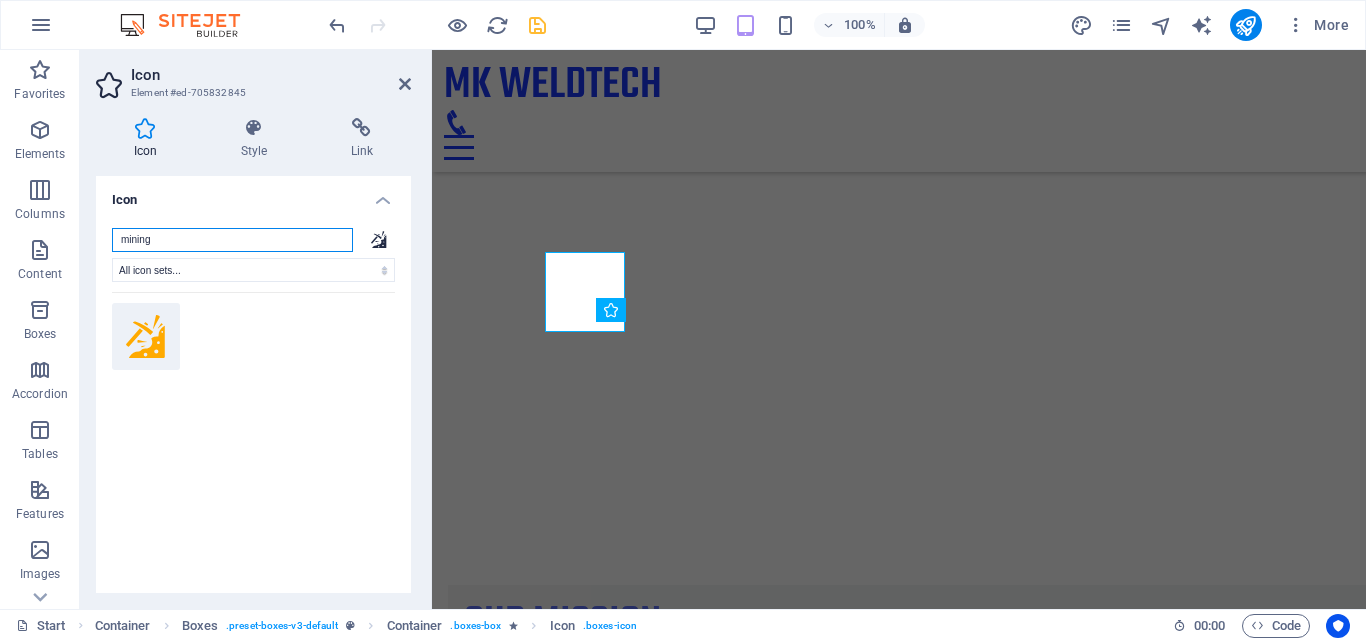 scroll, scrollTop: 2761, scrollLeft: 0, axis: vertical 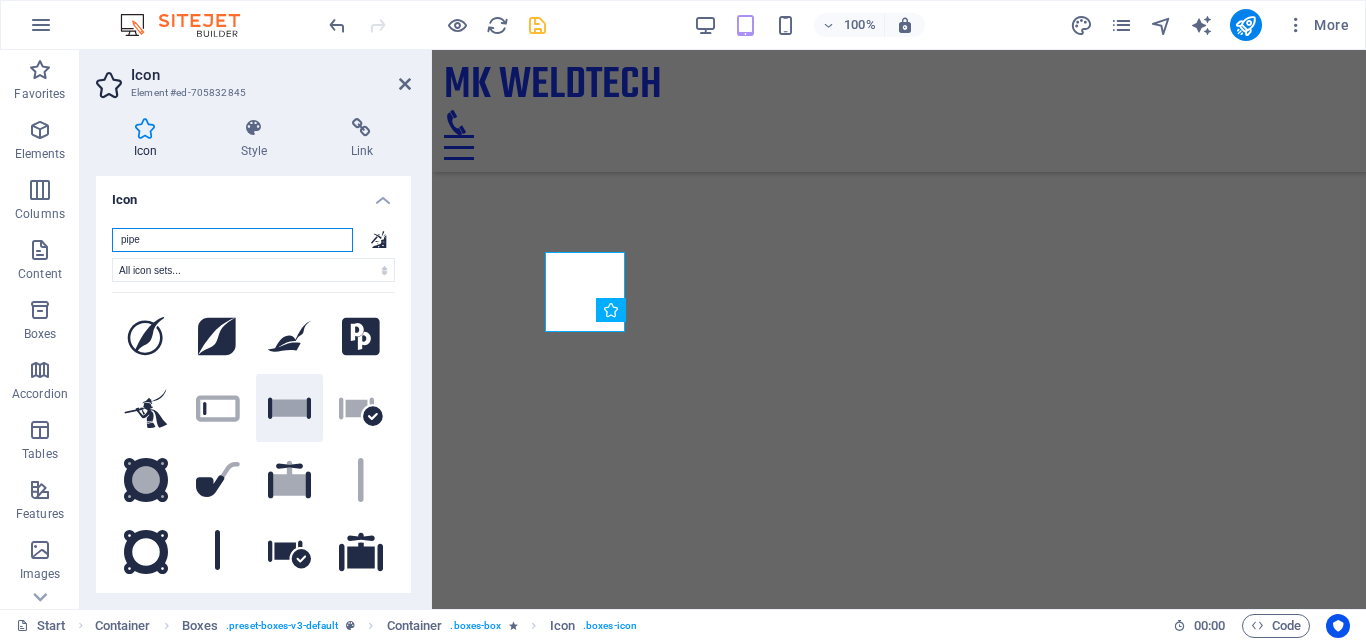 type on "pipe" 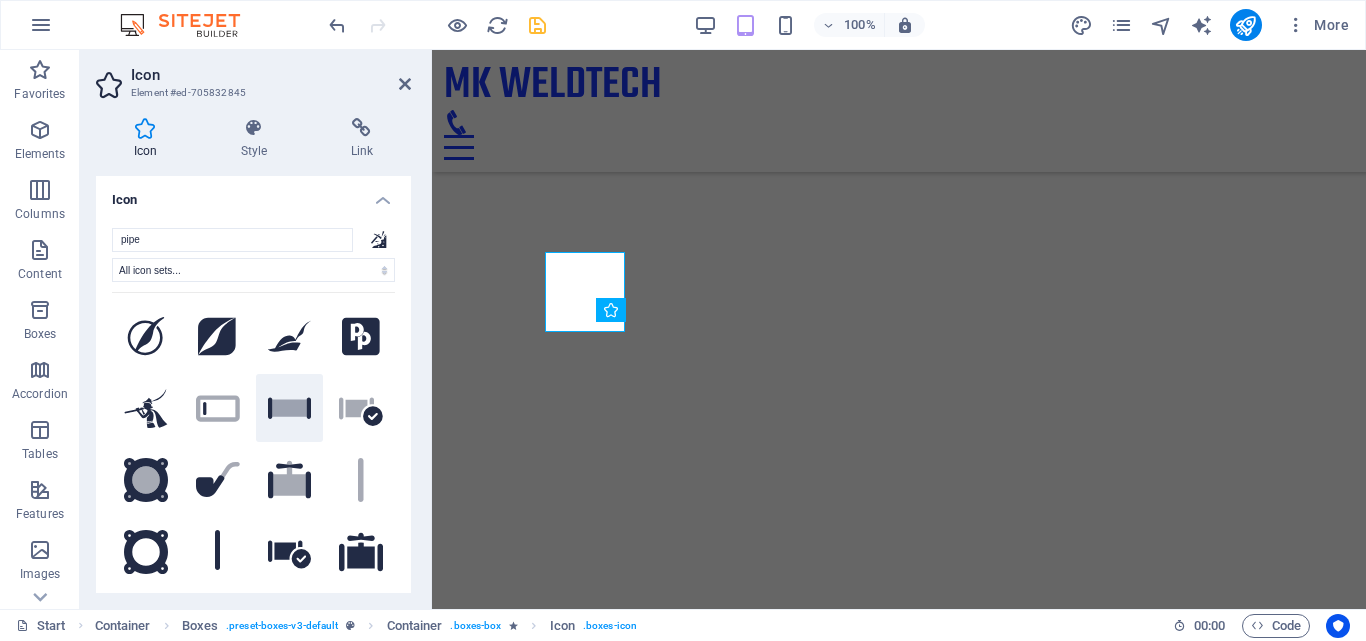 click 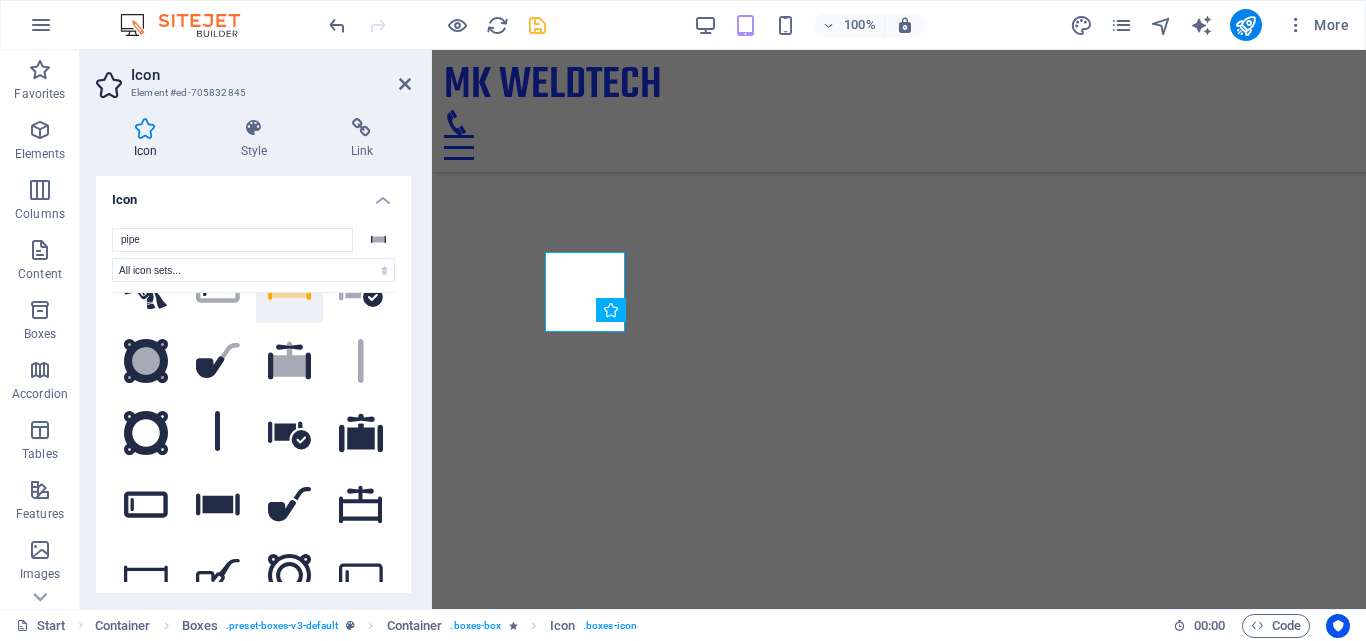 scroll, scrollTop: 124, scrollLeft: 0, axis: vertical 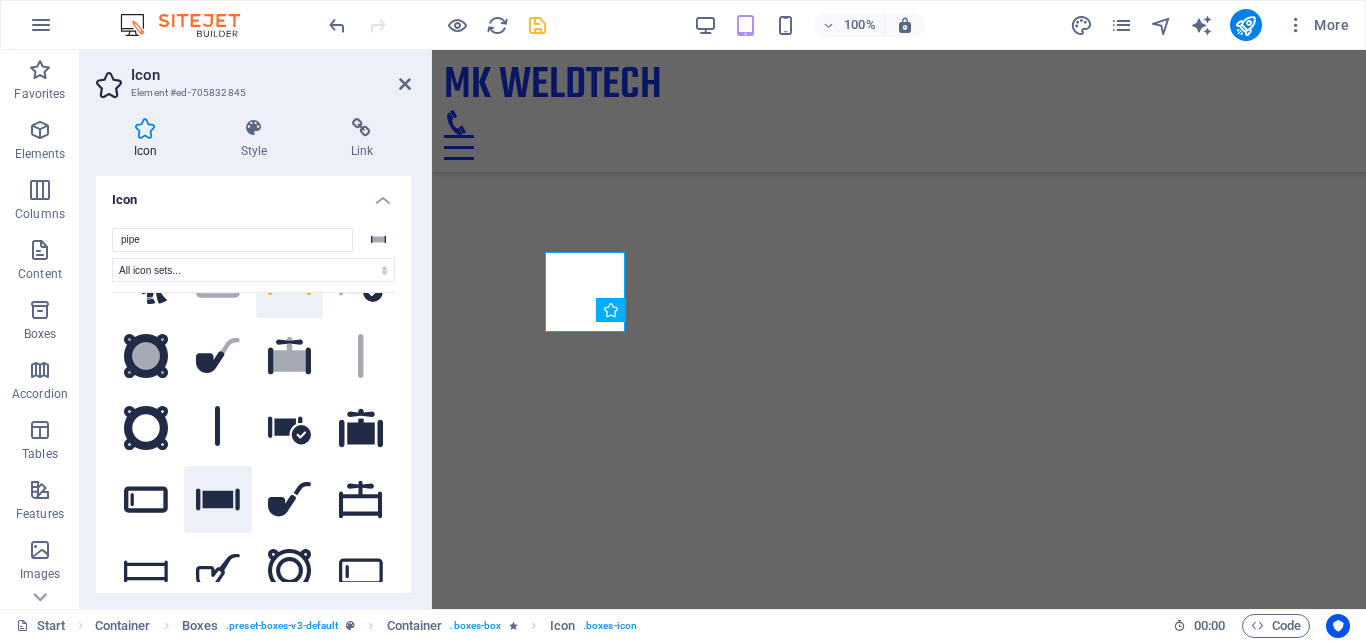 click 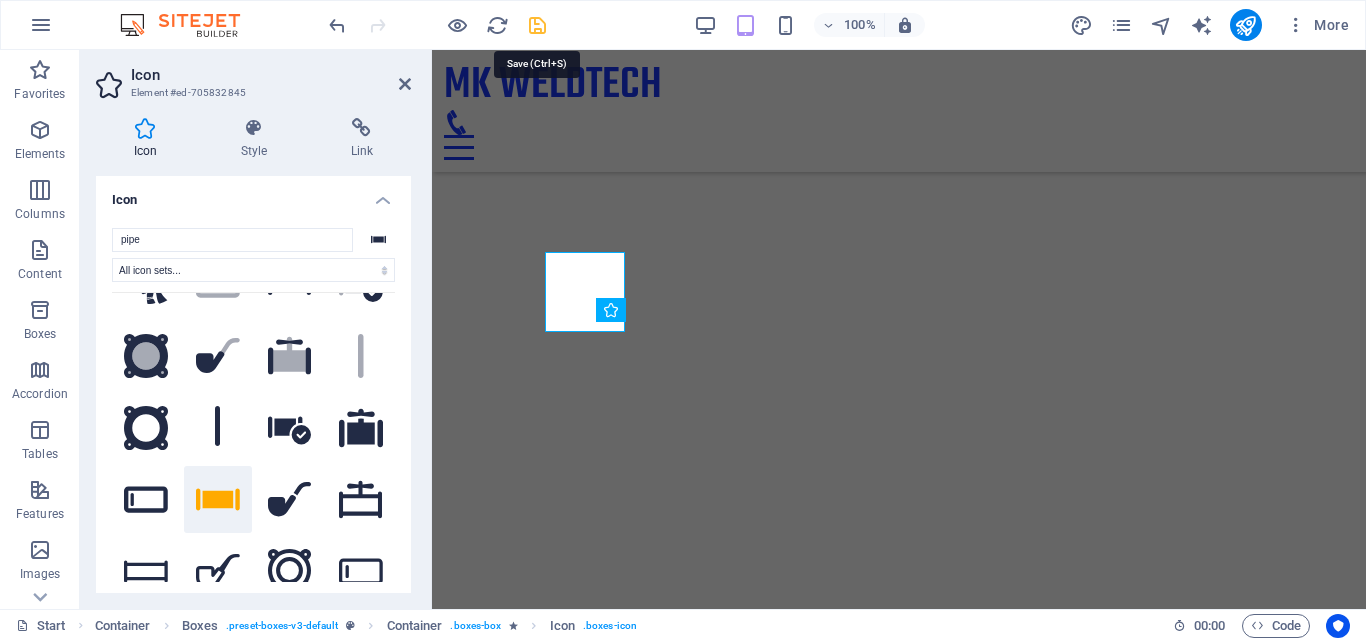 click at bounding box center [537, 25] 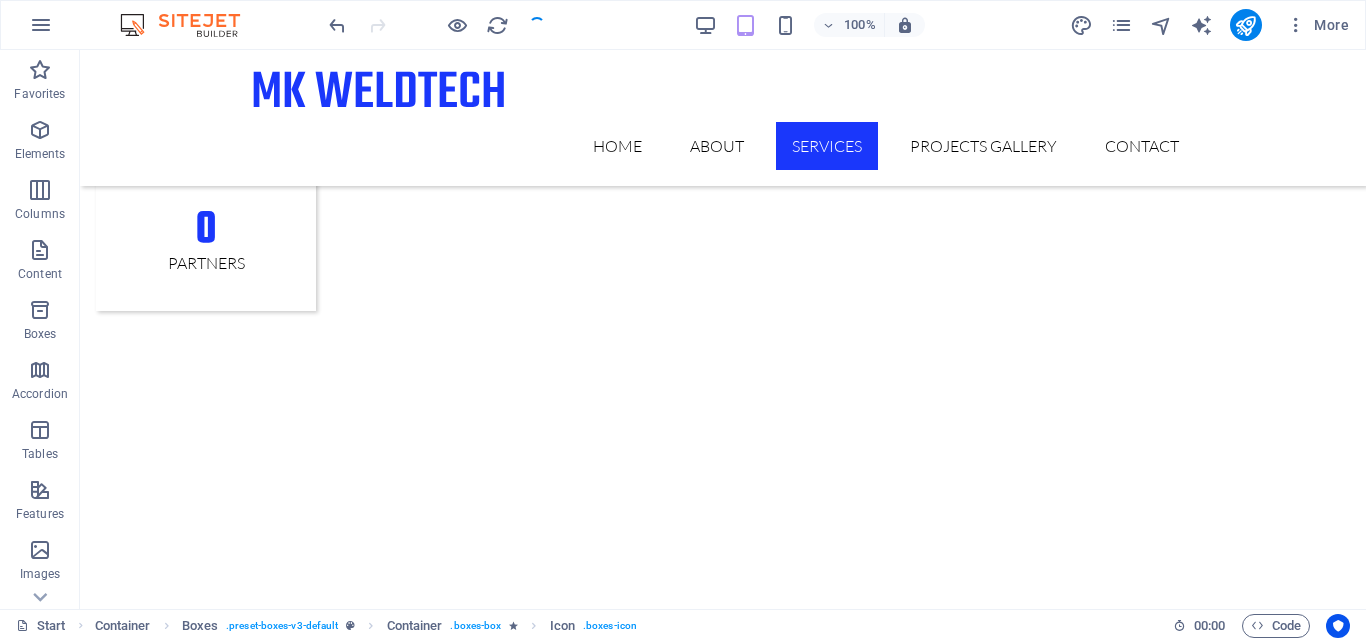 scroll, scrollTop: 2840, scrollLeft: 0, axis: vertical 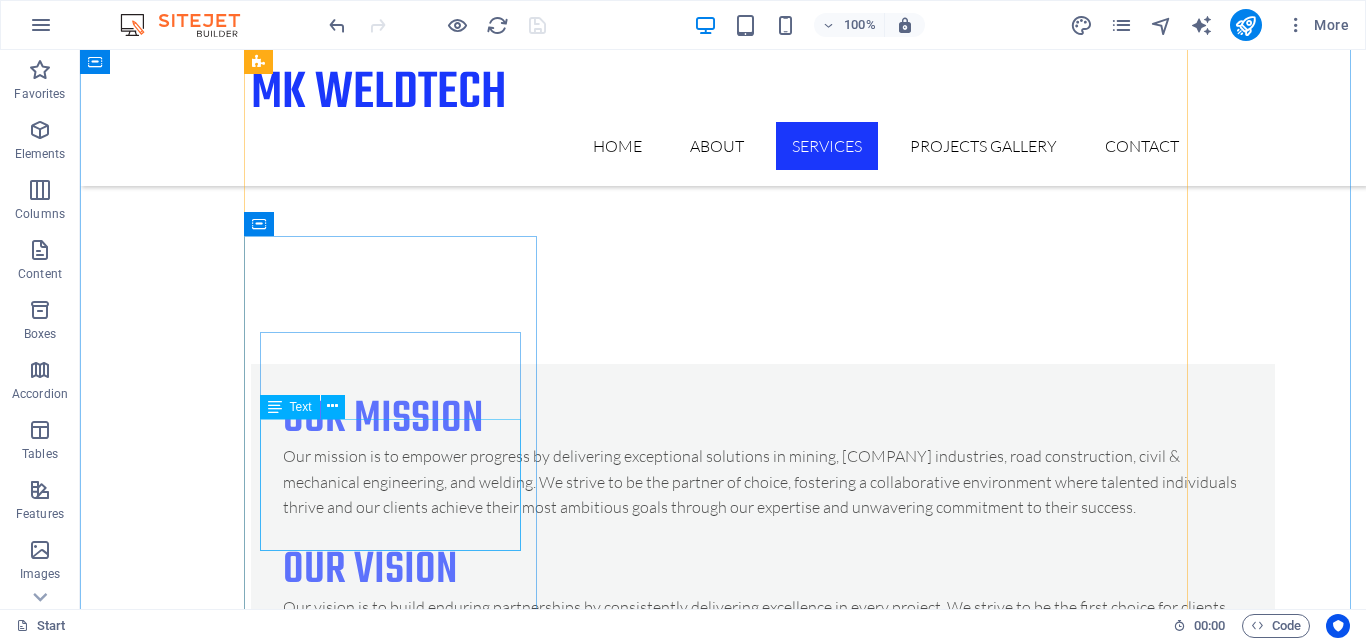 click on "HDPE Pipes Supply Installations Piping & Fittings Valves Pumps Steel Pipes Refurbishments" at bounding box center (397, 3570) 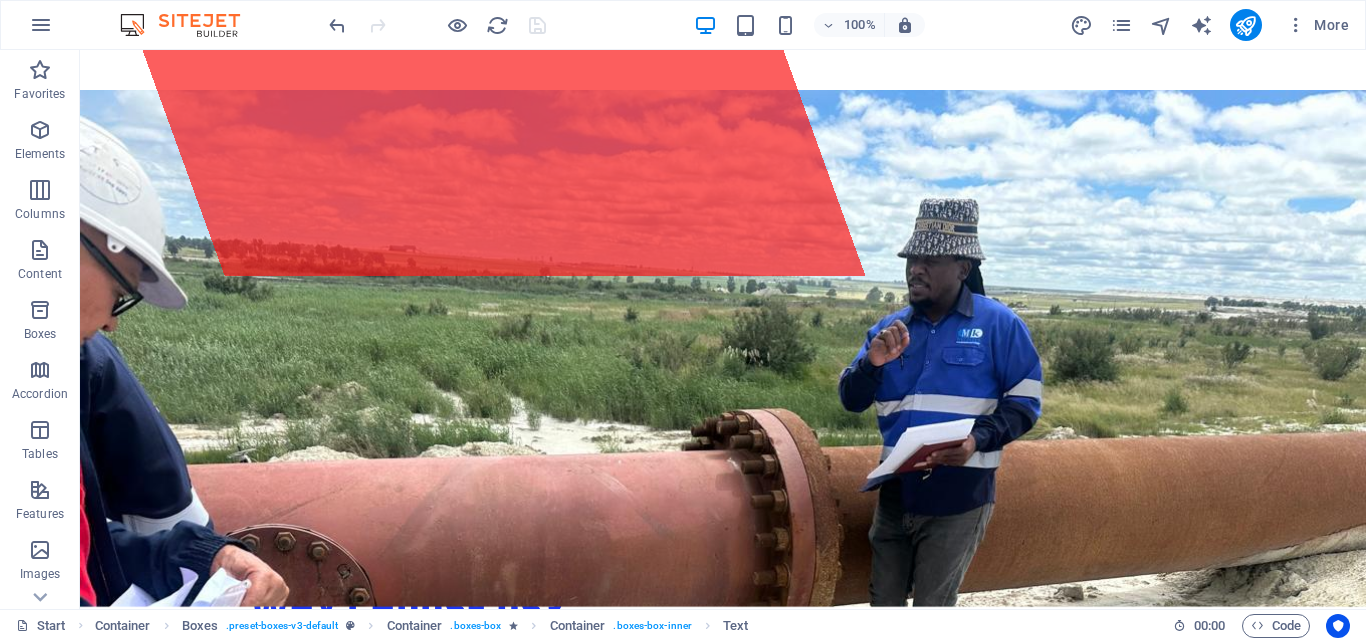 scroll, scrollTop: 56, scrollLeft: 0, axis: vertical 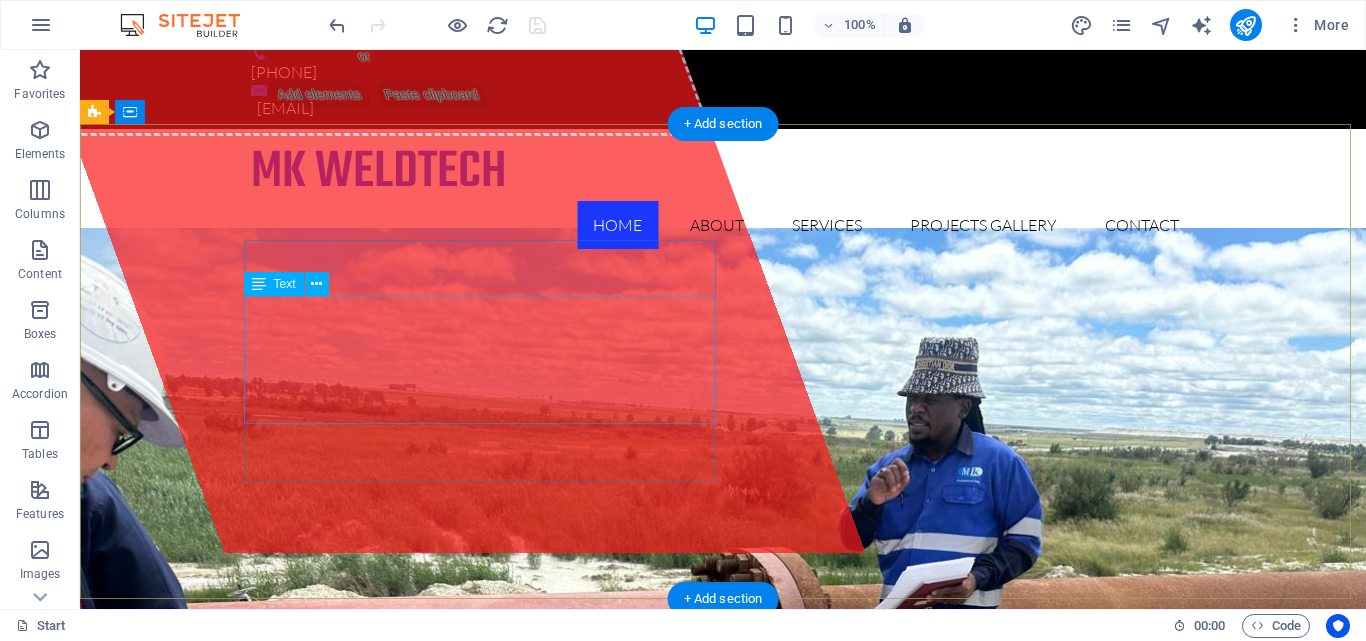 click on "MK Weldtech is a CIDB Grade 8 company with 8ME, 8GB and 8CE construction company. MK Weldtech is a dynamic company specializing in critical industrial solutions. We offer unparalleled expertise and innovation, particularly within the demanding environments of mining operations , Sasol industries , road construction , and comprehensive civil and mechanical engineering services ." at bounding box center (723, 958) 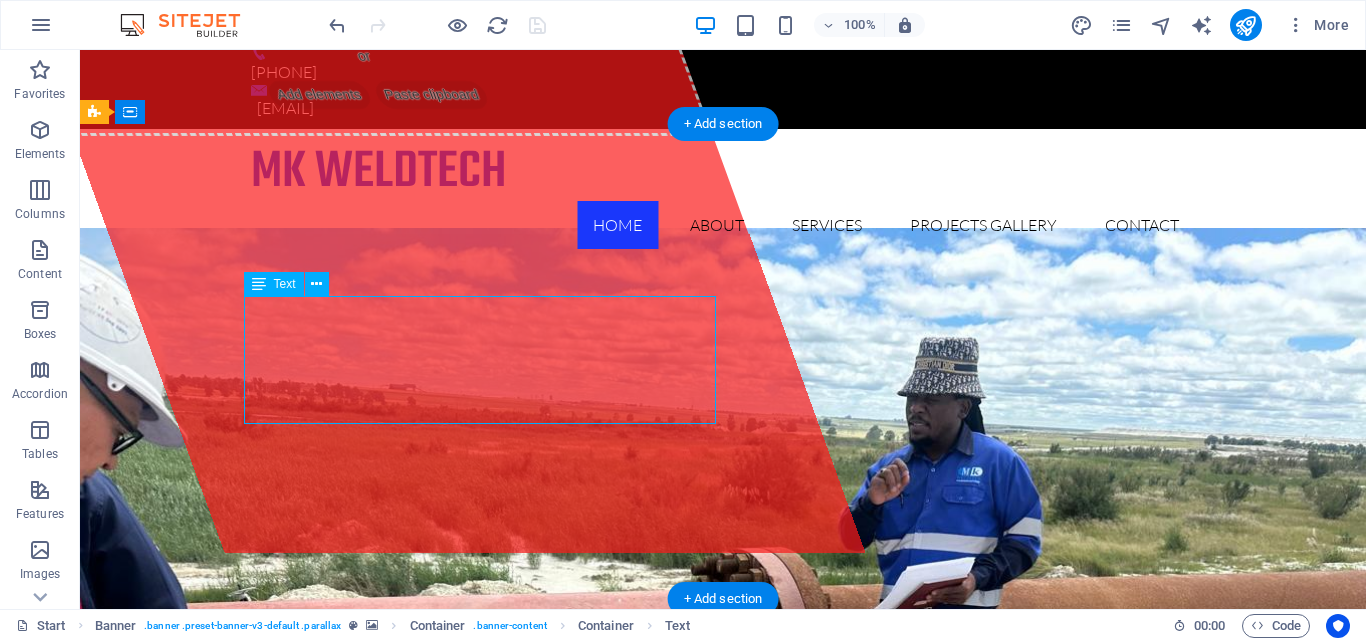 click on "MK Weldtech is a CIDB Grade 8 company with 8ME, 8GB and 8CE construction company. MK Weldtech is a dynamic company specializing in critical industrial solutions. We offer unparalleled expertise and innovation, particularly within the demanding environments of mining operations , Sasol industries , road construction , and comprehensive civil and mechanical engineering services ." at bounding box center (723, 958) 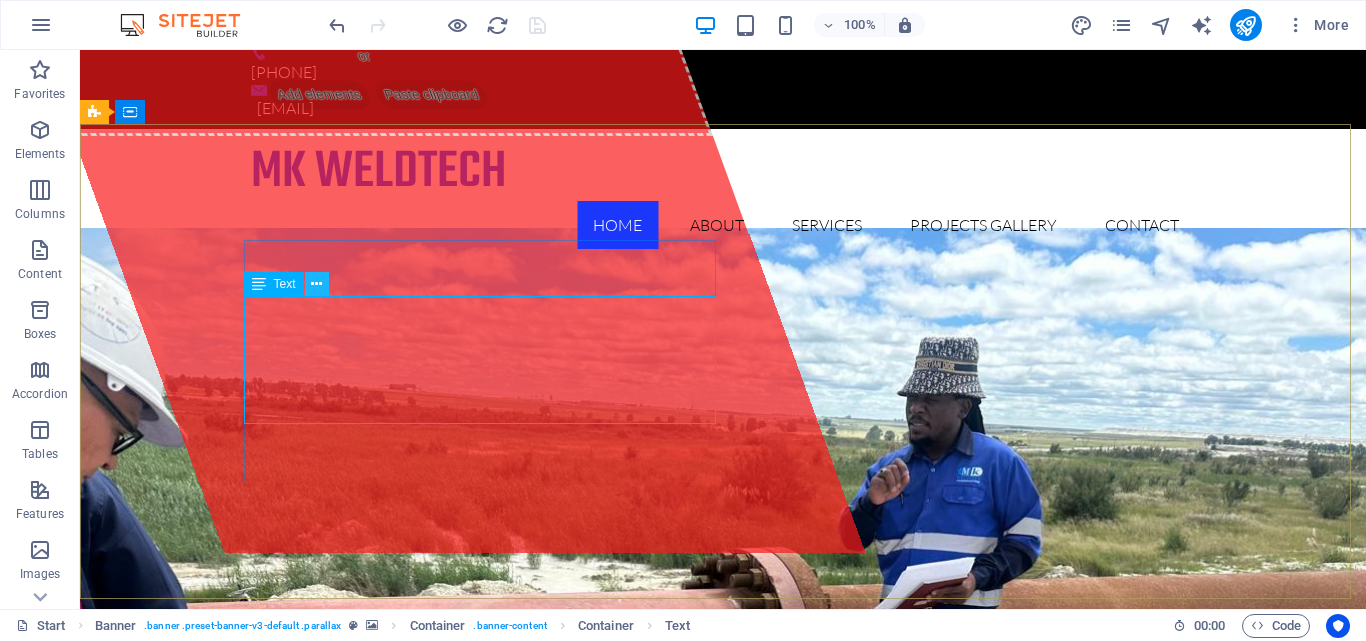 click at bounding box center [316, 284] 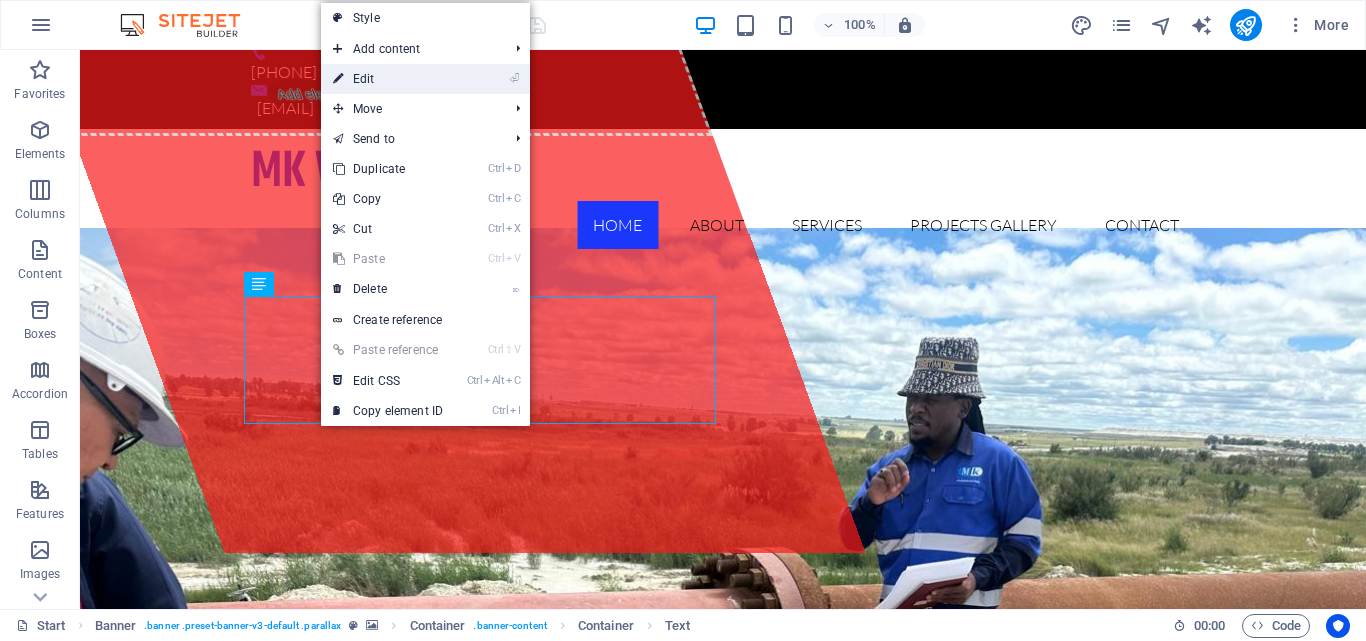 click on "⏎  Edit" at bounding box center (388, 79) 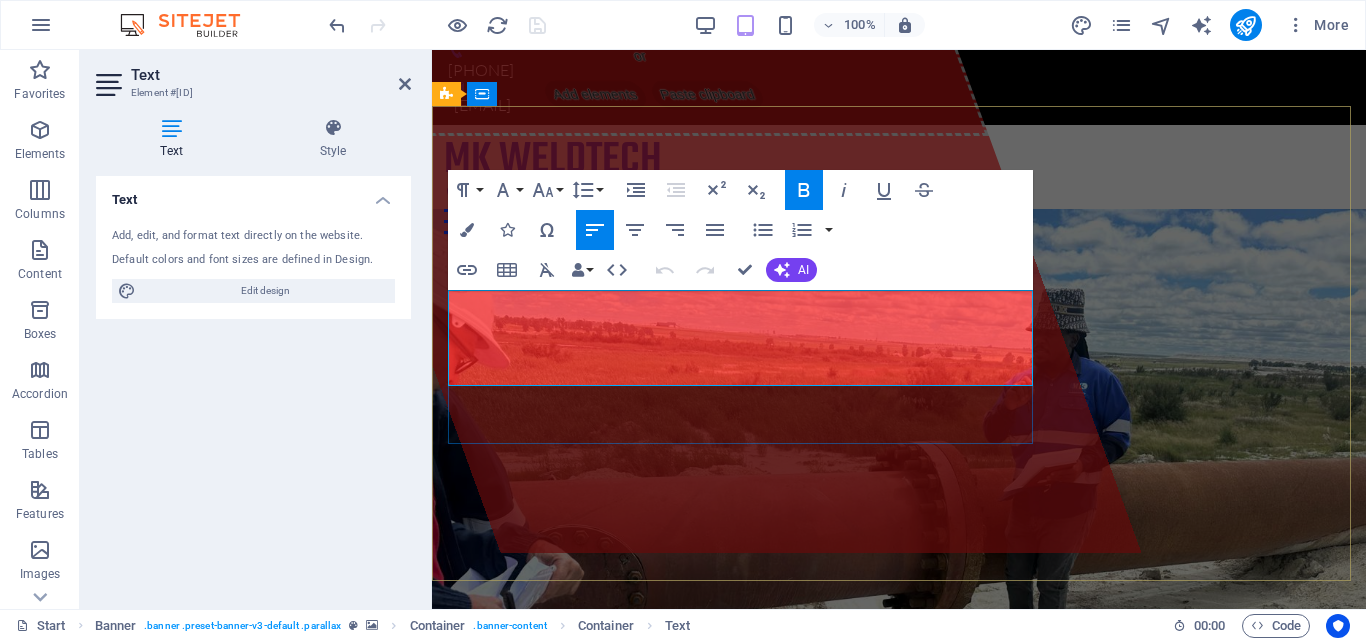click on "MK Weldtech is a CIDB Grade 8 company with 8ME, 8GB and 8CE construction company. MK Weldtech is a dynamic company specializing in critical industrial solutions. We offer unparalleled expertise and innovation, particularly within the demanding environments of mining operations , Sasol industries , road construction , and comprehensive civil and mechanical engineering services ." at bounding box center (899, 927) 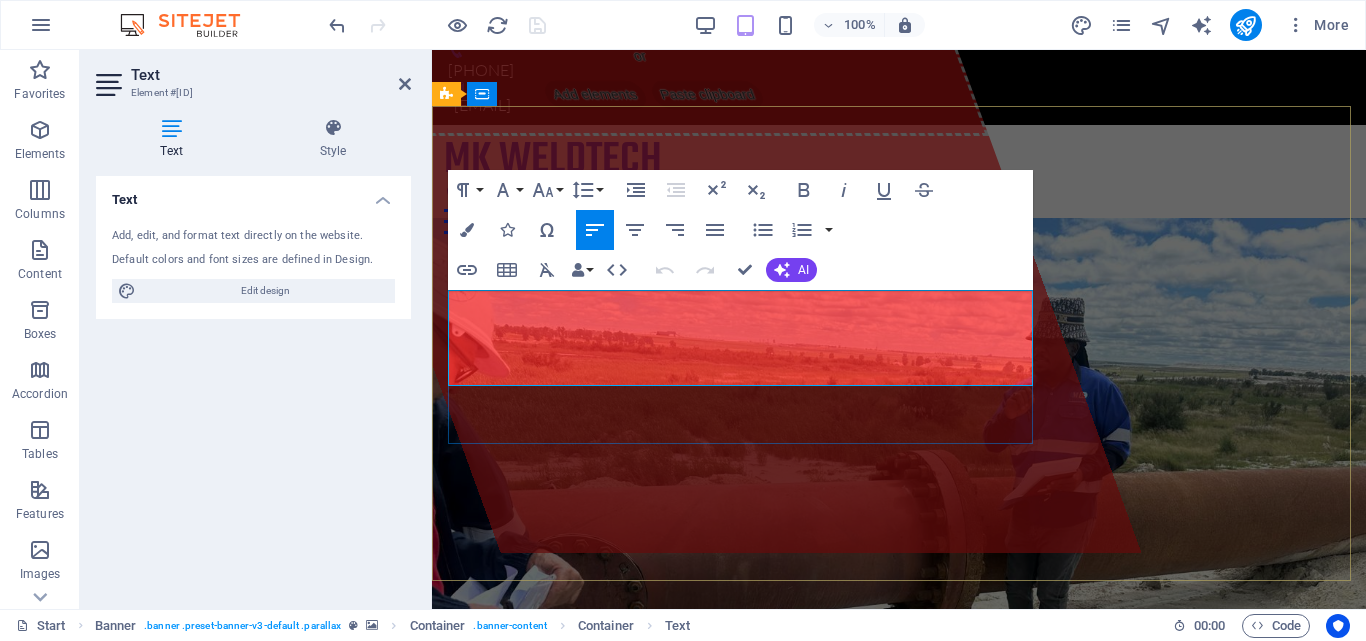type 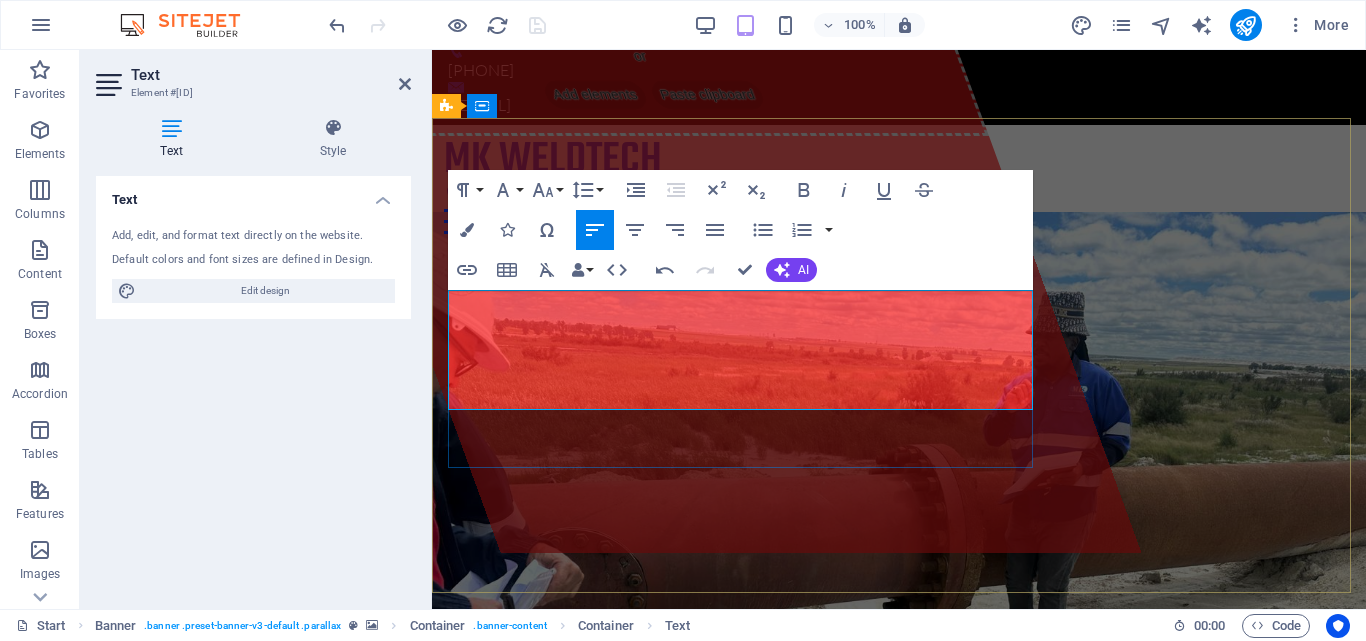 scroll, scrollTop: 44, scrollLeft: 0, axis: vertical 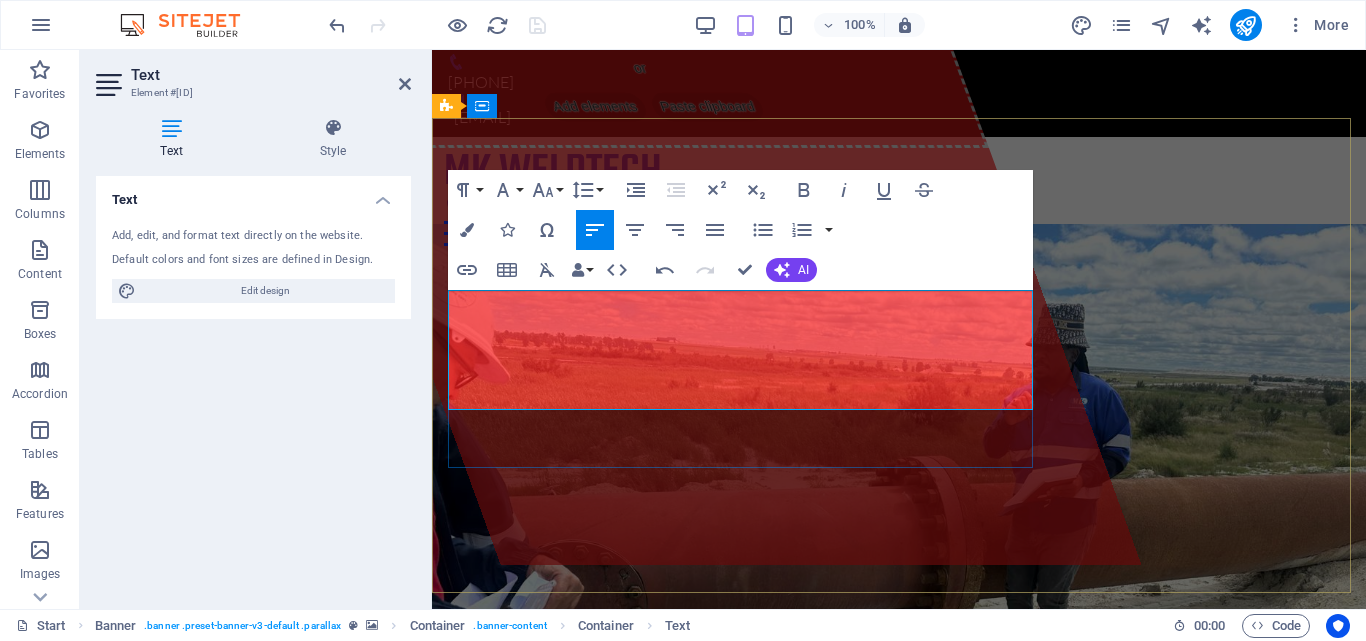 click on "MK Weldtech is a CIDB Grade 8 company with 8ME, 8GB and 8CE Construction company dynamic company specializing in critical industrial solutions. We offer unparalleled expertise and innovation, particularly within the demanding environments of mining operations , Sasol industries , road construction , and comprehensive civil and mechanical engineering services ." at bounding box center (899, 939) 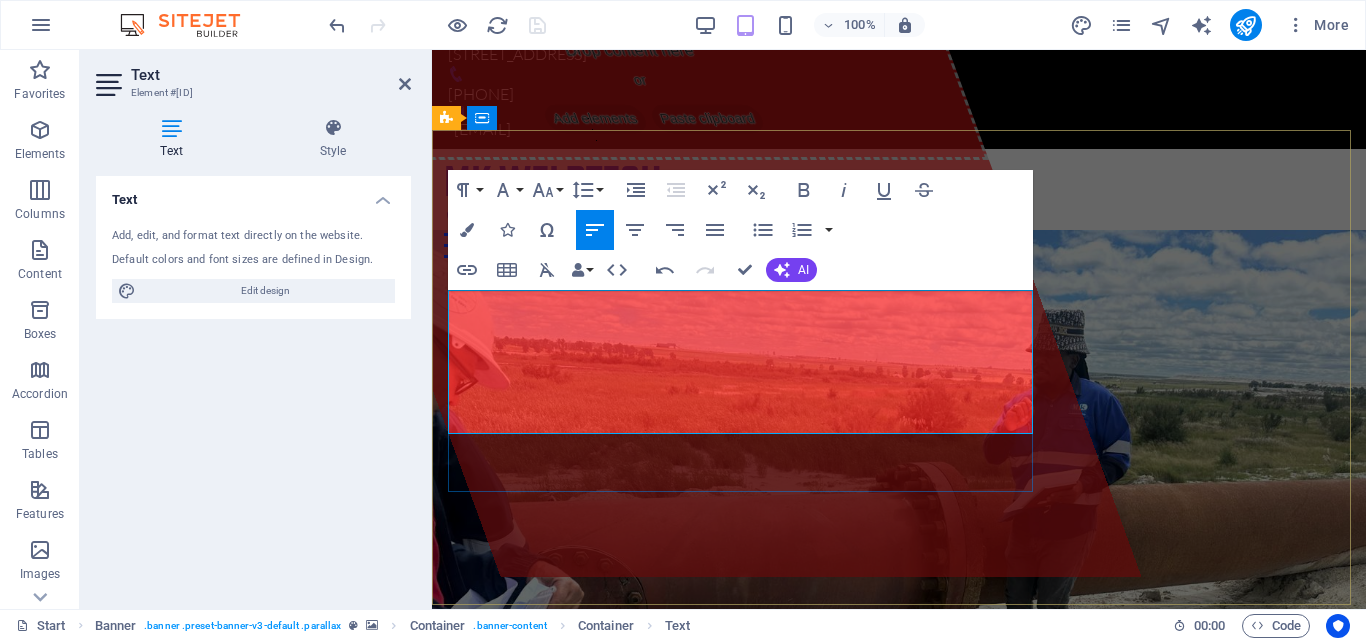 drag, startPoint x: 512, startPoint y: 327, endPoint x: 609, endPoint y: 316, distance: 97.62172 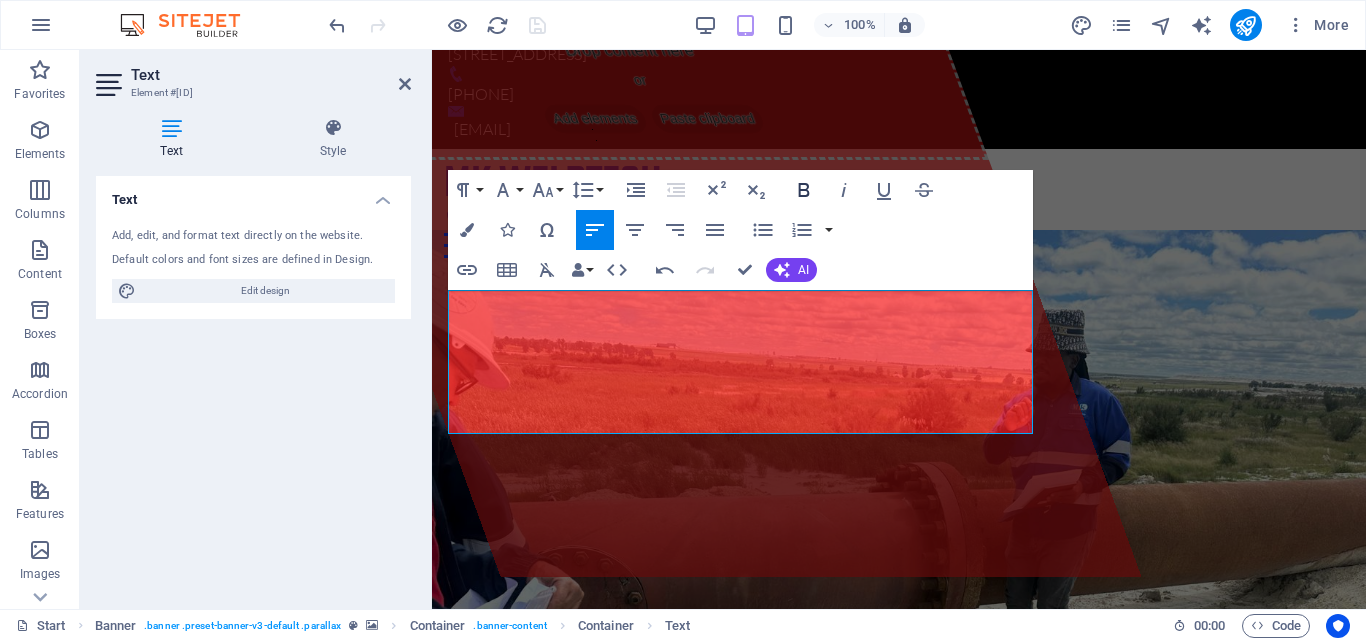 click 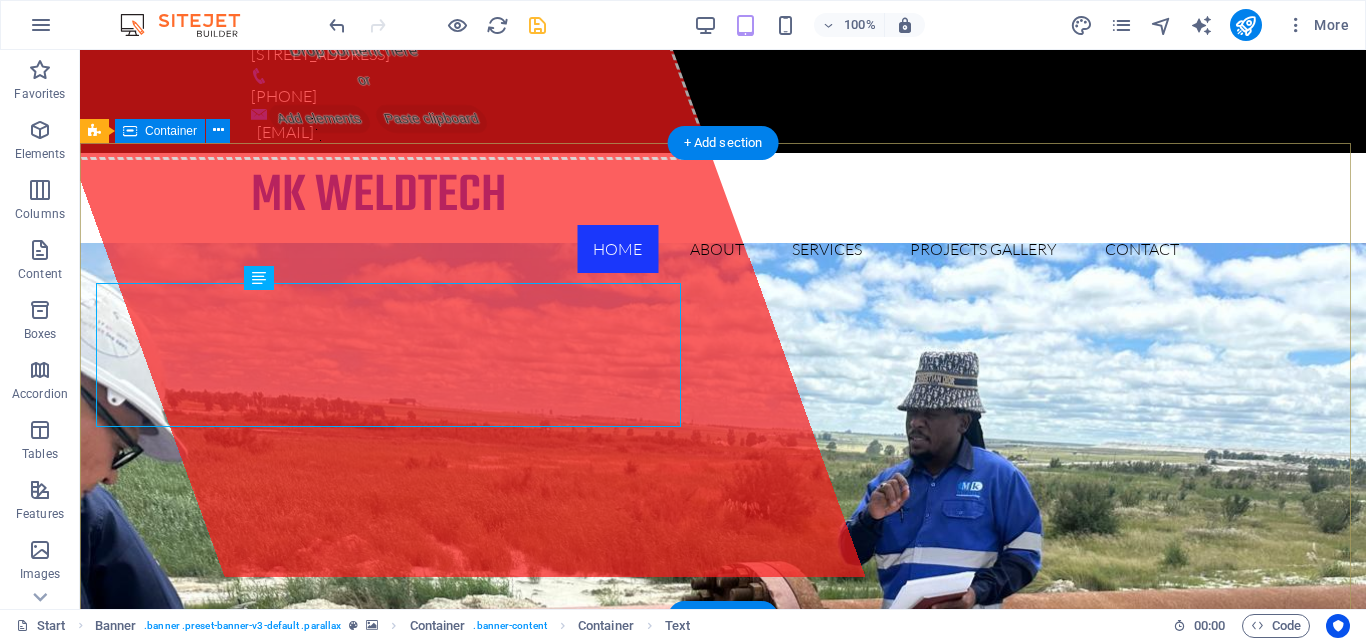 scroll, scrollTop: 39, scrollLeft: 0, axis: vertical 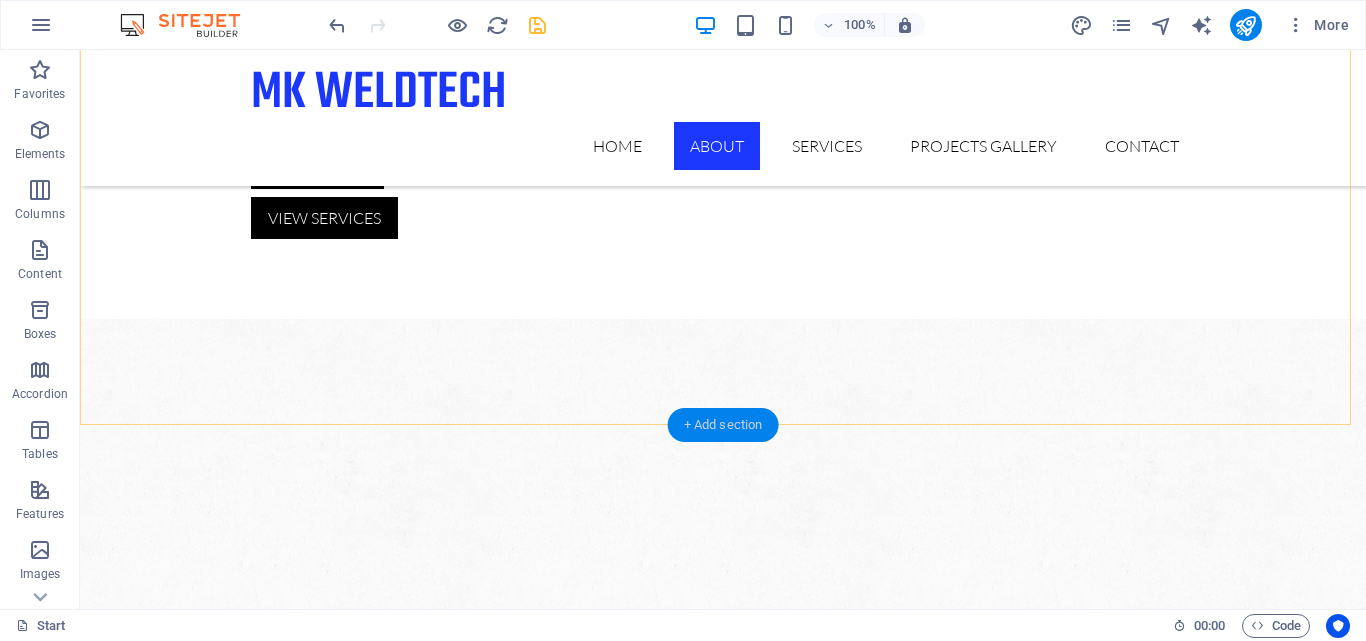 click on "+ Add section" at bounding box center (723, 425) 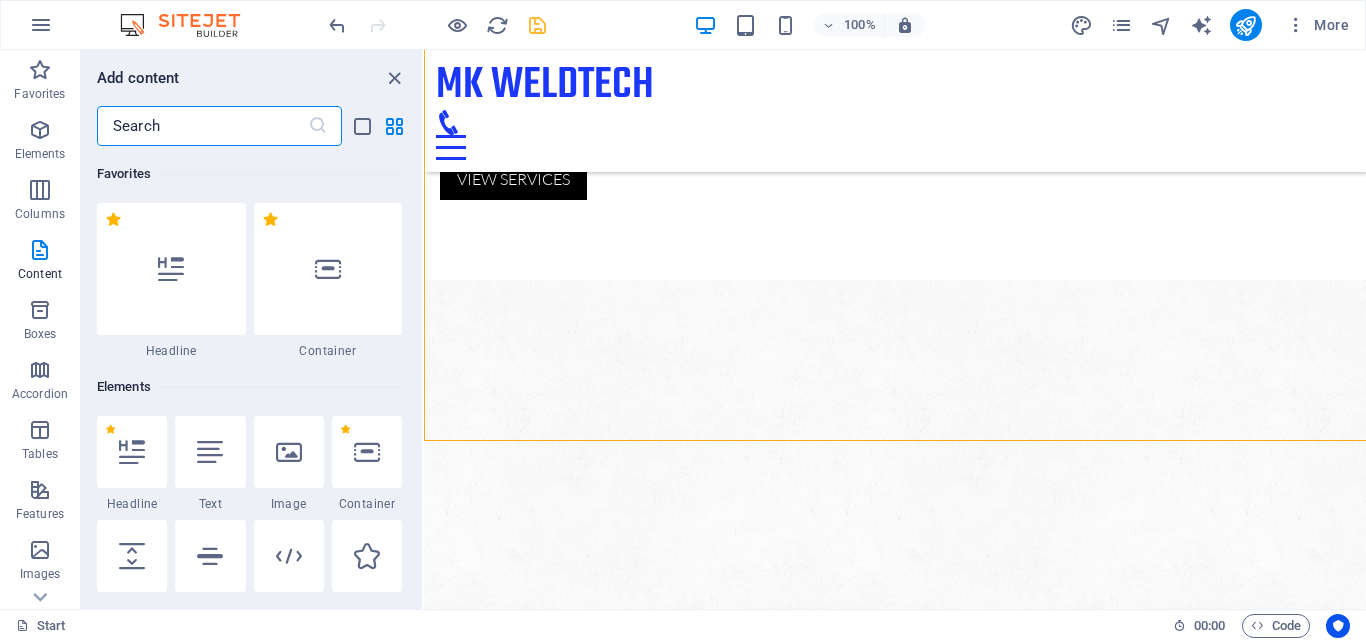 scroll, scrollTop: 885, scrollLeft: 0, axis: vertical 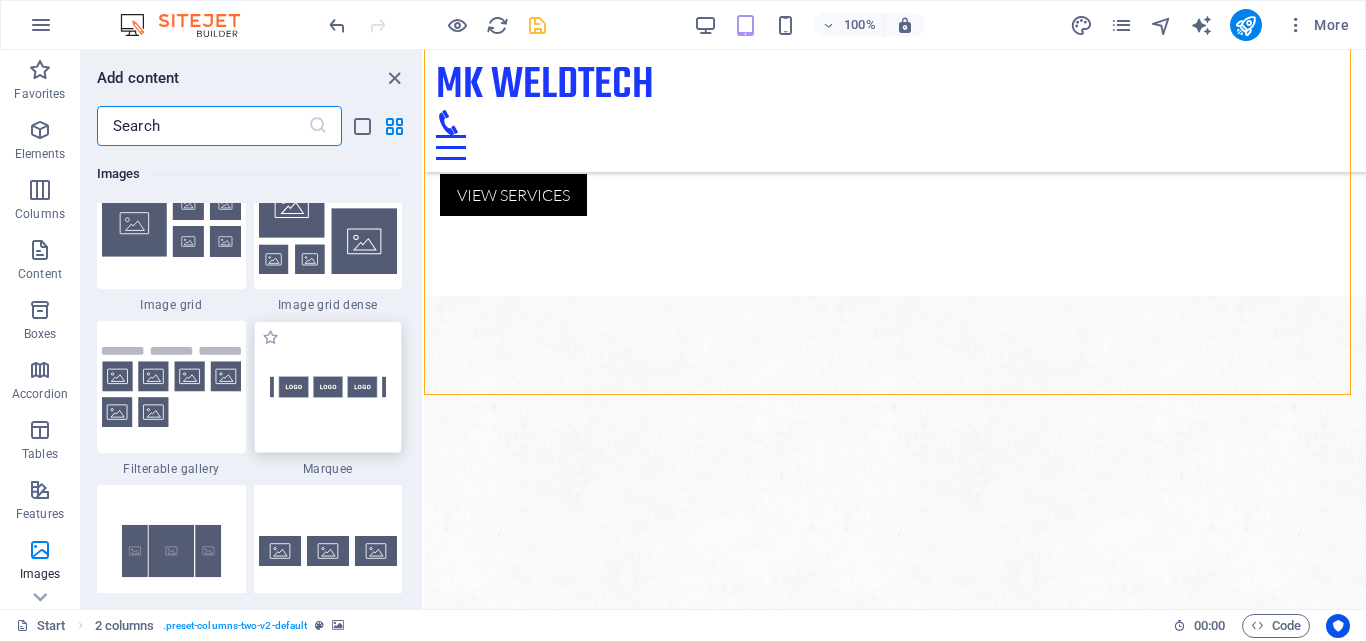 click at bounding box center [328, 387] 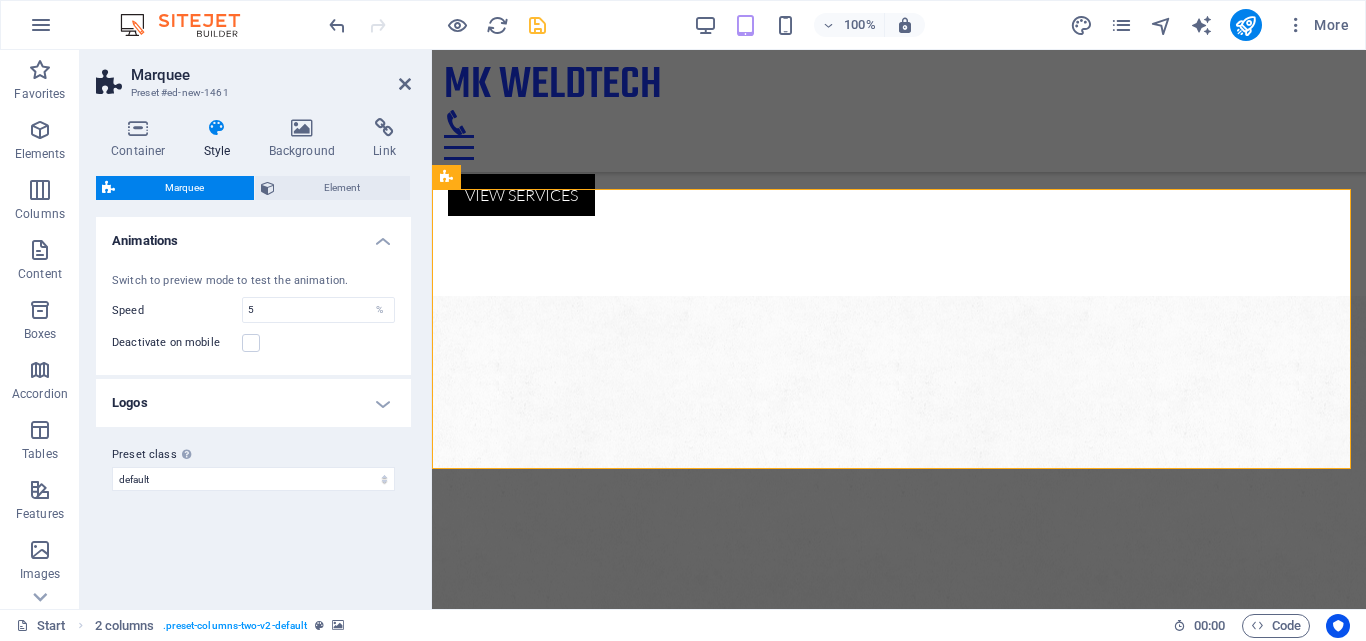 scroll, scrollTop: 1091, scrollLeft: 0, axis: vertical 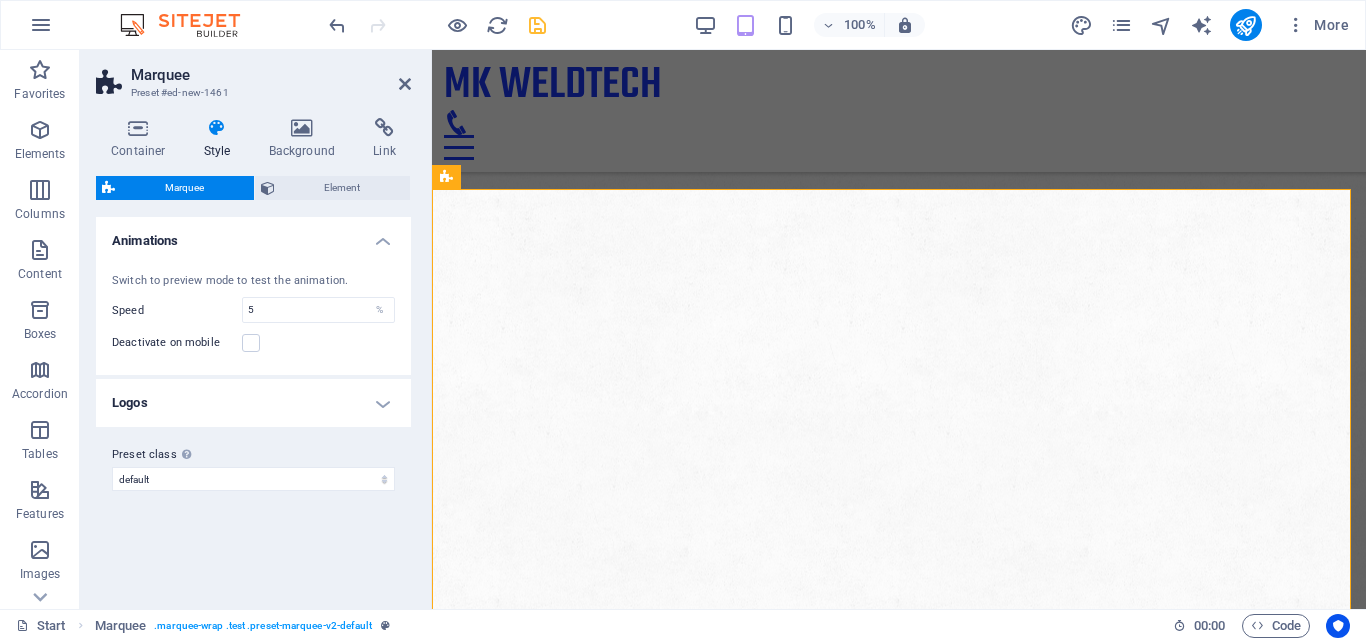 click on "Logos" at bounding box center [253, 403] 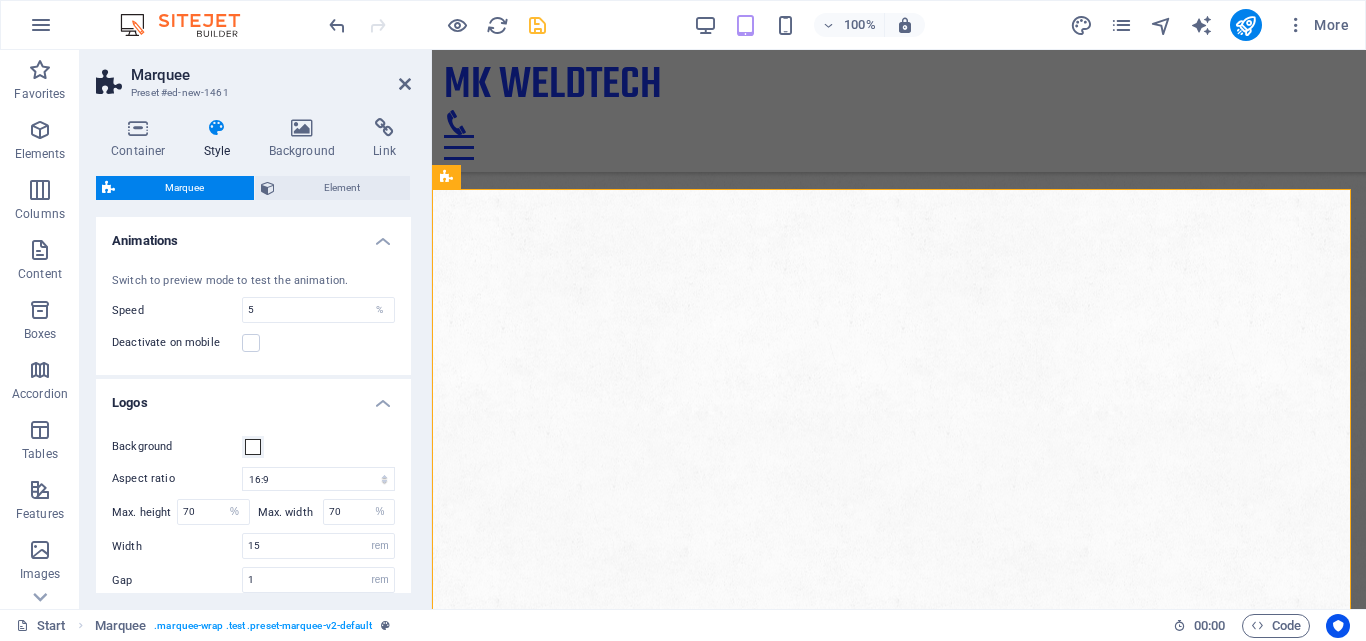 click on "Logos" at bounding box center (253, 397) 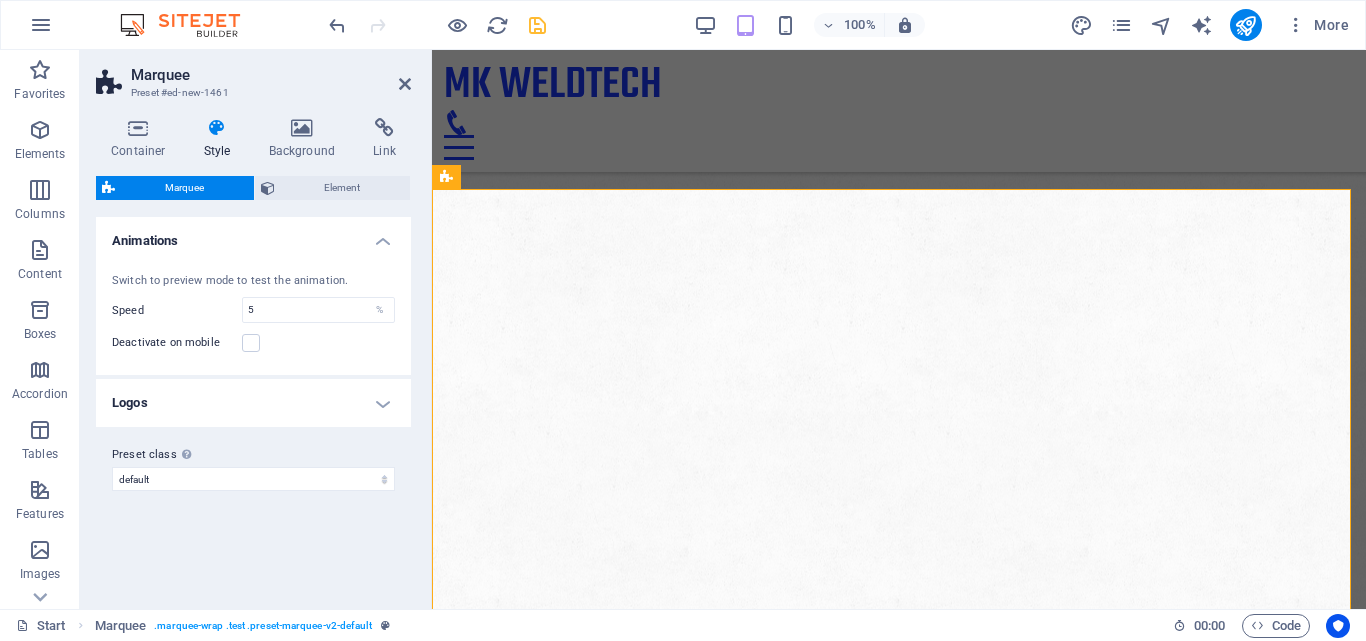 click on "Logos" at bounding box center [253, 403] 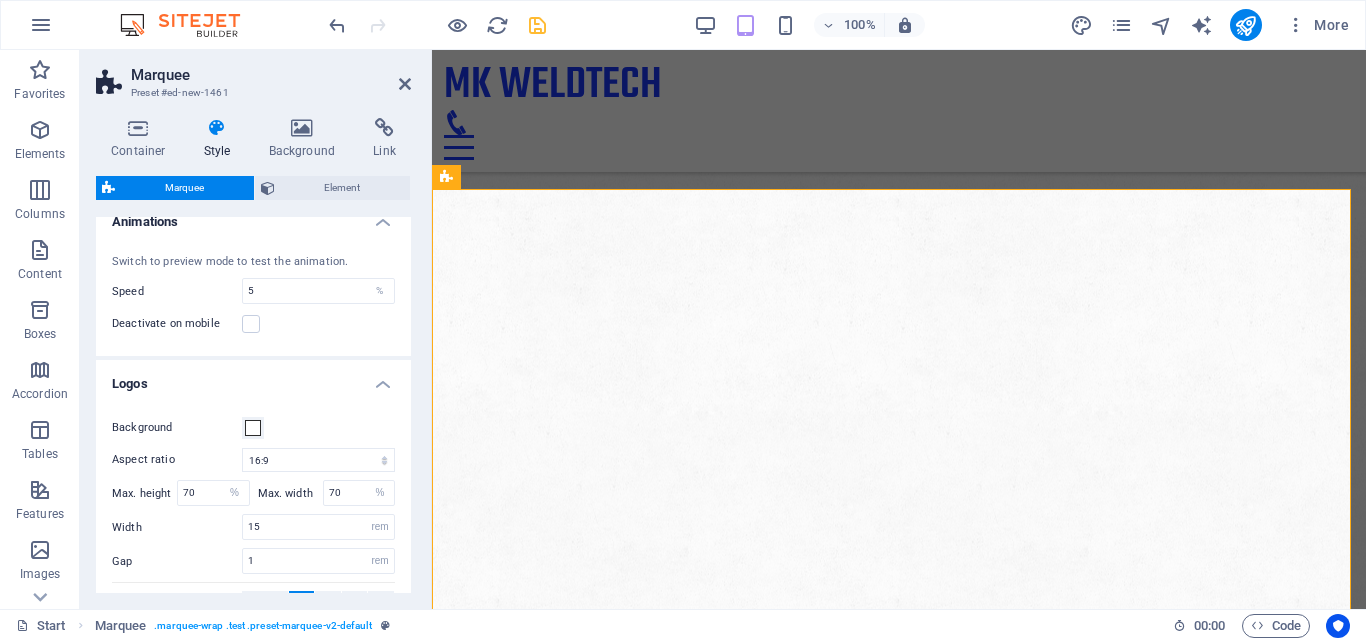 scroll, scrollTop: 0, scrollLeft: 0, axis: both 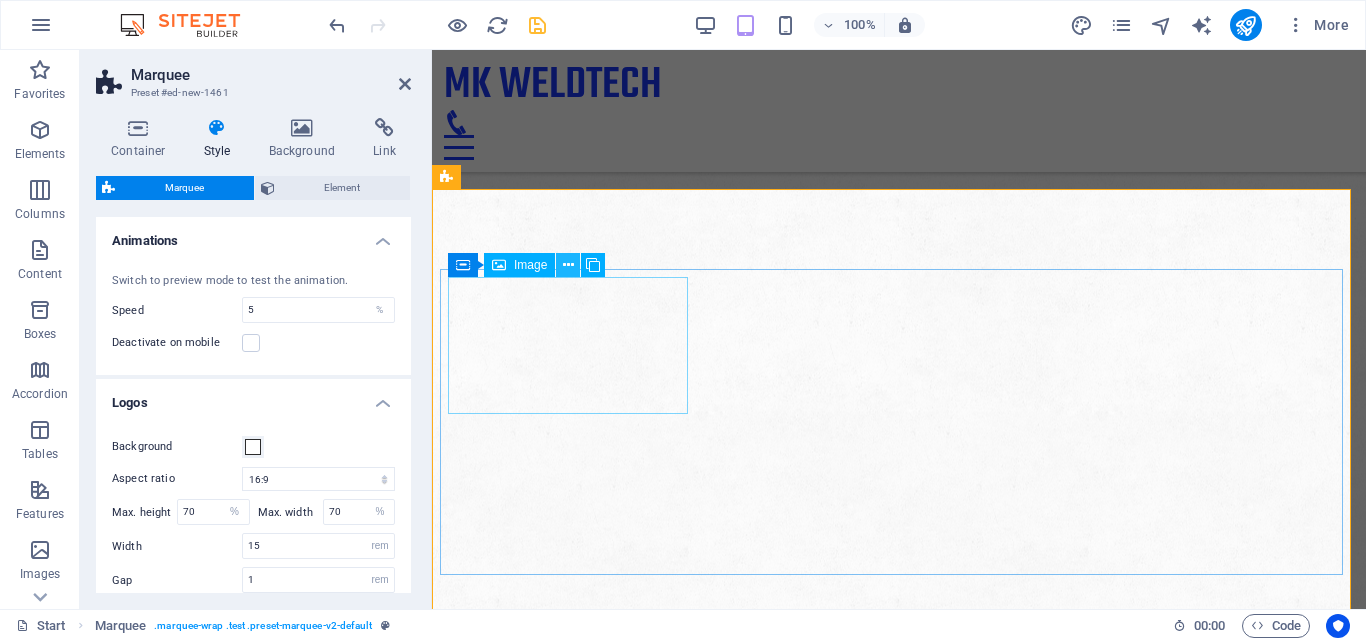 click at bounding box center [568, 265] 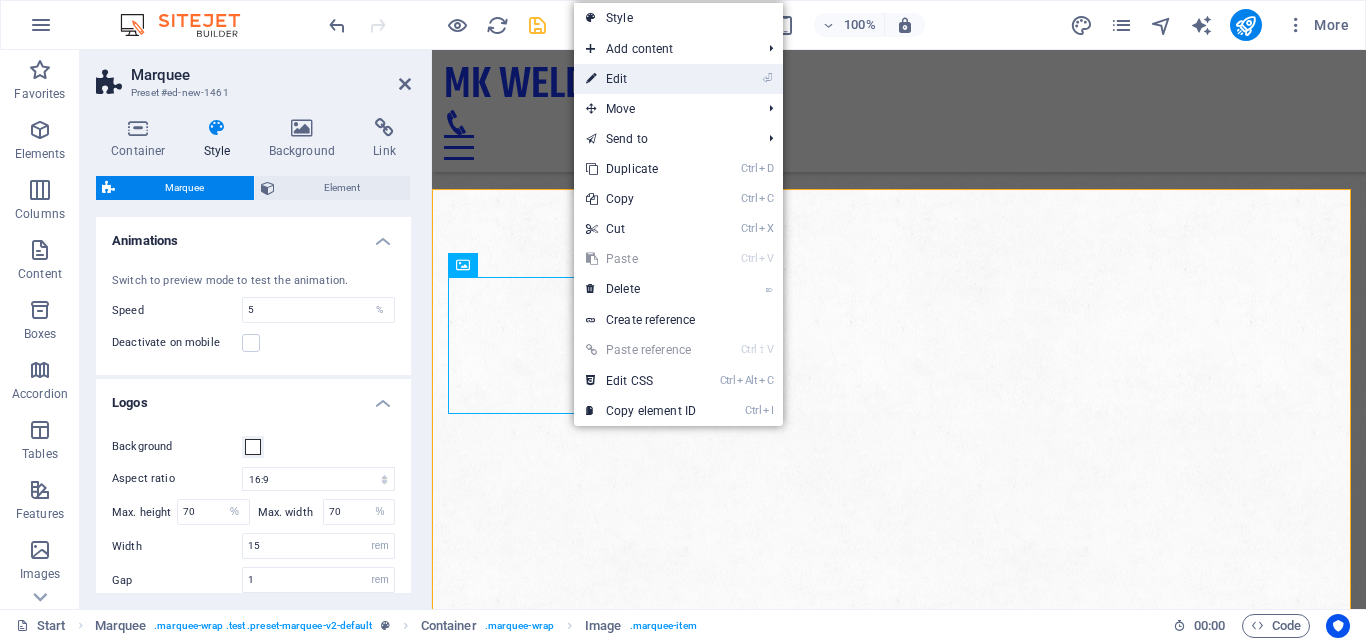 click on "⏎  Edit" at bounding box center (641, 79) 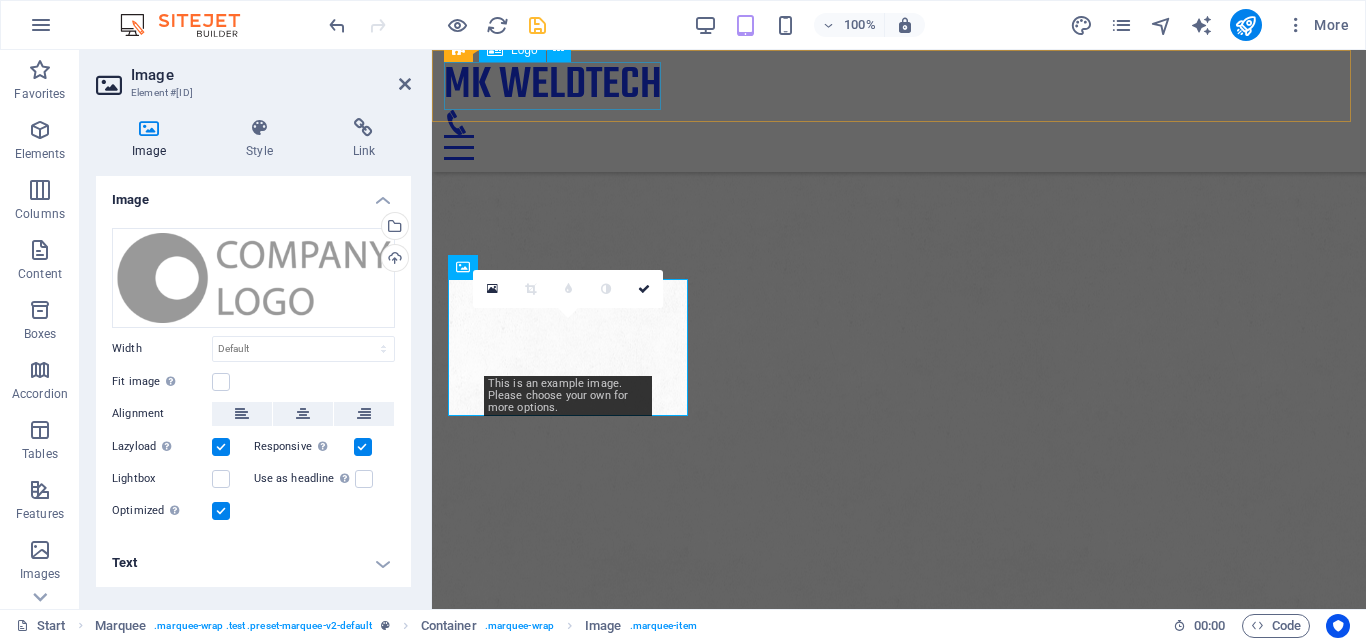 scroll, scrollTop: 1089, scrollLeft: 0, axis: vertical 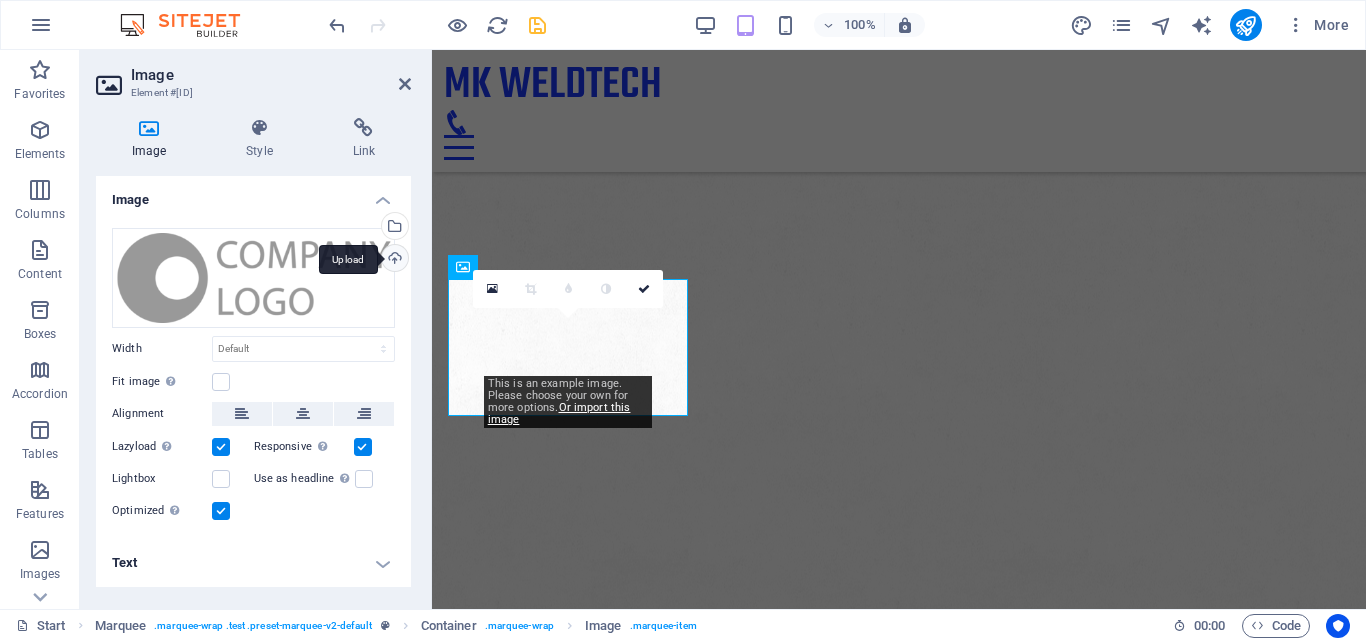 click on "Upload" at bounding box center [393, 260] 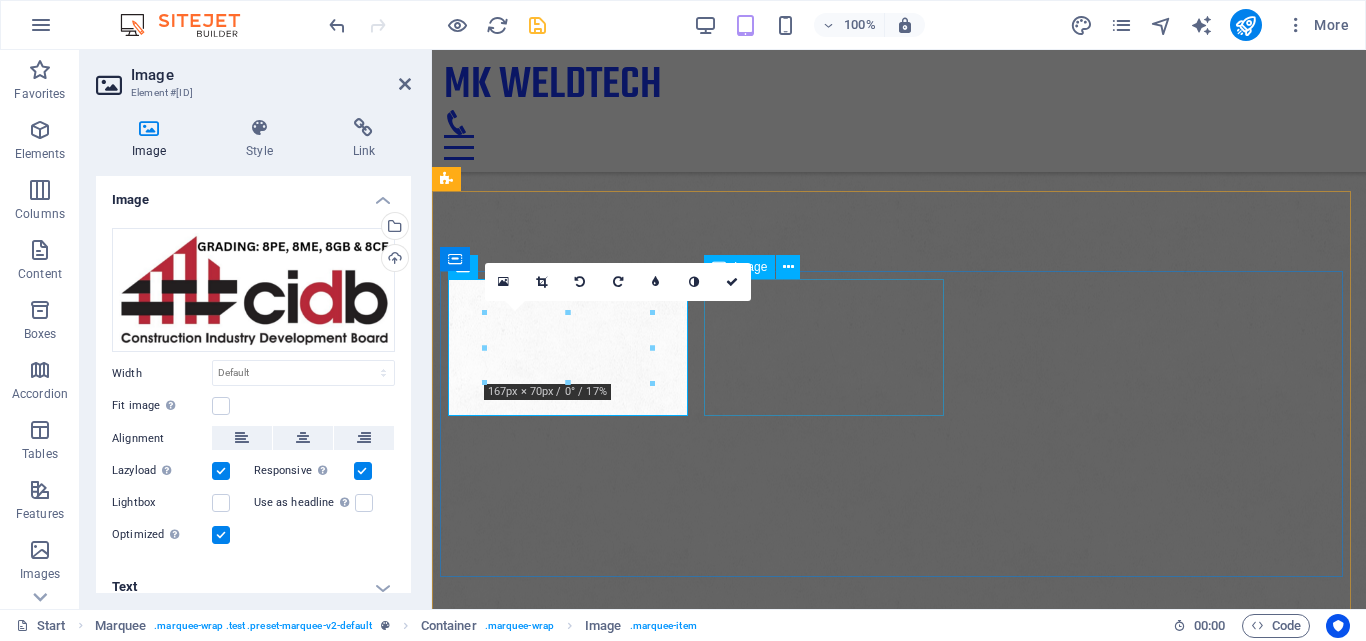 click at bounding box center [568, 2102] 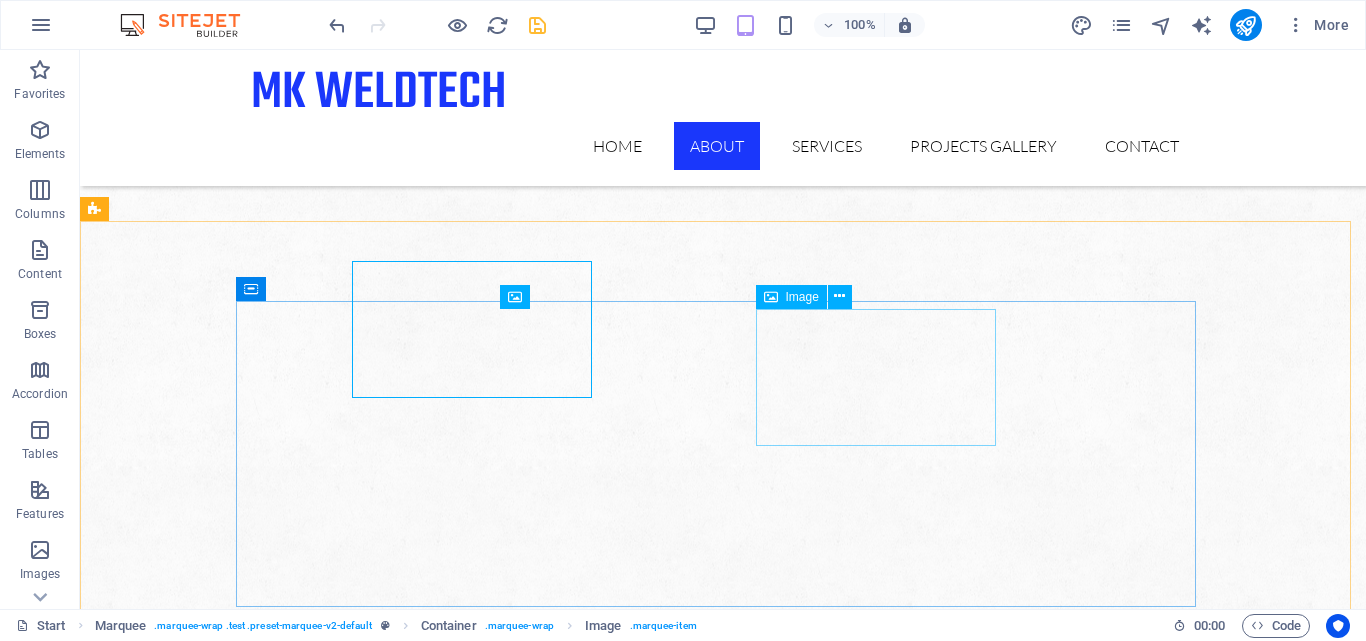 scroll, scrollTop: 1107, scrollLeft: 0, axis: vertical 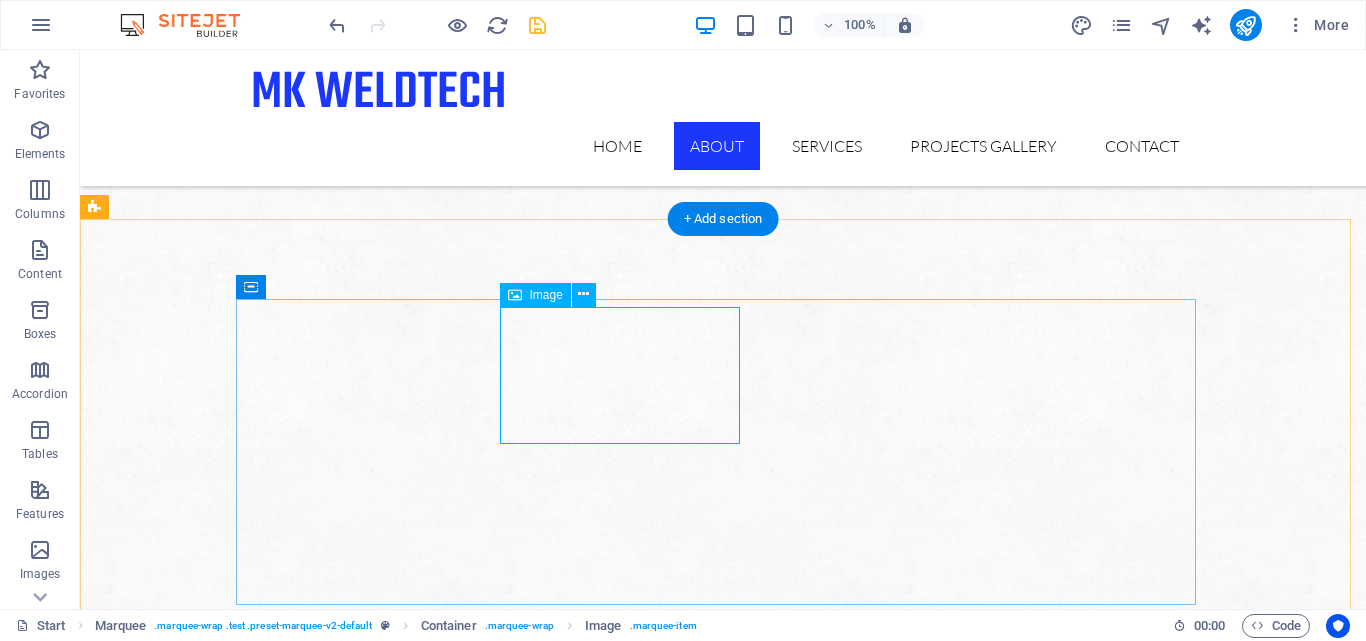 click at bounding box center (371, 2372) 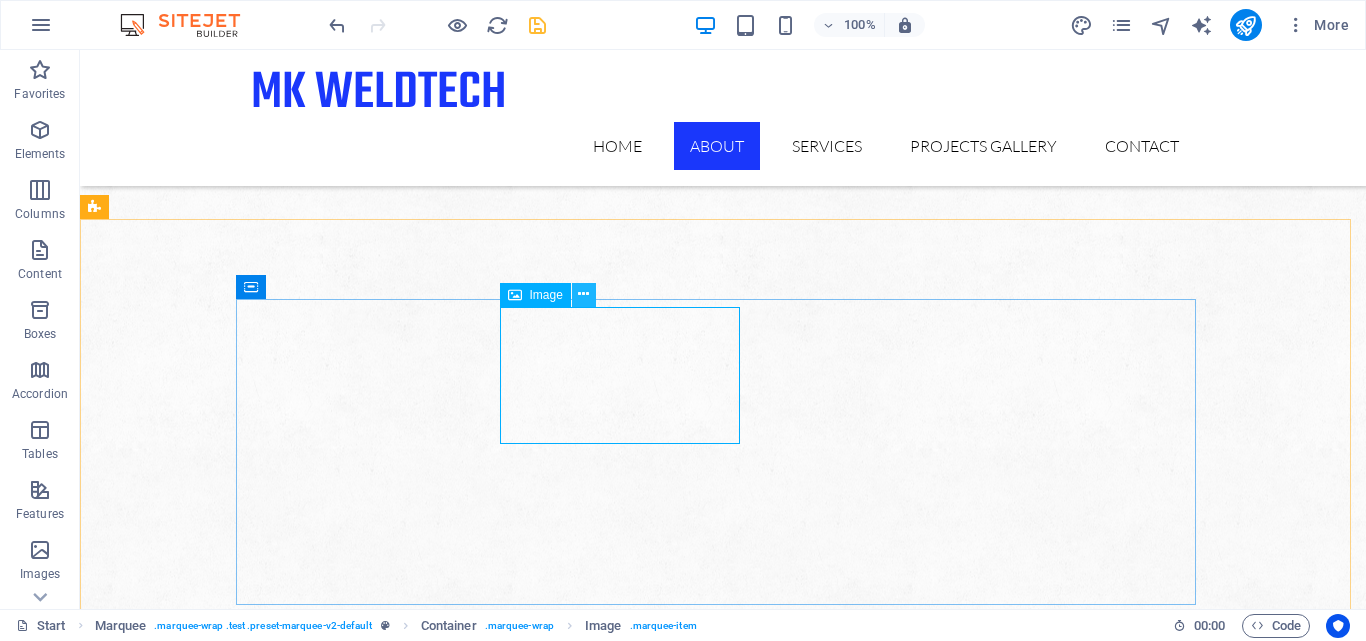 click at bounding box center [583, 294] 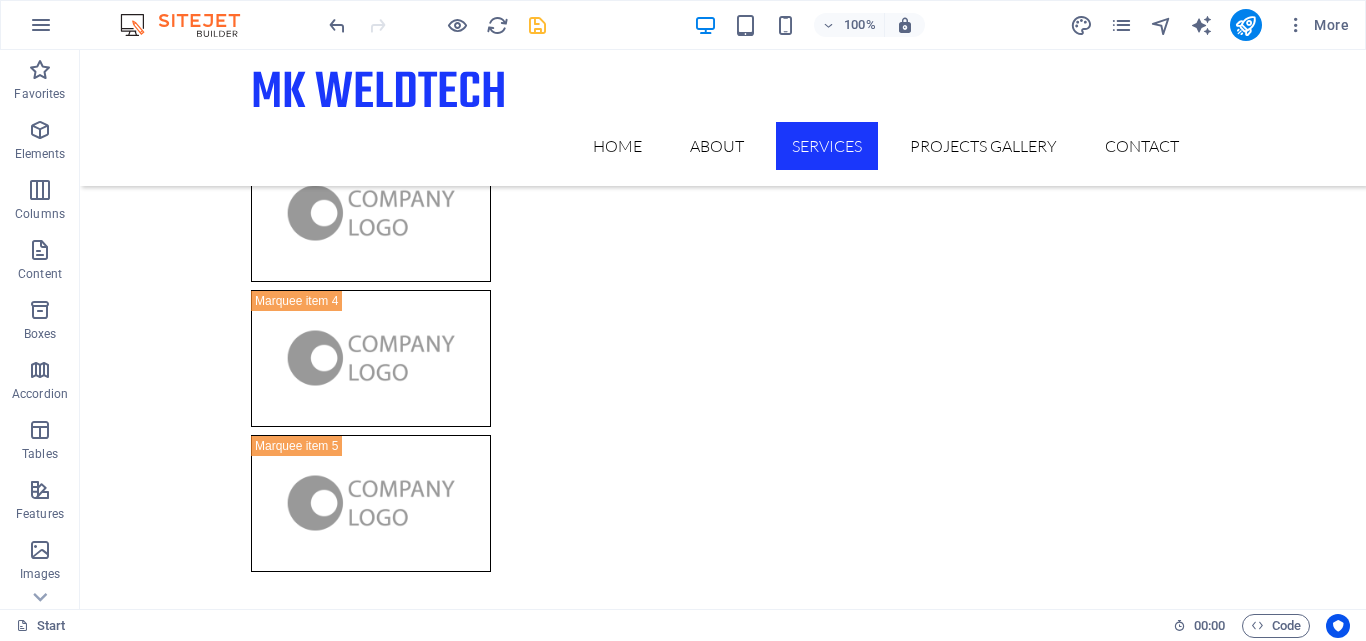 scroll, scrollTop: 1107, scrollLeft: 0, axis: vertical 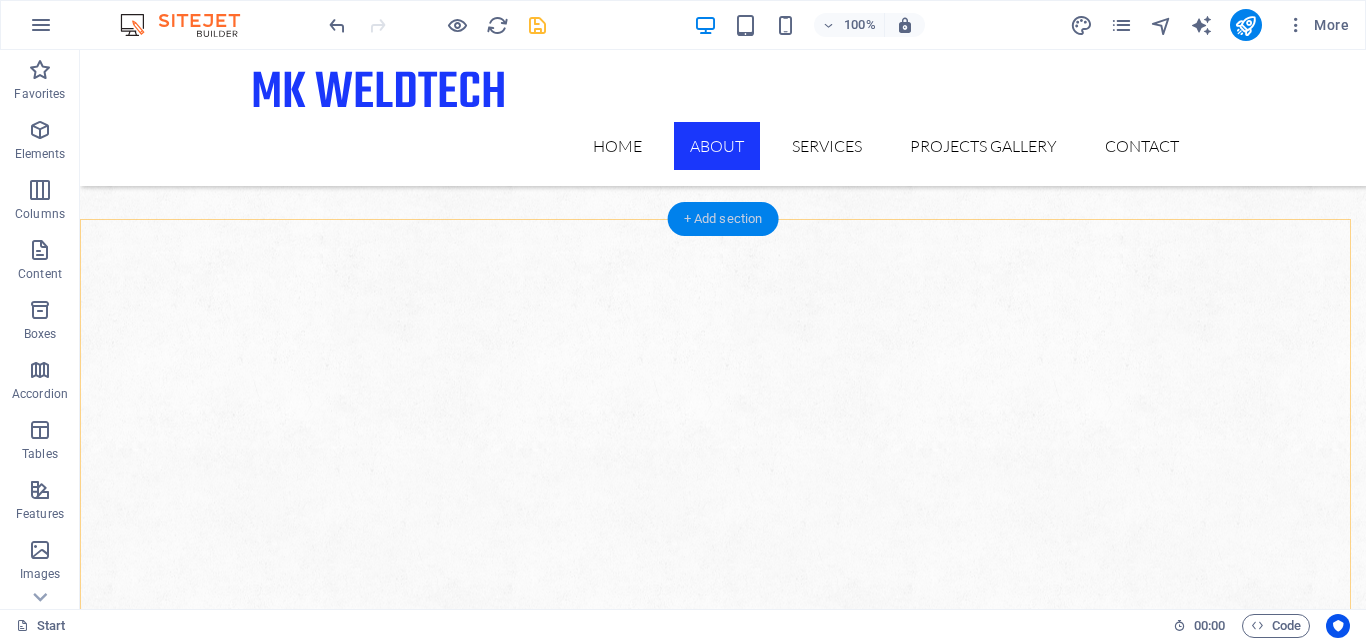 click on "+ Add section" at bounding box center [723, 219] 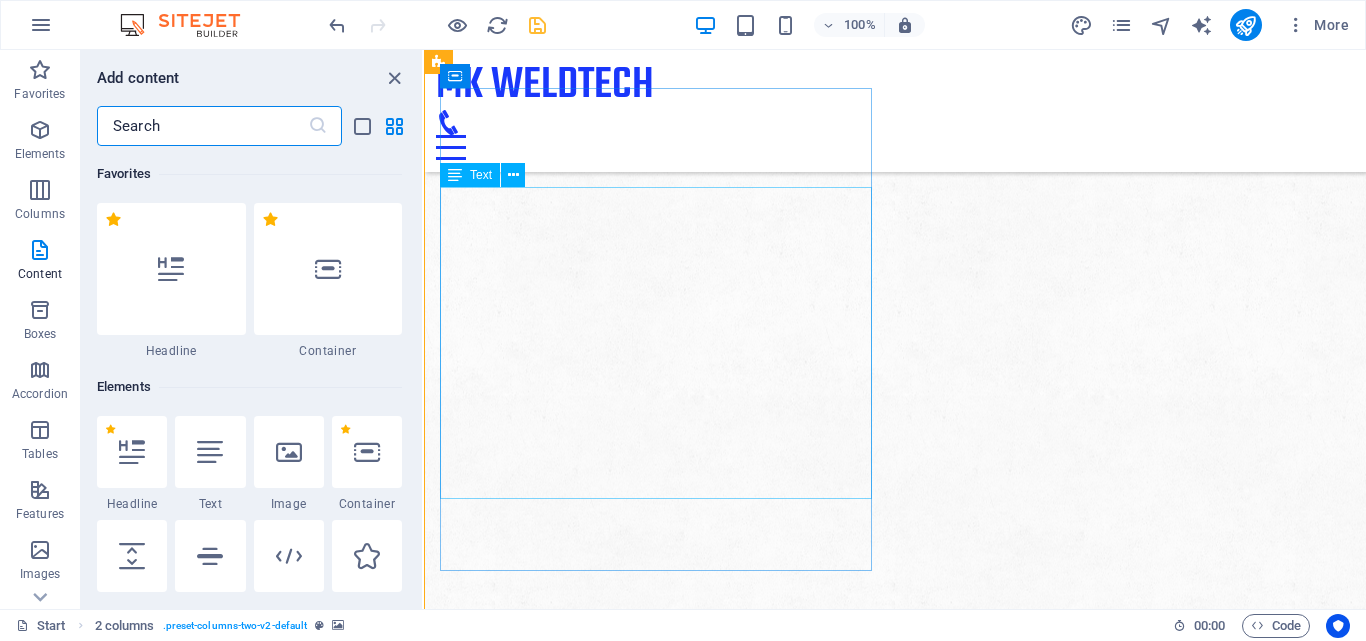 scroll, scrollTop: 629, scrollLeft: 0, axis: vertical 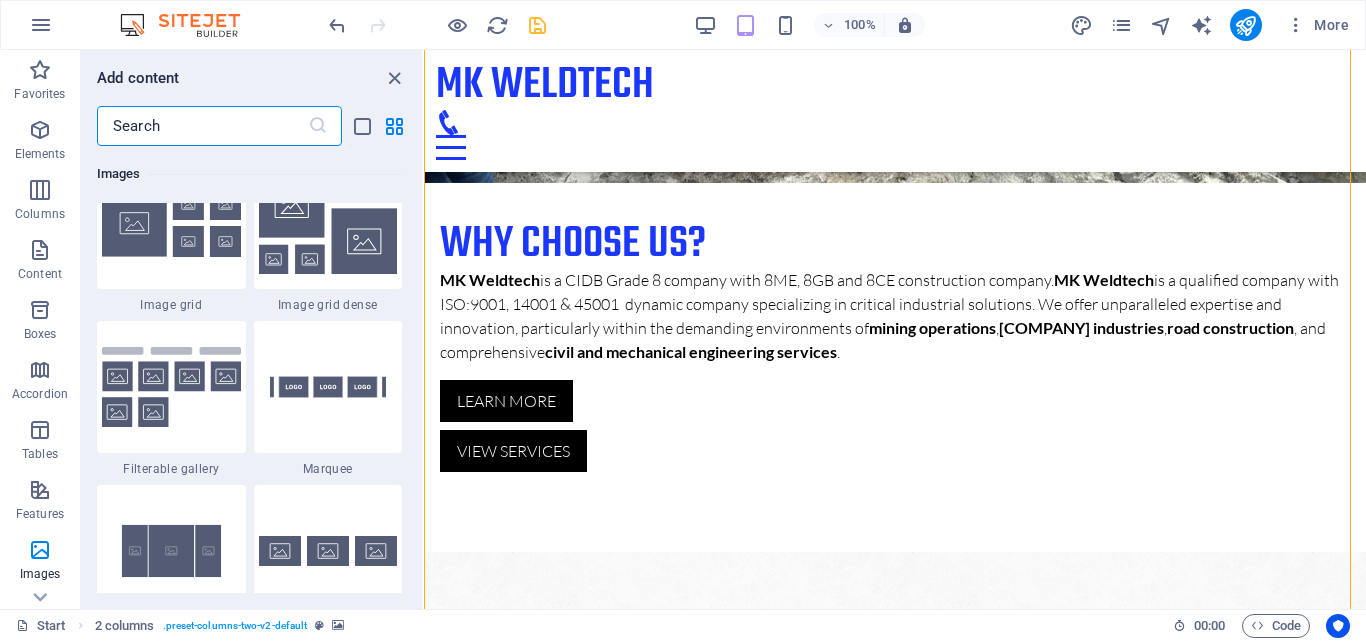 click at bounding box center (202, 126) 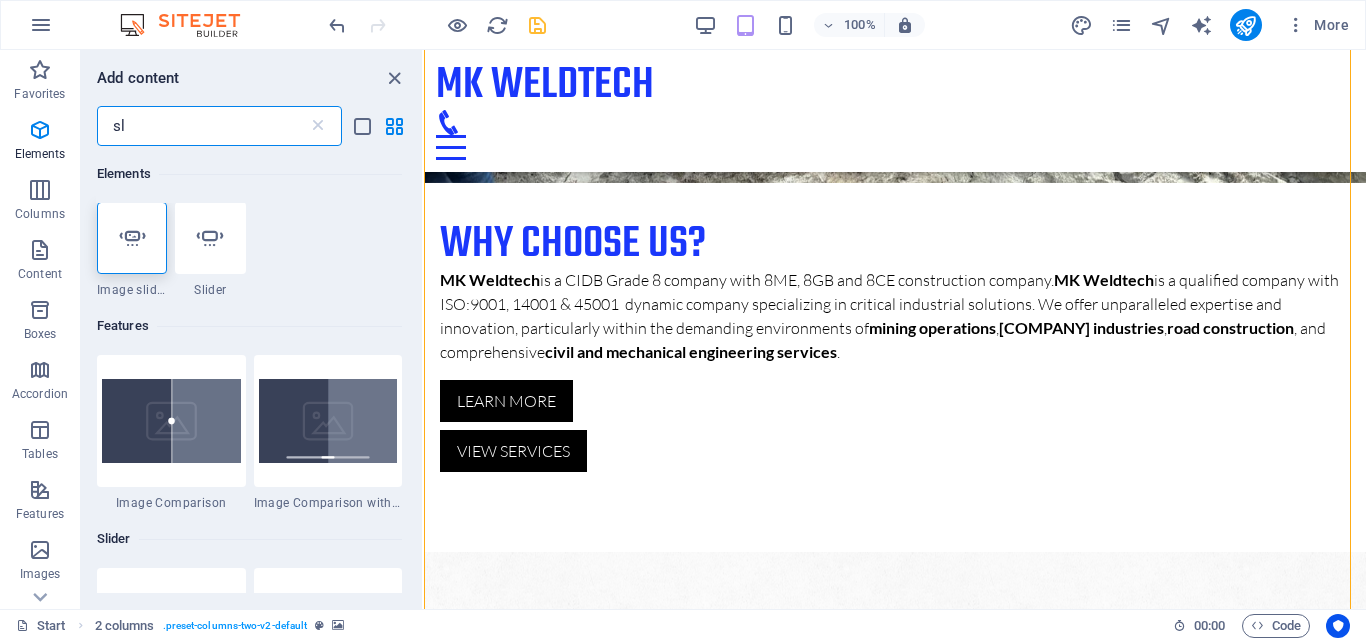 scroll, scrollTop: 0, scrollLeft: 0, axis: both 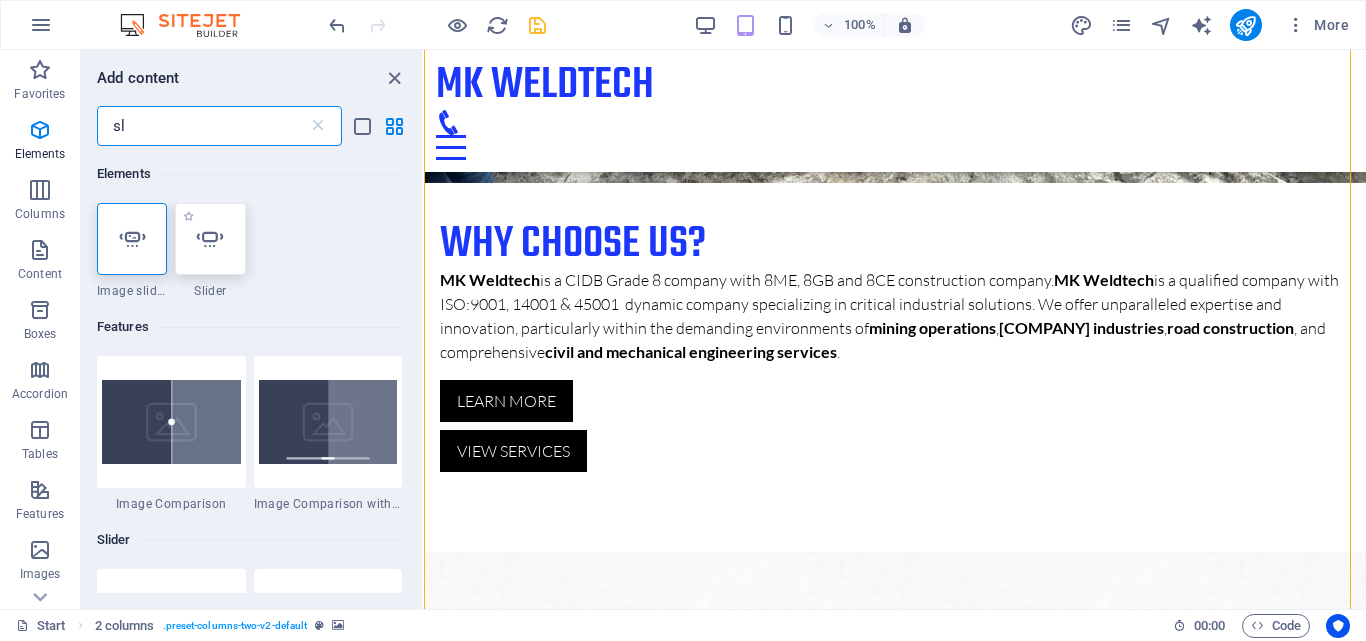 type on "sl" 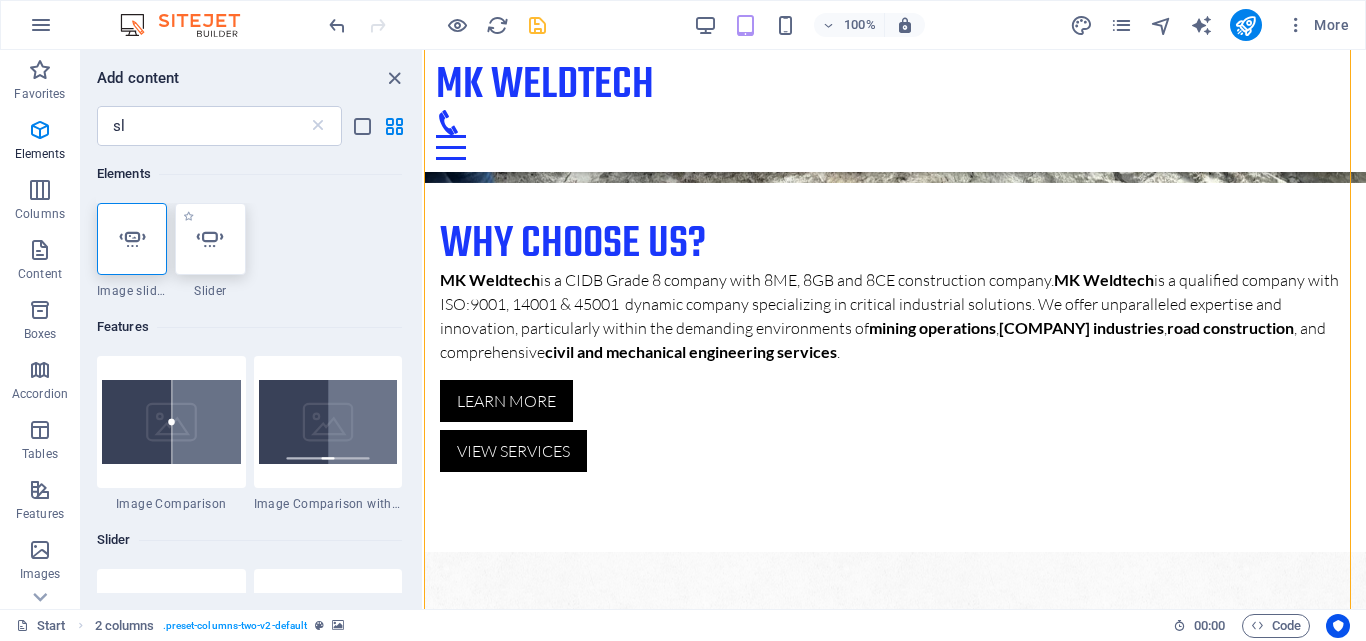 click at bounding box center [210, 239] 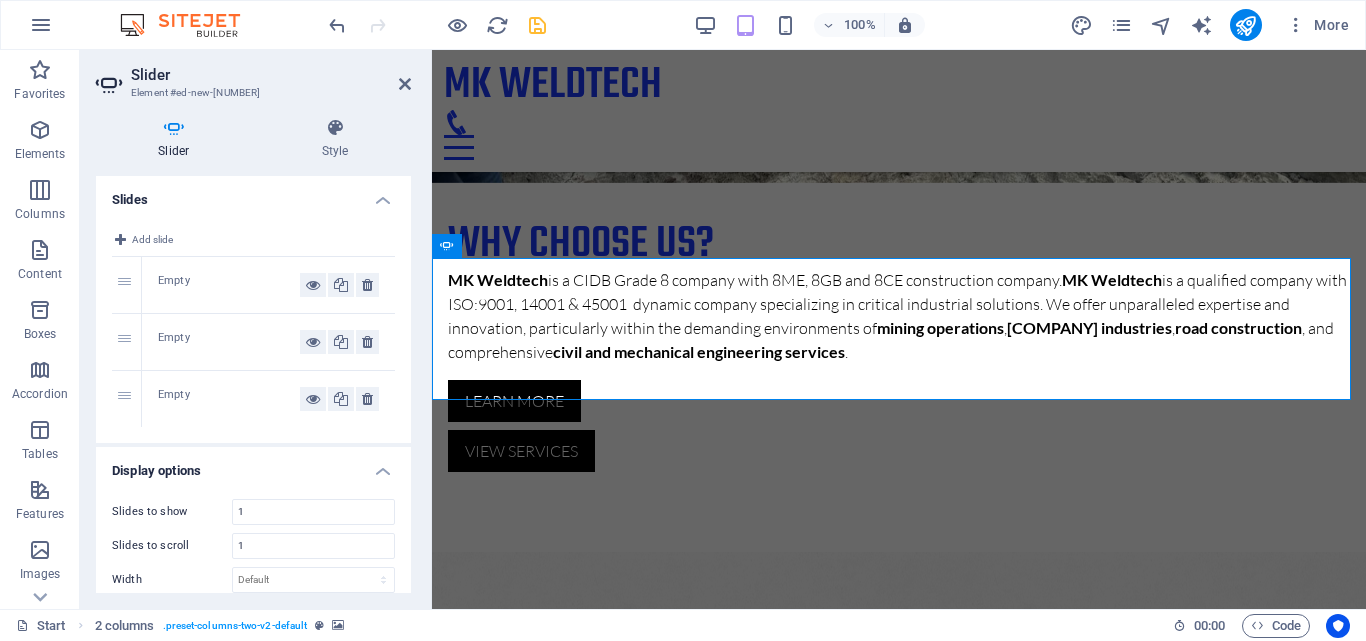 scroll, scrollTop: 1022, scrollLeft: 0, axis: vertical 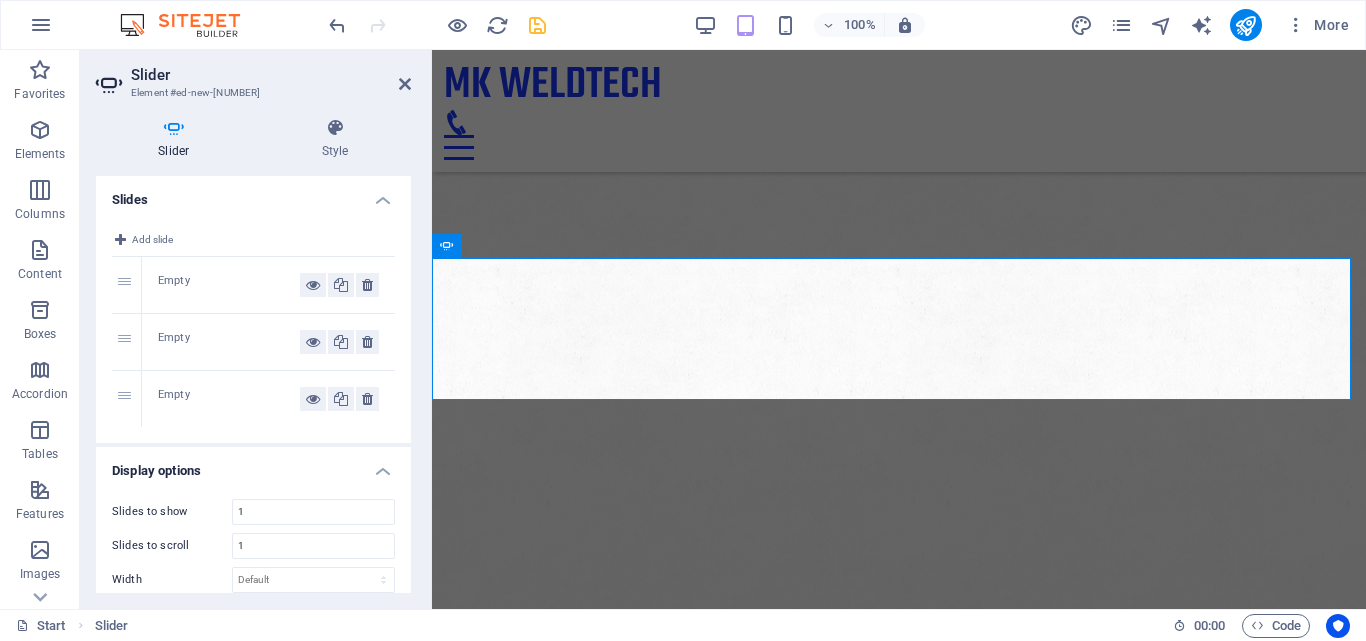 click on "Slides" at bounding box center (253, 194) 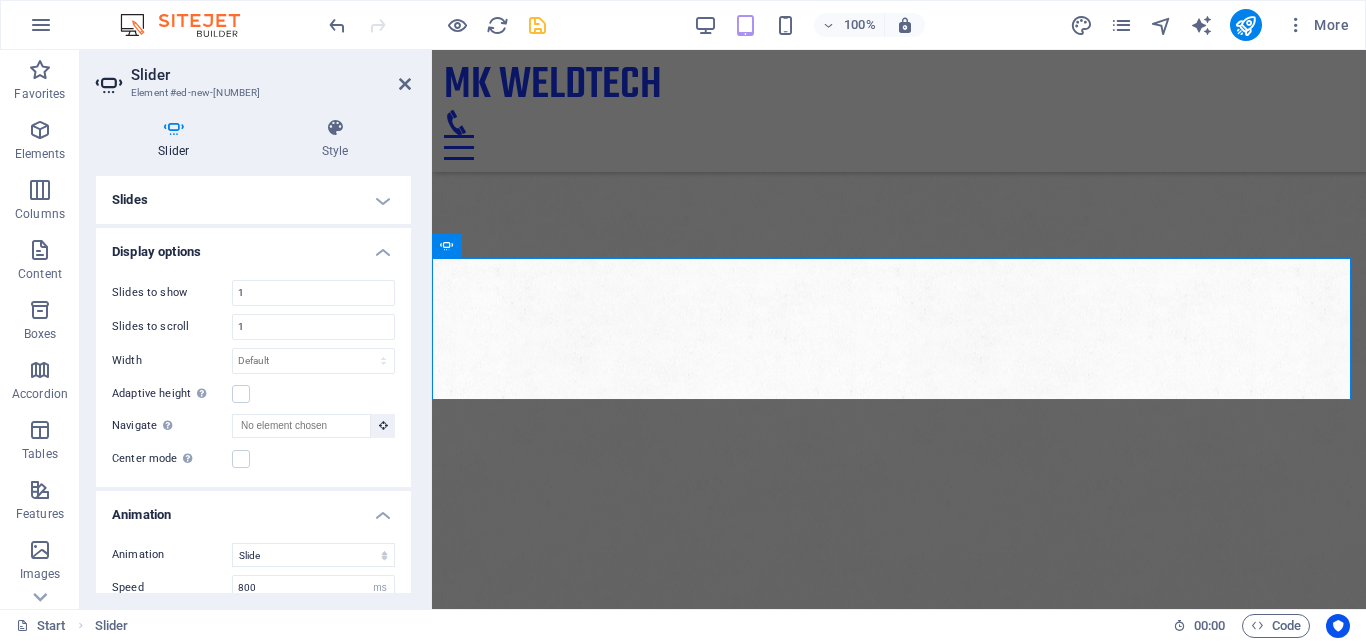 click on "Slides" at bounding box center [253, 200] 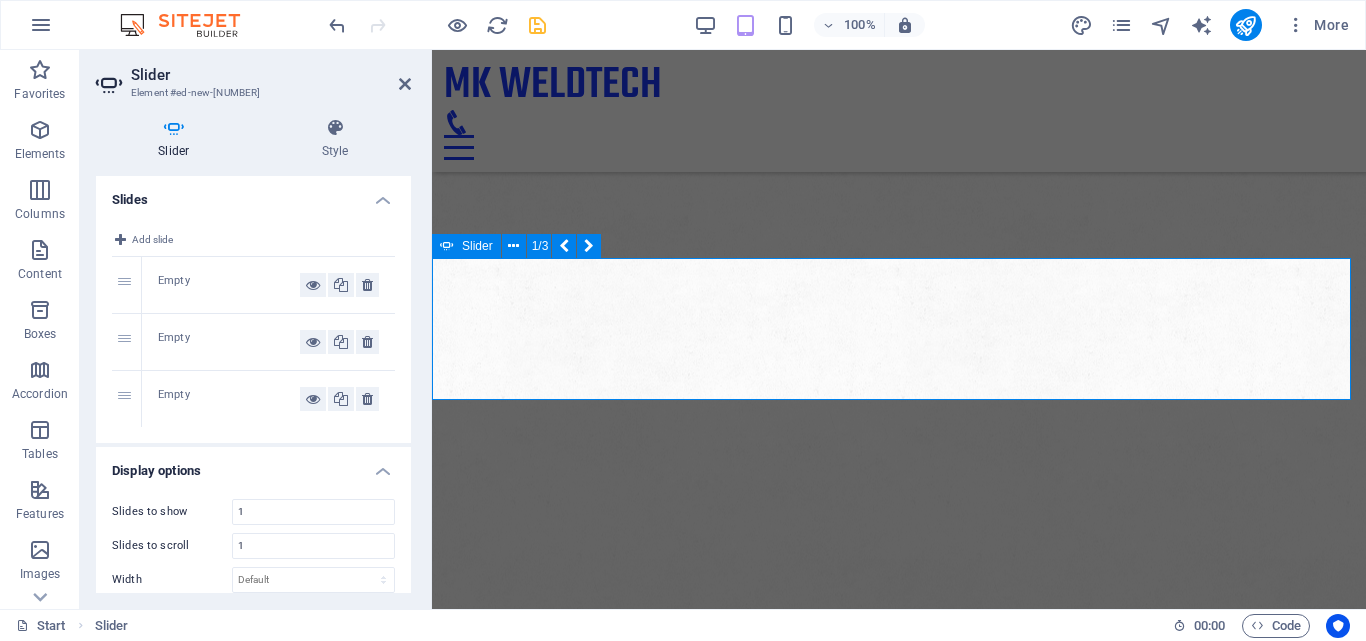 click at bounding box center (432, 1886) 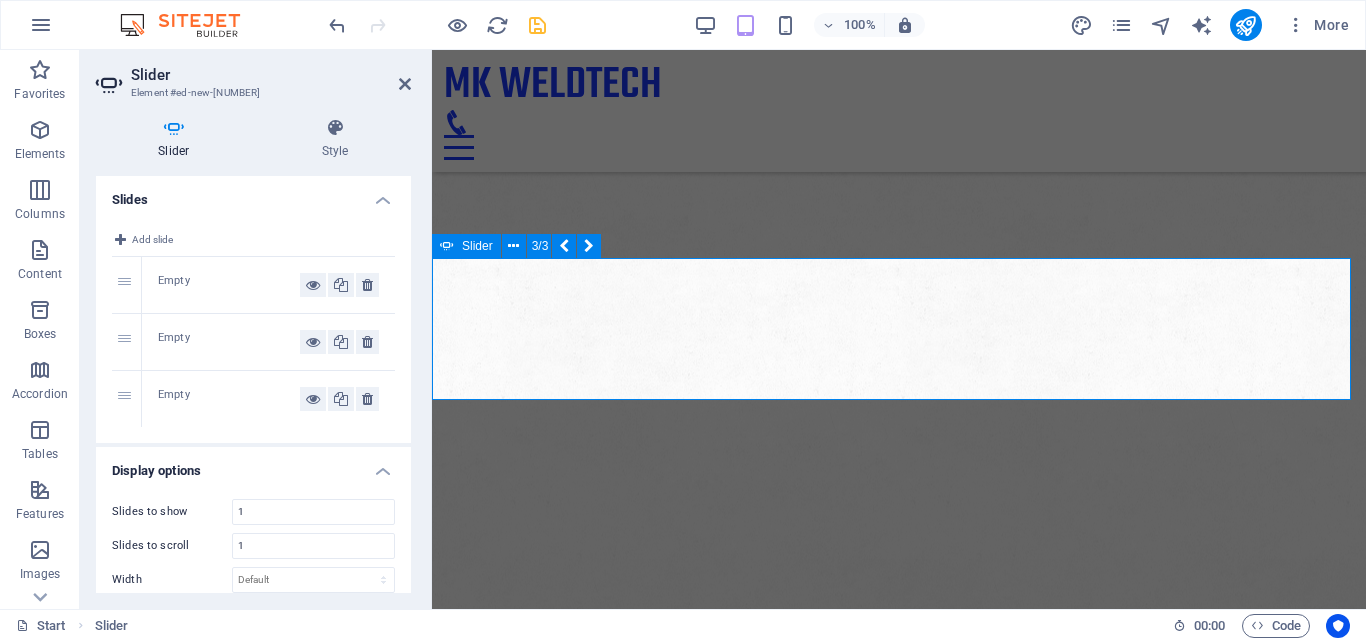 click at bounding box center [432, 1886] 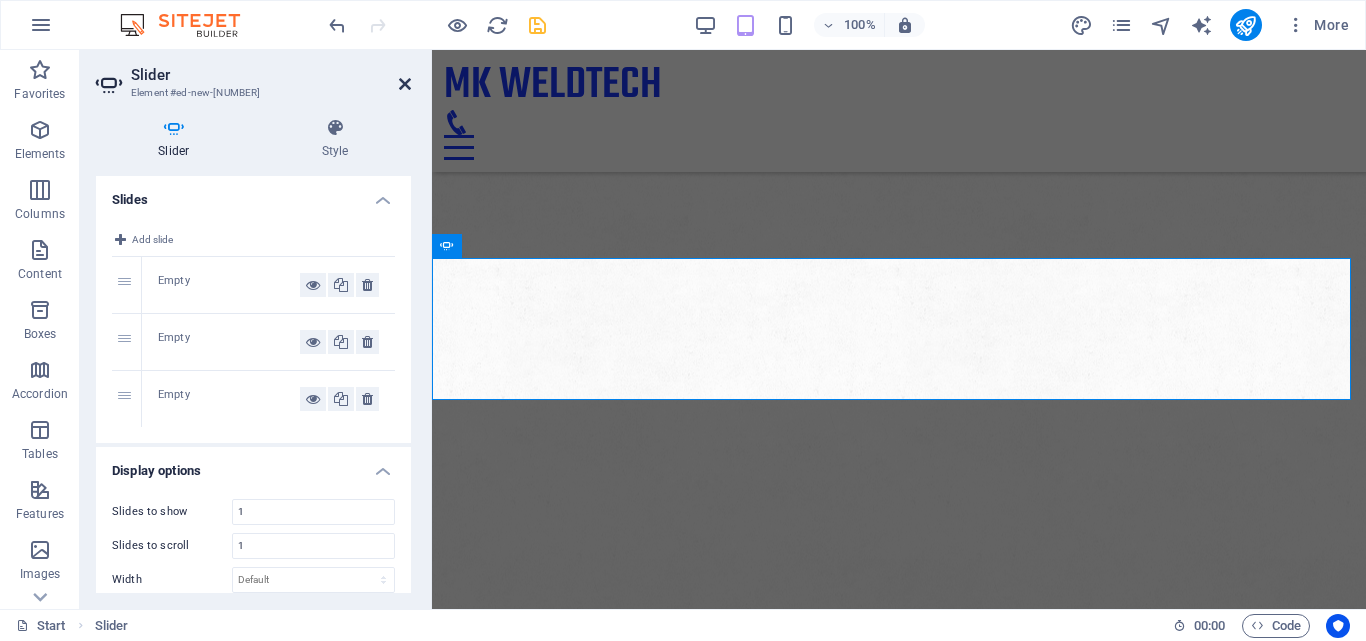 click at bounding box center (405, 84) 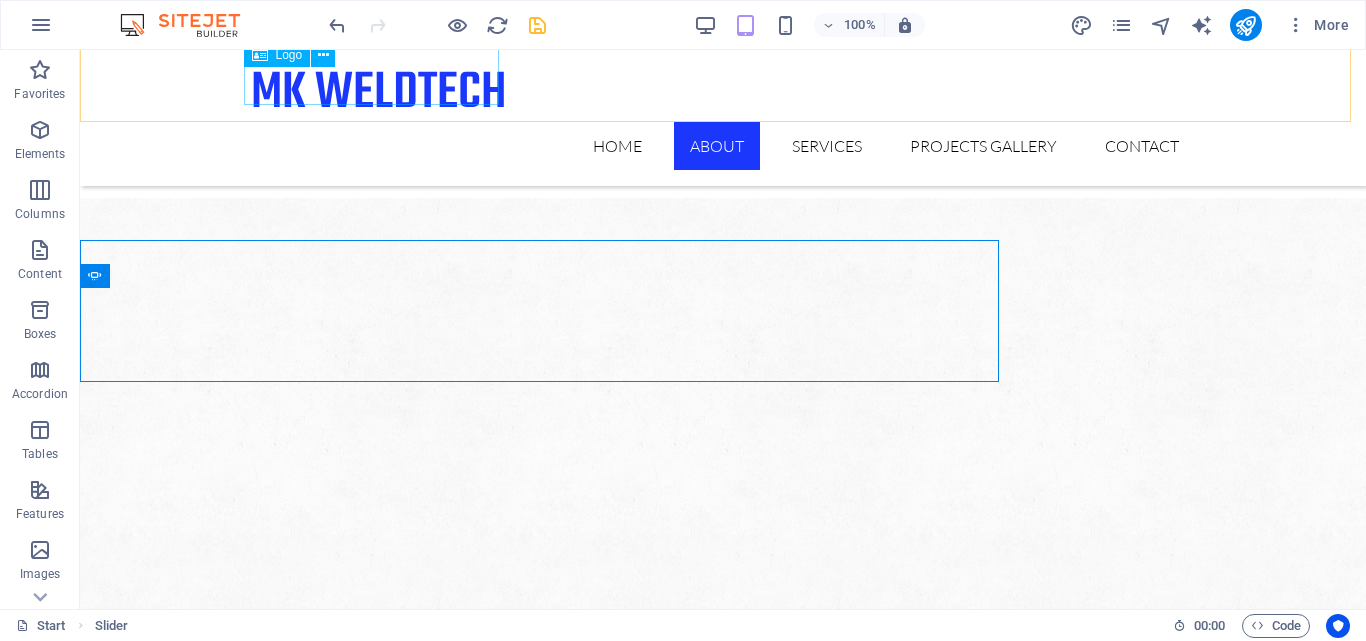 scroll, scrollTop: 1040, scrollLeft: 0, axis: vertical 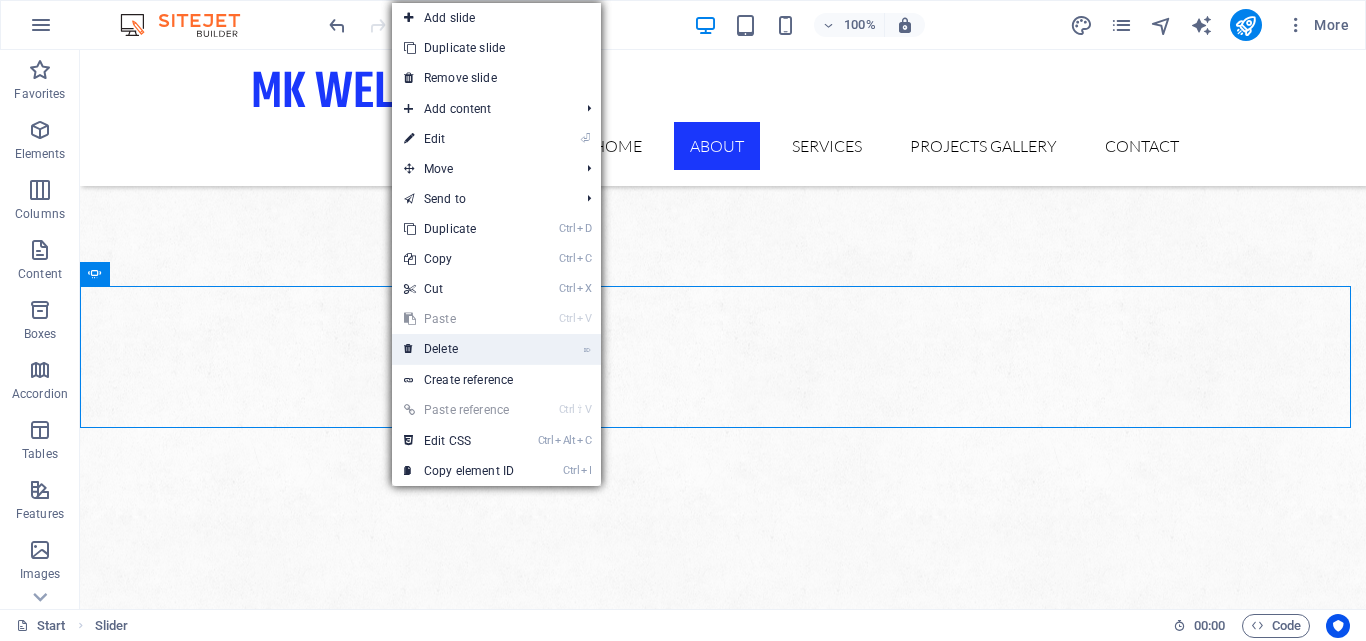 click on "⌦  Delete" at bounding box center [459, 349] 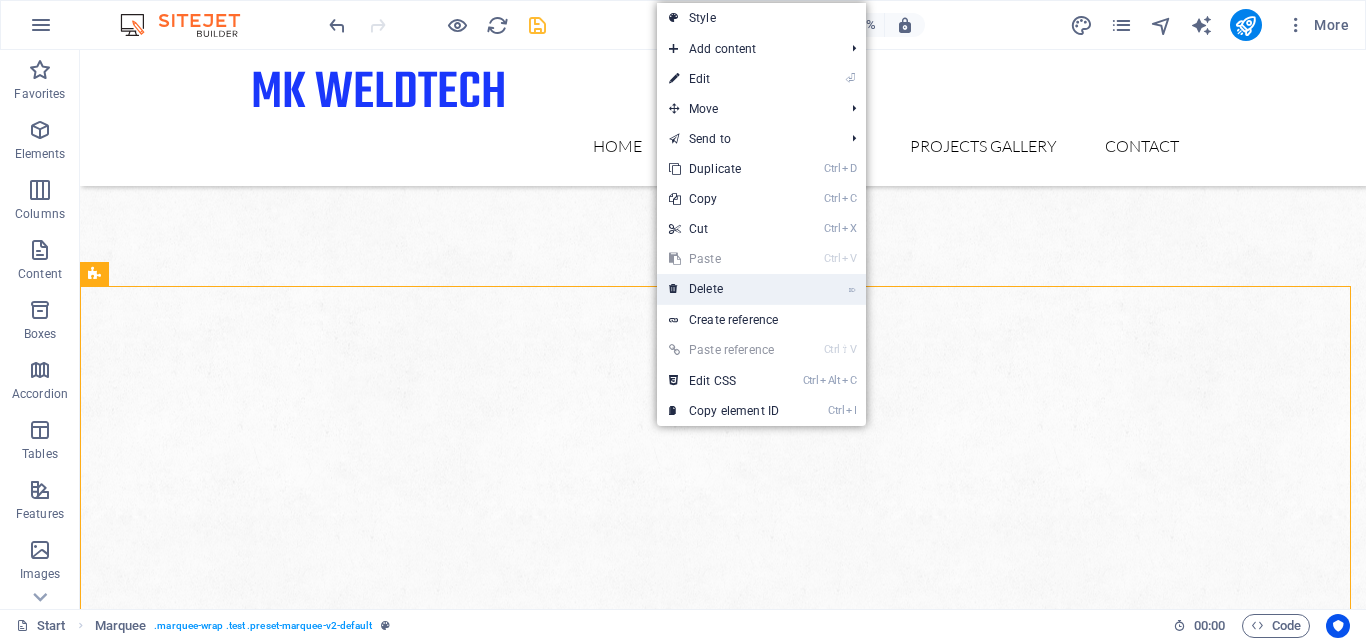 click on "⌦  Delete" at bounding box center [724, 289] 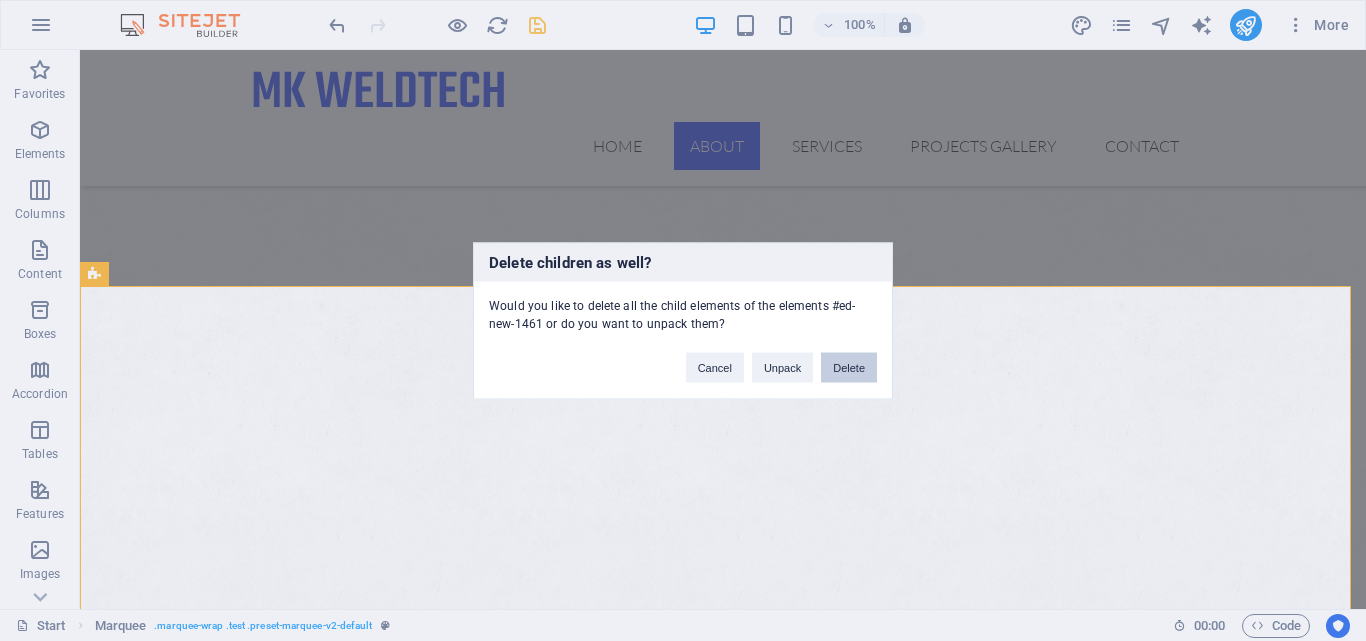 click on "Delete" at bounding box center (849, 367) 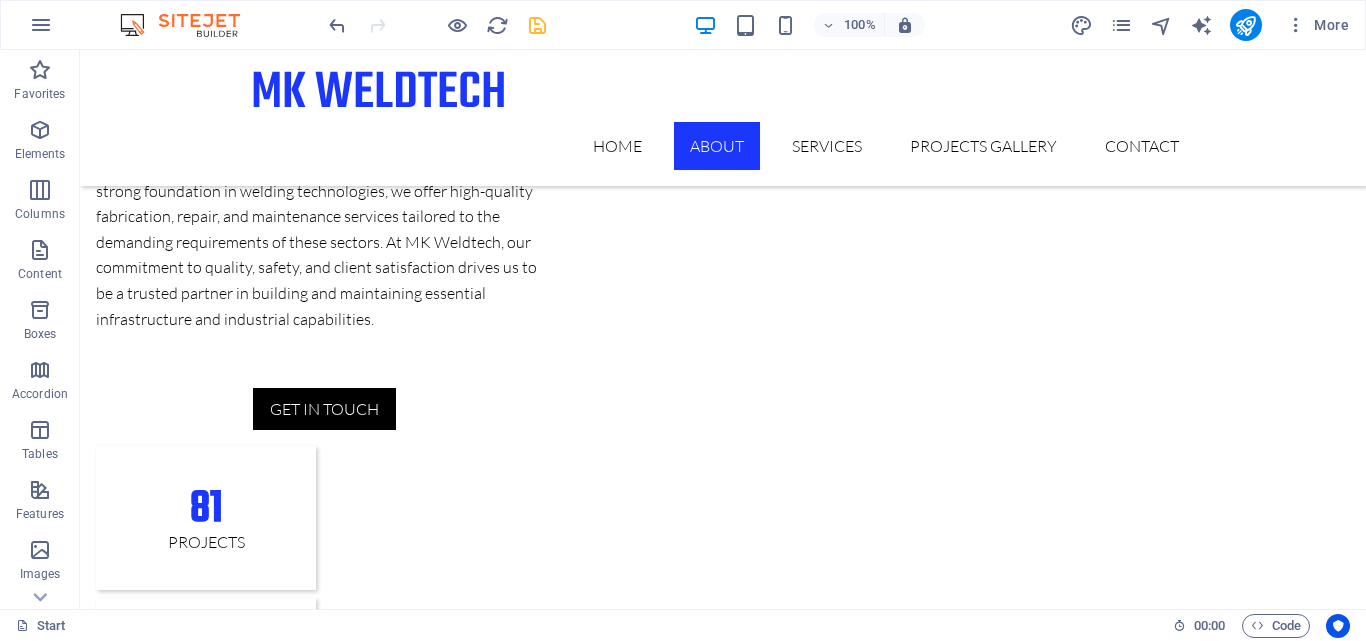 scroll, scrollTop: 2010, scrollLeft: 0, axis: vertical 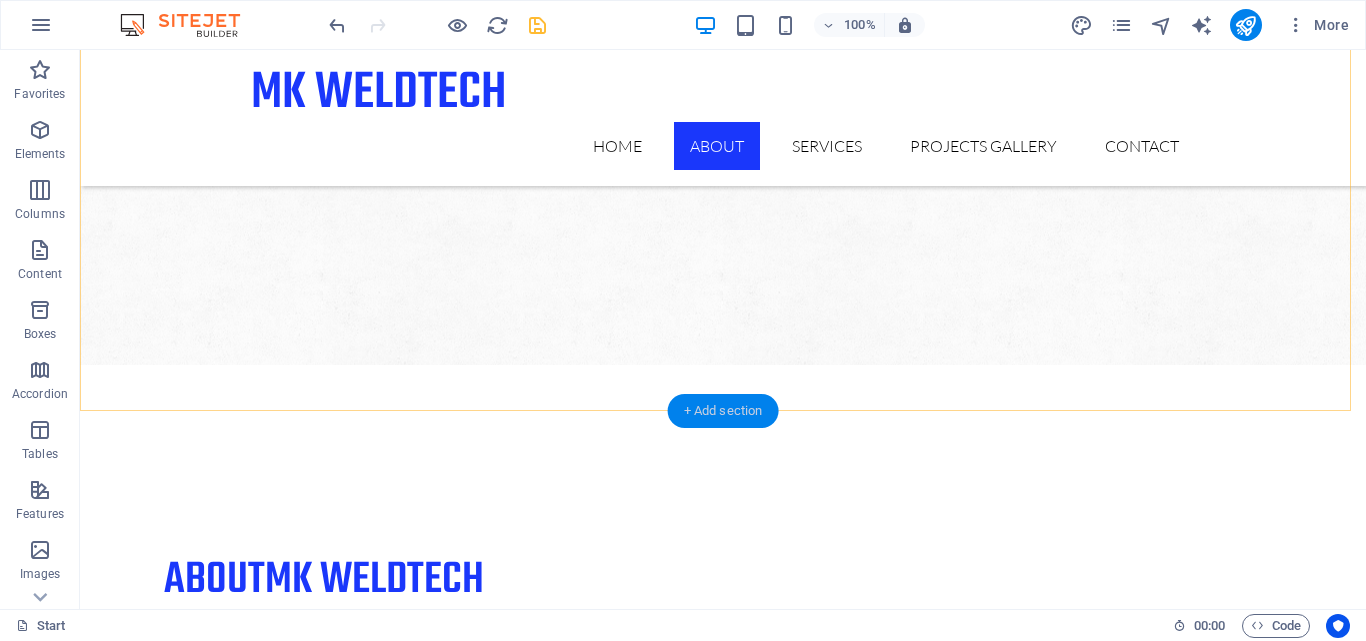 click on "+ Add section" at bounding box center [723, 411] 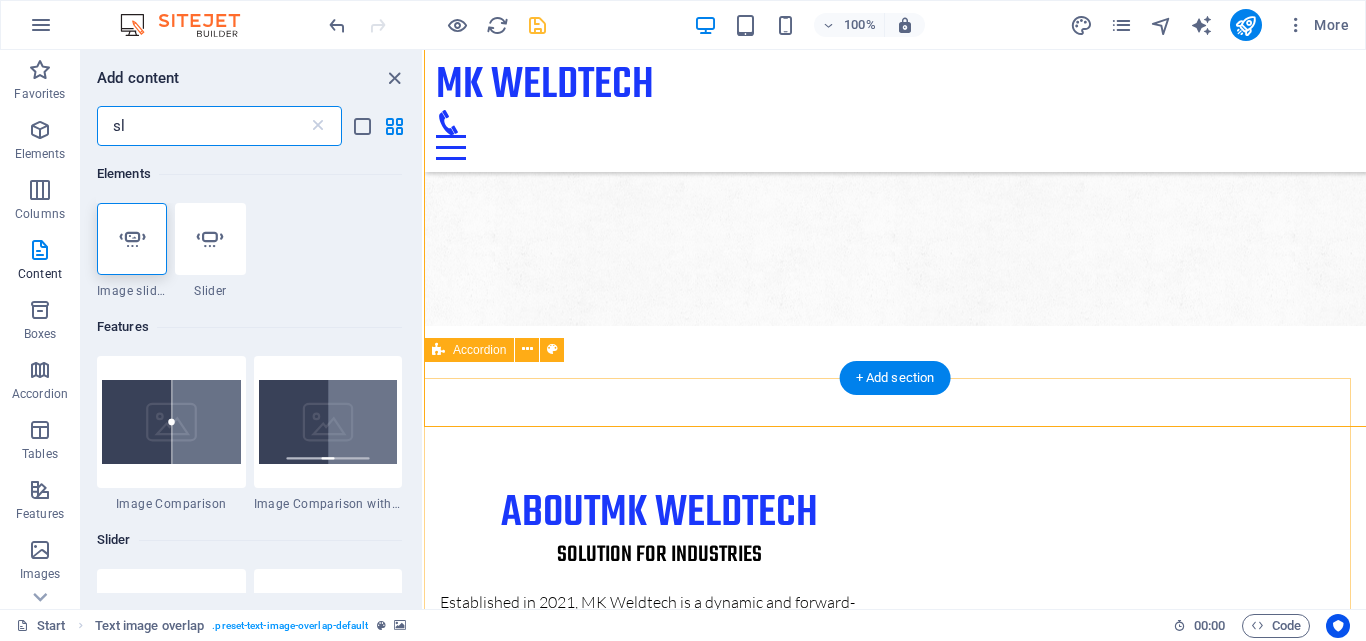 scroll, scrollTop: 1398, scrollLeft: 0, axis: vertical 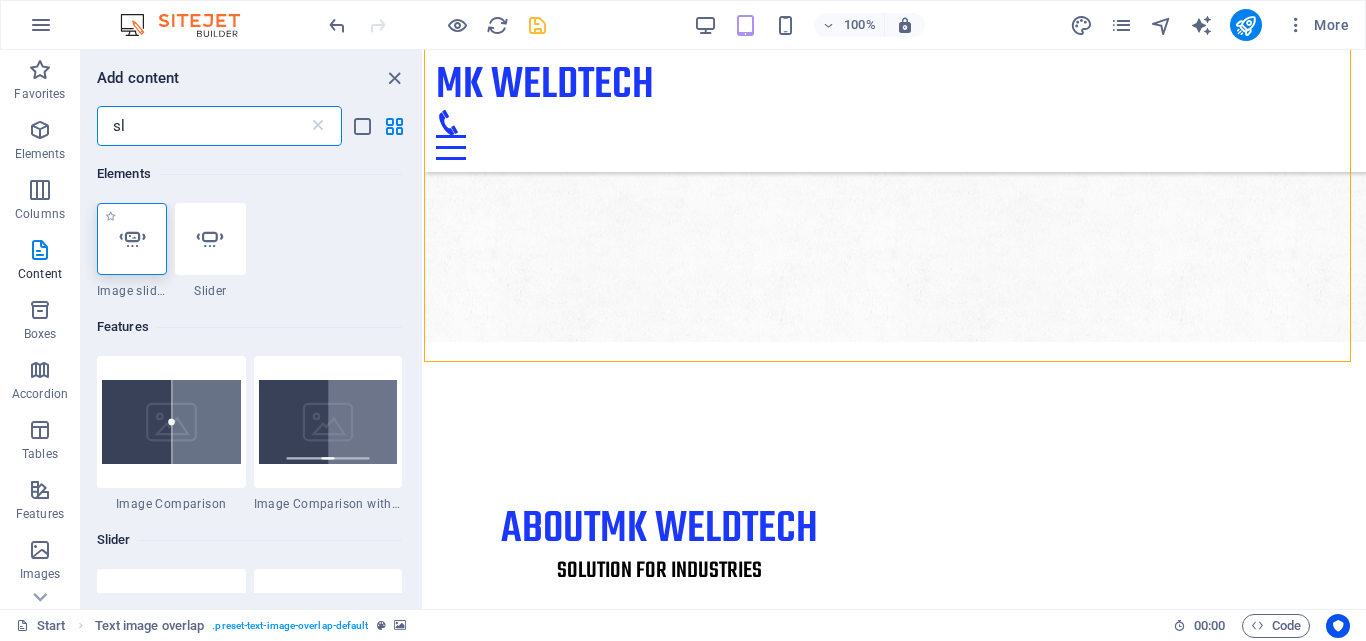 click at bounding box center (132, 239) 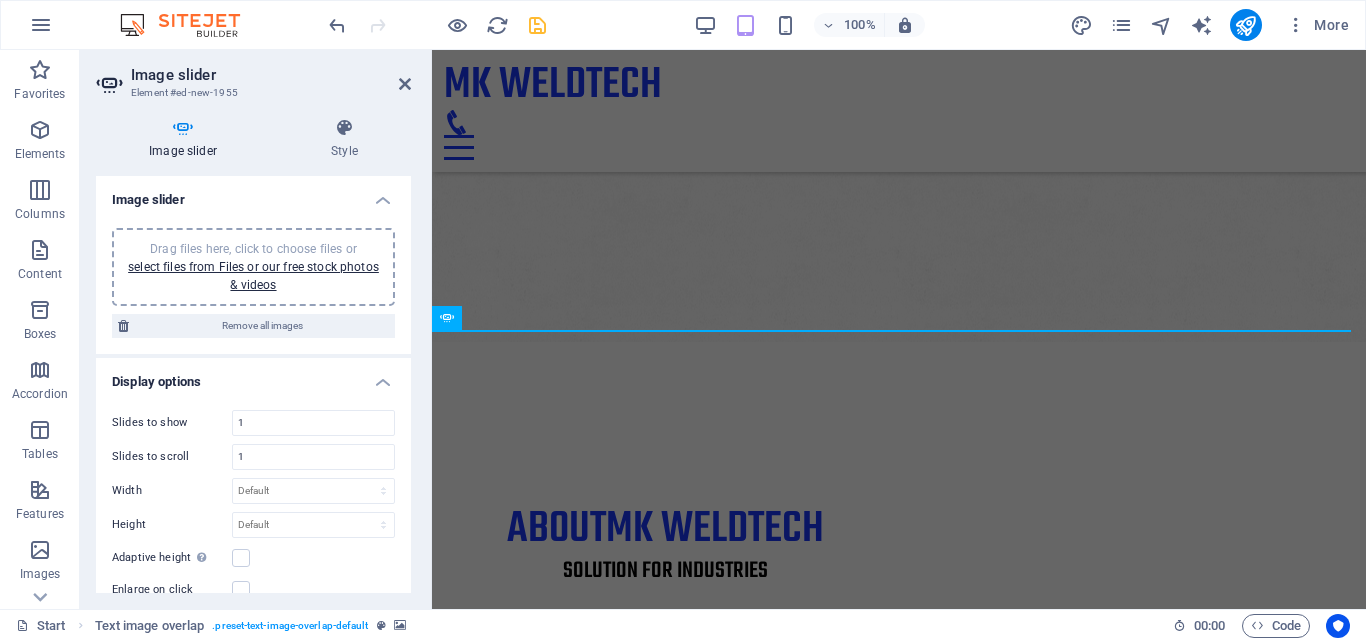 scroll, scrollTop: 1430, scrollLeft: 0, axis: vertical 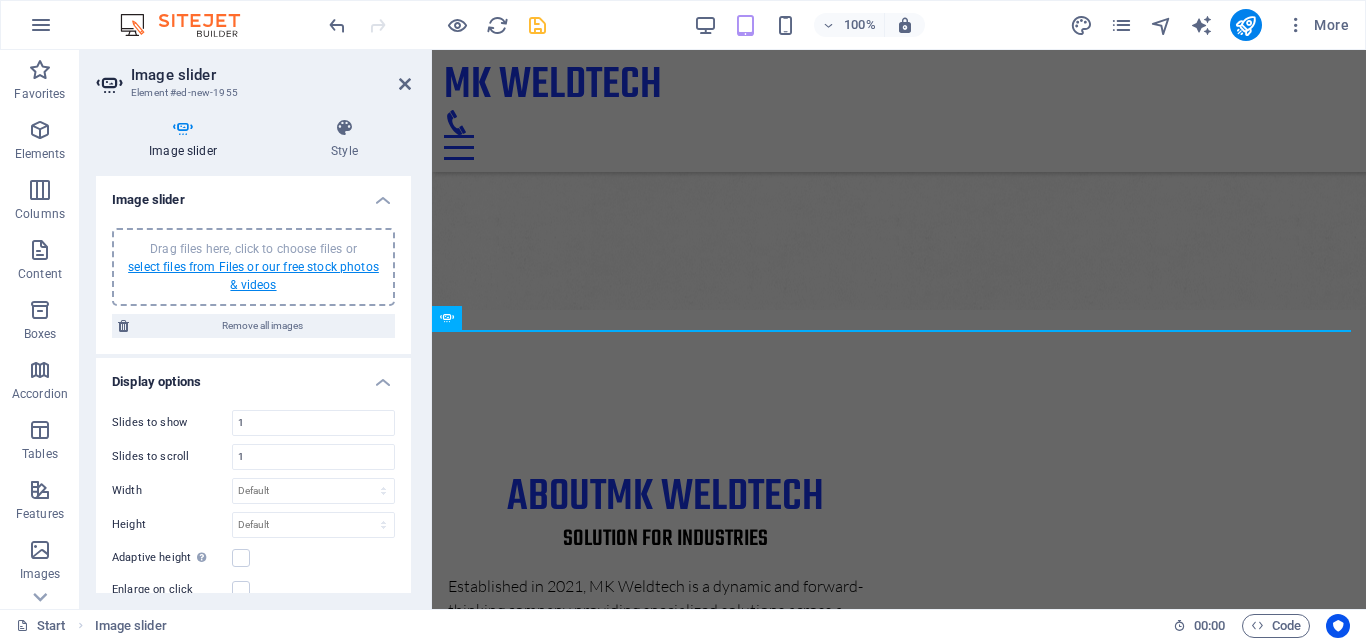 click on "select files from Files or our free stock photos & videos" at bounding box center (253, 276) 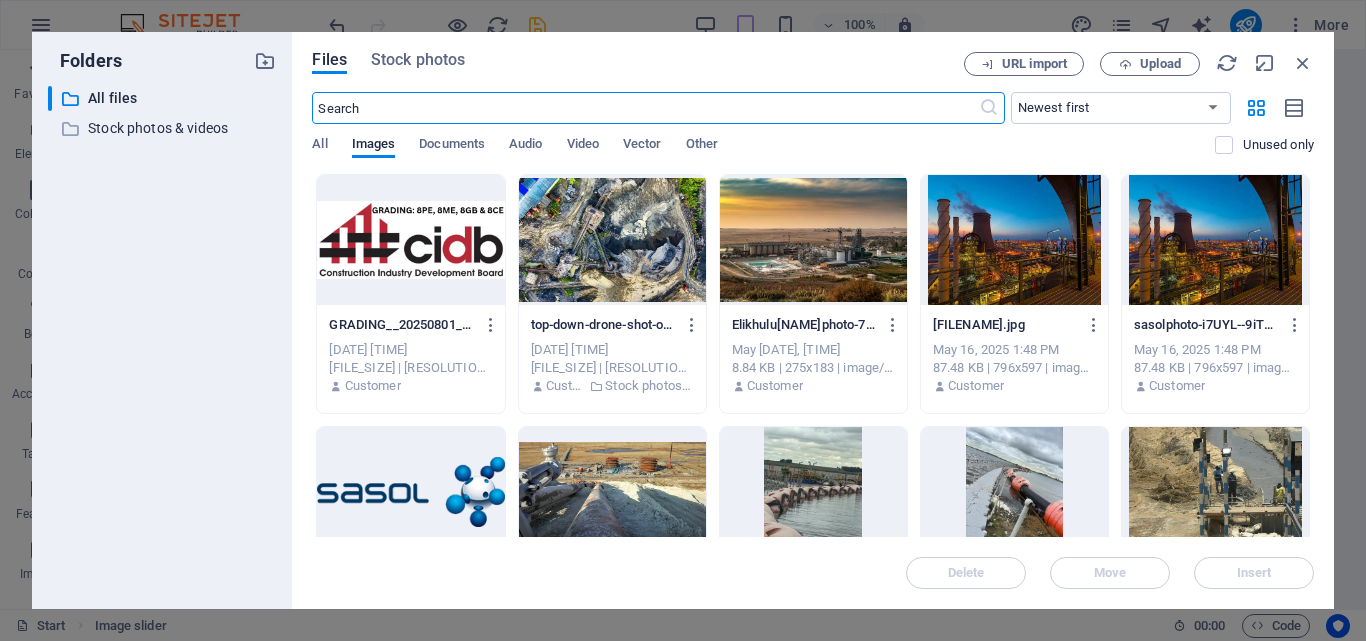 scroll, scrollTop: 1843, scrollLeft: 0, axis: vertical 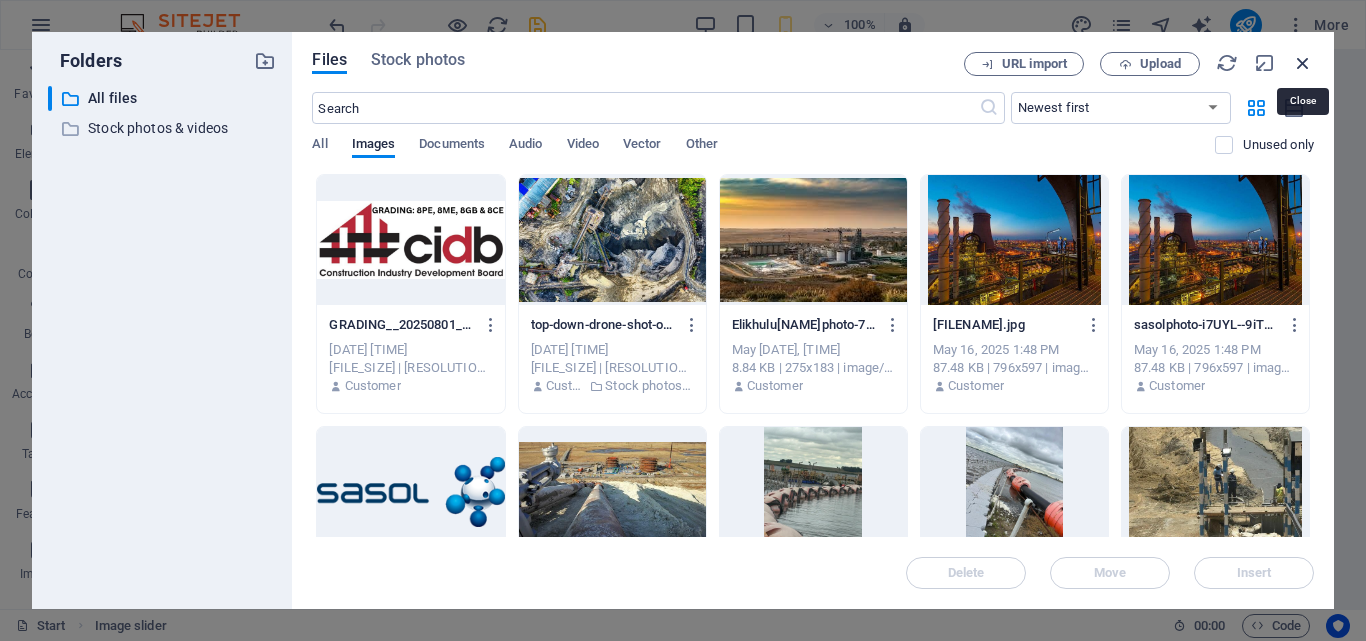 click at bounding box center [1303, 63] 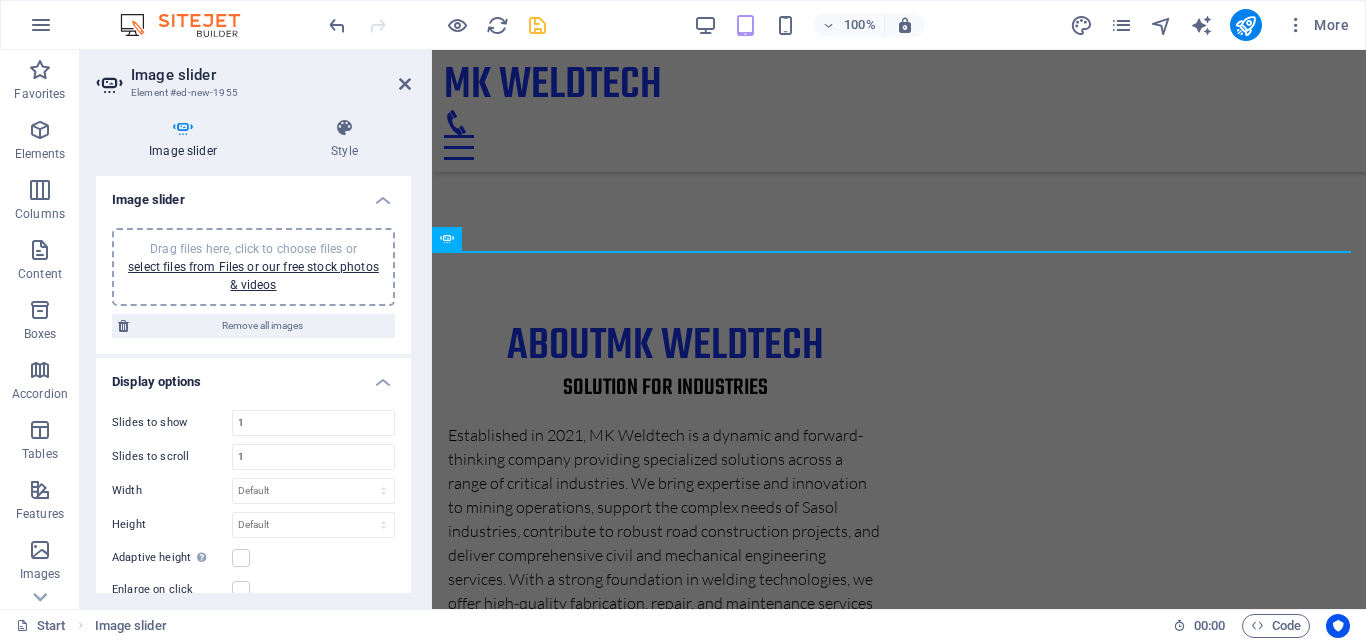 scroll, scrollTop: 1474, scrollLeft: 0, axis: vertical 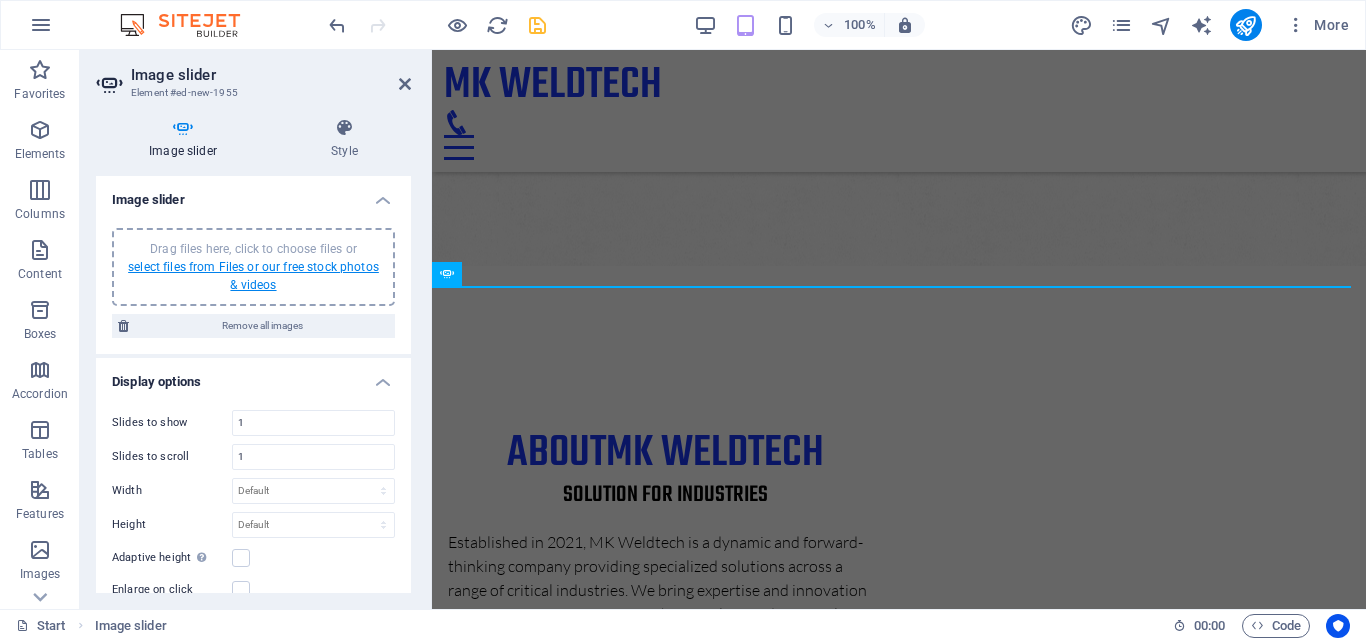 click on "select files from Files or our free stock photos & videos" at bounding box center (253, 276) 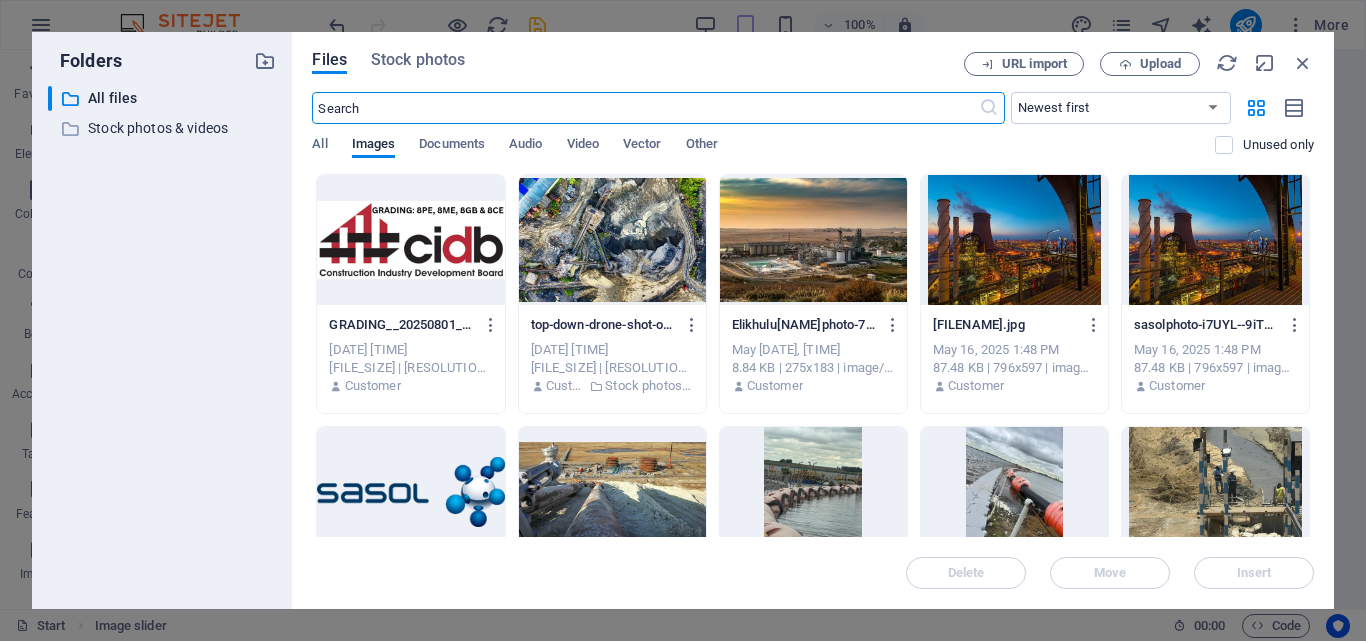 scroll, scrollTop: 1843, scrollLeft: 0, axis: vertical 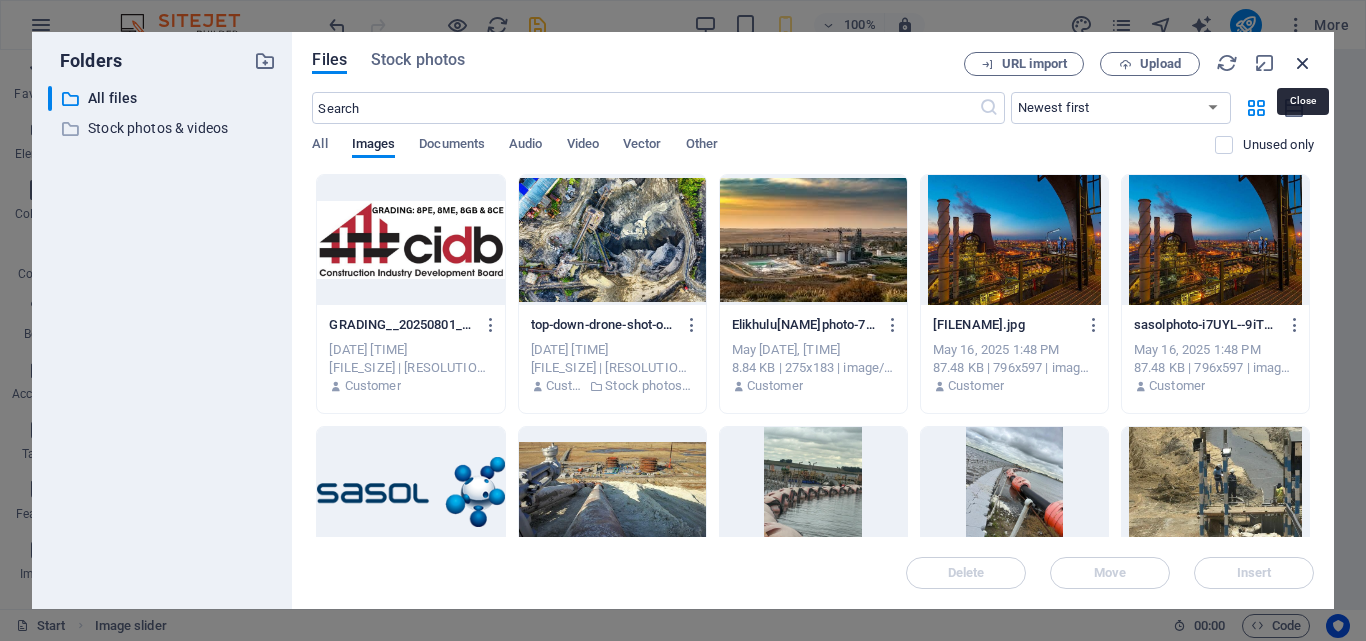 click at bounding box center [1303, 63] 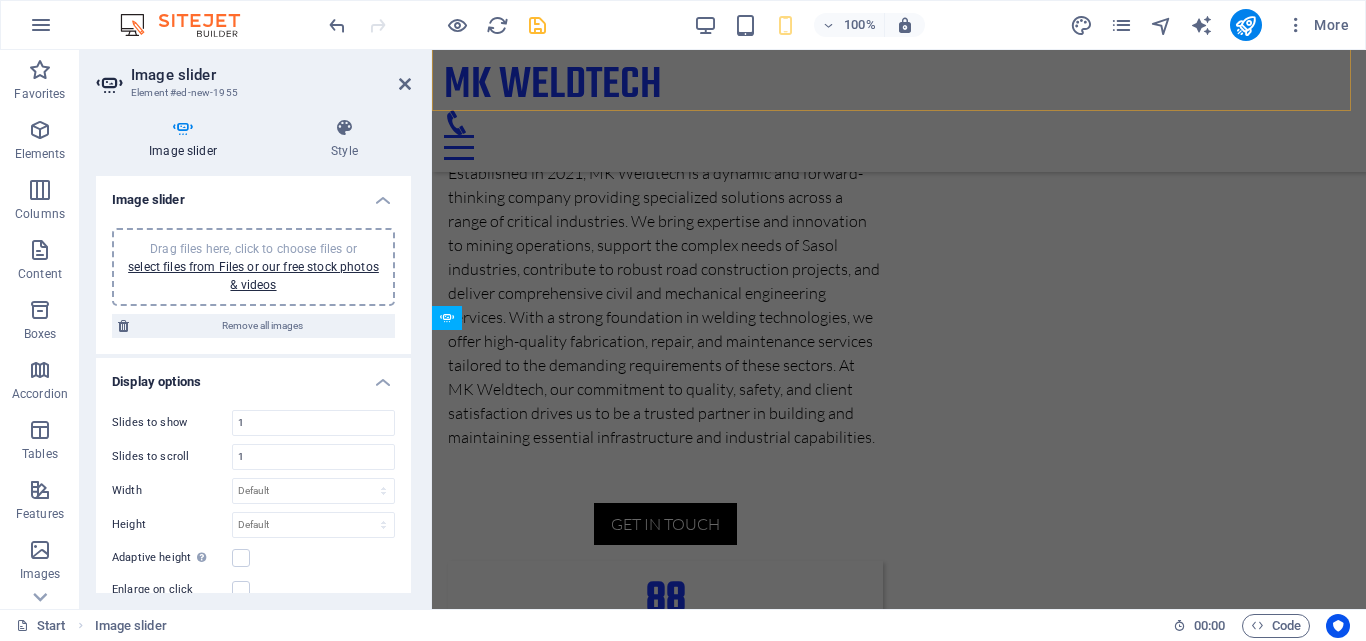 scroll, scrollTop: 1430, scrollLeft: 0, axis: vertical 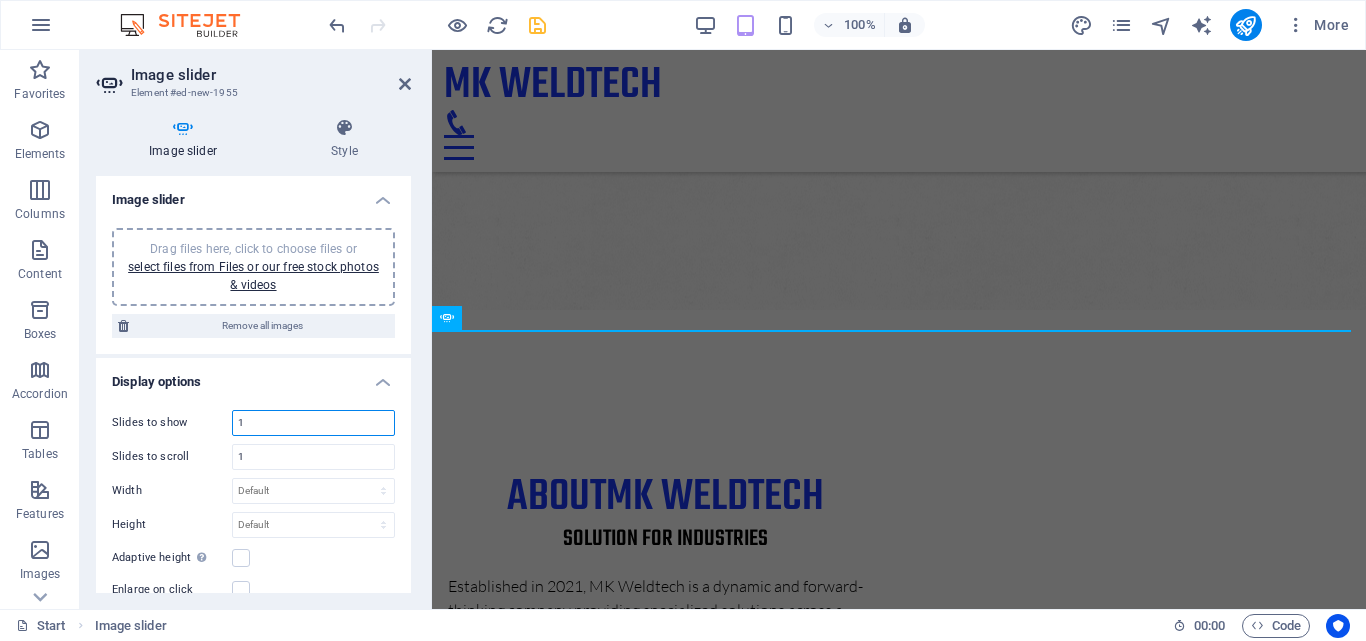 click on "1" at bounding box center [313, 423] 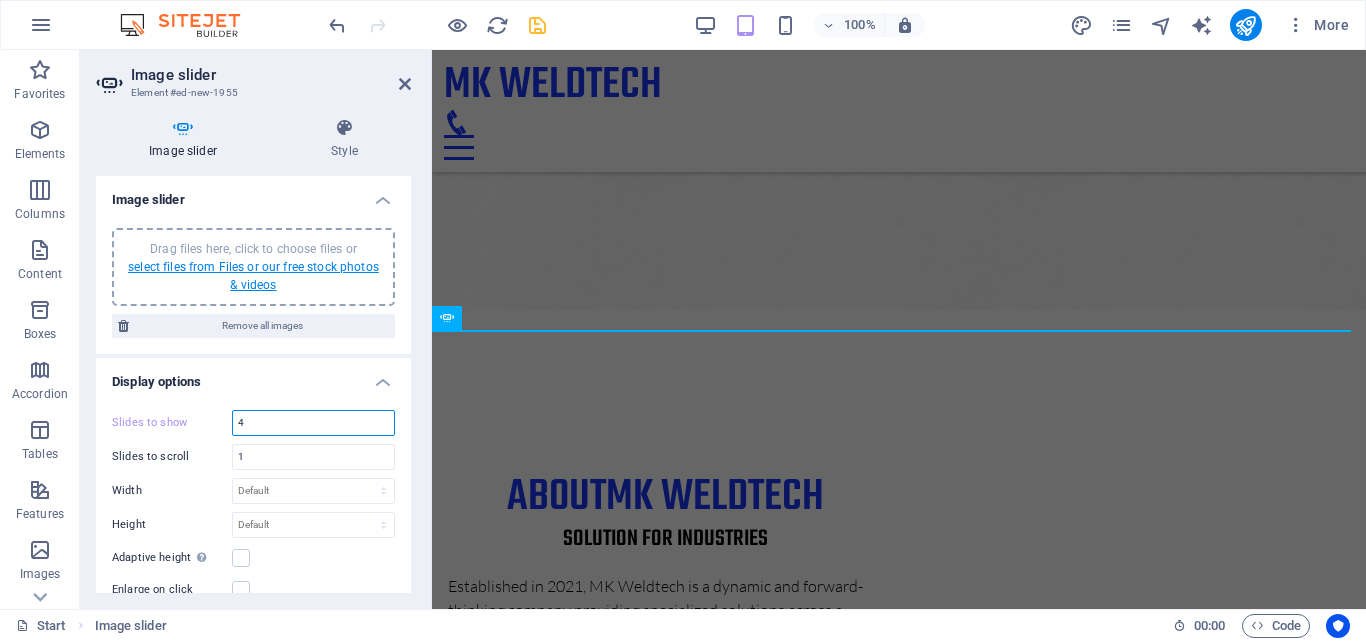 type on "4" 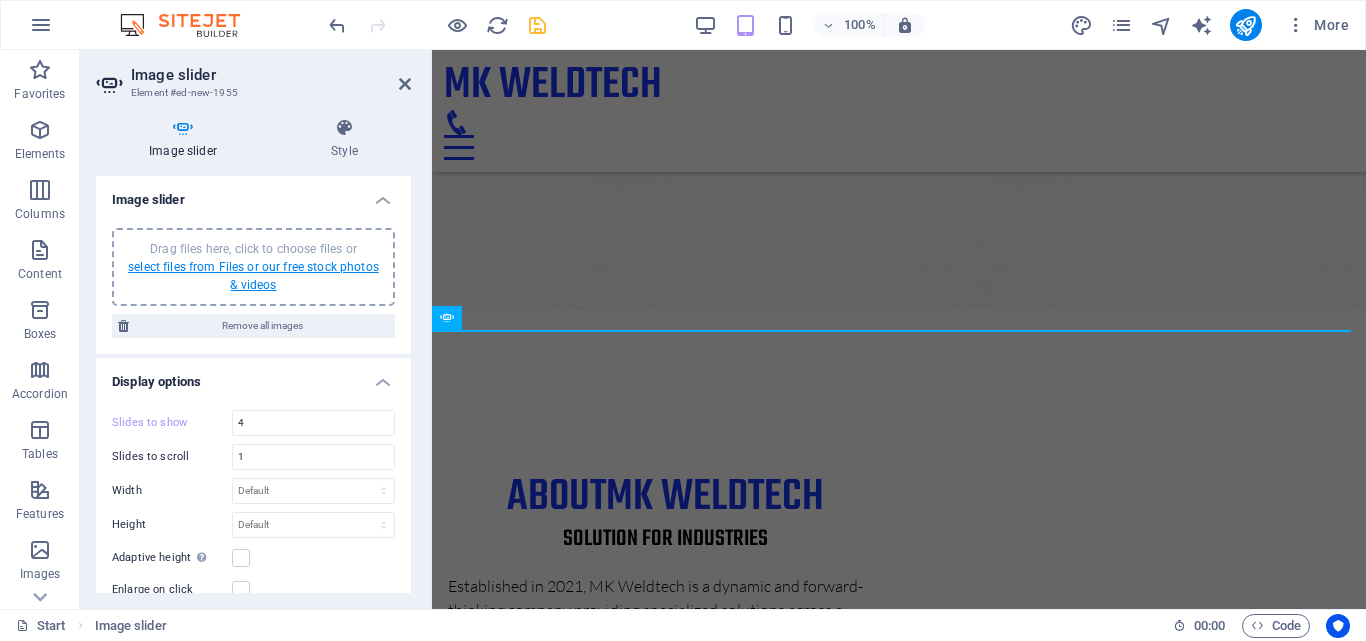 click on "select files from Files or our free stock photos & videos" at bounding box center [253, 276] 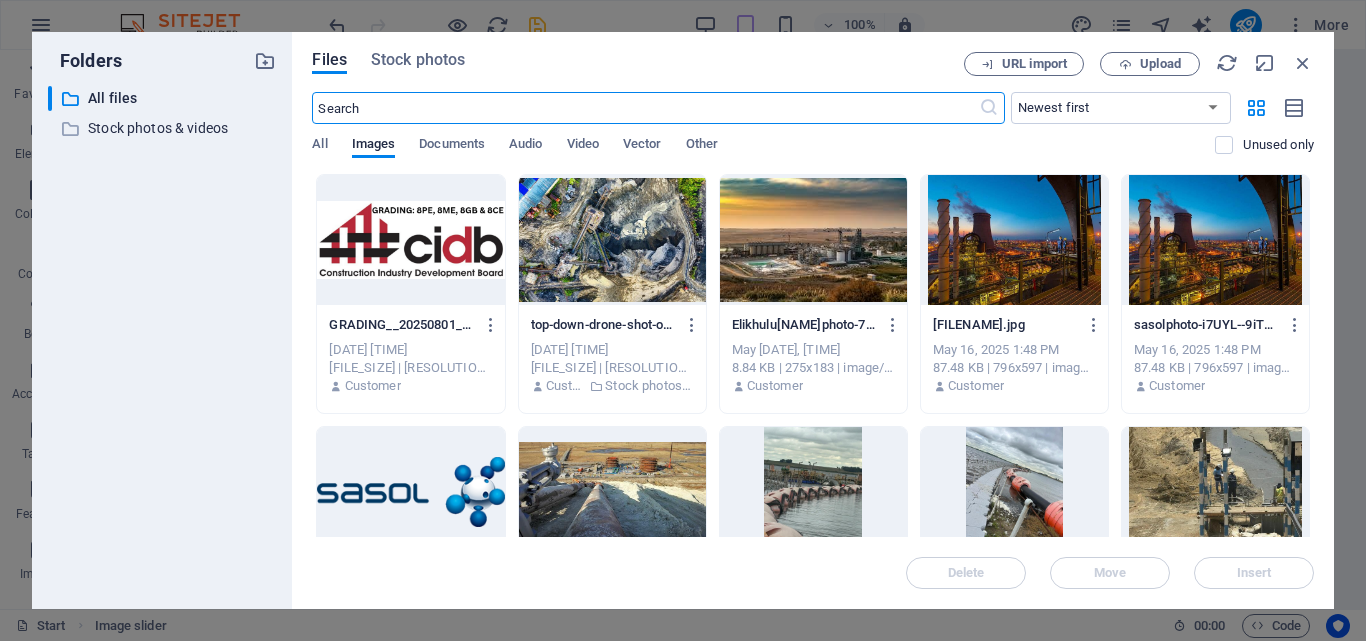scroll, scrollTop: 1843, scrollLeft: 0, axis: vertical 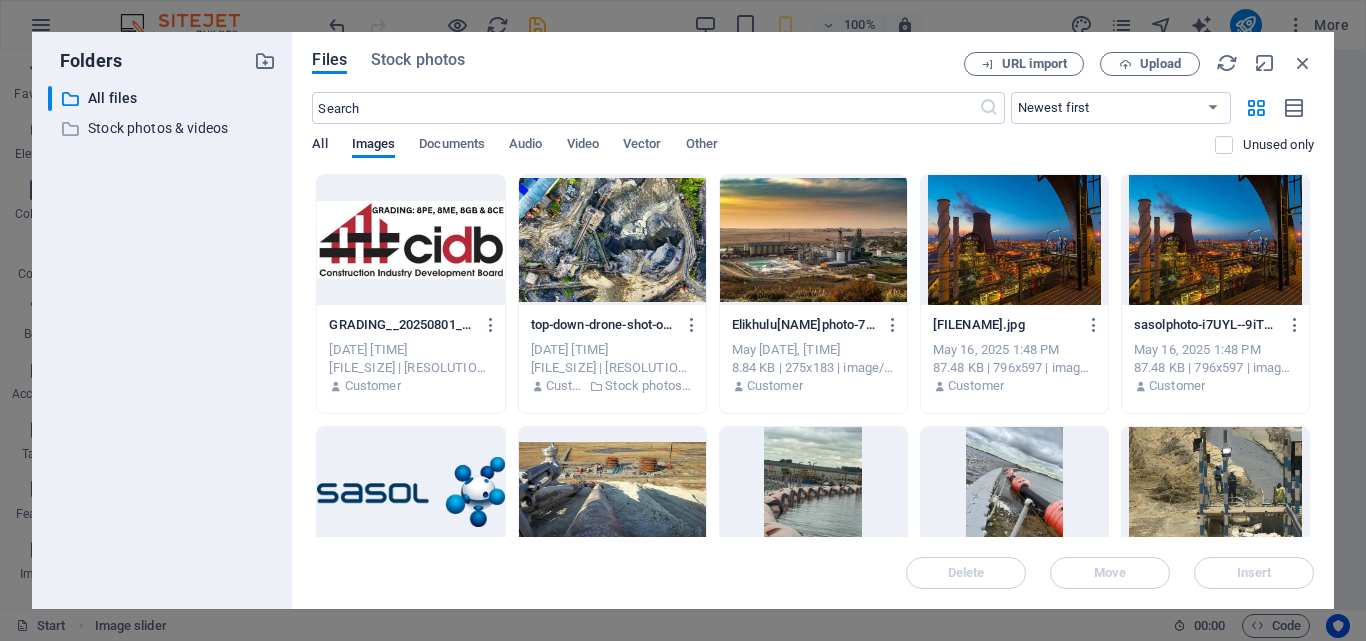 click on "All" at bounding box center (319, 146) 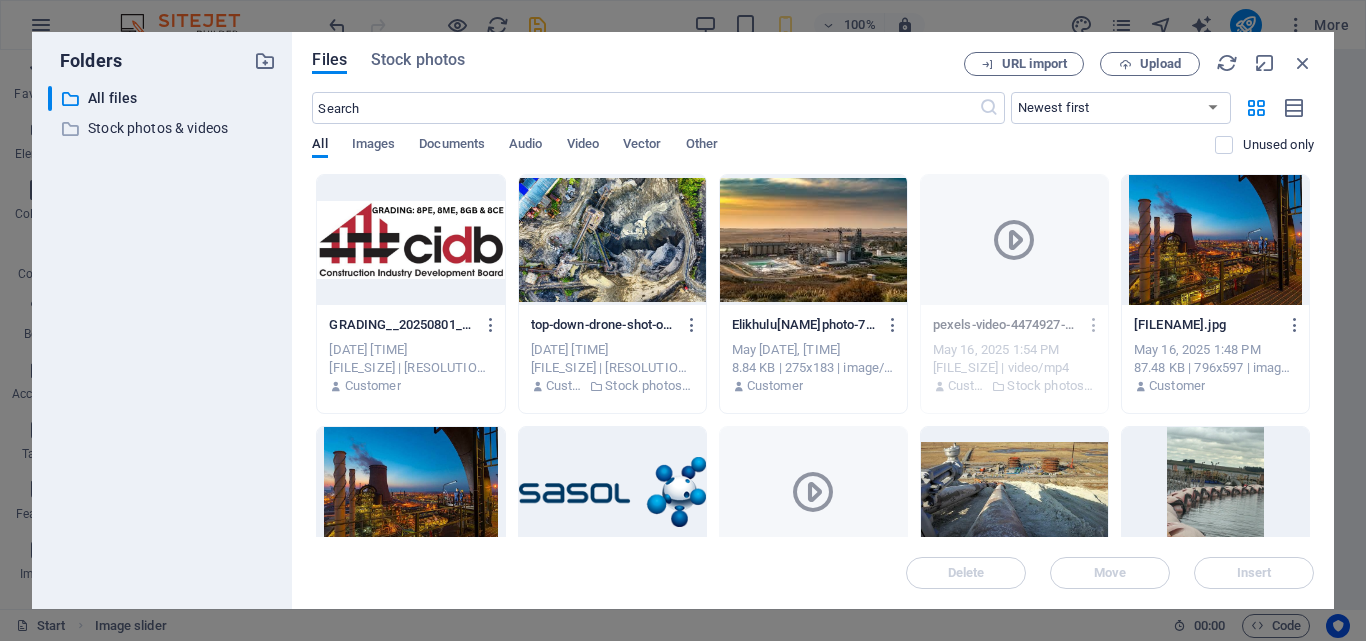 click on "​ Newest first Oldest first Name (A-Z) Name (Z-A) Size (0-9) Size (9-0) Resolution (0-9) Resolution (9-0) All Images Documents Audio Video Vector Other Unused only" at bounding box center [813, 133] 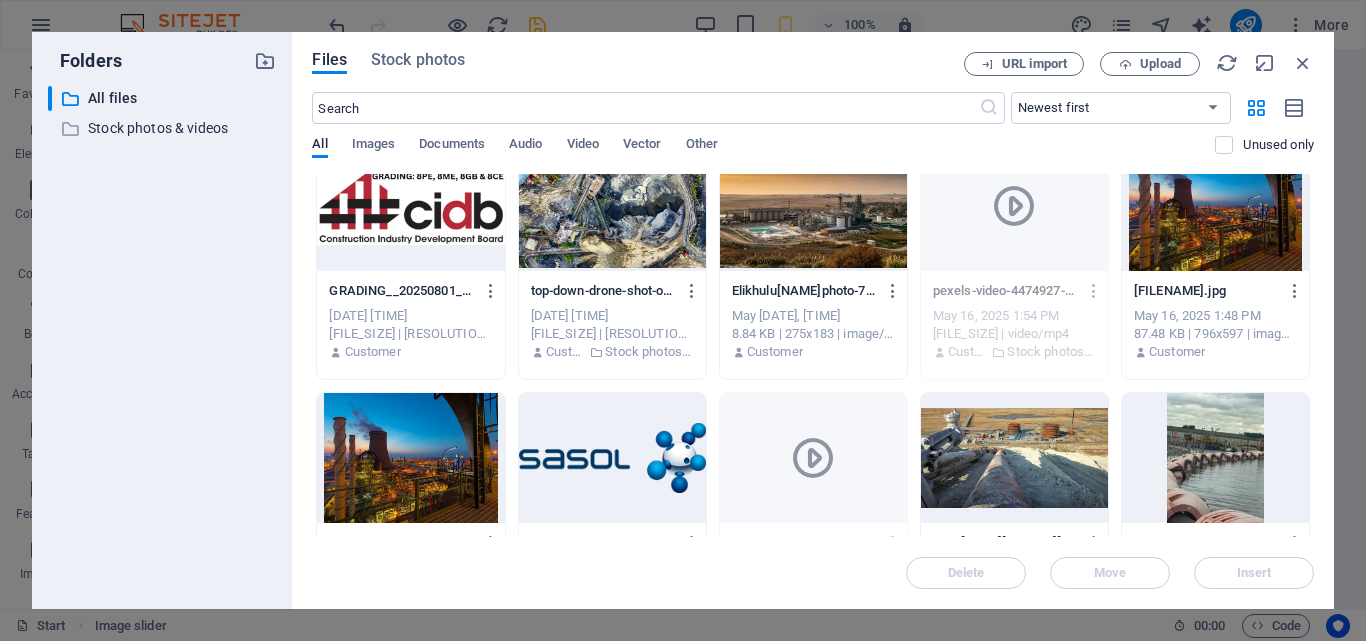 scroll, scrollTop: 0, scrollLeft: 0, axis: both 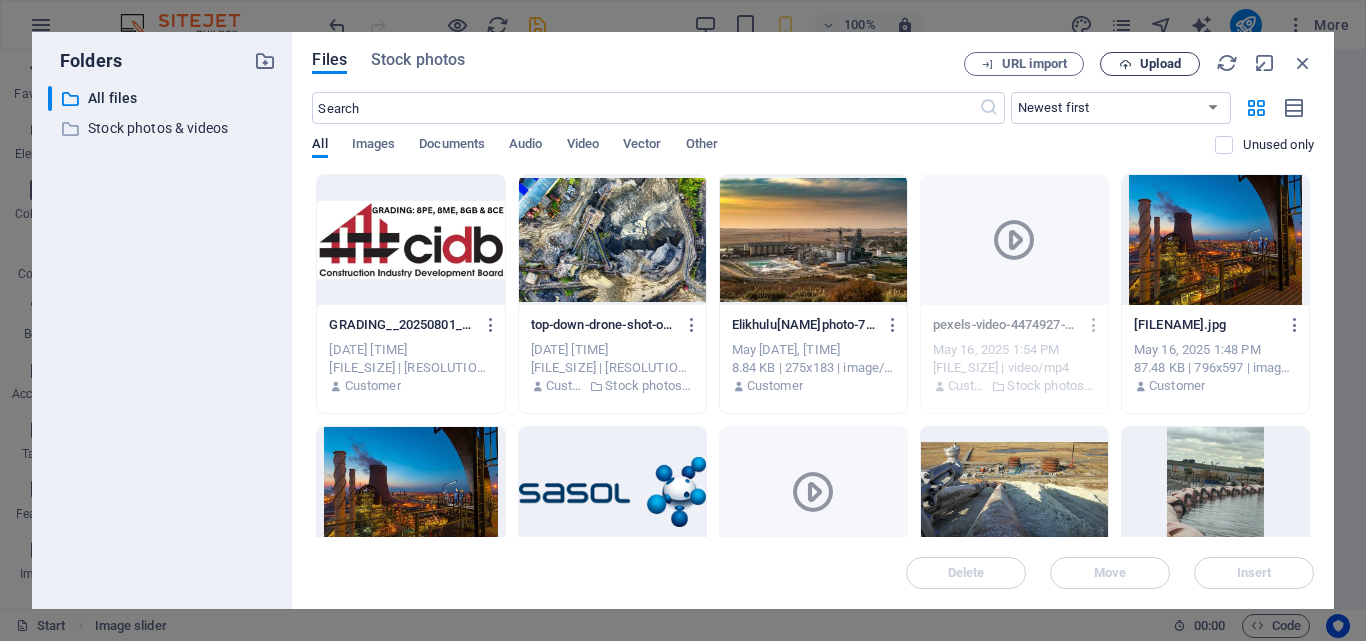 click at bounding box center (1125, 64) 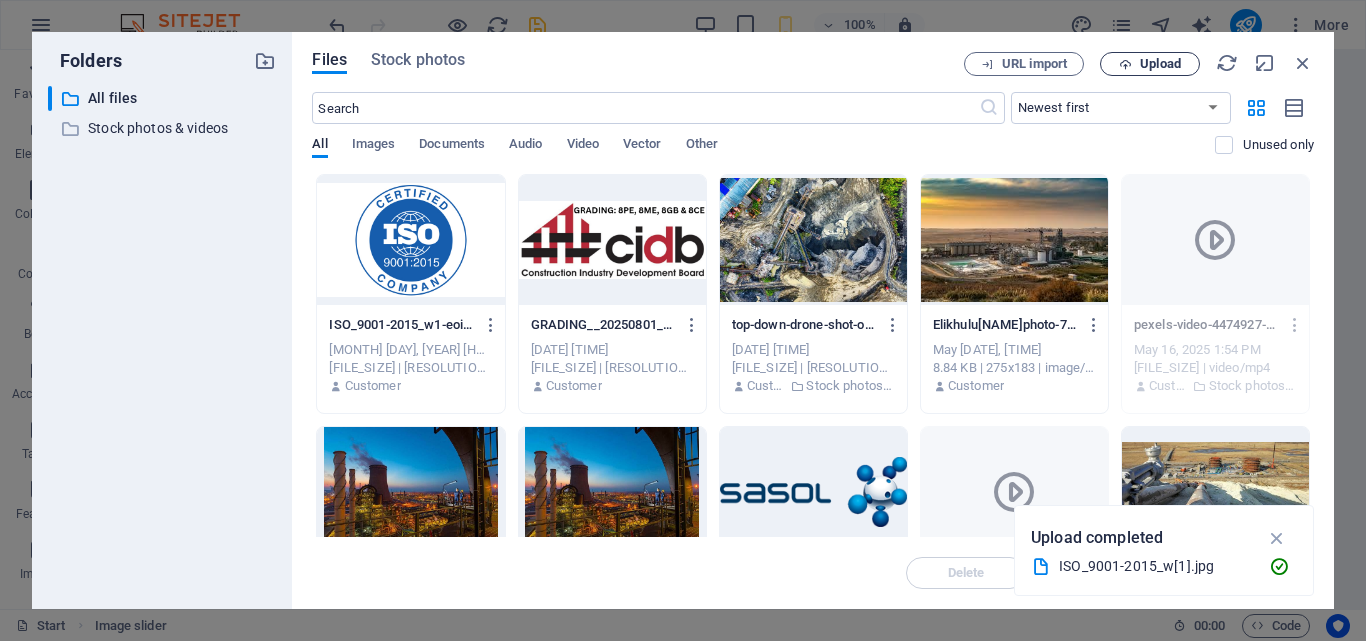 click on "Upload" at bounding box center (1150, 64) 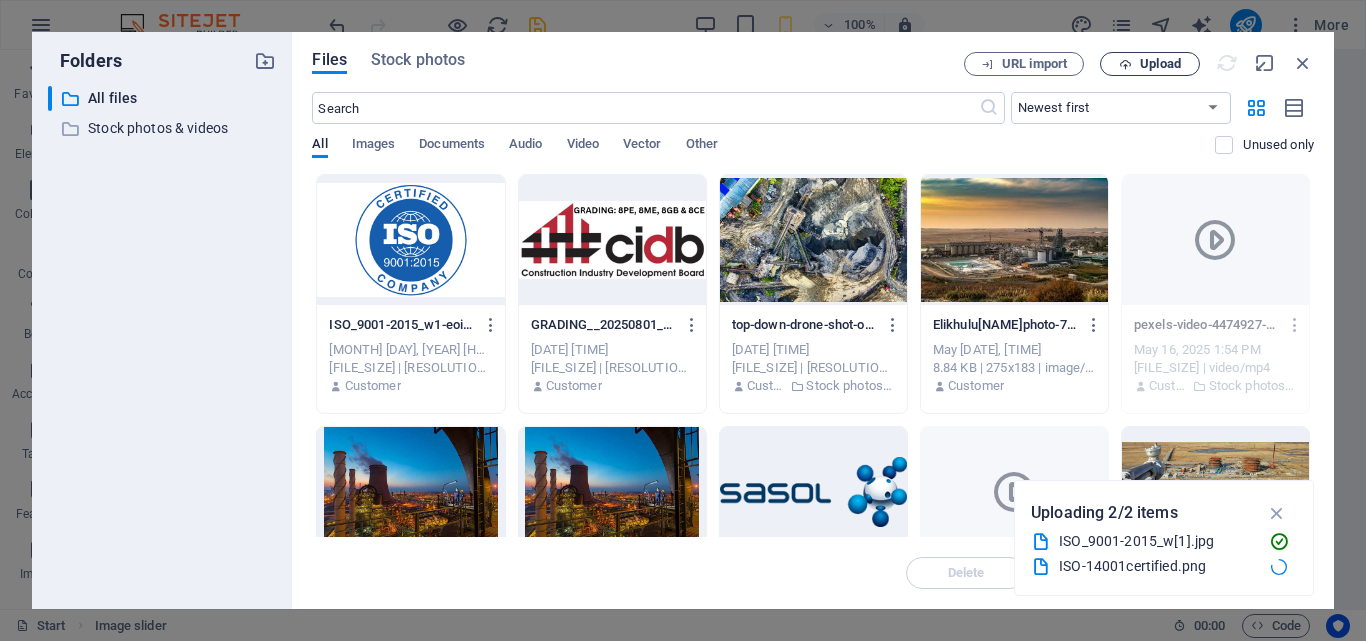 click on "Upload" at bounding box center (1150, 64) 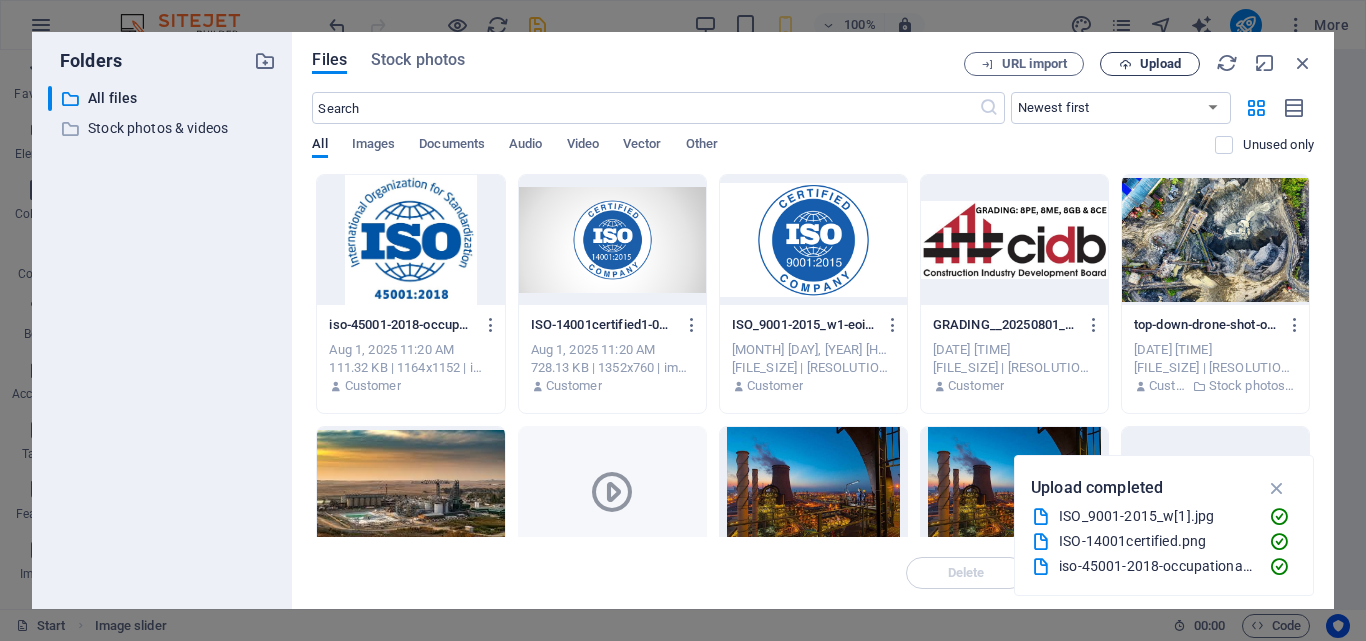 click on "Upload" at bounding box center (1160, 64) 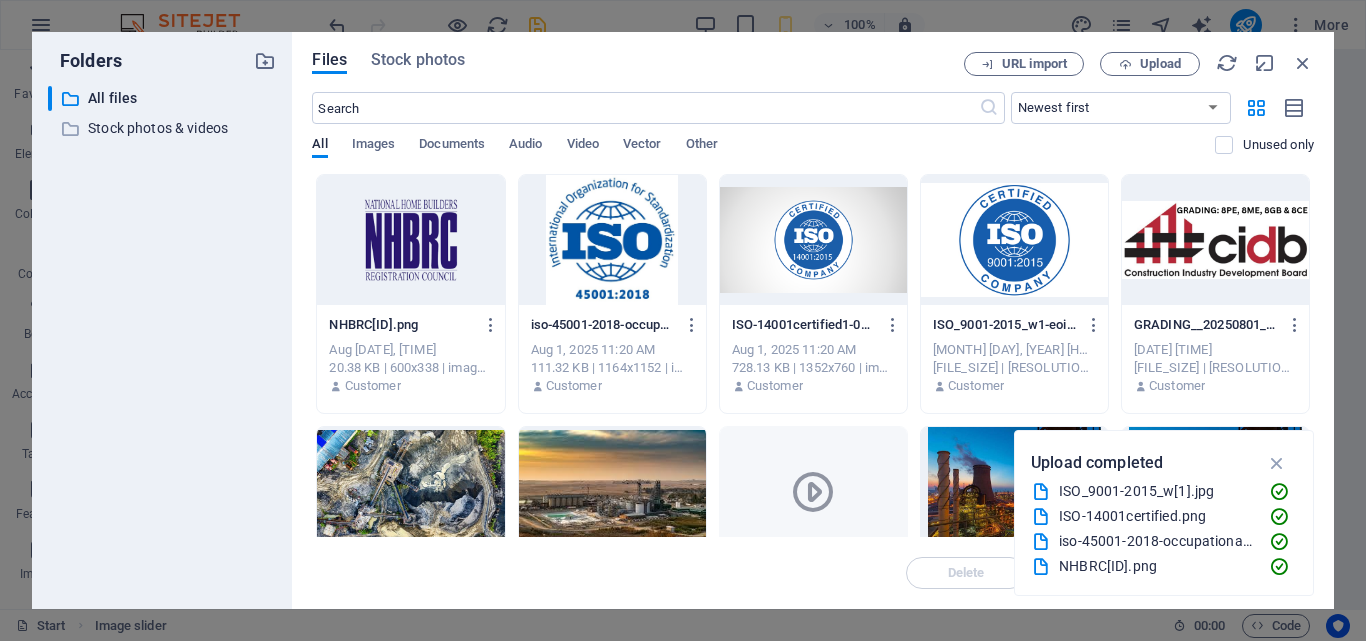 click at bounding box center (1215, 240) 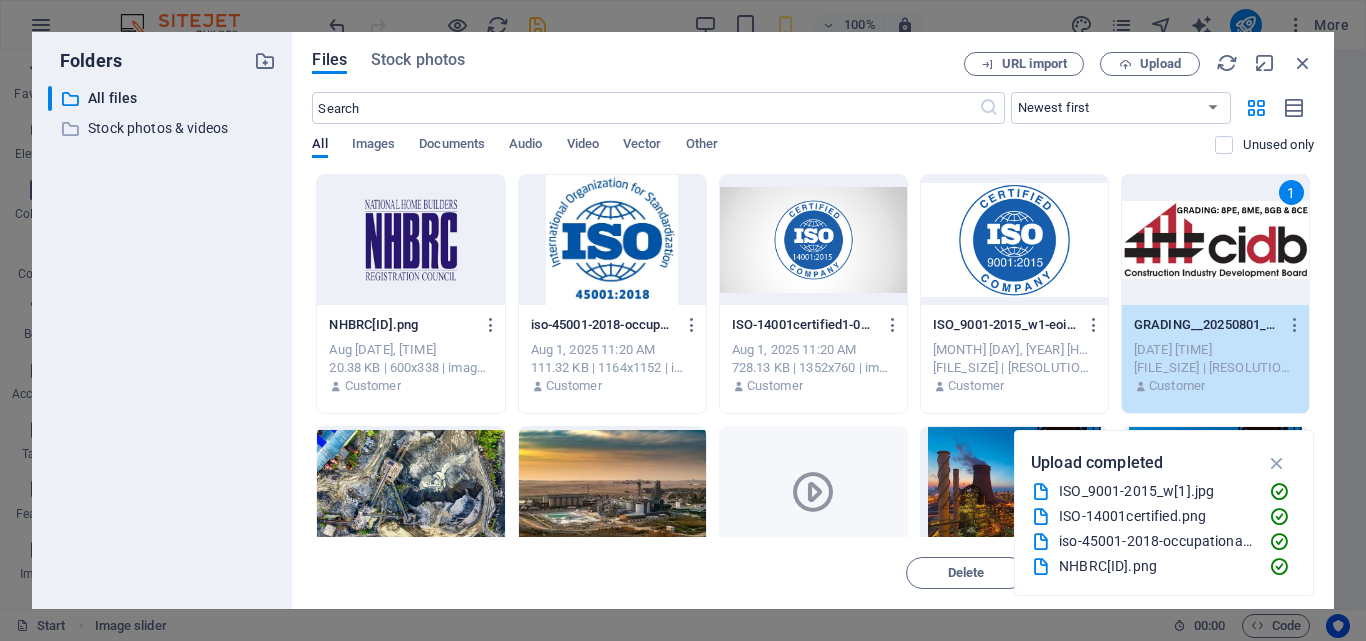 click at bounding box center [1014, 240] 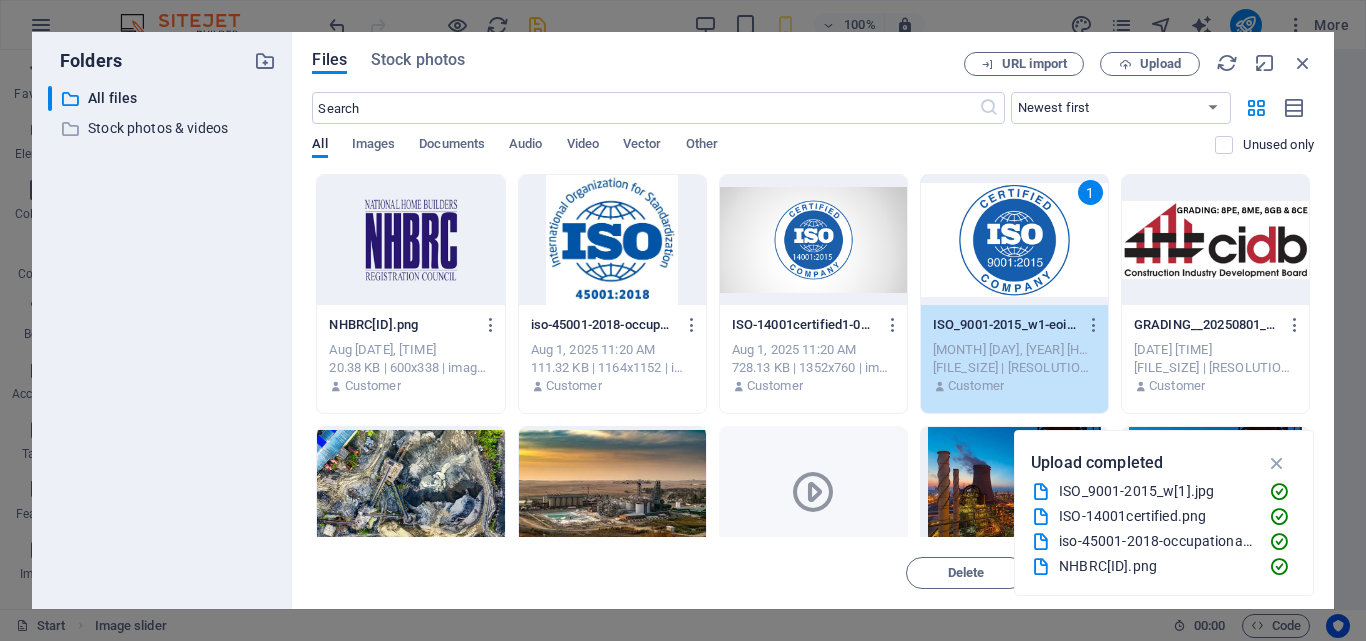 click at bounding box center [612, 240] 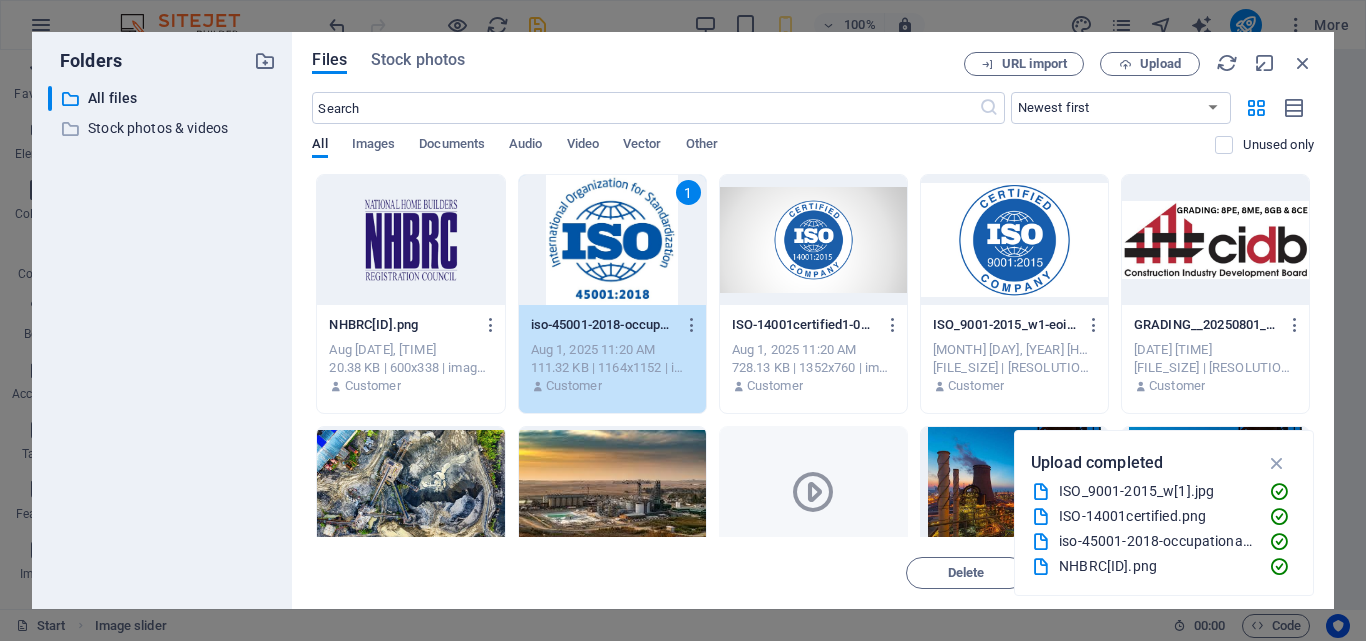 click at bounding box center (410, 240) 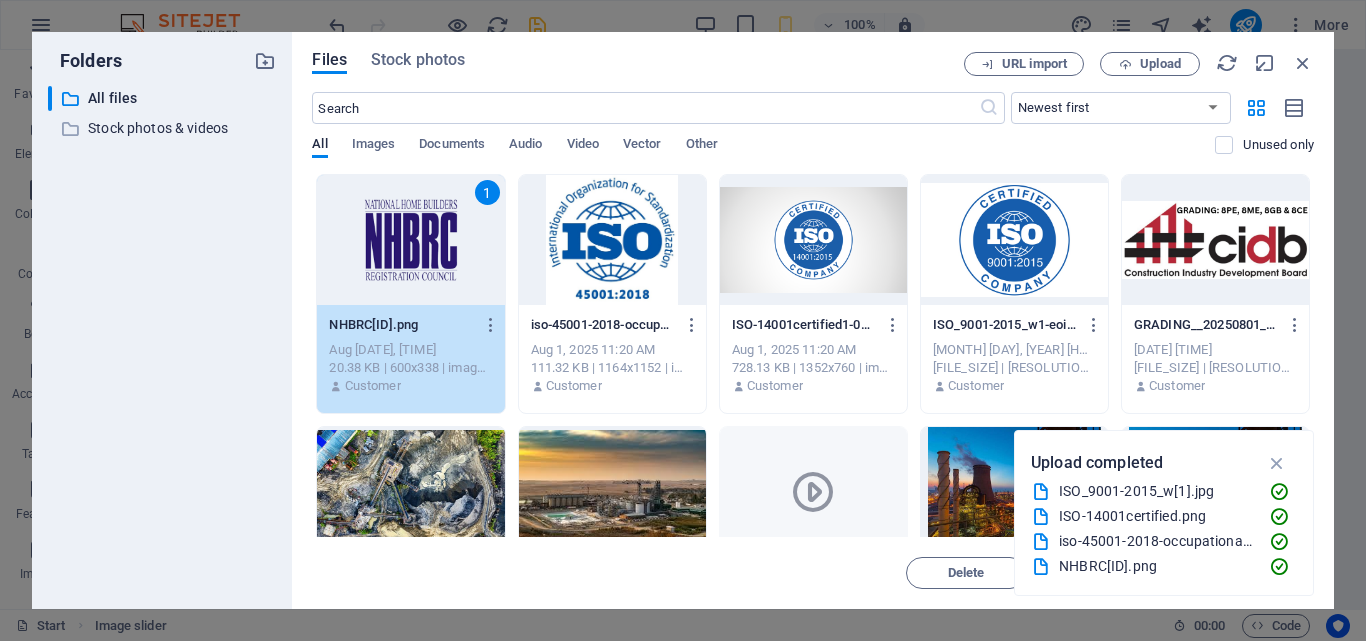 click at bounding box center (1215, 240) 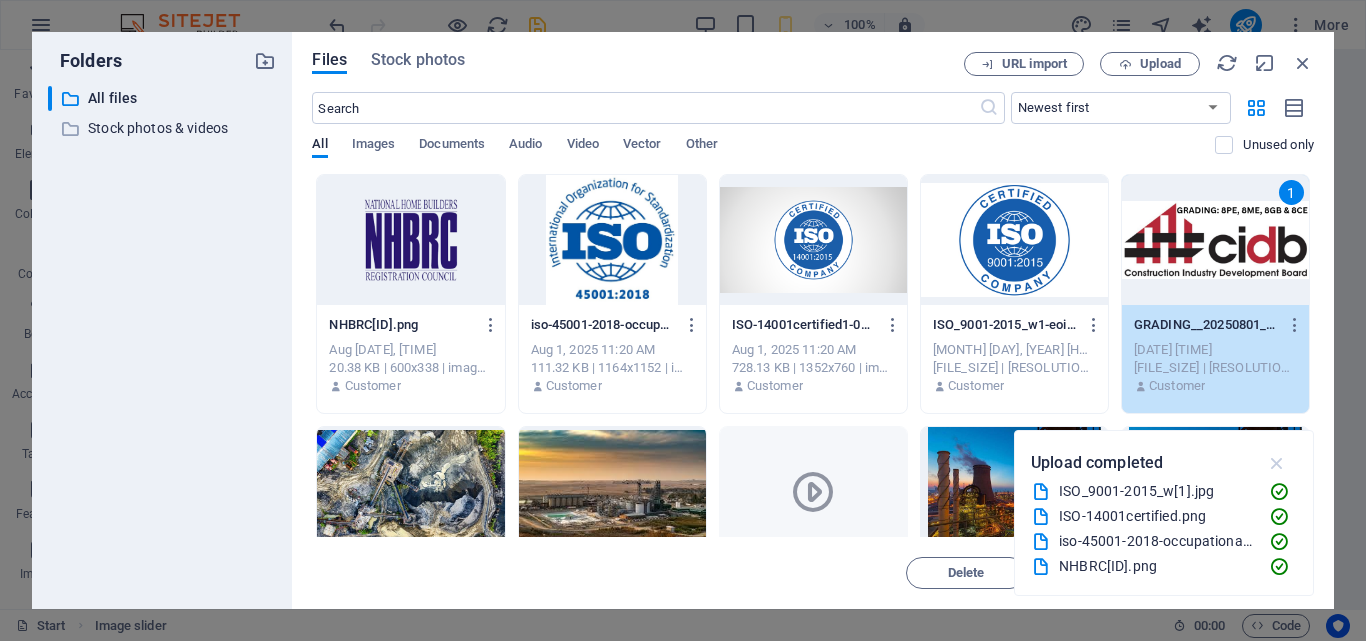 click at bounding box center (1277, 463) 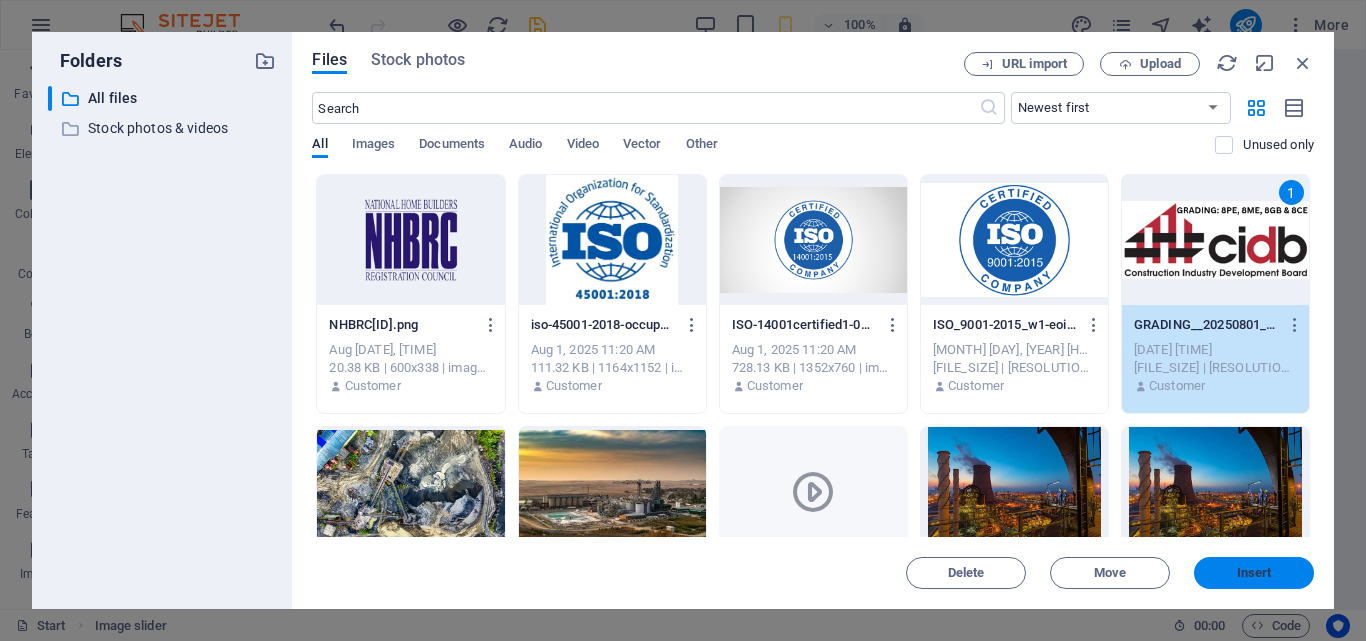 click on "Insert" at bounding box center (1254, 573) 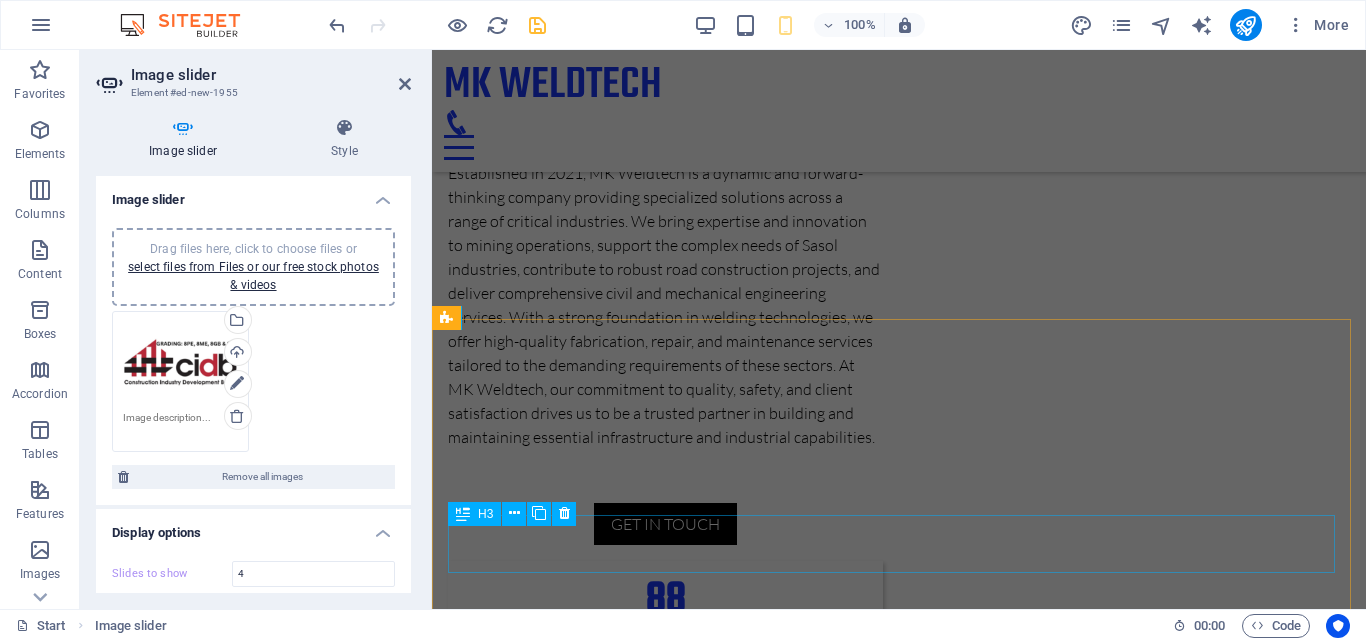 scroll, scrollTop: 1430, scrollLeft: 0, axis: vertical 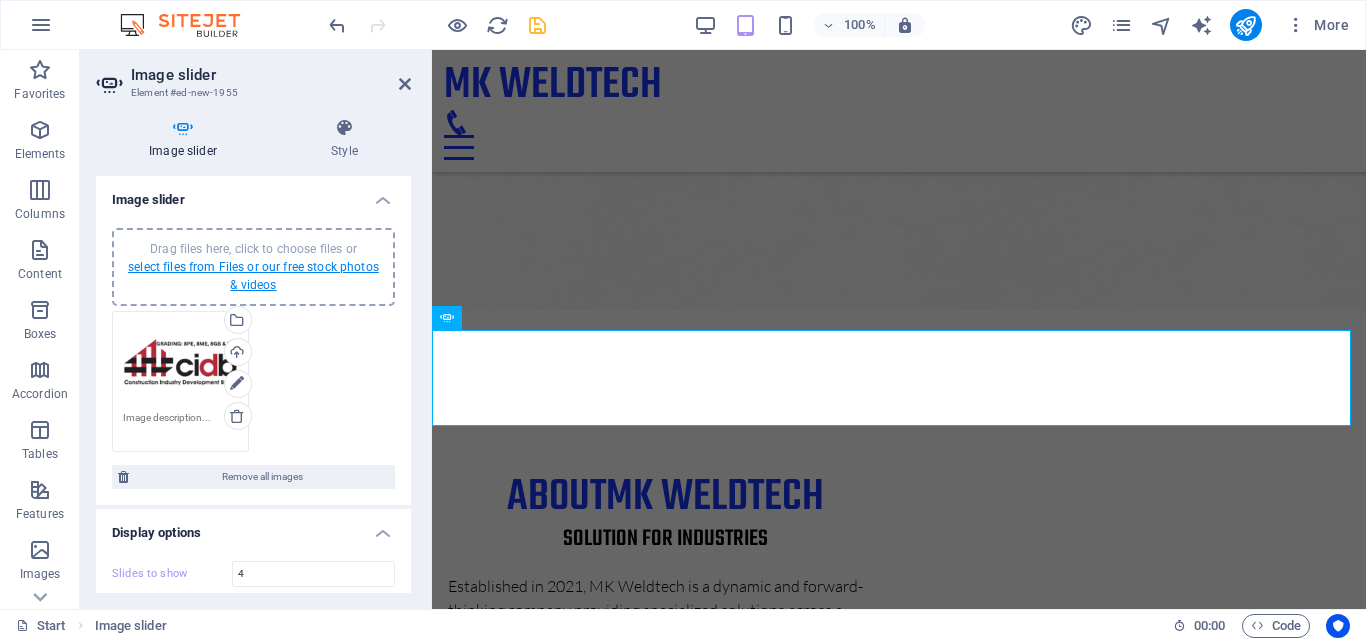 click on "select files from Files or our free stock photos & videos" at bounding box center [253, 276] 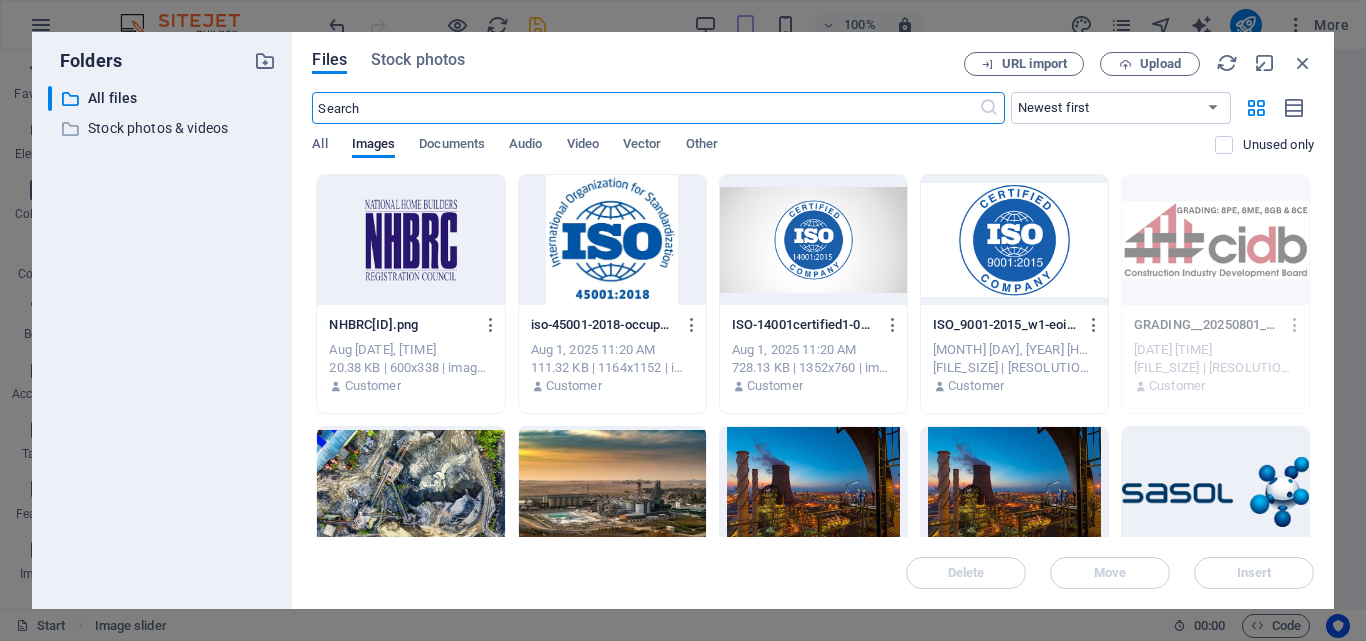 scroll, scrollTop: 1891, scrollLeft: 0, axis: vertical 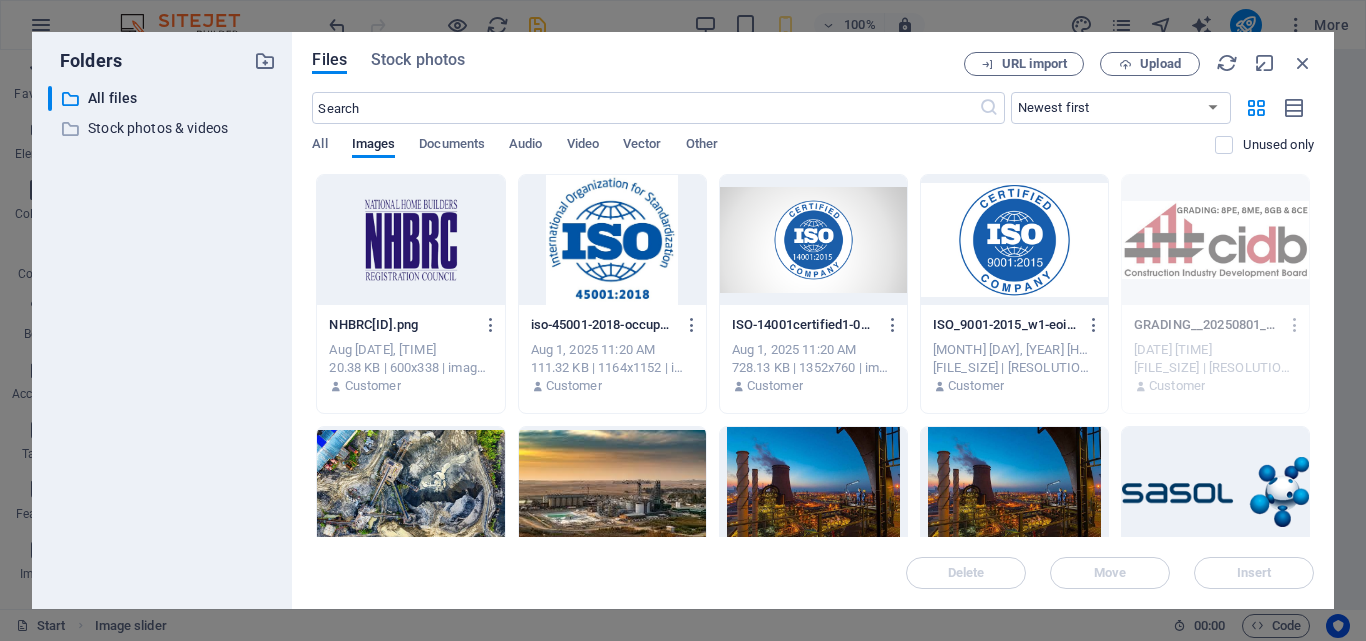 click at bounding box center (410, 240) 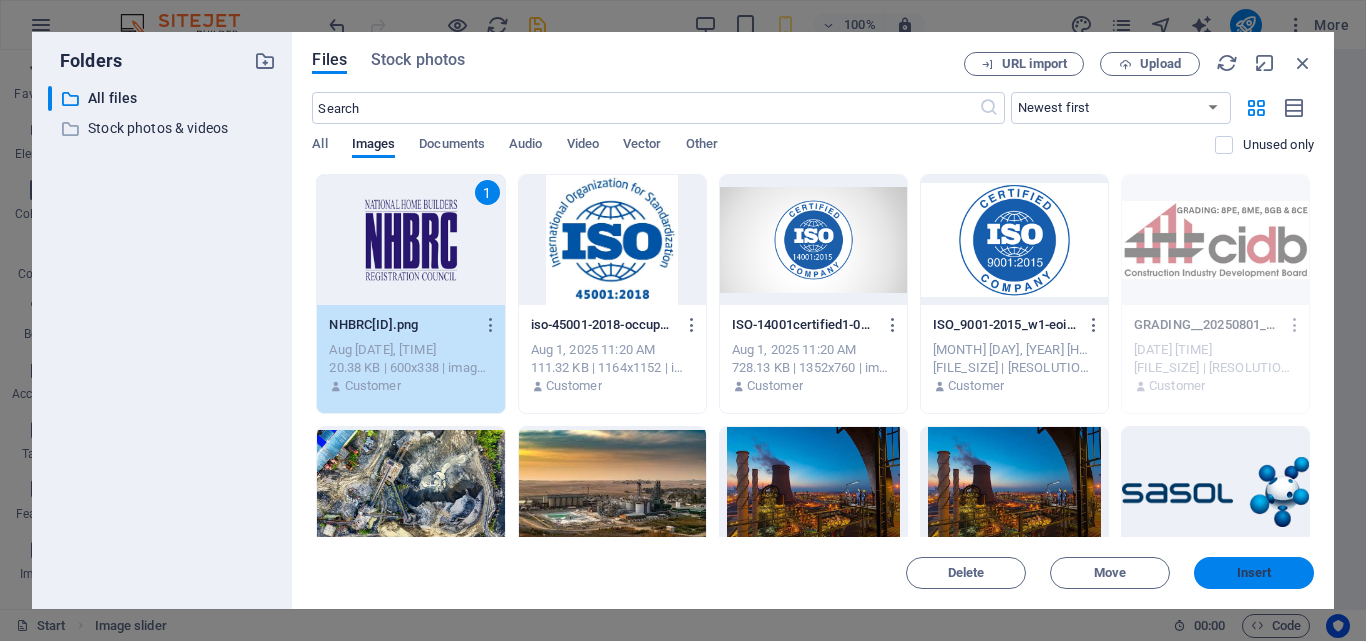 click on "Insert" at bounding box center (1254, 573) 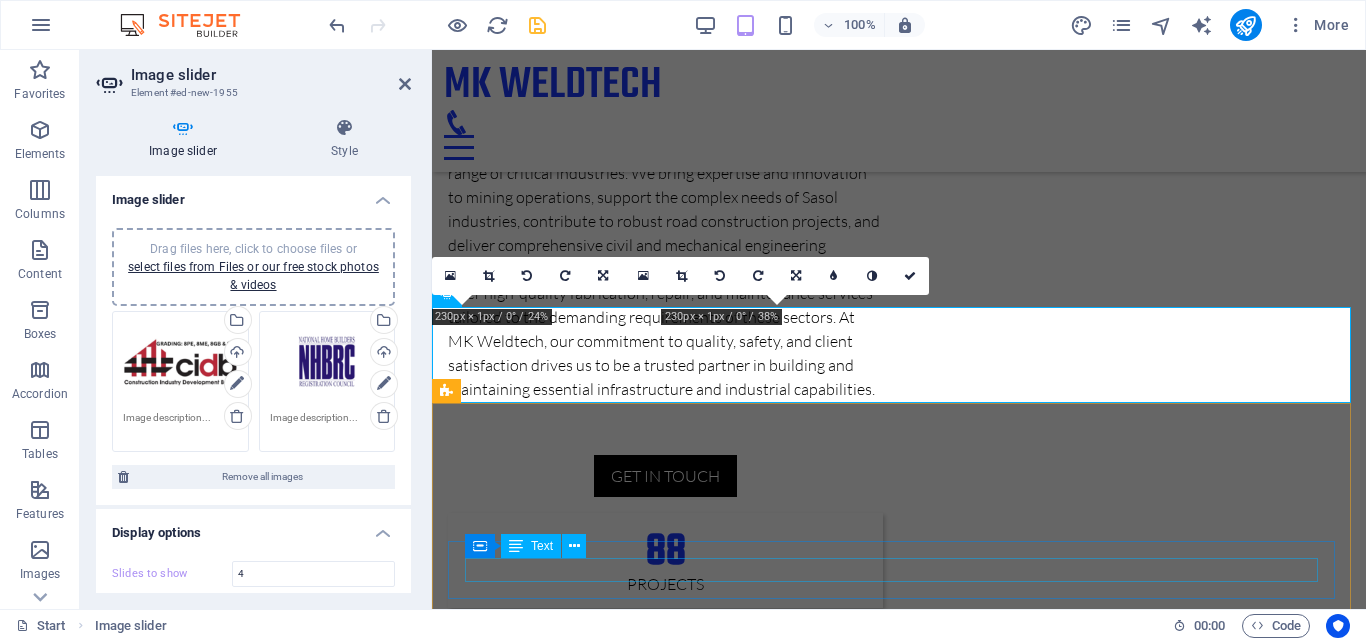 scroll, scrollTop: 1453, scrollLeft: 0, axis: vertical 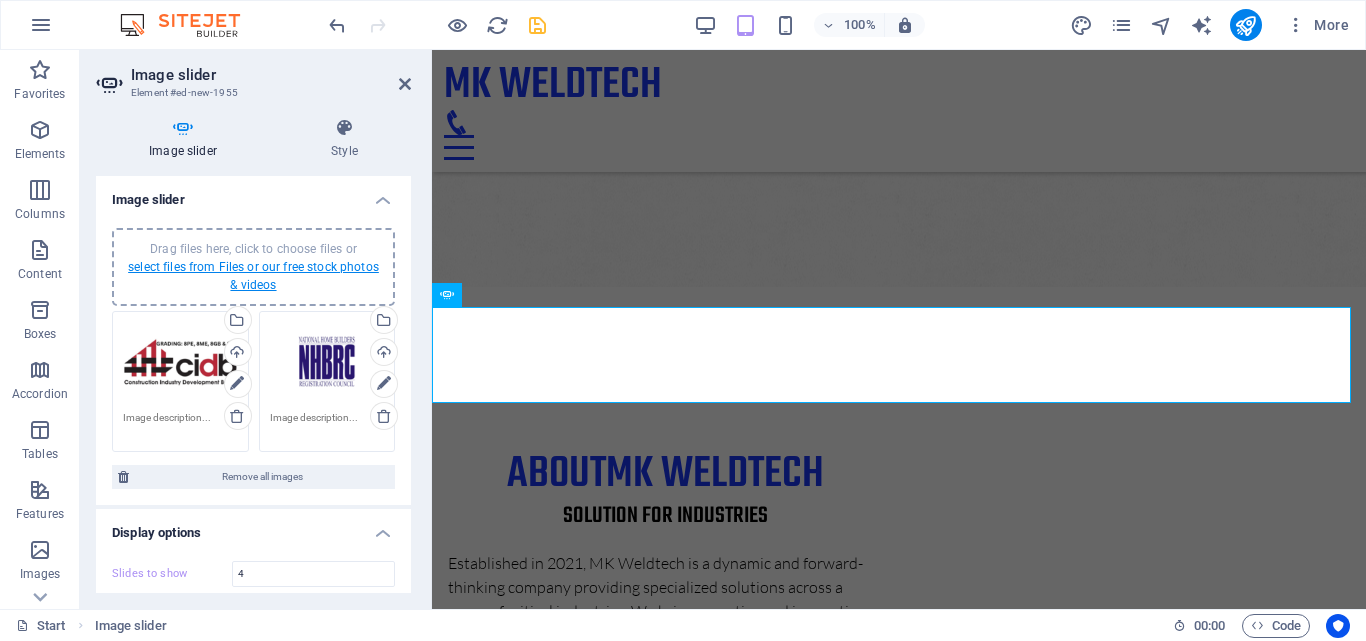 click on "select files from Files or our free stock photos & videos" at bounding box center [253, 276] 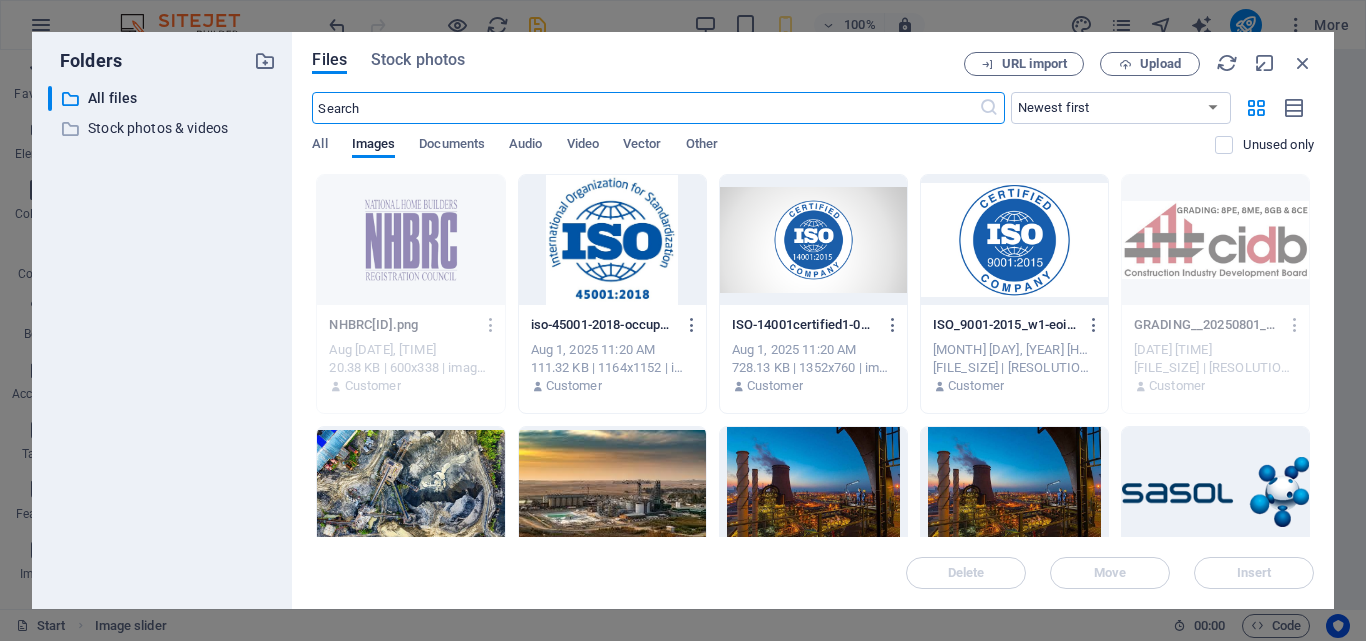 scroll, scrollTop: 1891, scrollLeft: 0, axis: vertical 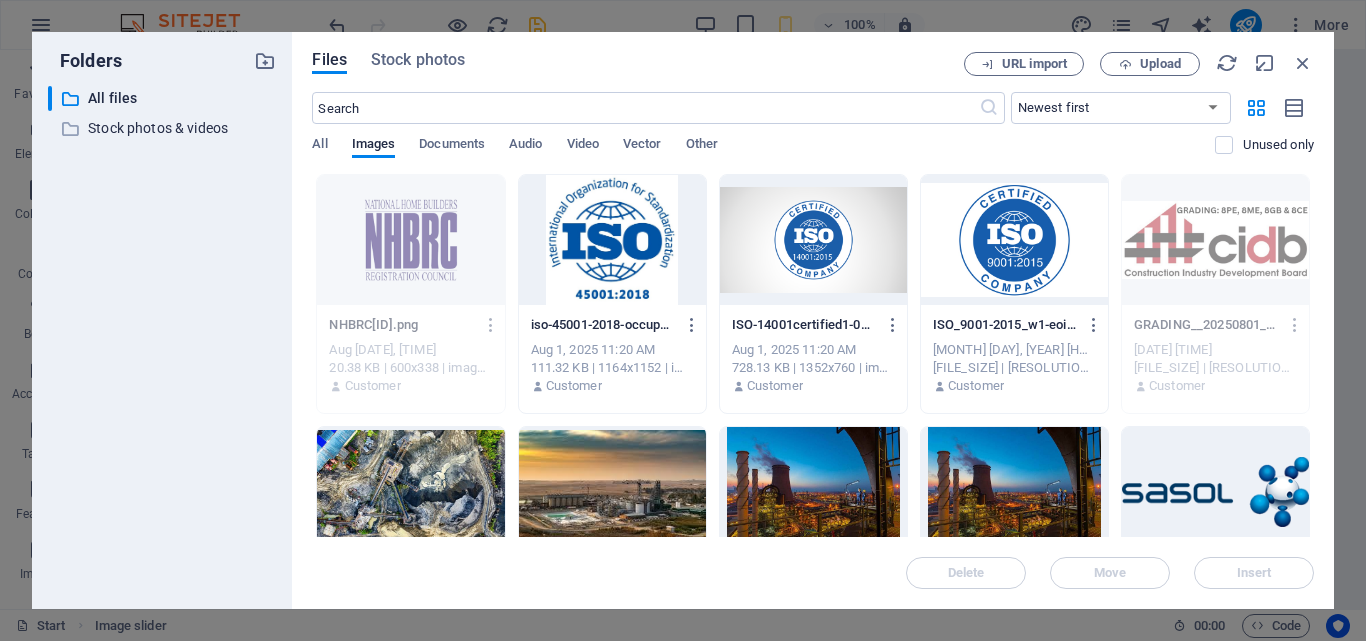 click at bounding box center (612, 240) 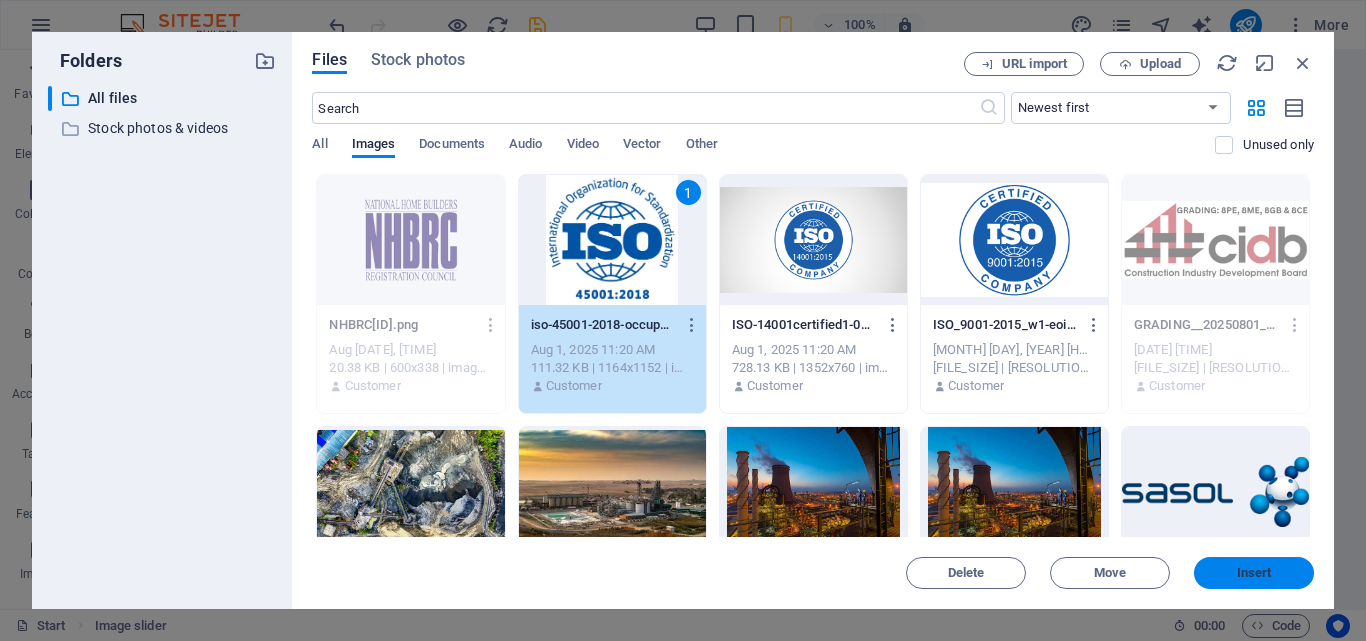 click on "Insert" at bounding box center (1254, 573) 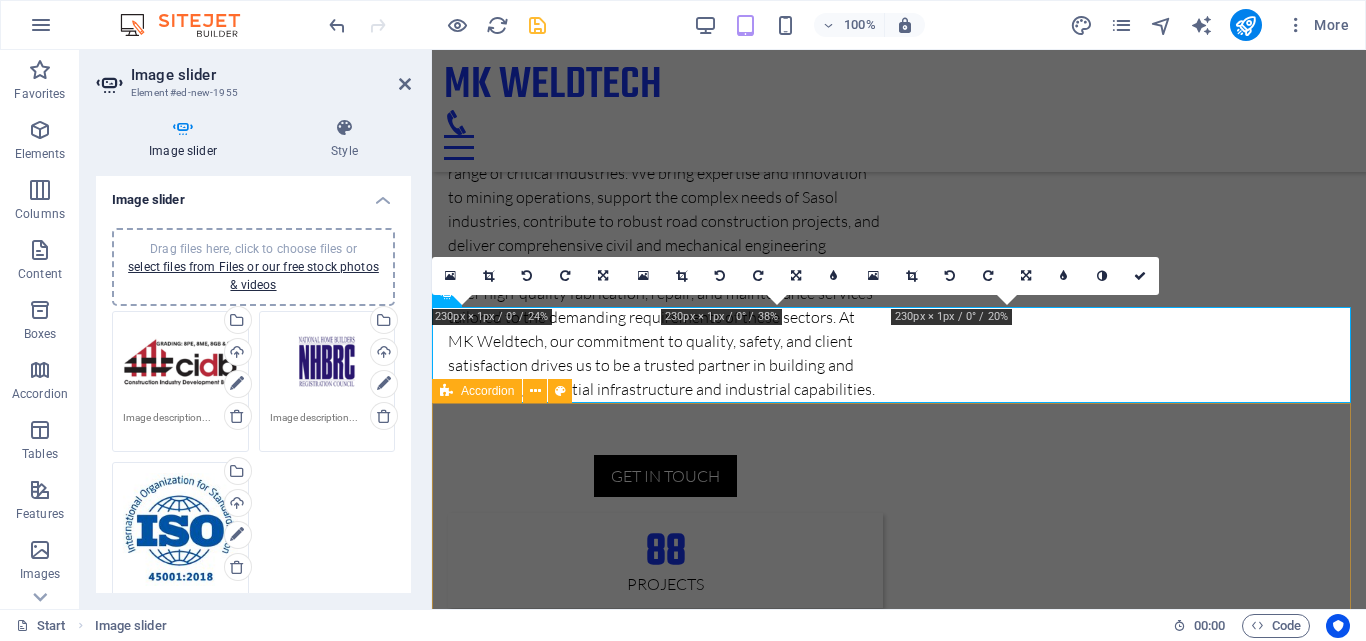 scroll, scrollTop: 1453, scrollLeft: 0, axis: vertical 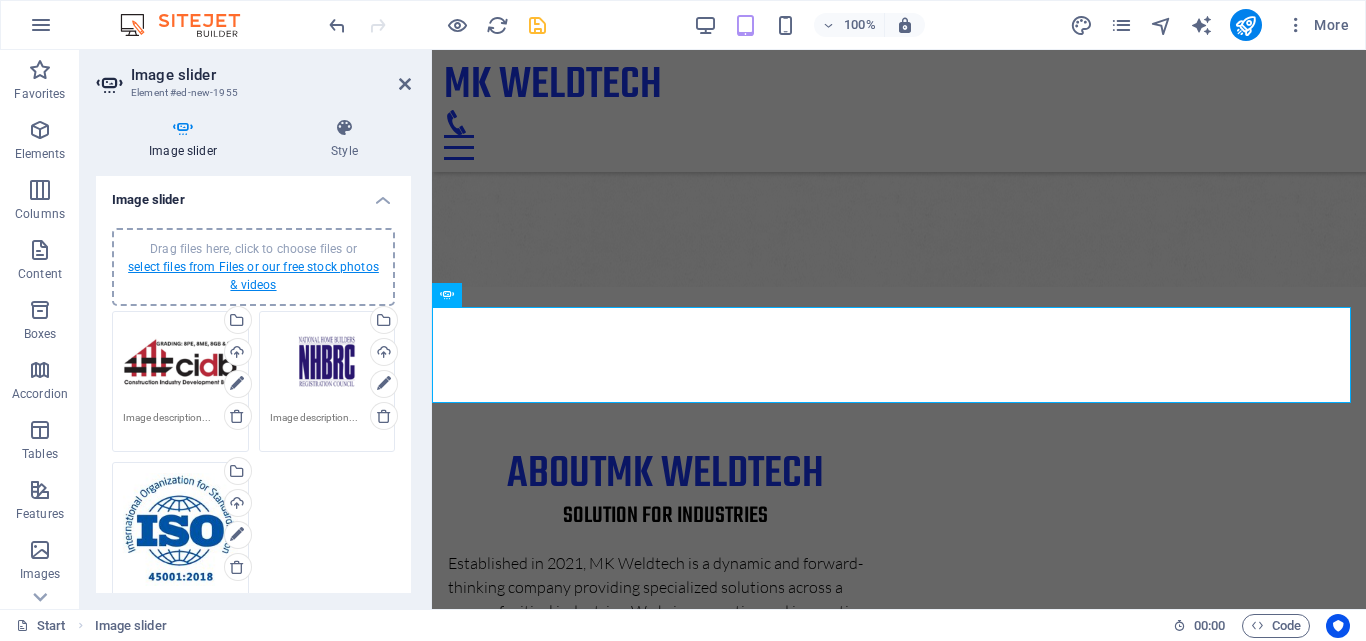 click on "select files from Files or our free stock photos & videos" at bounding box center [253, 276] 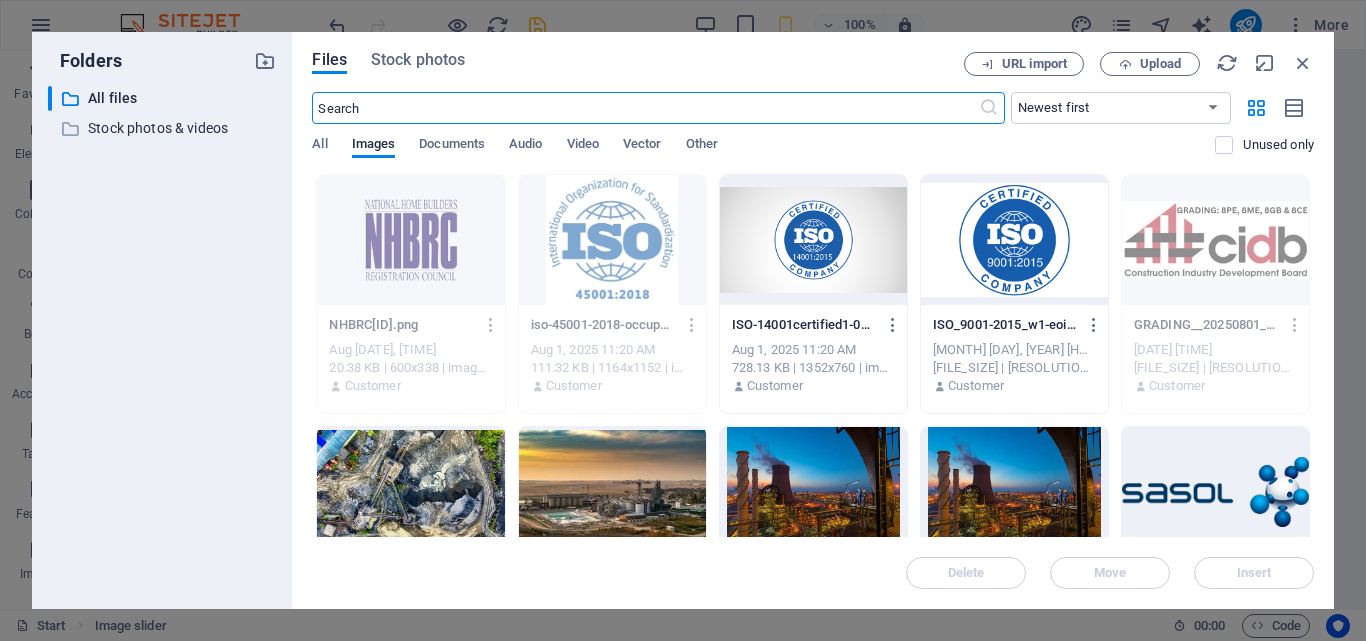 scroll, scrollTop: 1891, scrollLeft: 0, axis: vertical 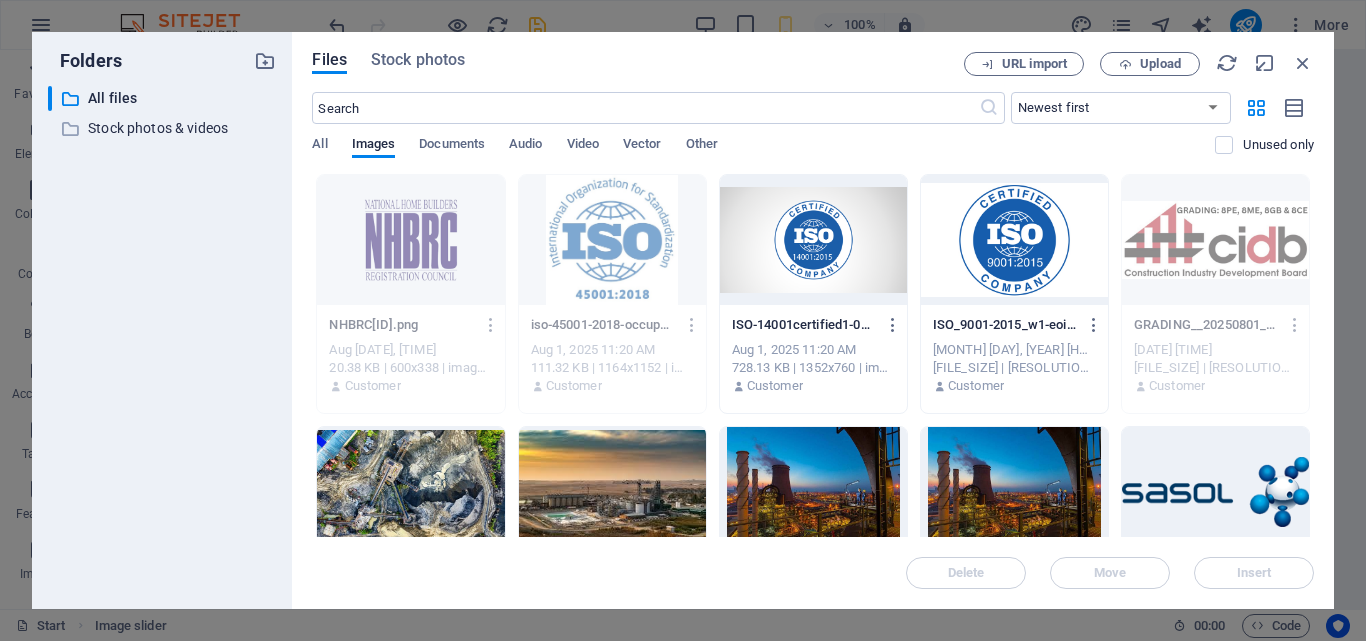 click at bounding box center [1014, 240] 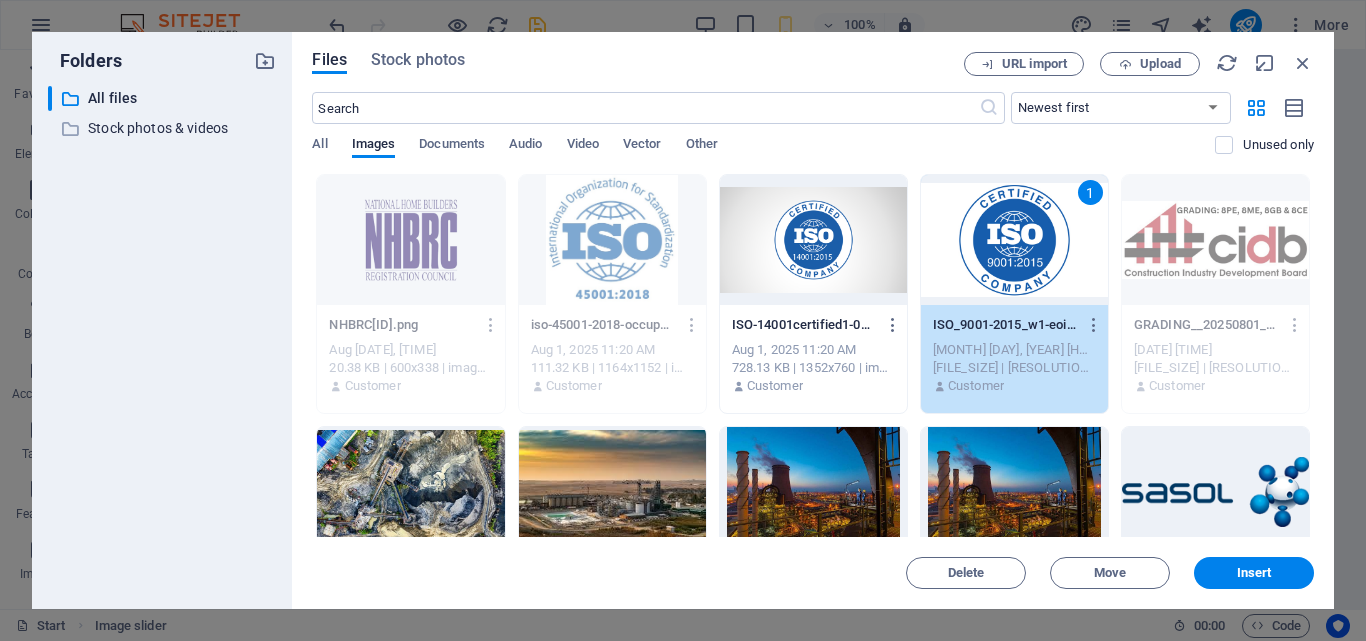 click on "1" at bounding box center (1014, 240) 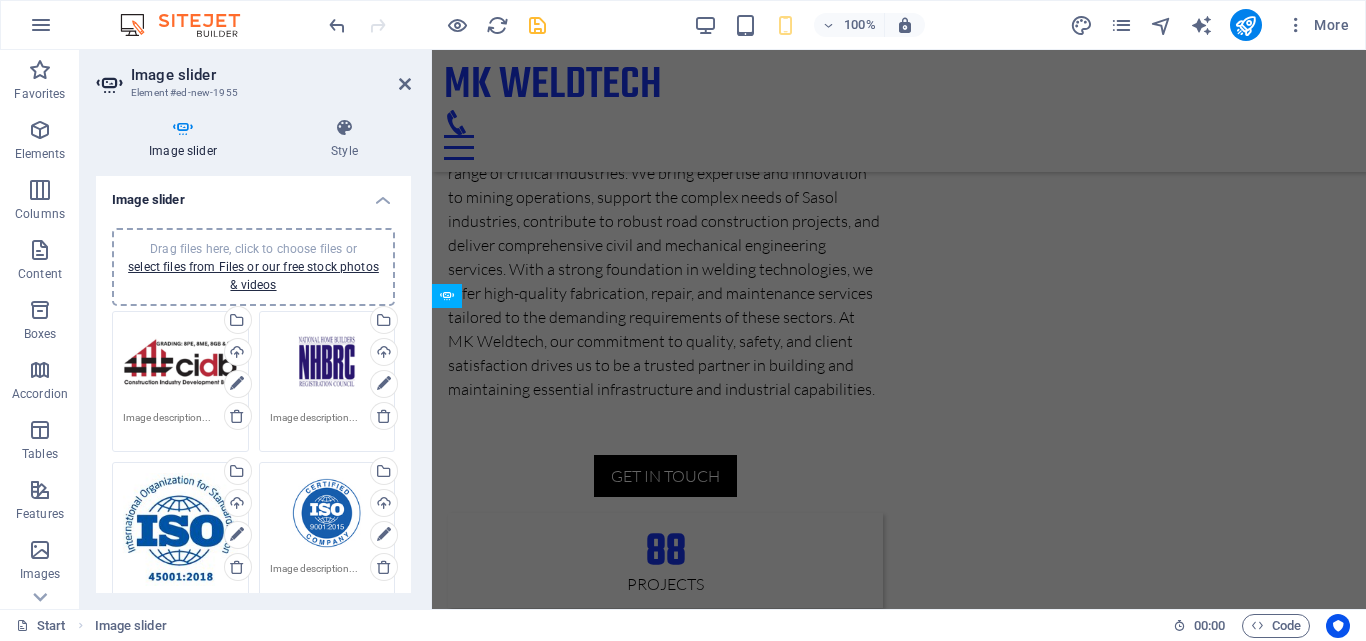 scroll, scrollTop: 1452, scrollLeft: 0, axis: vertical 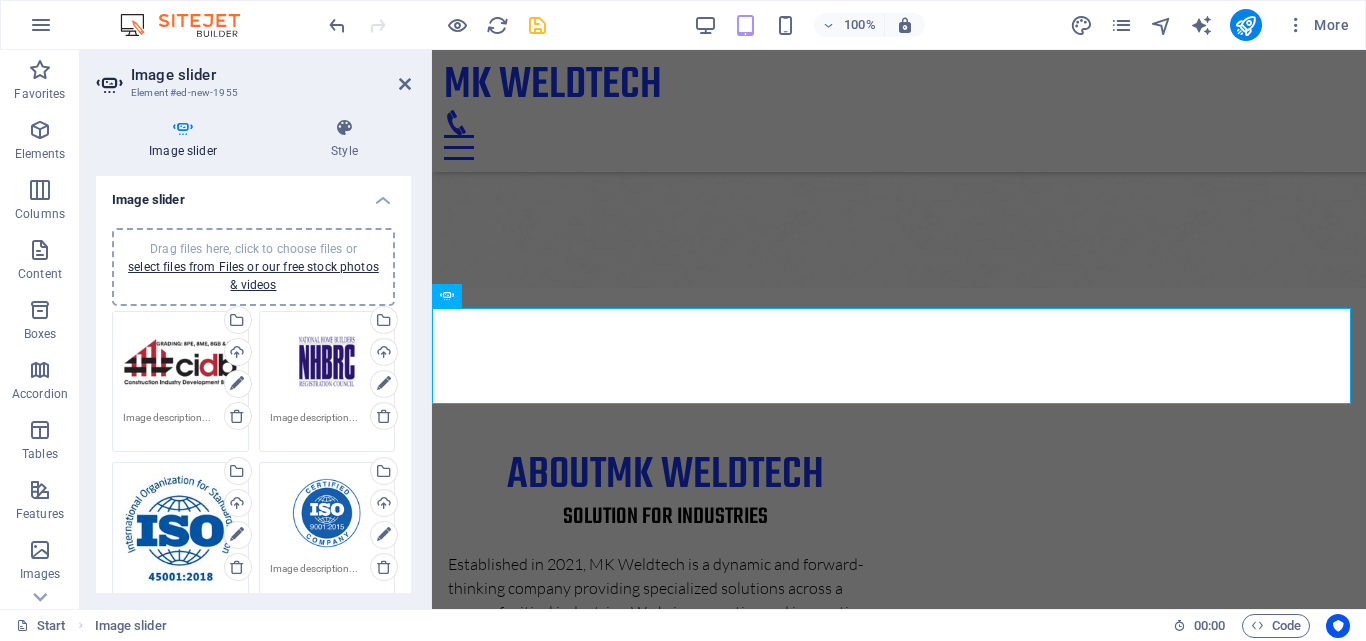 click on "Image slider" at bounding box center (253, 194) 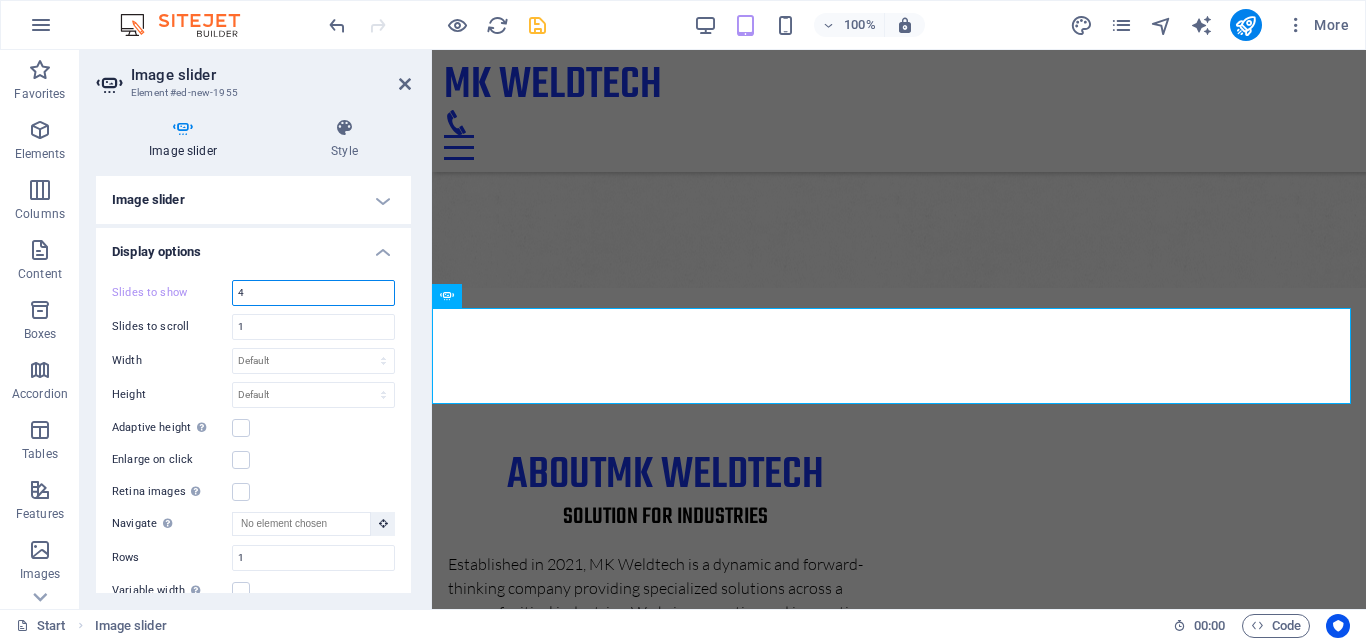 click on "4" at bounding box center [313, 293] 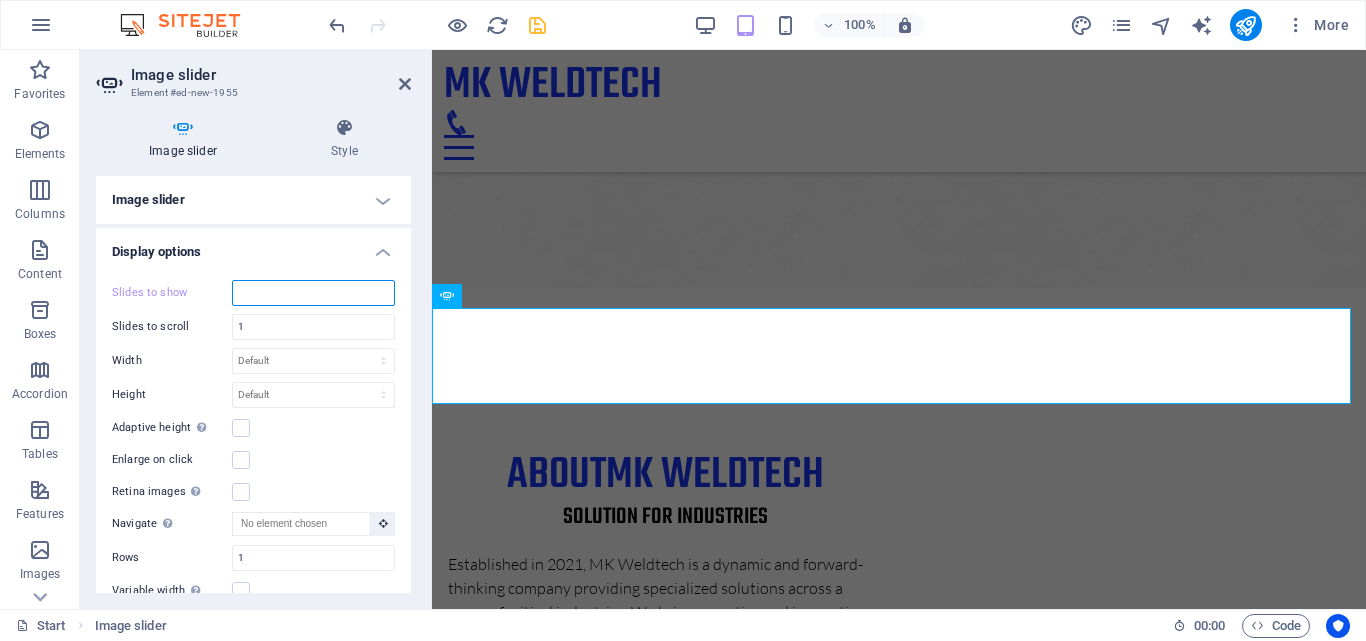 type on "3" 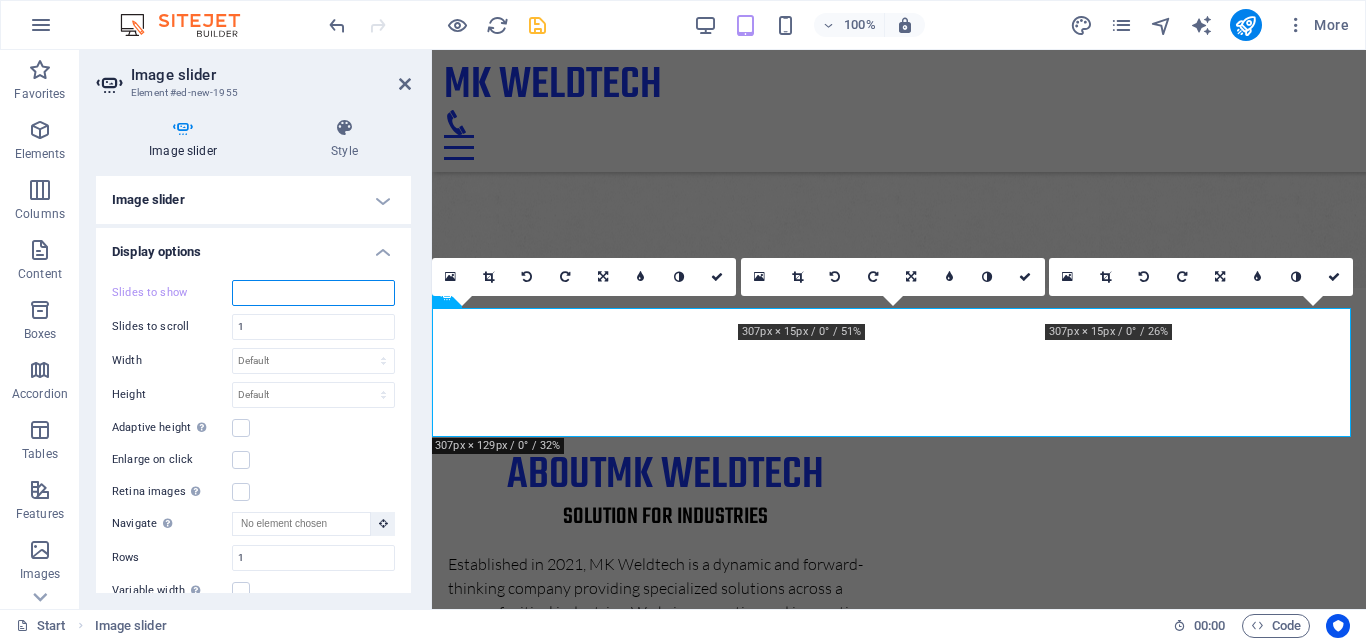type on "3" 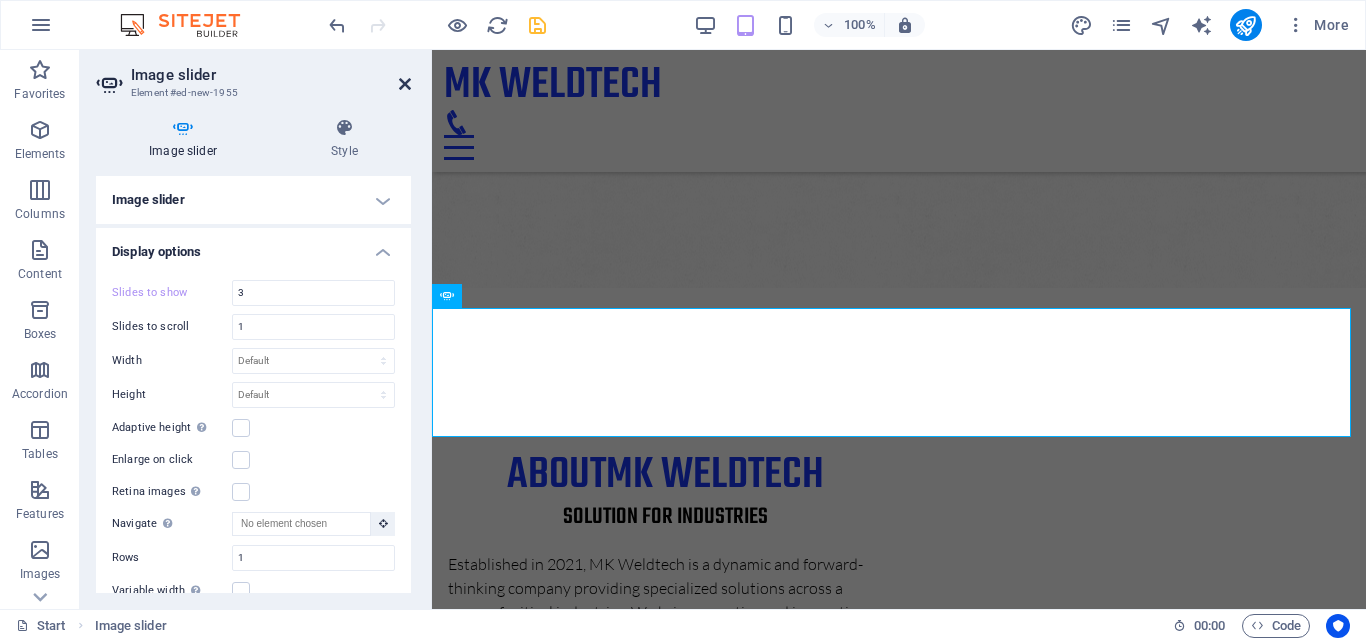 click at bounding box center (405, 84) 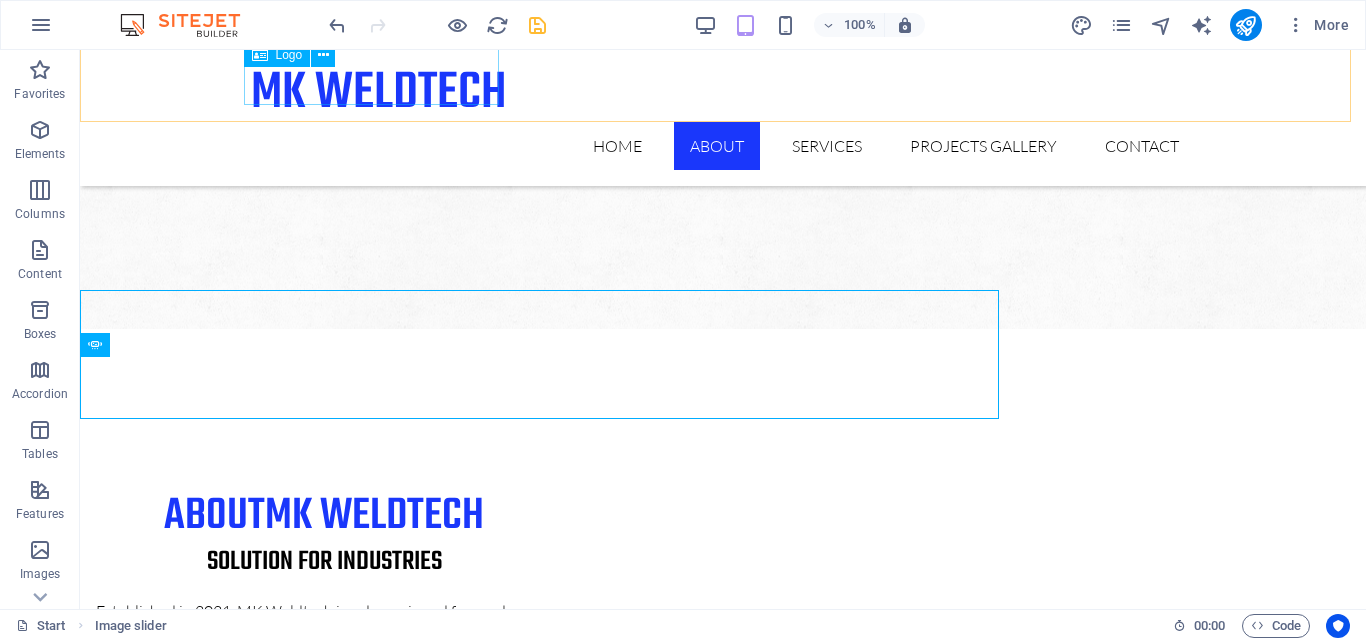 scroll, scrollTop: 1470, scrollLeft: 0, axis: vertical 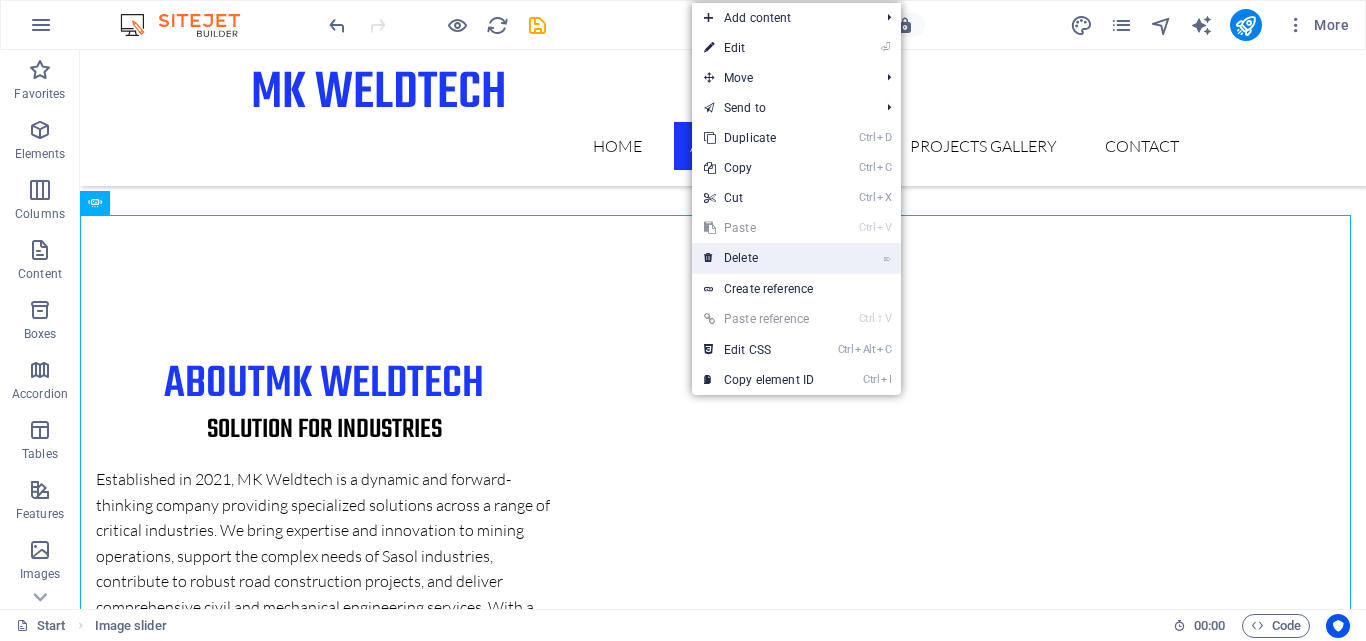 click on "⌦  Delete" at bounding box center (759, 258) 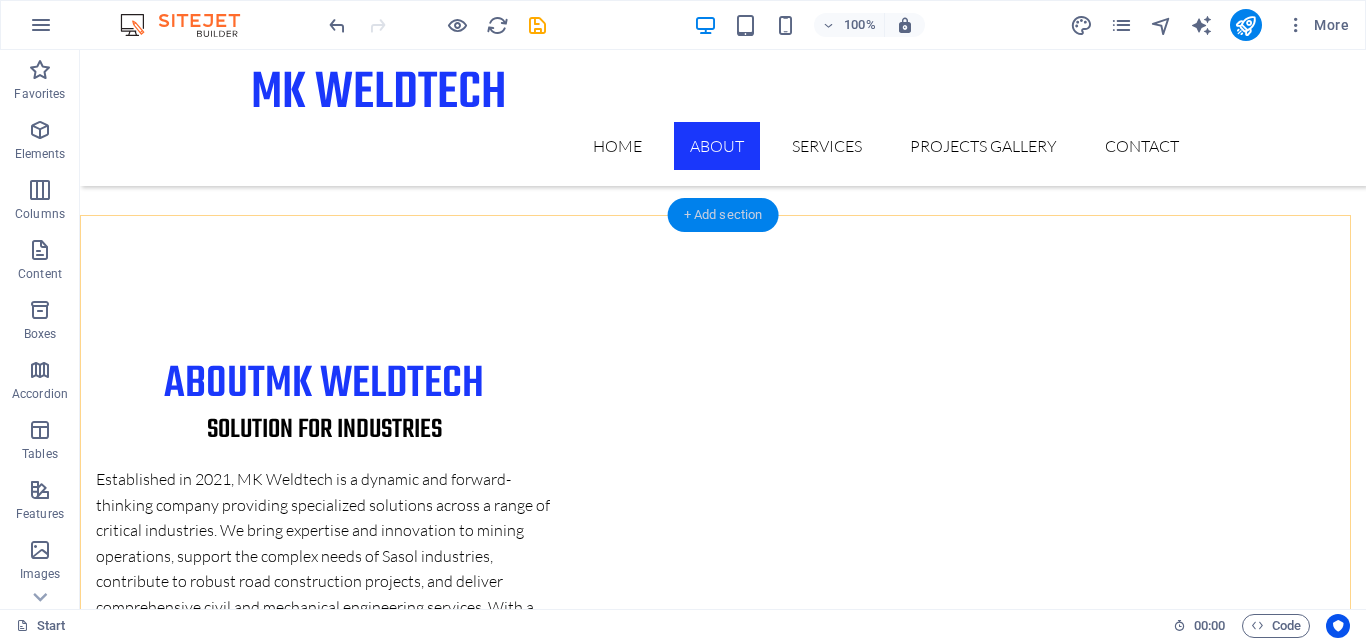 click on "+ Add section" at bounding box center [723, 215] 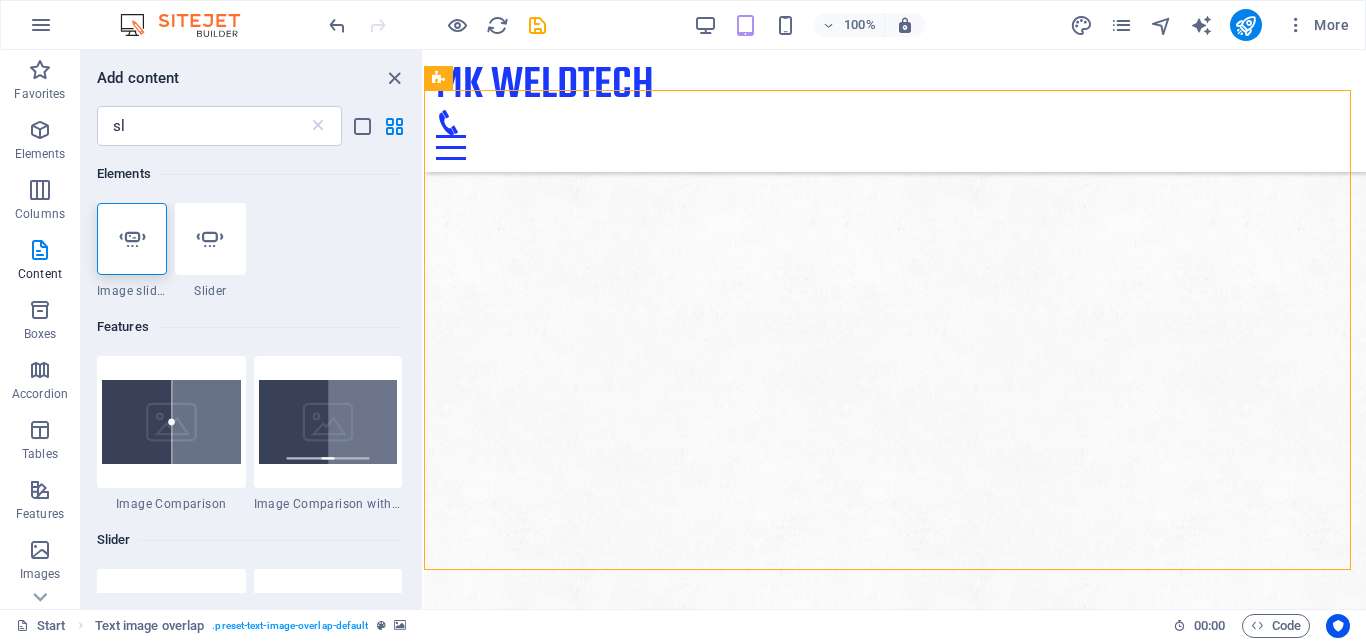 drag, startPoint x: 415, startPoint y: 187, endPoint x: 414, endPoint y: 231, distance: 44.011364 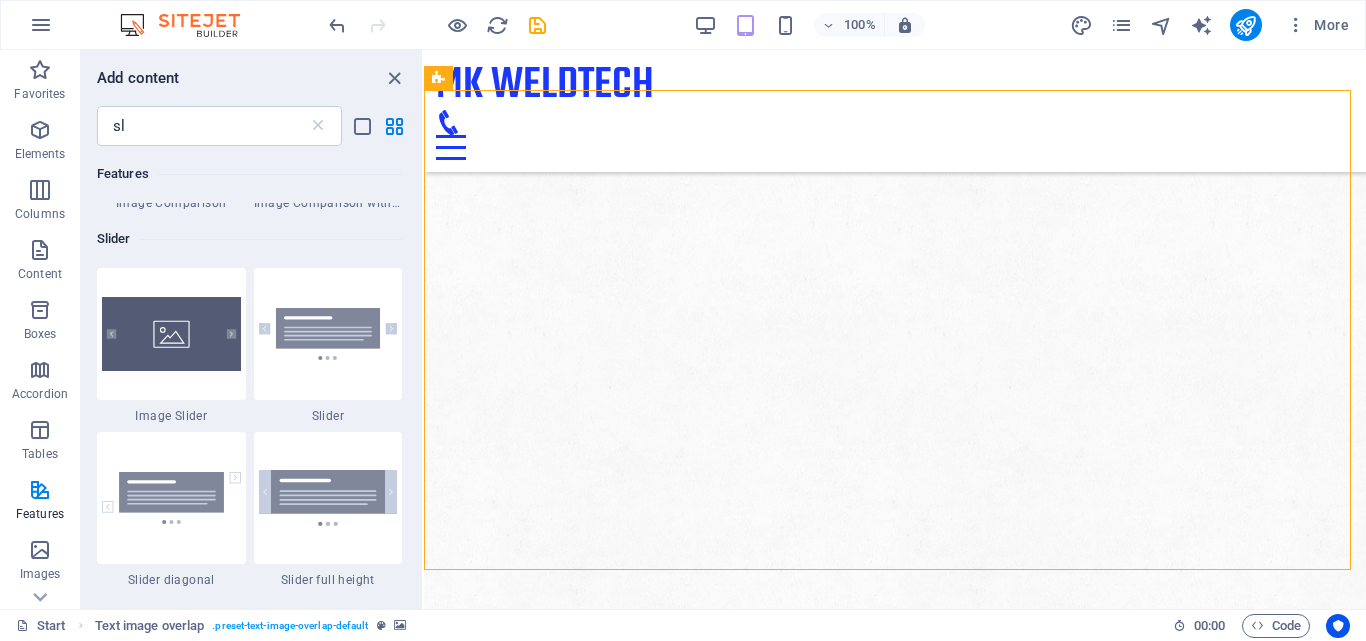 scroll, scrollTop: 307, scrollLeft: 0, axis: vertical 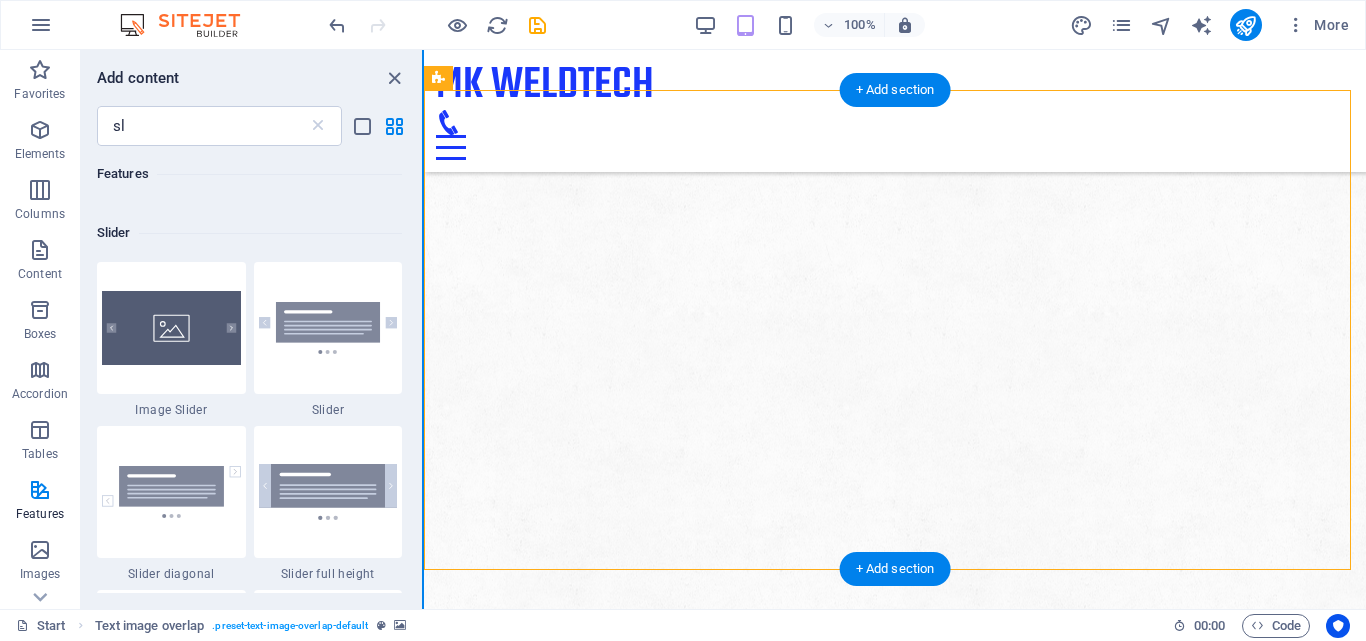 drag, startPoint x: 417, startPoint y: 304, endPoint x: 423, endPoint y: 323, distance: 19.924858 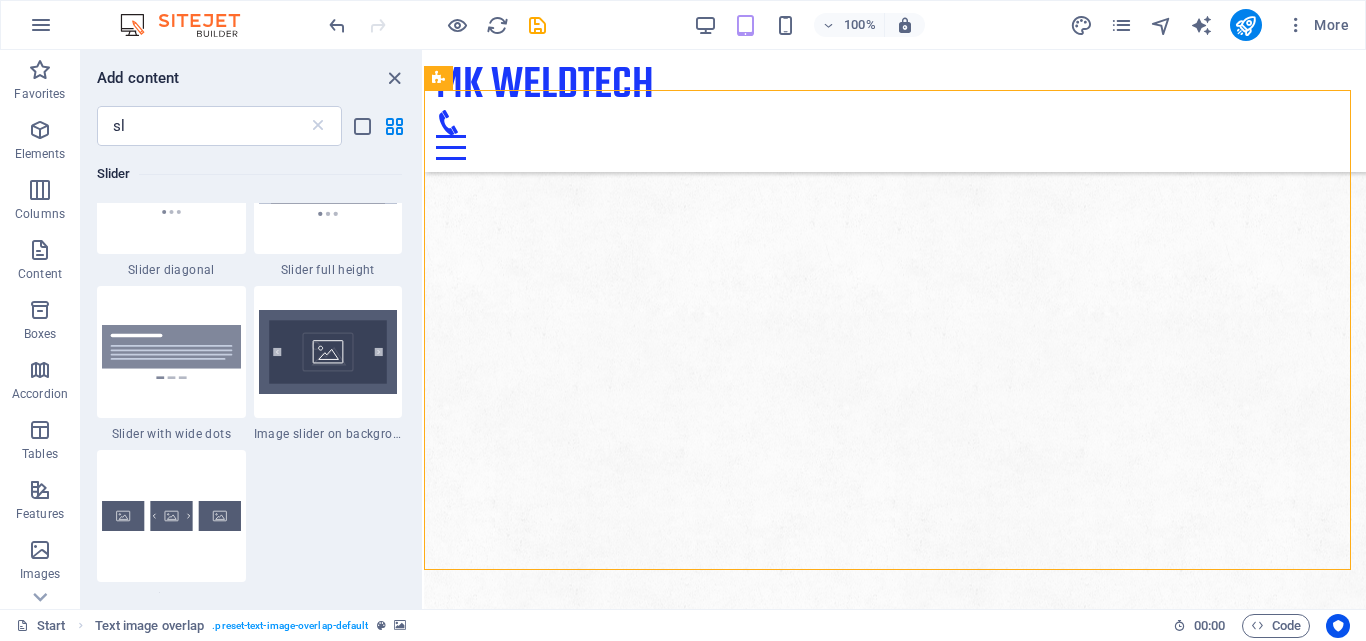 scroll, scrollTop: 652, scrollLeft: 0, axis: vertical 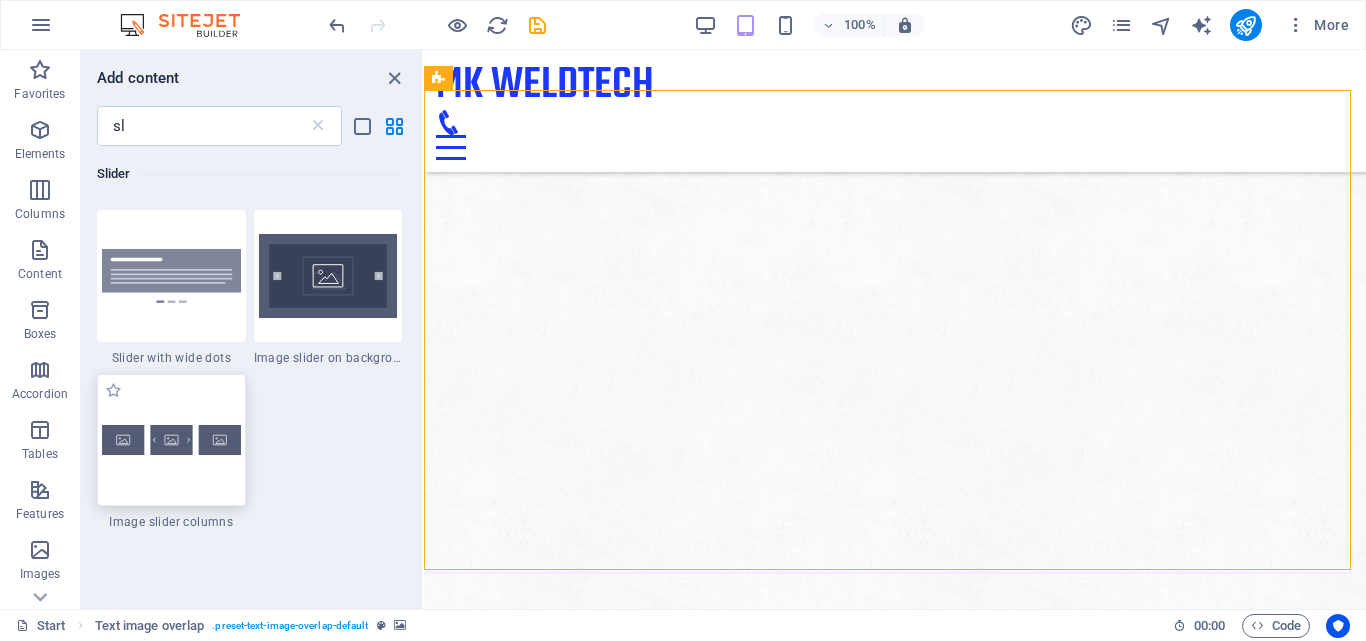 click at bounding box center [171, 440] 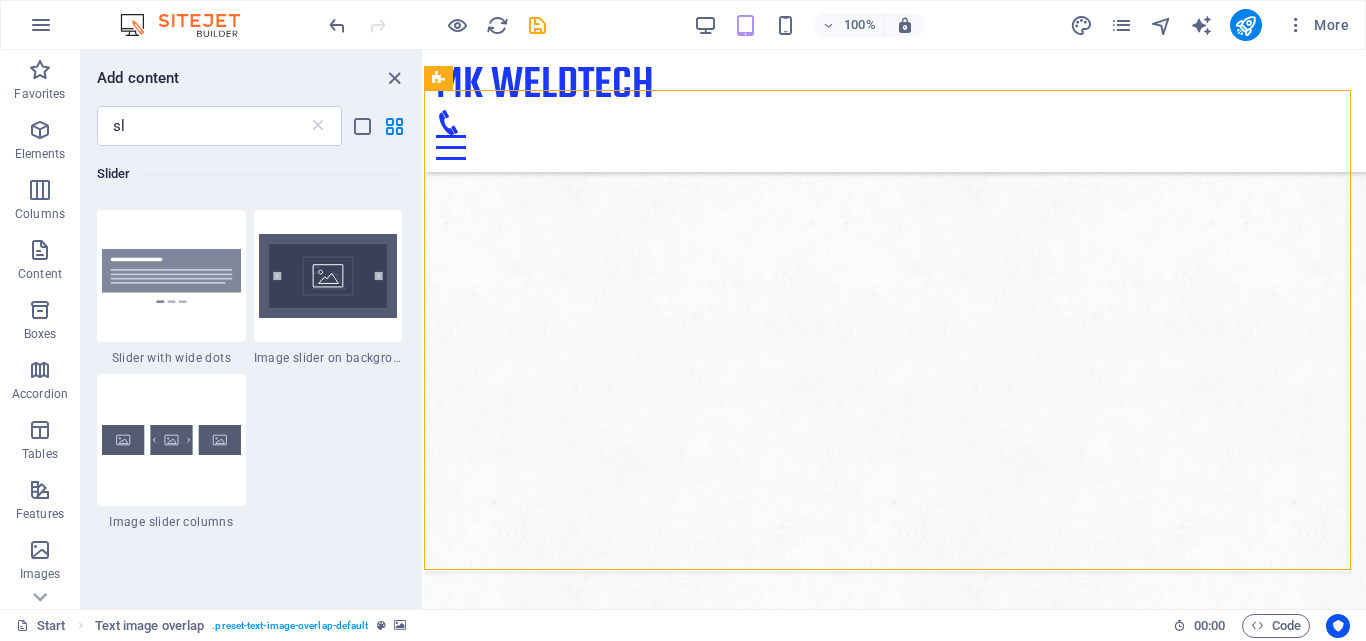 click on "Drag and drop a file to add it
Container   H1   Banner   Banner   Container   Container   Menu Bar   Container   Boxes   Text   Container   Container   Container   H3   Text   Container   Container   Container   H3   Icon   Container   Text   Container   Container   H3   Icon   Placeholder   Wide image with text   Container   Menu   Logo   Text   Container   Container   Container   H3   Icon   Container   Icon   Container   Icon   Boxes   Container   Container   H3   Container   Icon   Container   H3   Container   Text   Container   H3   Container   Text   Progress bar   Container   Text   Container   Container   HTML   Icon   H2   H3   Text   Container   Text   Container   Spacer   Container   Container   H3   Icon   Text   Banner   Container   Spacer   Button series   Container   2 columns   Marquee   Image   Container   Image   Image   Text   Container   Slider   Placeholder   Placeholder   Spacer   Container   Text image overlap   Accordion   Container   Text   Image slider   HTML   H3" at bounding box center (895, 329) 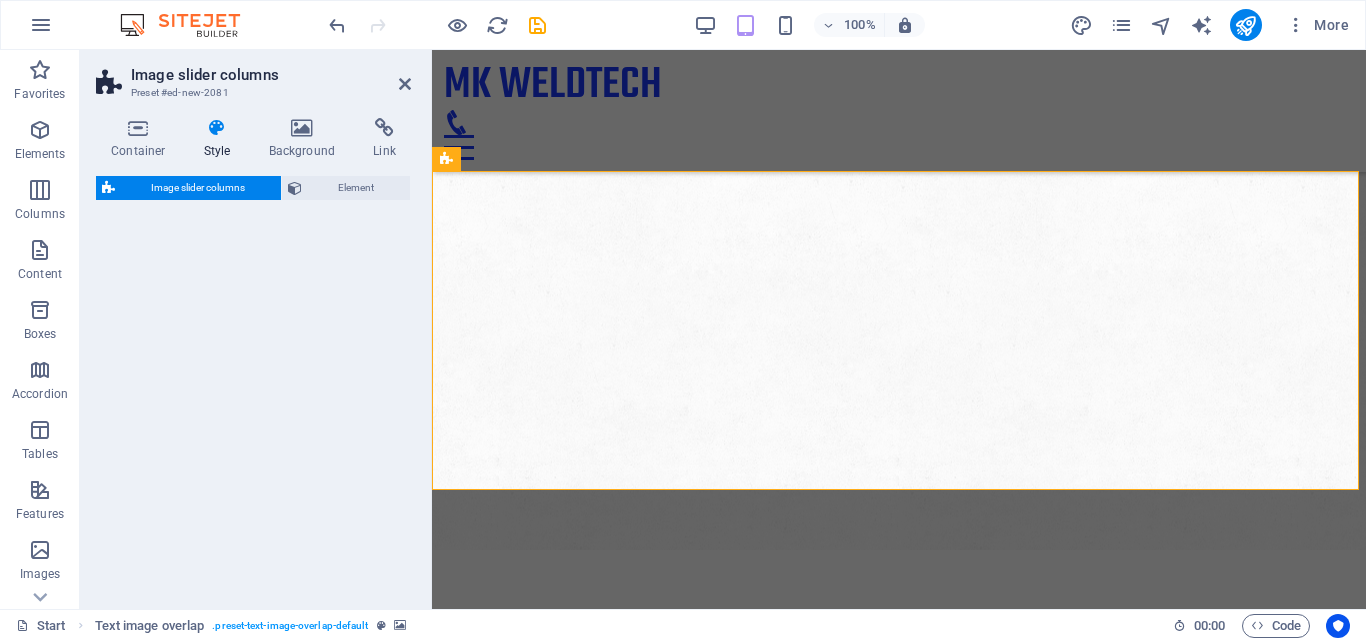 scroll, scrollTop: 1589, scrollLeft: 0, axis: vertical 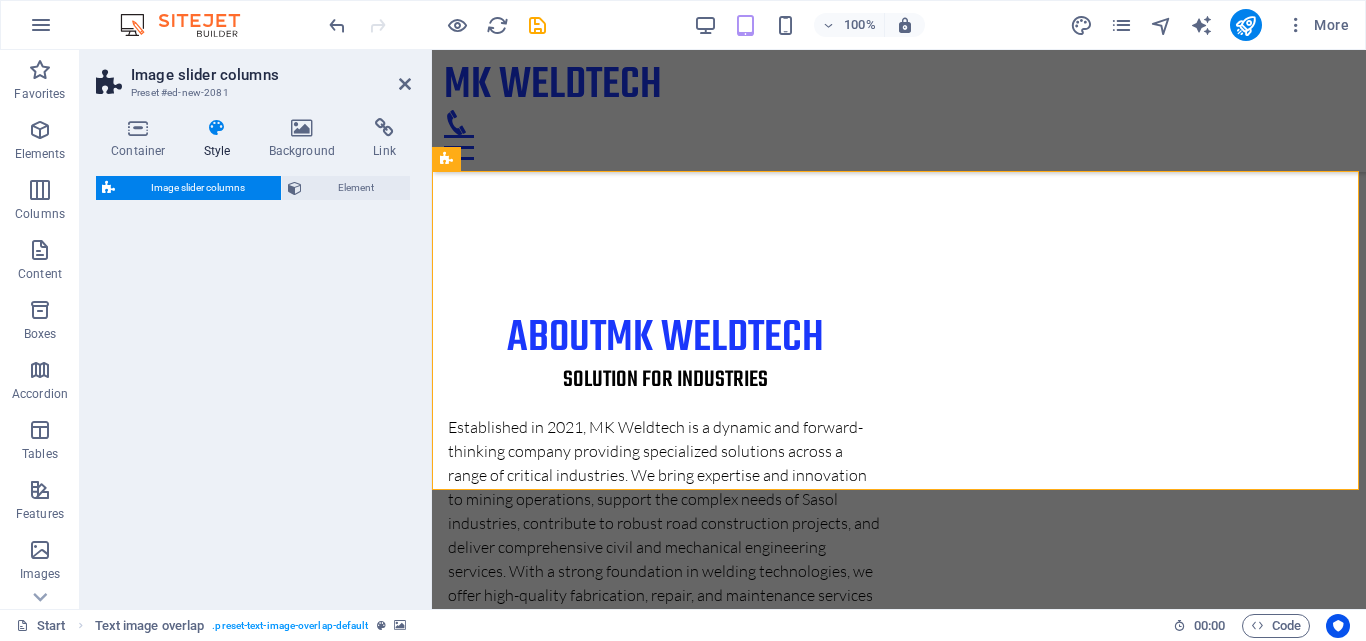 select on "rem" 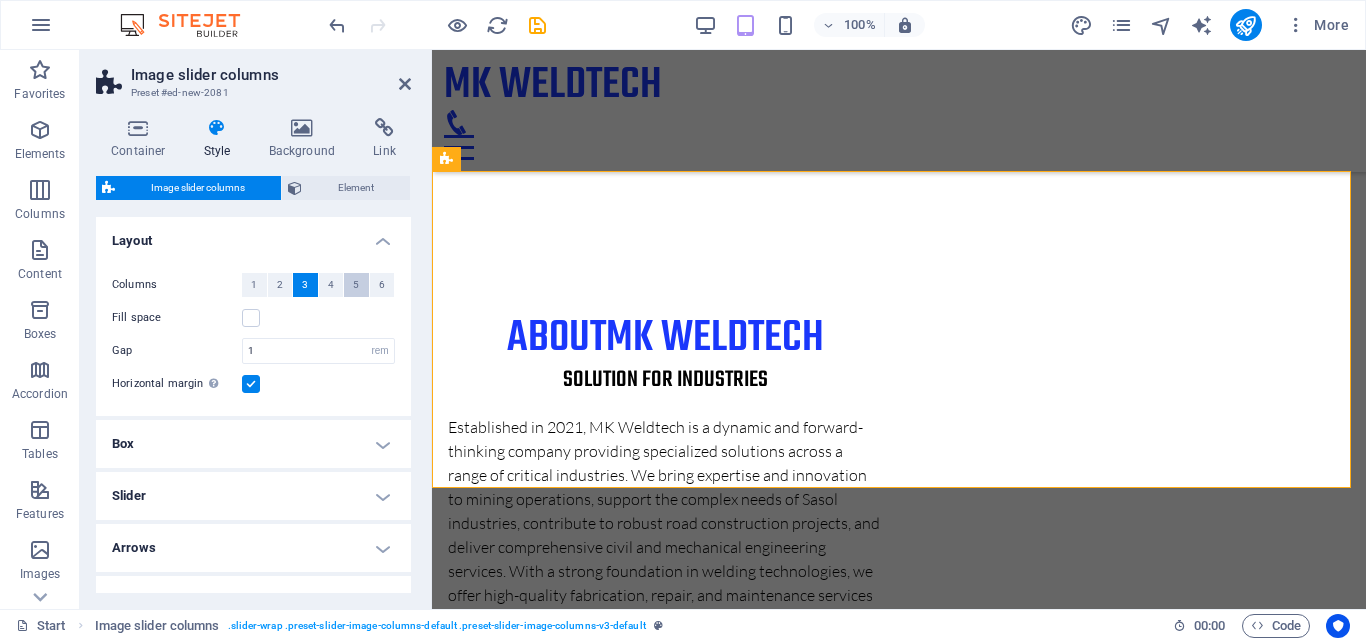click on "5" at bounding box center [356, 285] 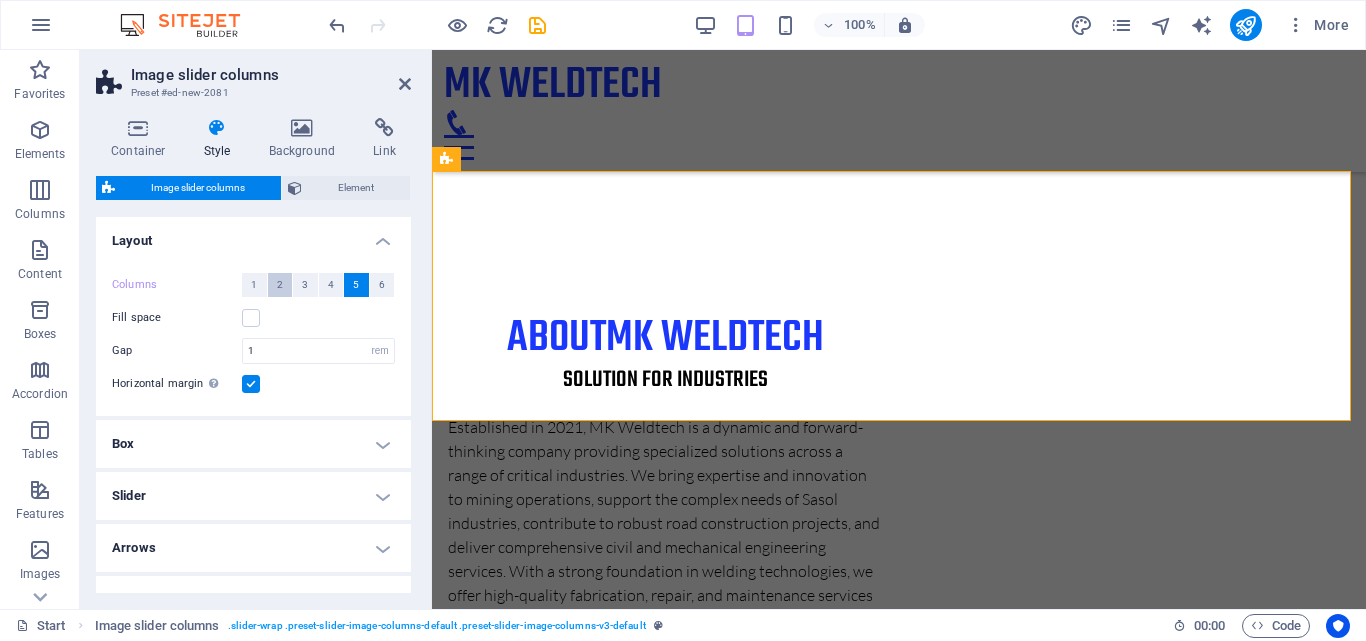 click on "2" at bounding box center (280, 285) 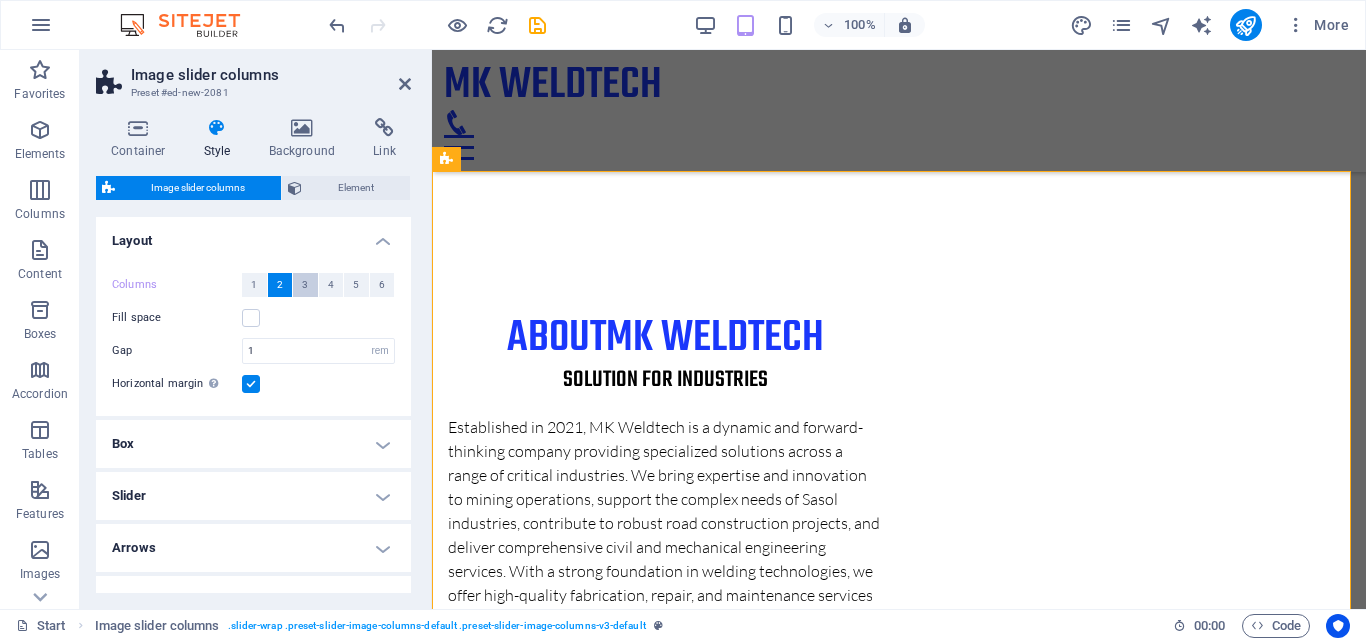 click on "3" at bounding box center (305, 285) 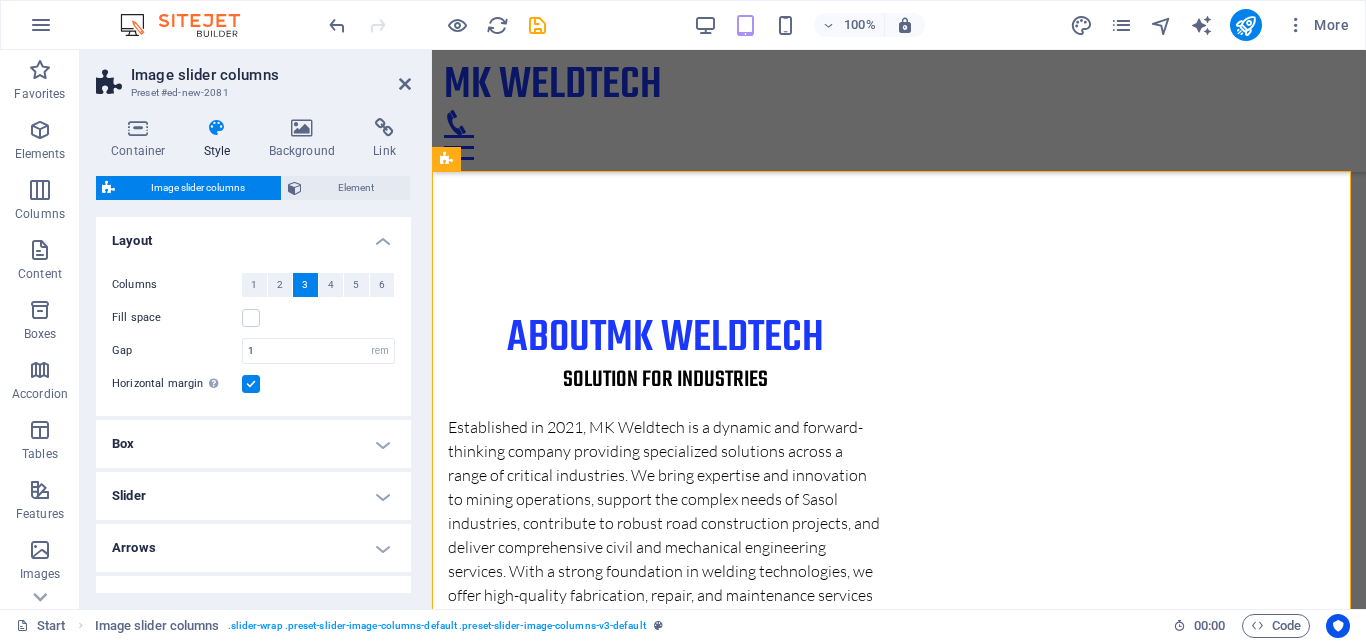 click on "Slider" at bounding box center (253, 496) 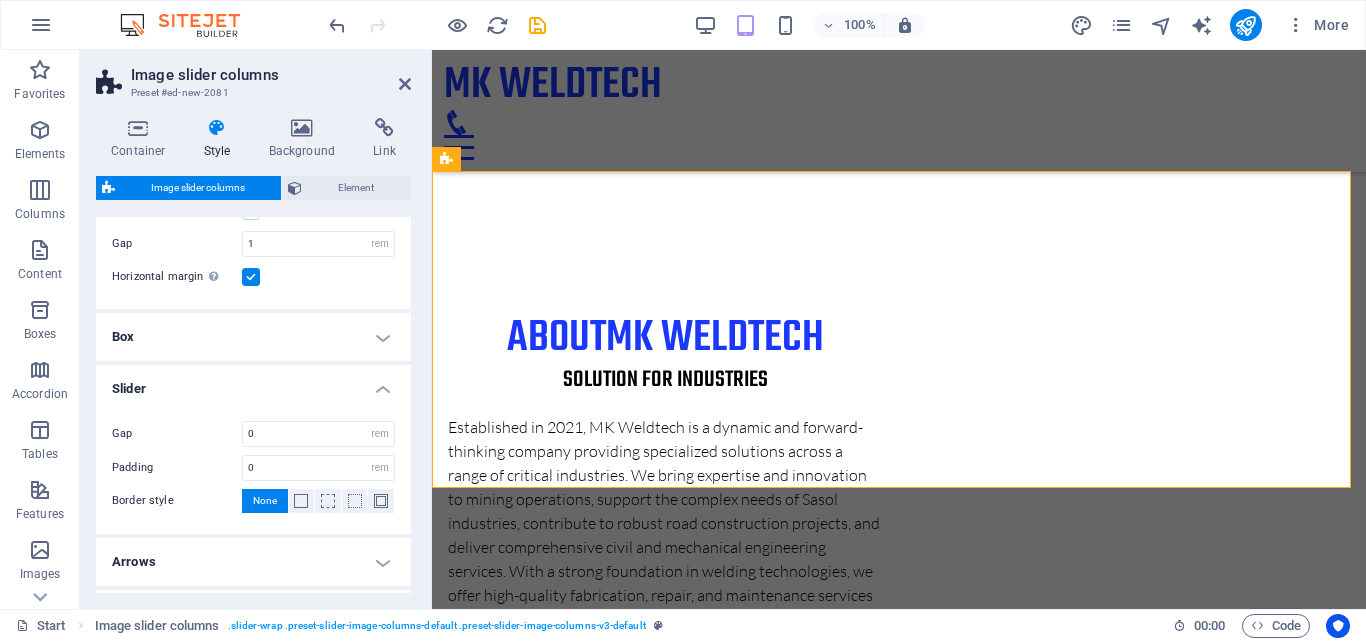 scroll, scrollTop: 114, scrollLeft: 0, axis: vertical 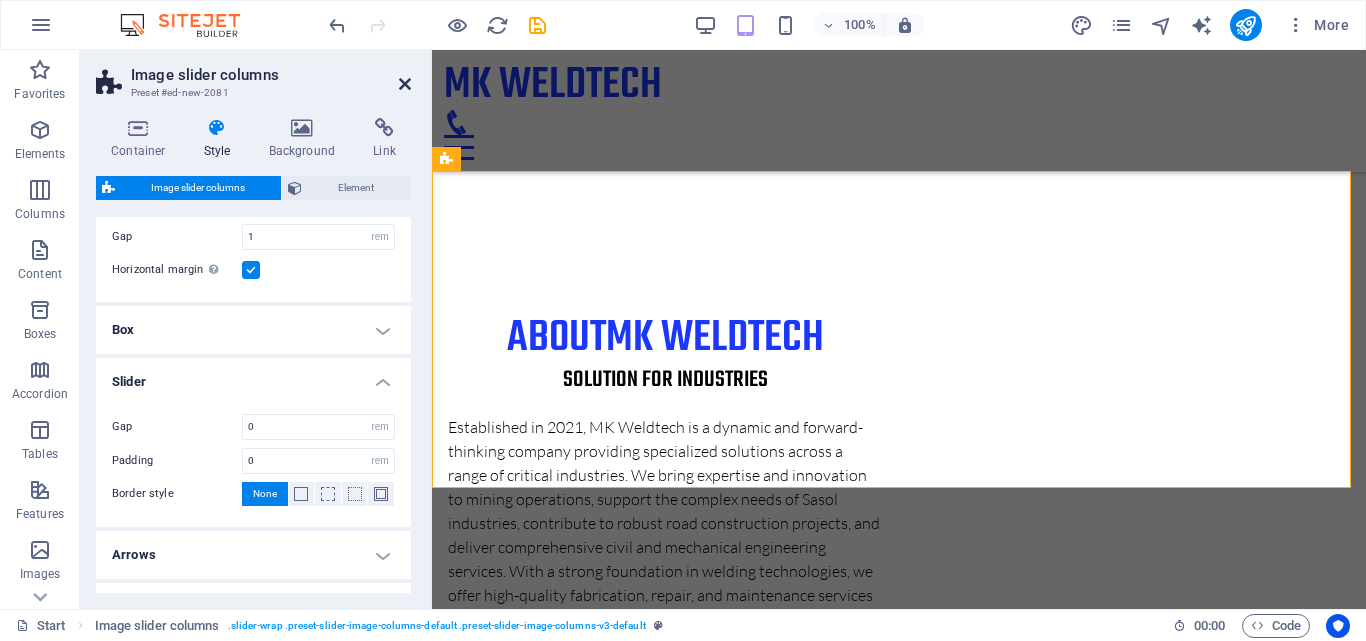 click at bounding box center [405, 84] 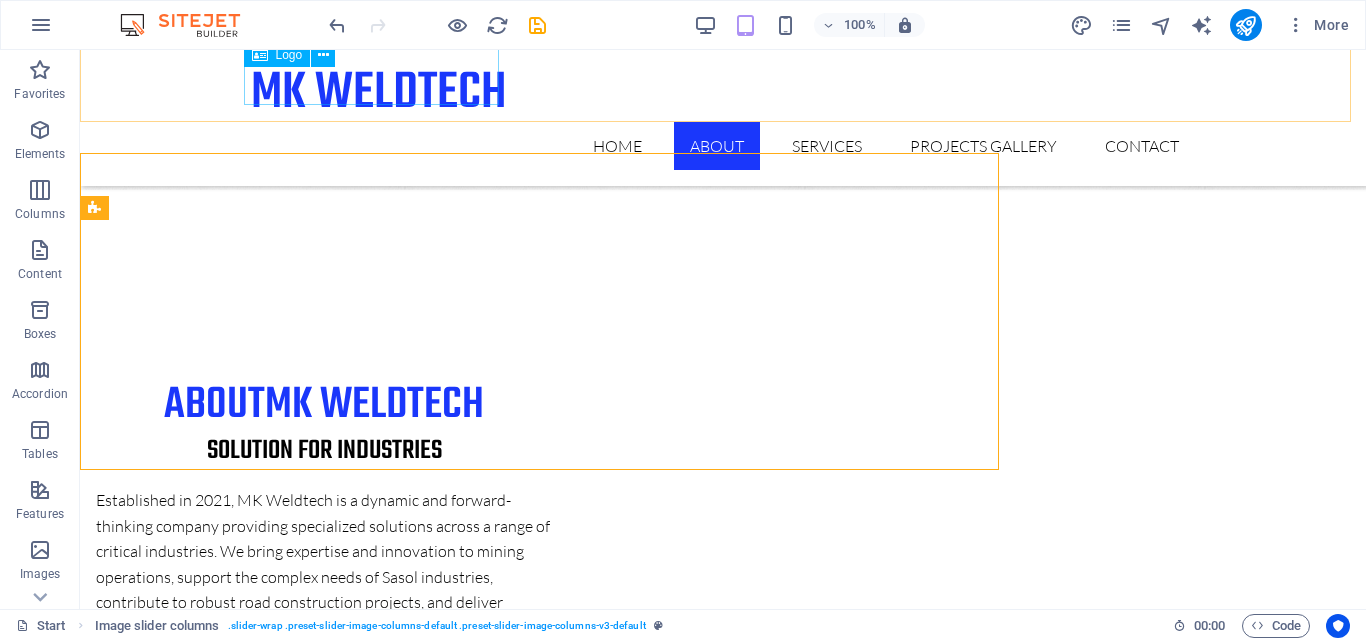 scroll, scrollTop: 1607, scrollLeft: 0, axis: vertical 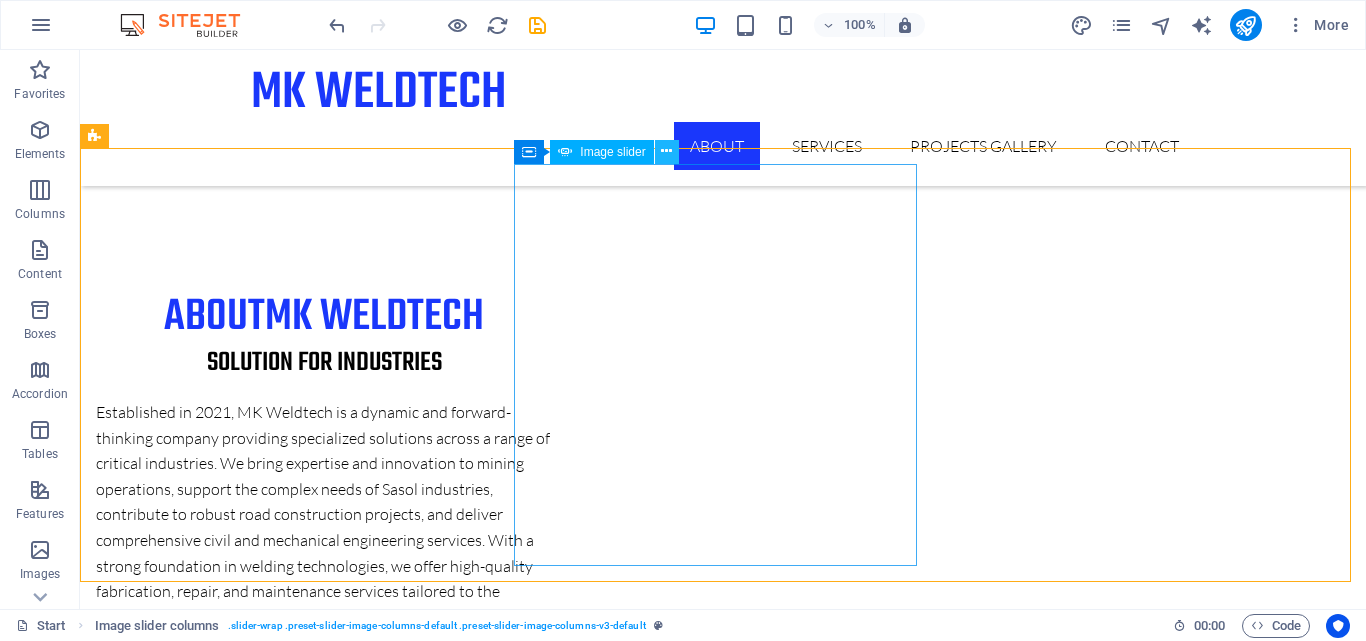 click at bounding box center [666, 151] 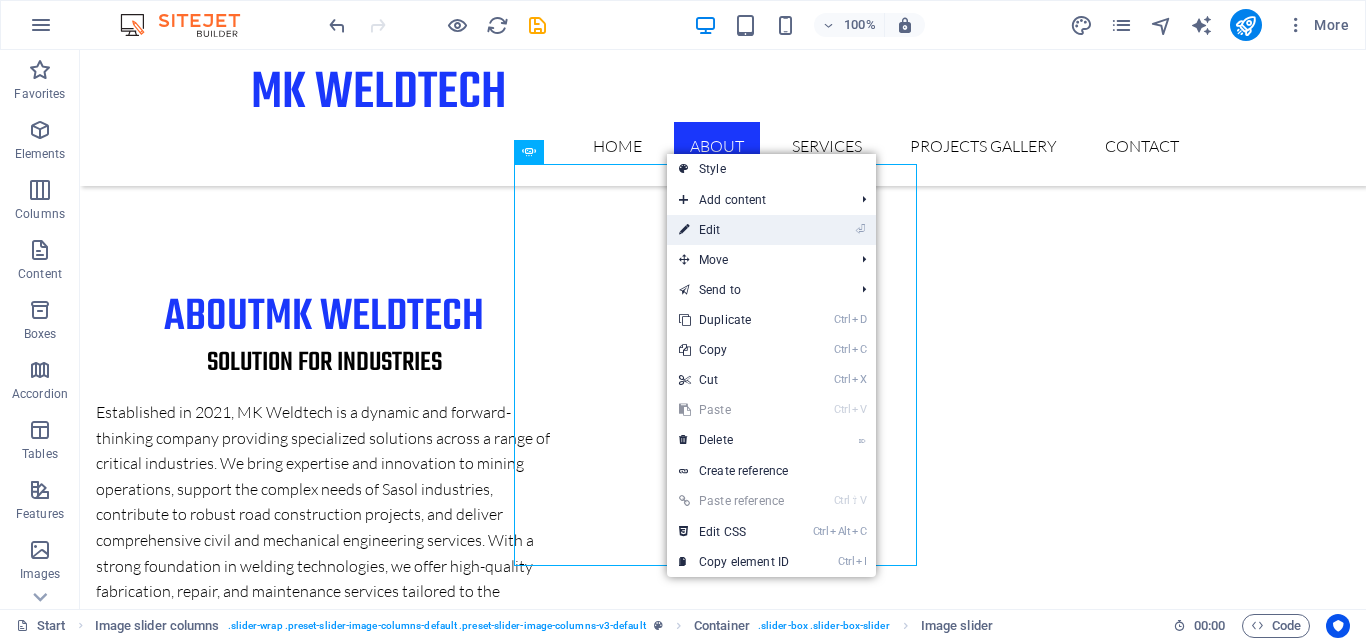 click on "⏎  Edit" at bounding box center (734, 230) 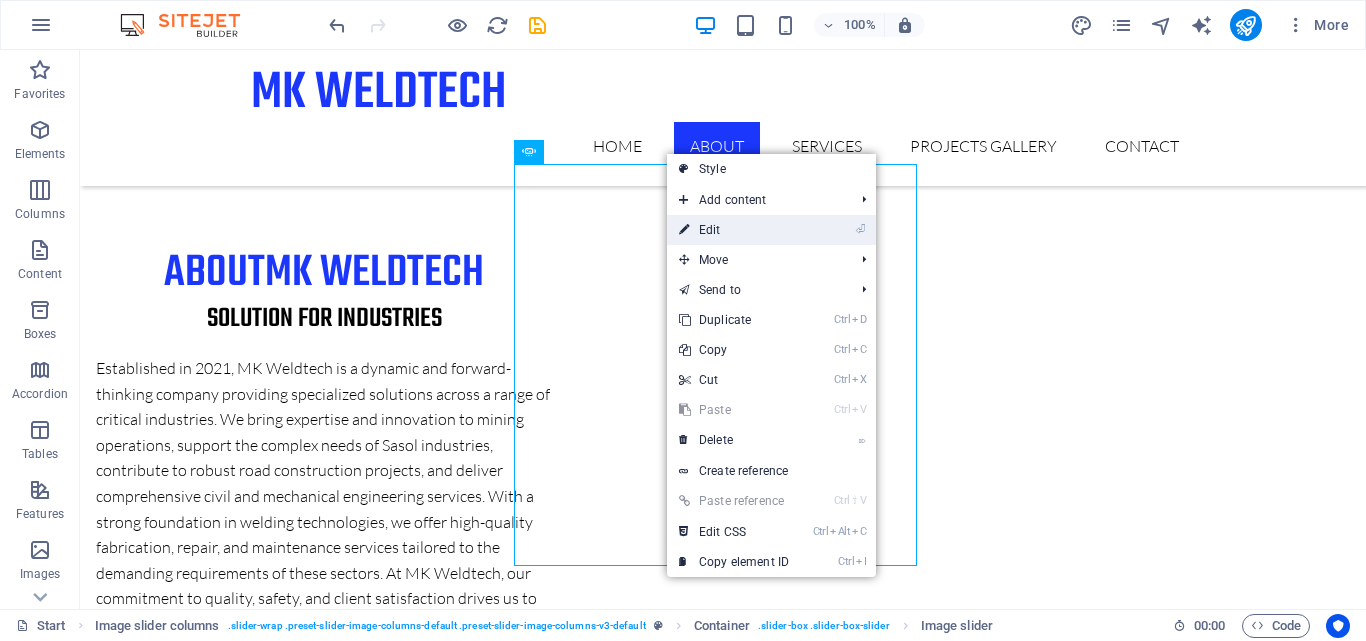 select on "px" 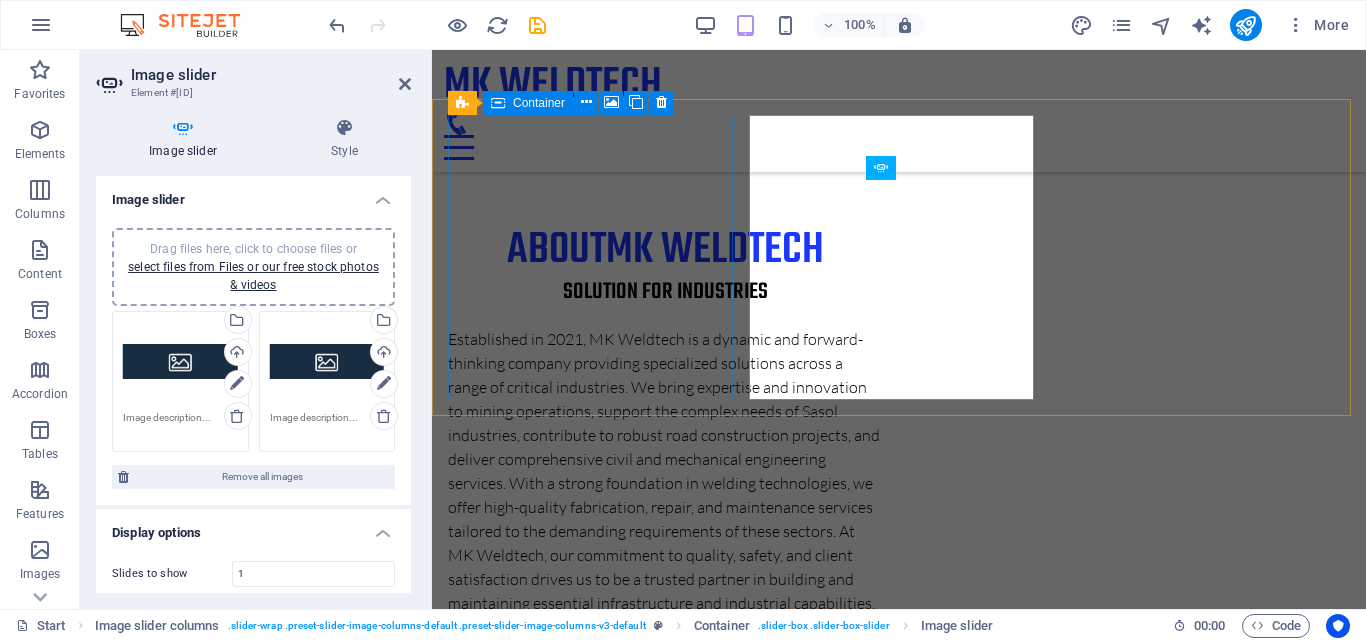 scroll, scrollTop: 1661, scrollLeft: 0, axis: vertical 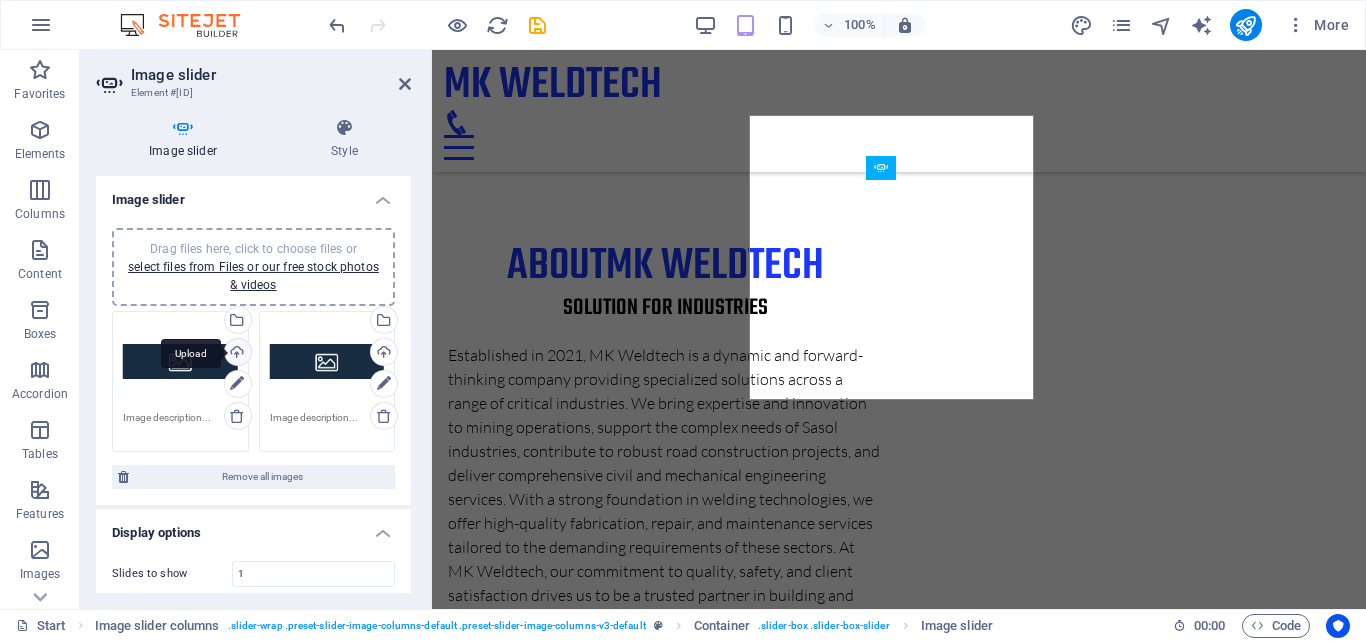 click on "Upload" at bounding box center (236, 354) 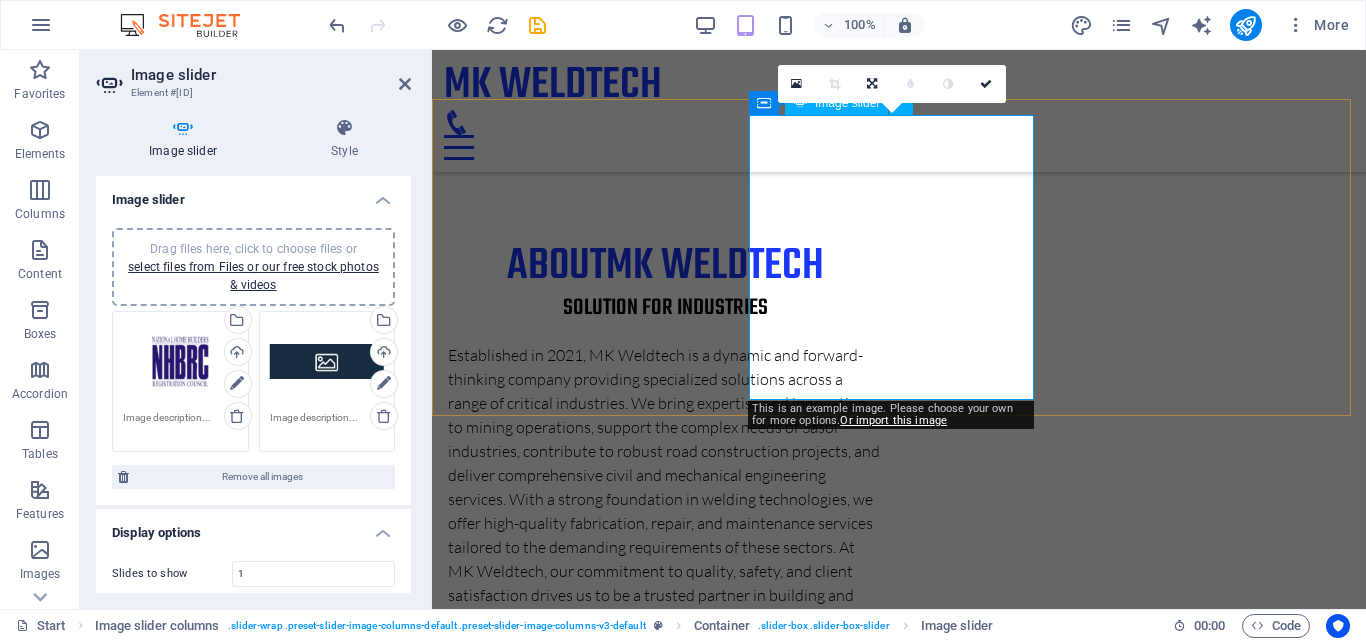 click at bounding box center (593, 4816) 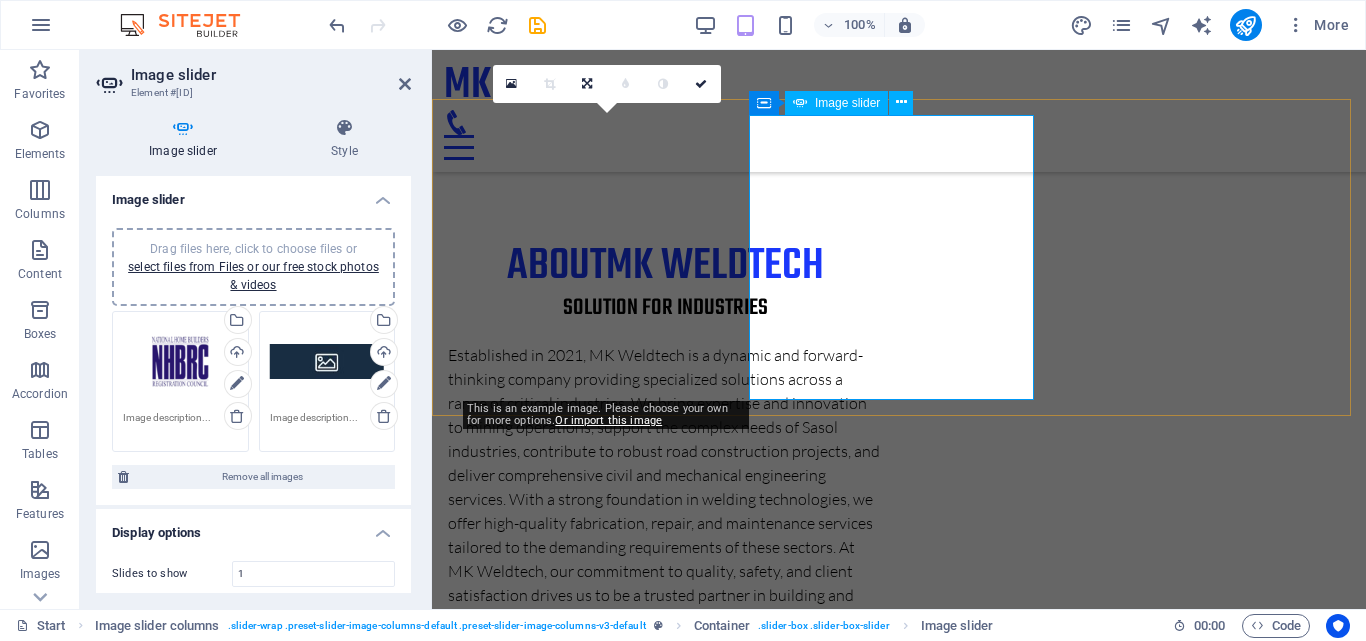 click at bounding box center (593, 4816) 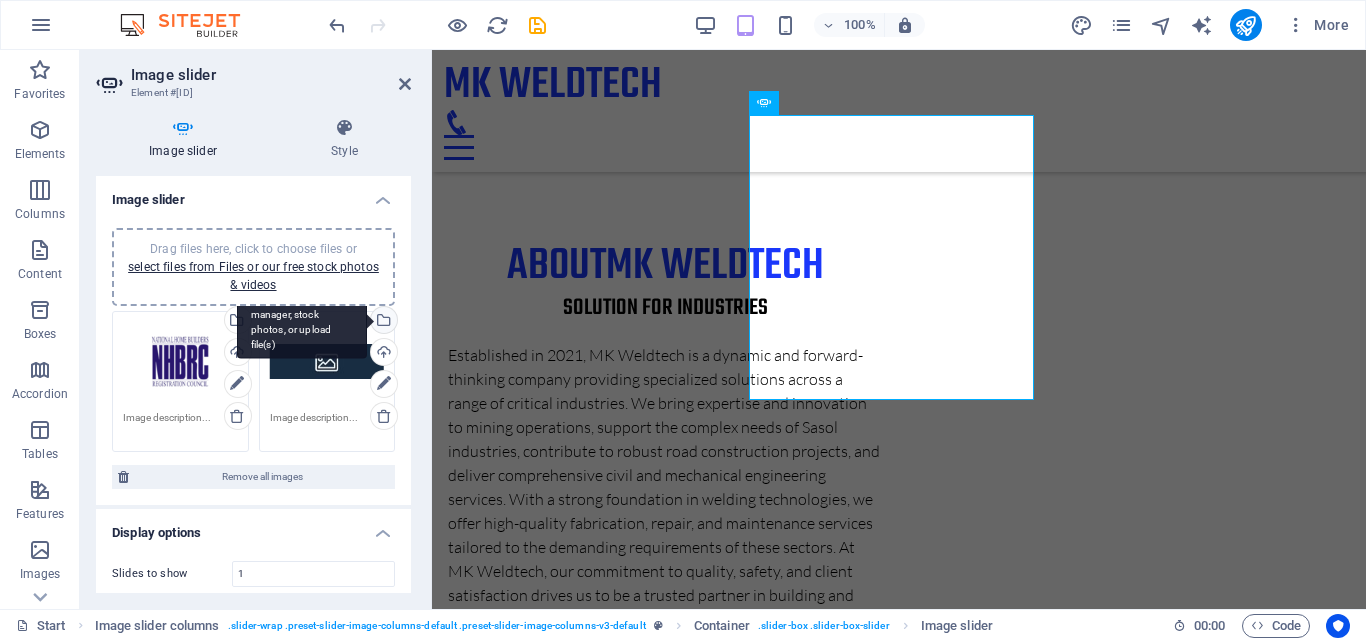 click on "Select files from the file manager, stock photos, or upload file(s)" at bounding box center (302, 321) 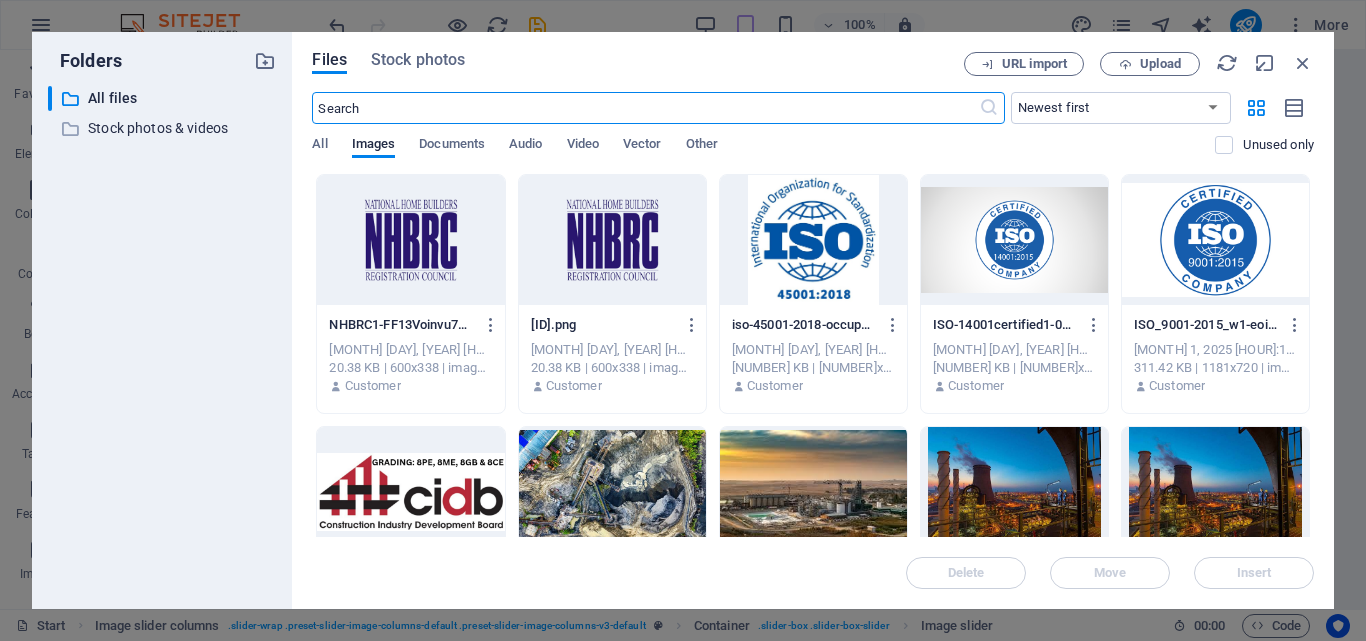 scroll, scrollTop: 2257, scrollLeft: 0, axis: vertical 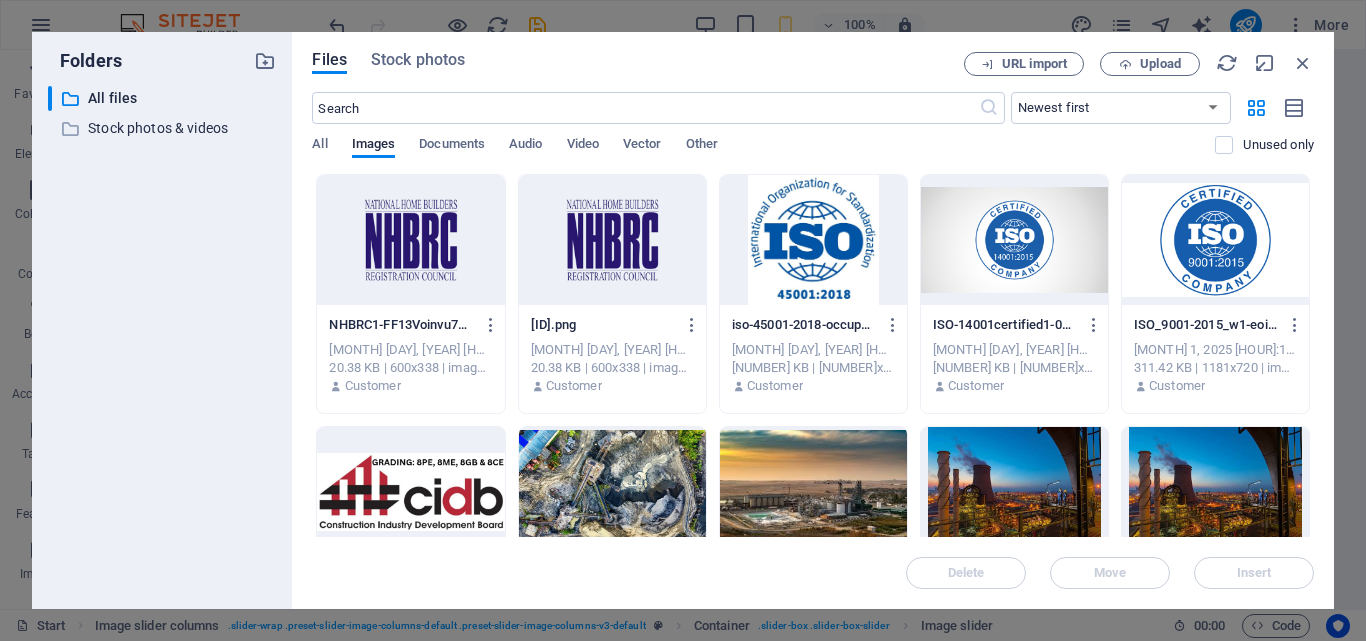click at bounding box center (410, 492) 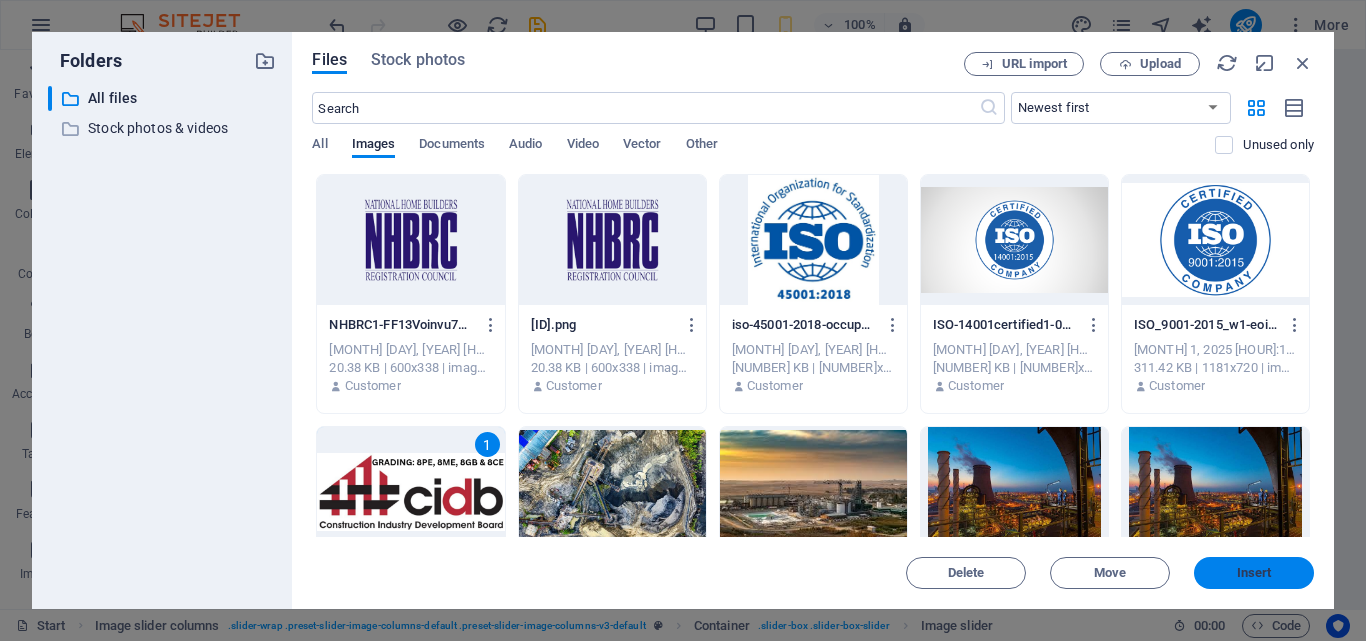 click on "Insert" at bounding box center [1254, 573] 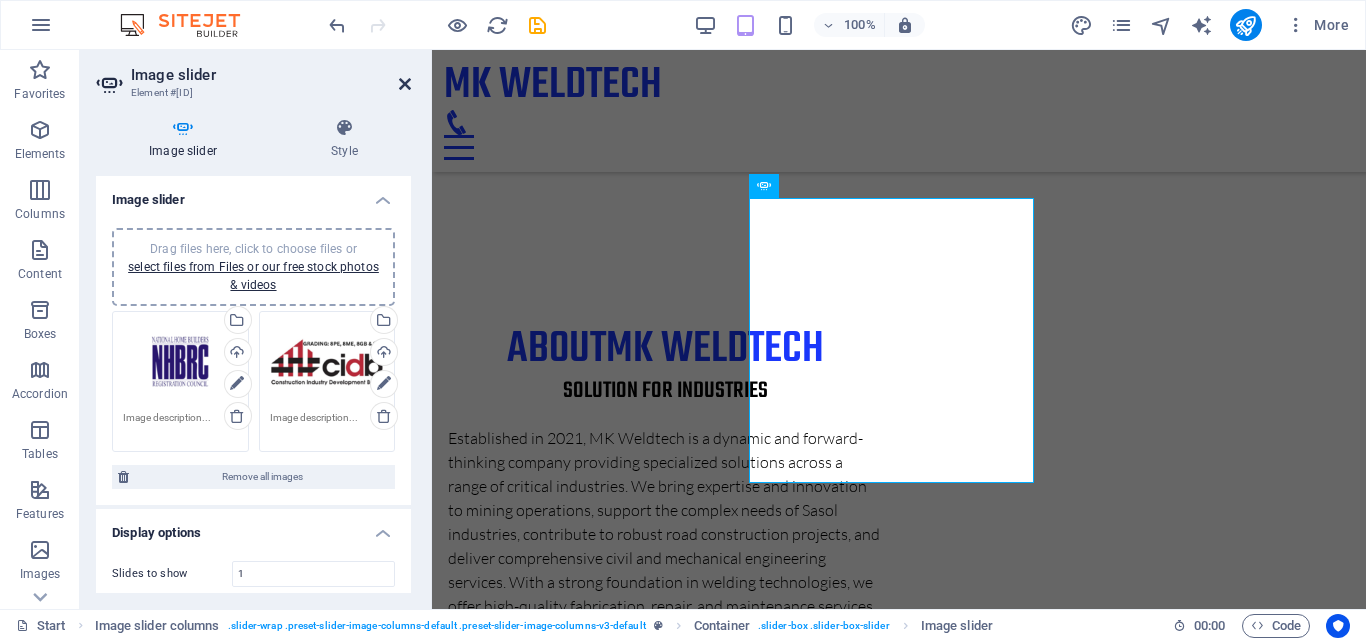 click at bounding box center [405, 84] 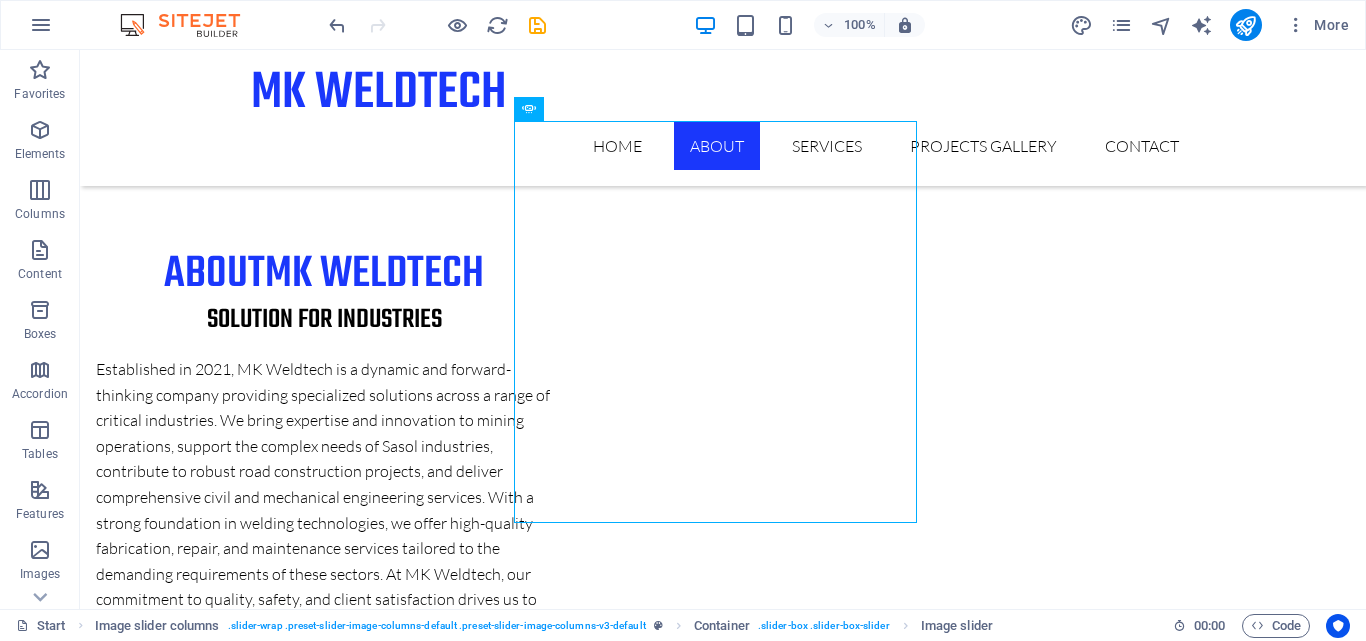 scroll, scrollTop: 1676, scrollLeft: 0, axis: vertical 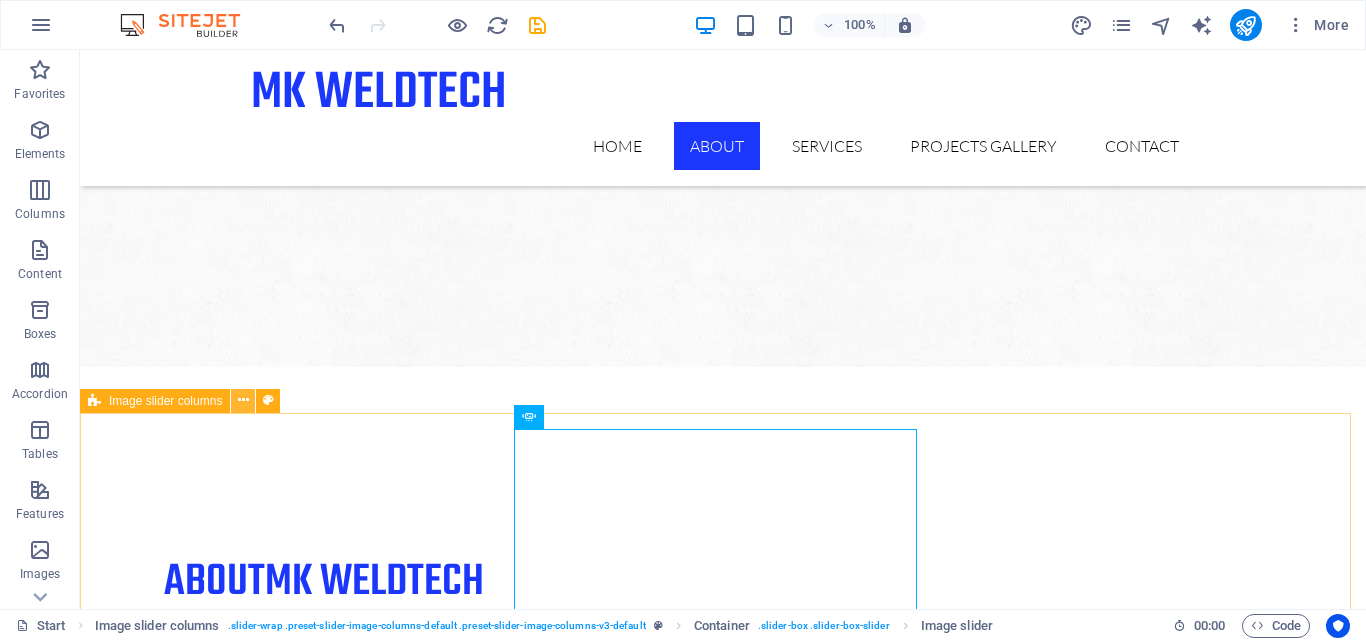 click at bounding box center (243, 400) 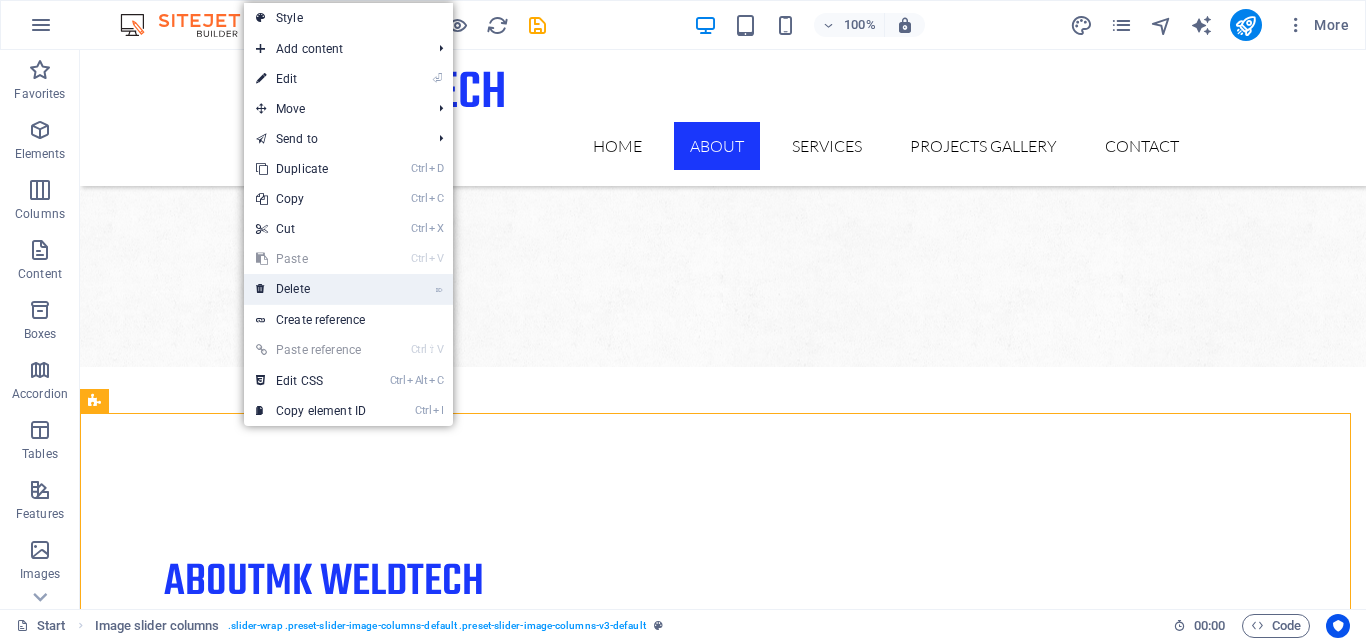 click on "⌦  Delete" at bounding box center (311, 289) 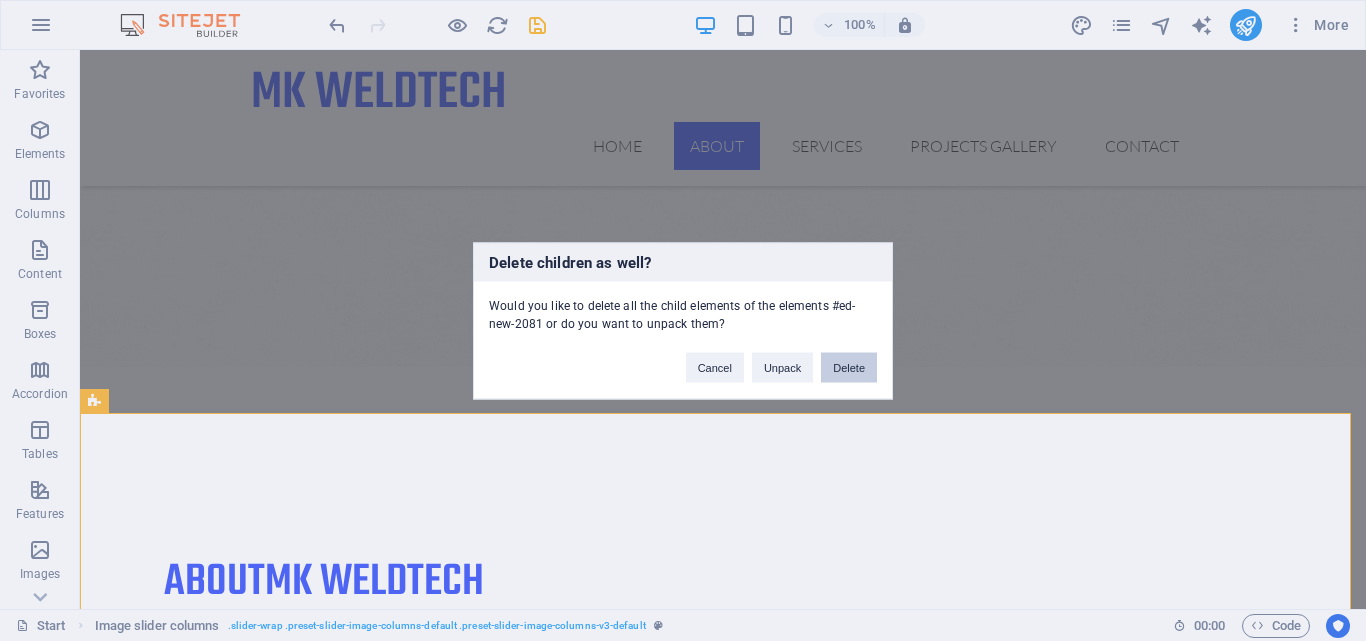 click on "Delete" at bounding box center [849, 367] 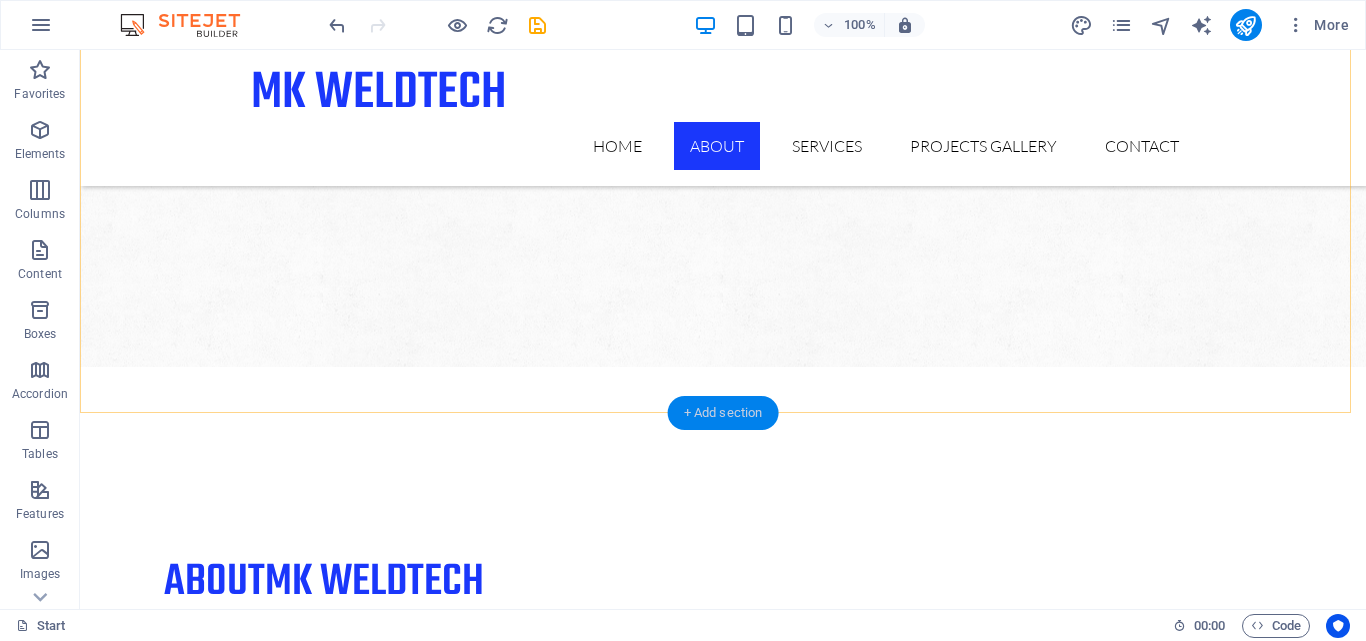 click on "+ Add section" at bounding box center [723, 413] 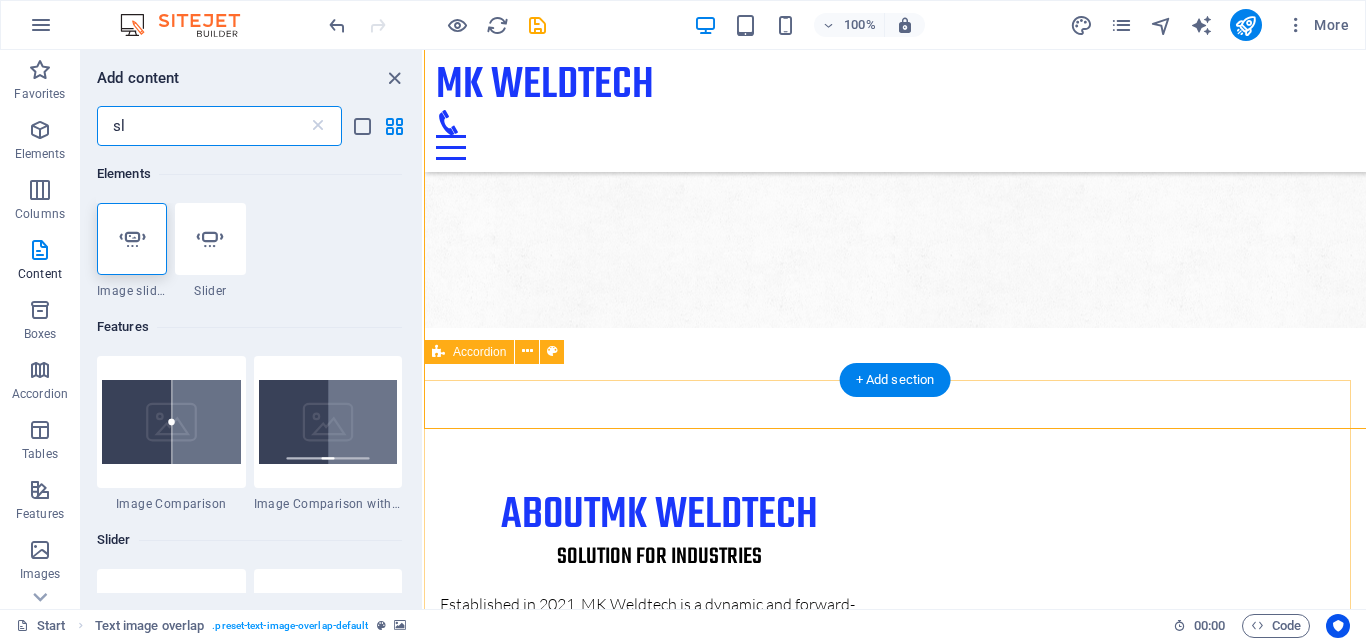 scroll, scrollTop: 1396, scrollLeft: 0, axis: vertical 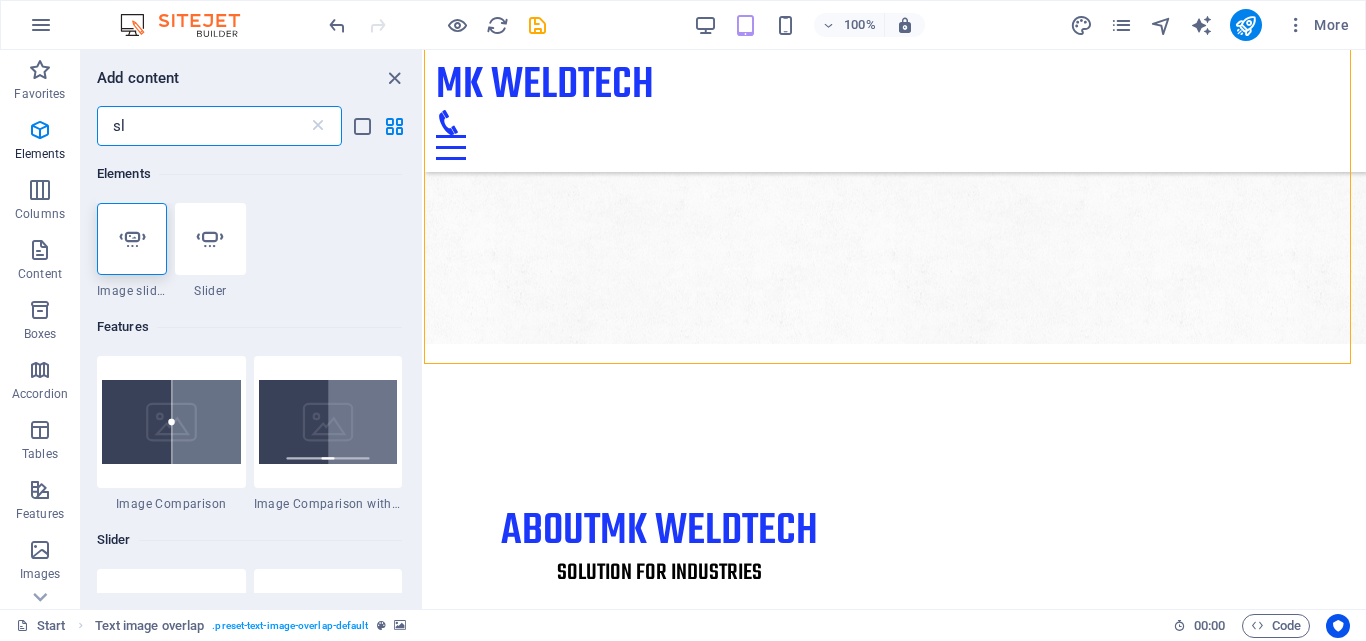 click on "sl" at bounding box center [202, 126] 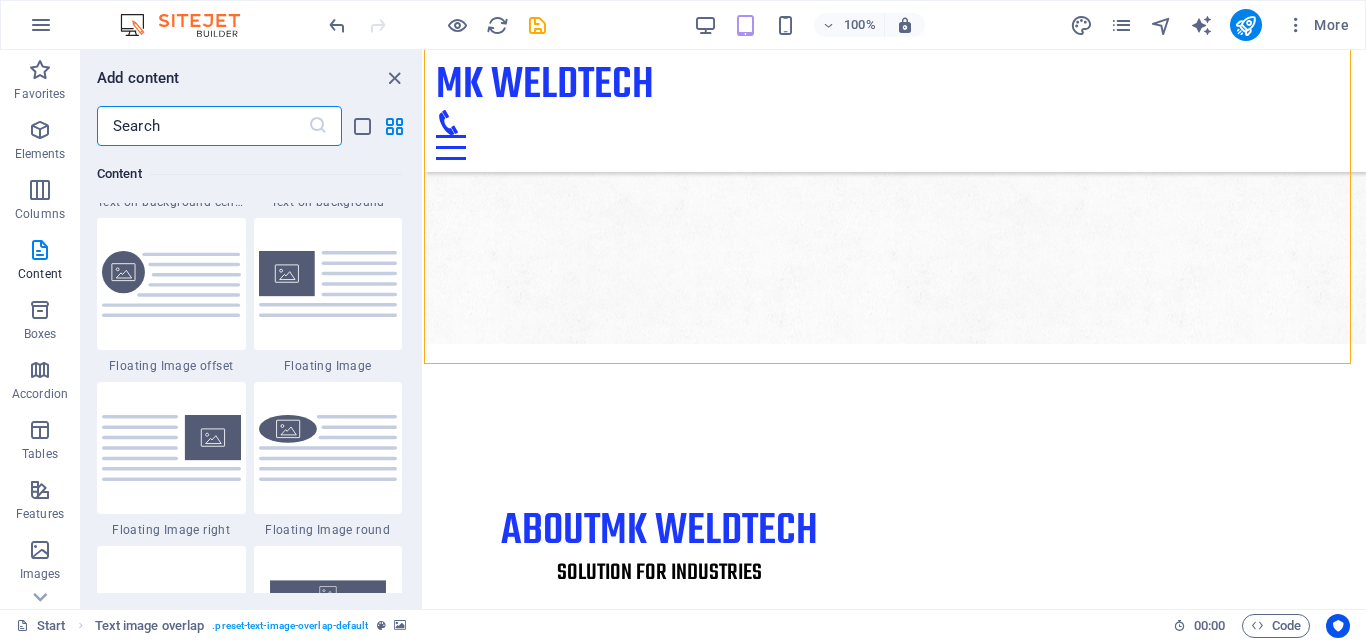 scroll, scrollTop: 4392, scrollLeft: 0, axis: vertical 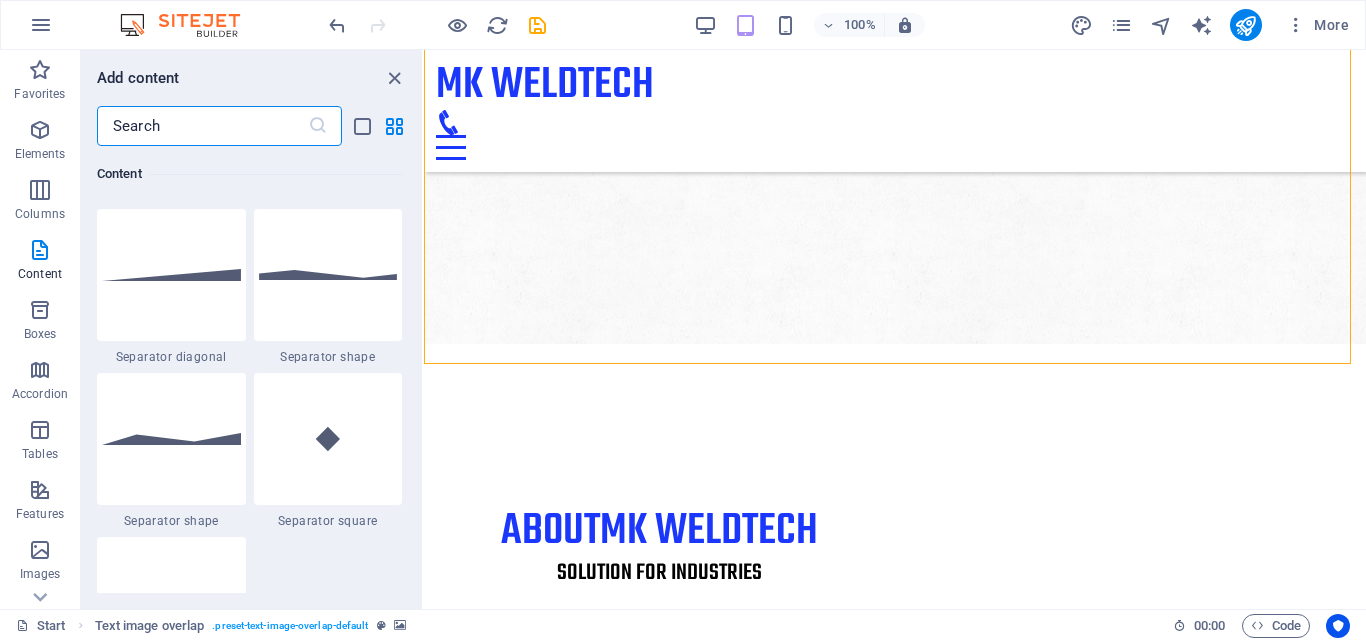 drag, startPoint x: 419, startPoint y: 253, endPoint x: 0, endPoint y: 216, distance: 420.6305 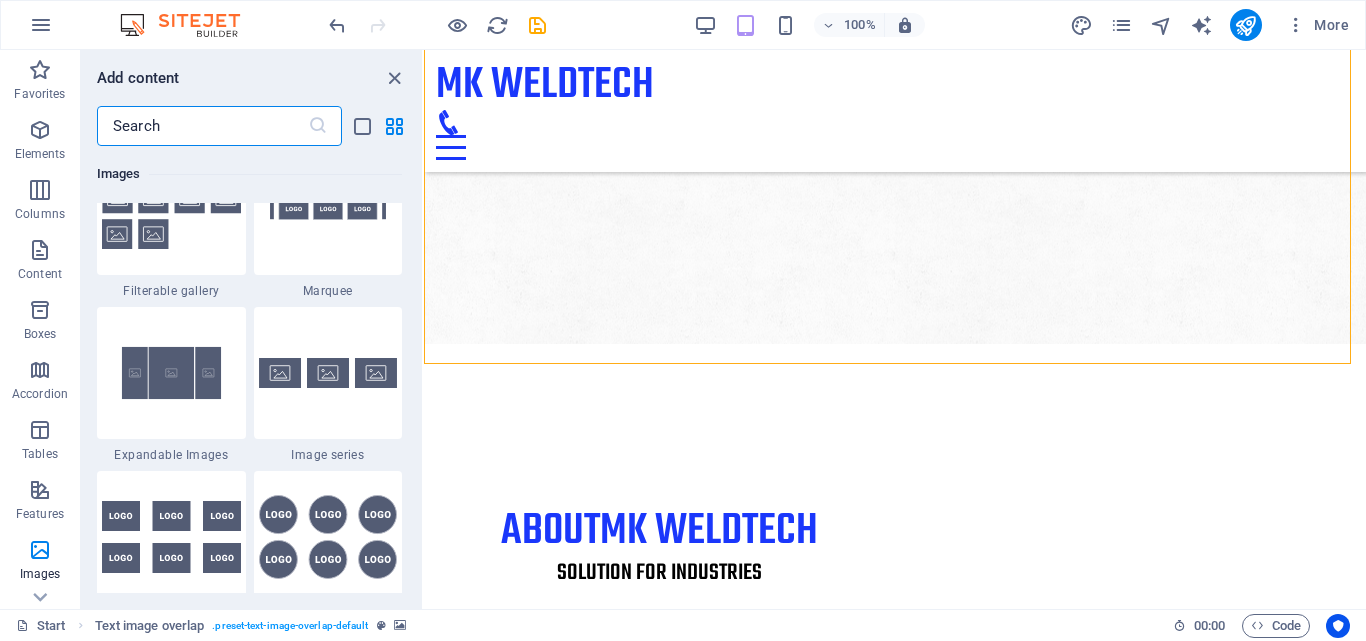 scroll, scrollTop: 10736, scrollLeft: 0, axis: vertical 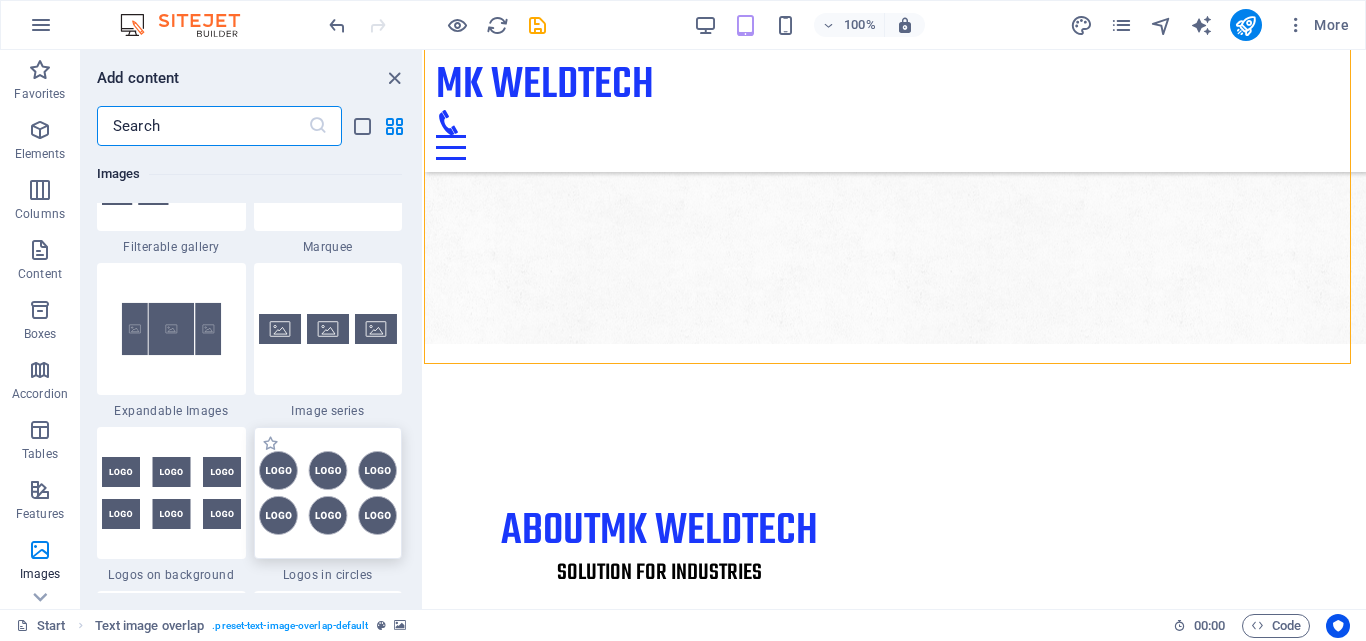 type 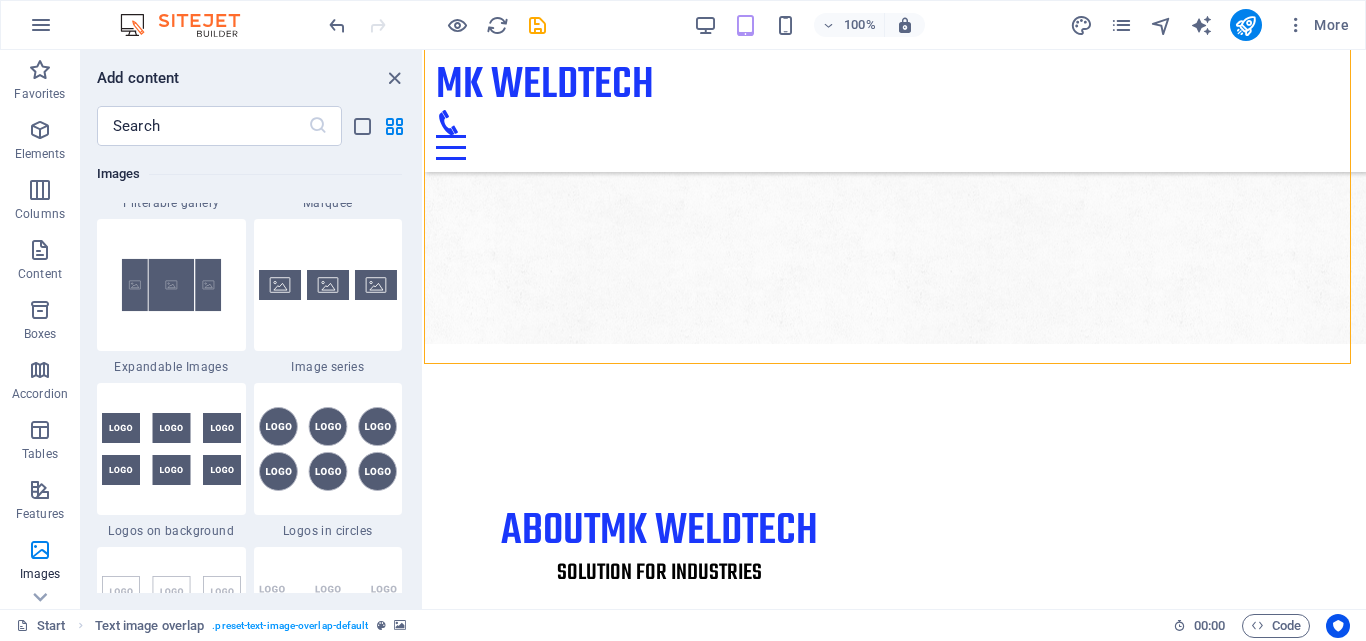 scroll, scrollTop: 10825, scrollLeft: 0, axis: vertical 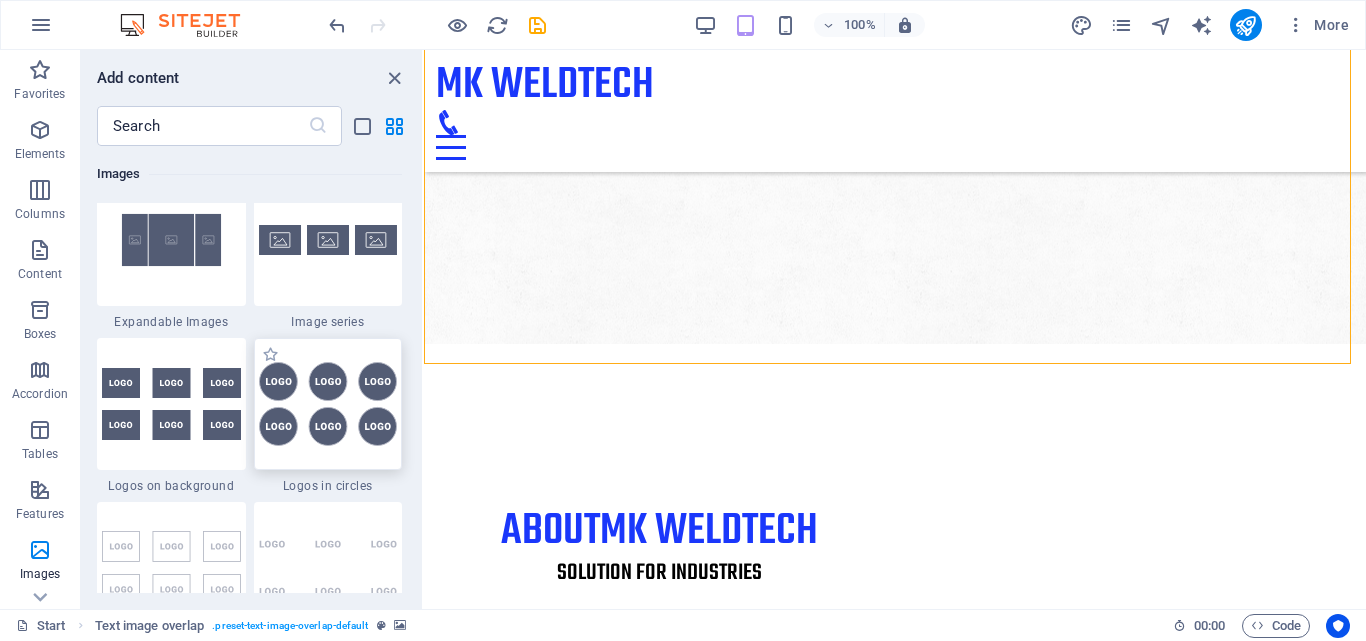 click at bounding box center (328, 404) 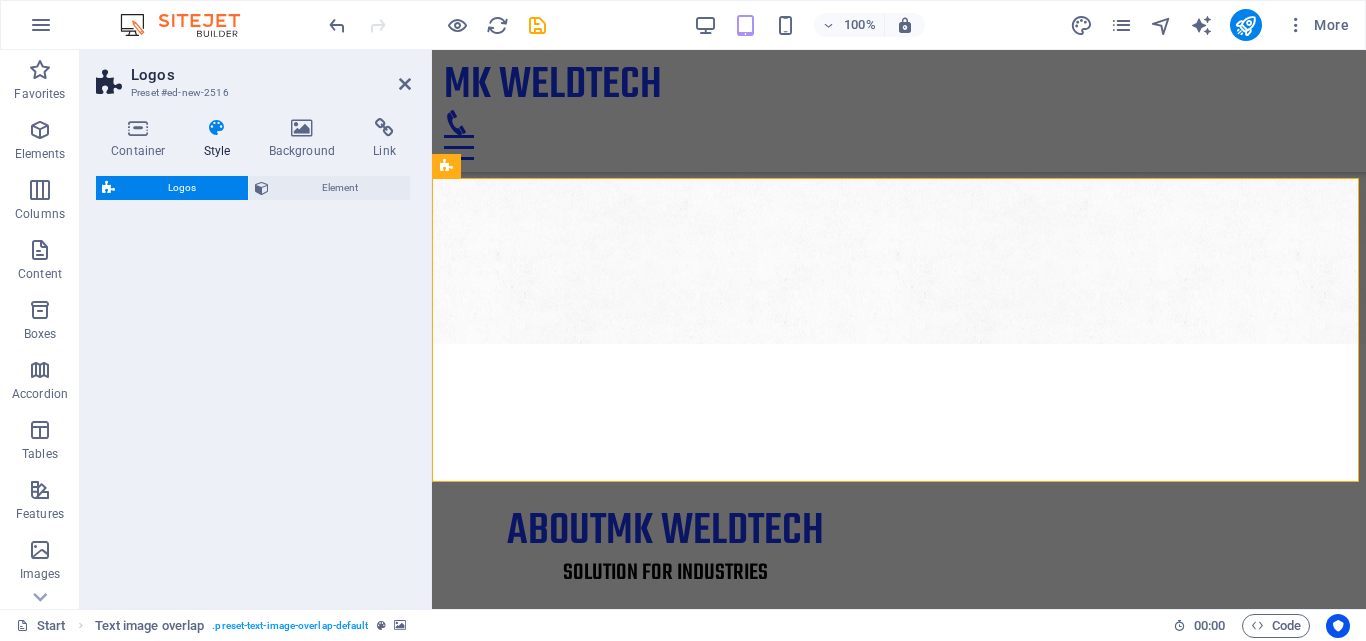 select on "rem" 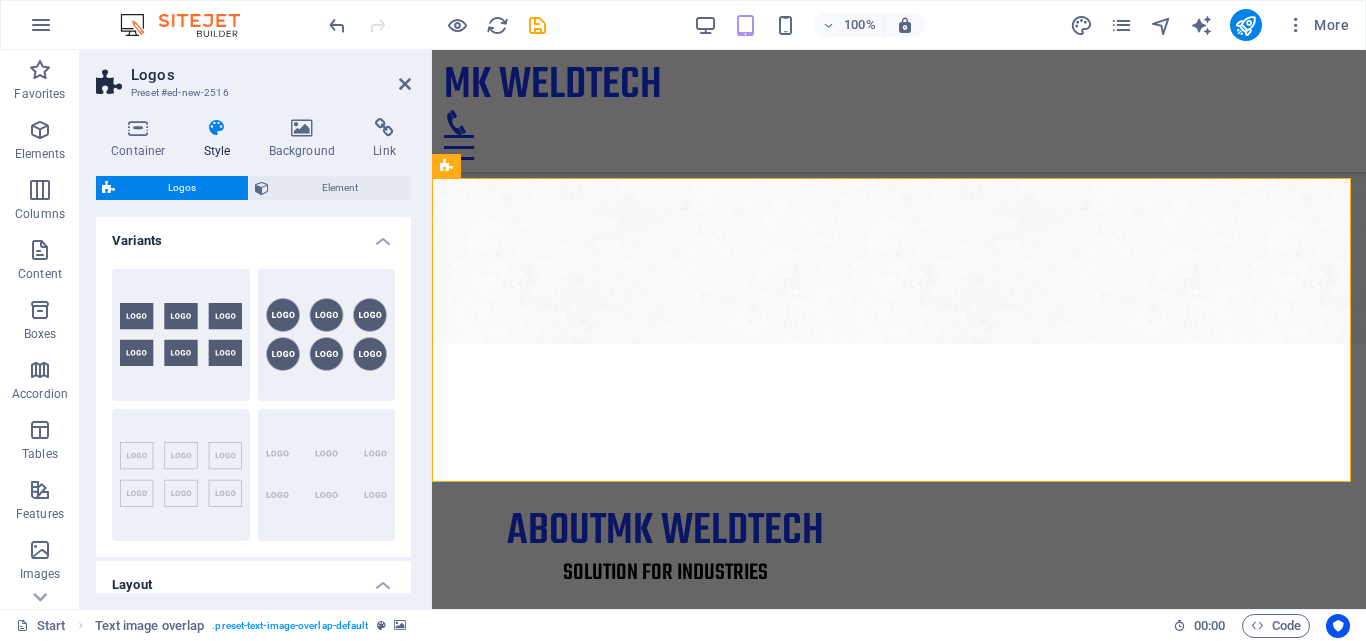 scroll, scrollTop: 1582, scrollLeft: 0, axis: vertical 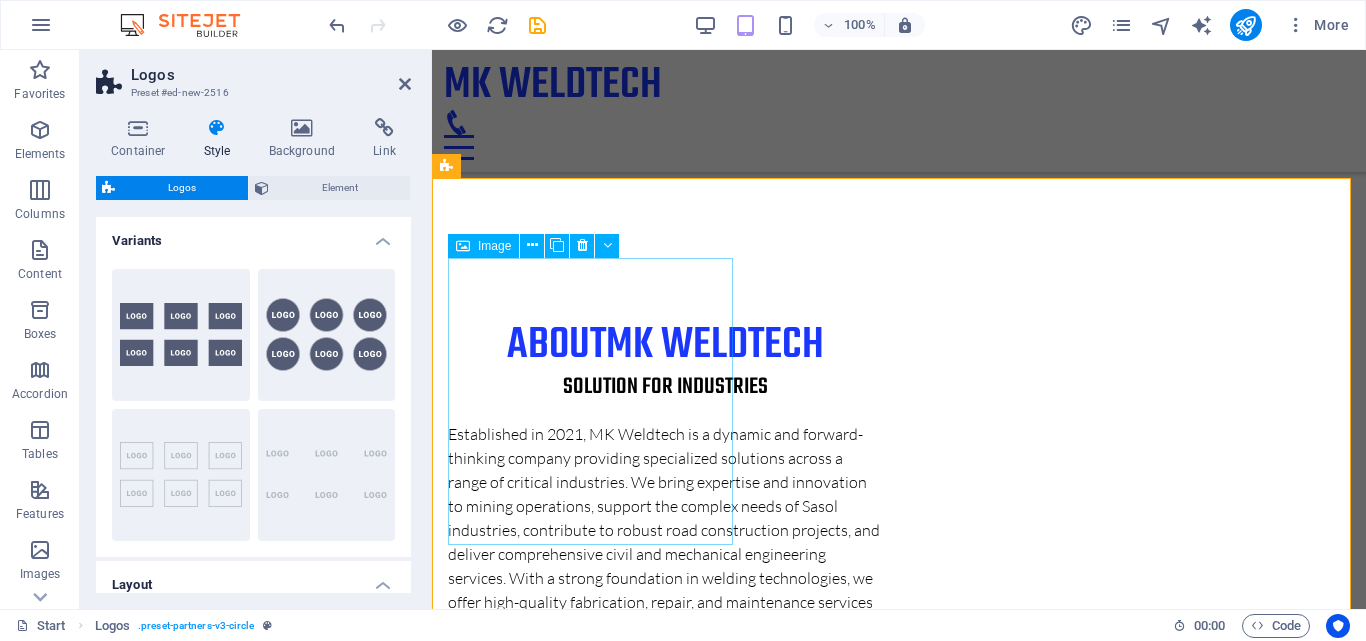 click at bounding box center (593, 2492) 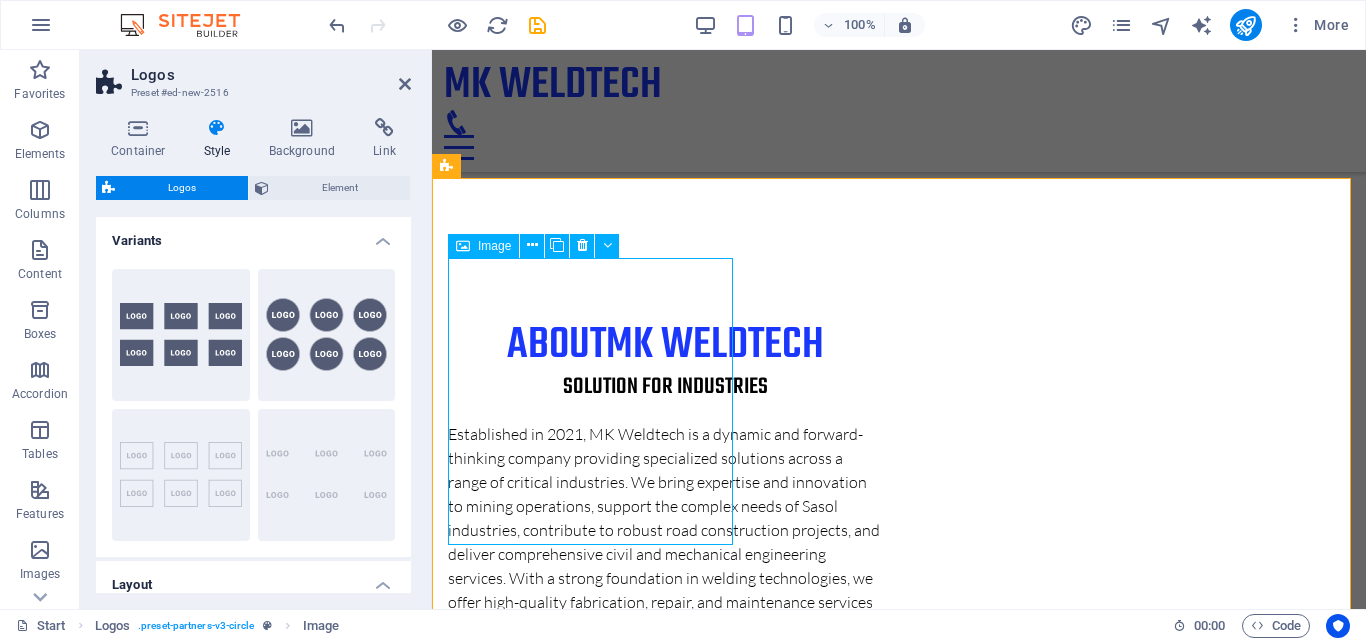 click at bounding box center (593, 2492) 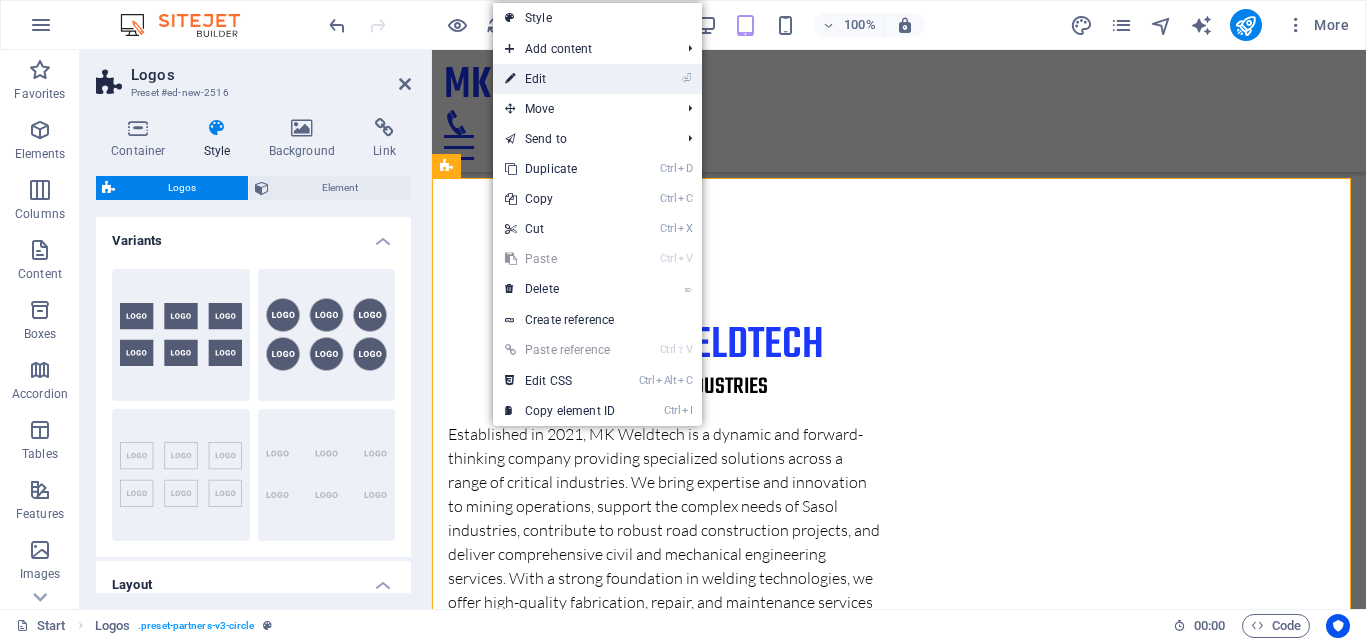 click on "⏎  Edit" at bounding box center (560, 79) 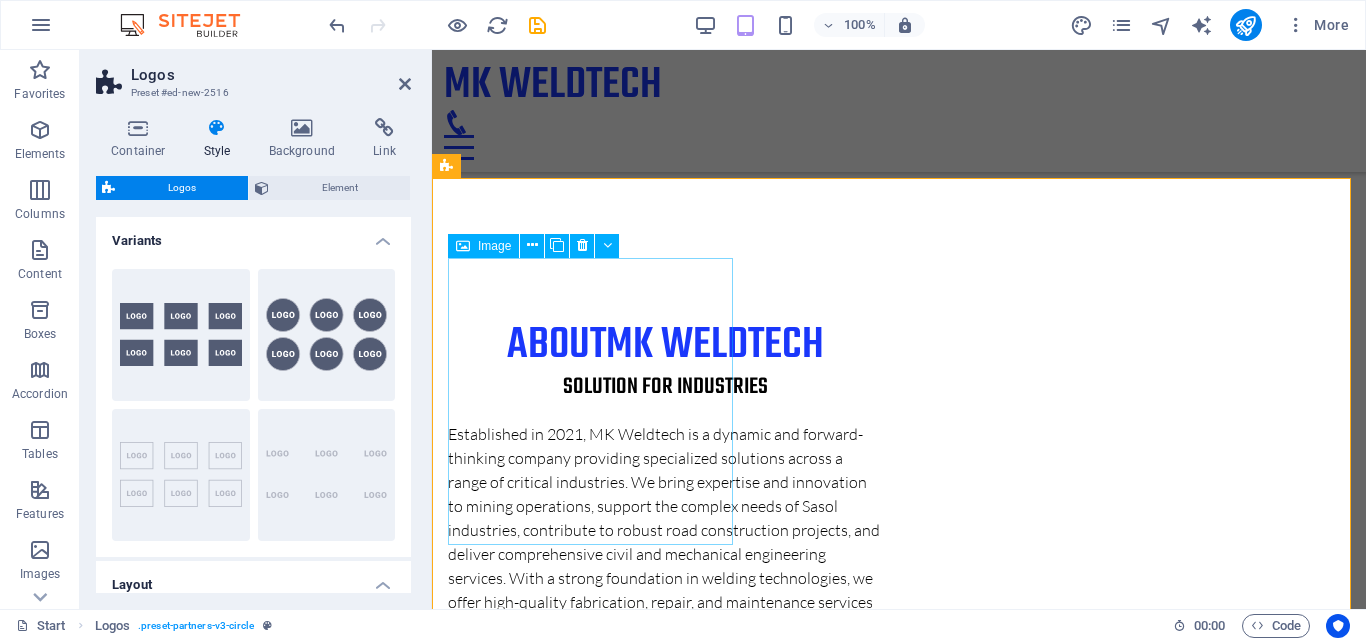 click at bounding box center [899, 3242] 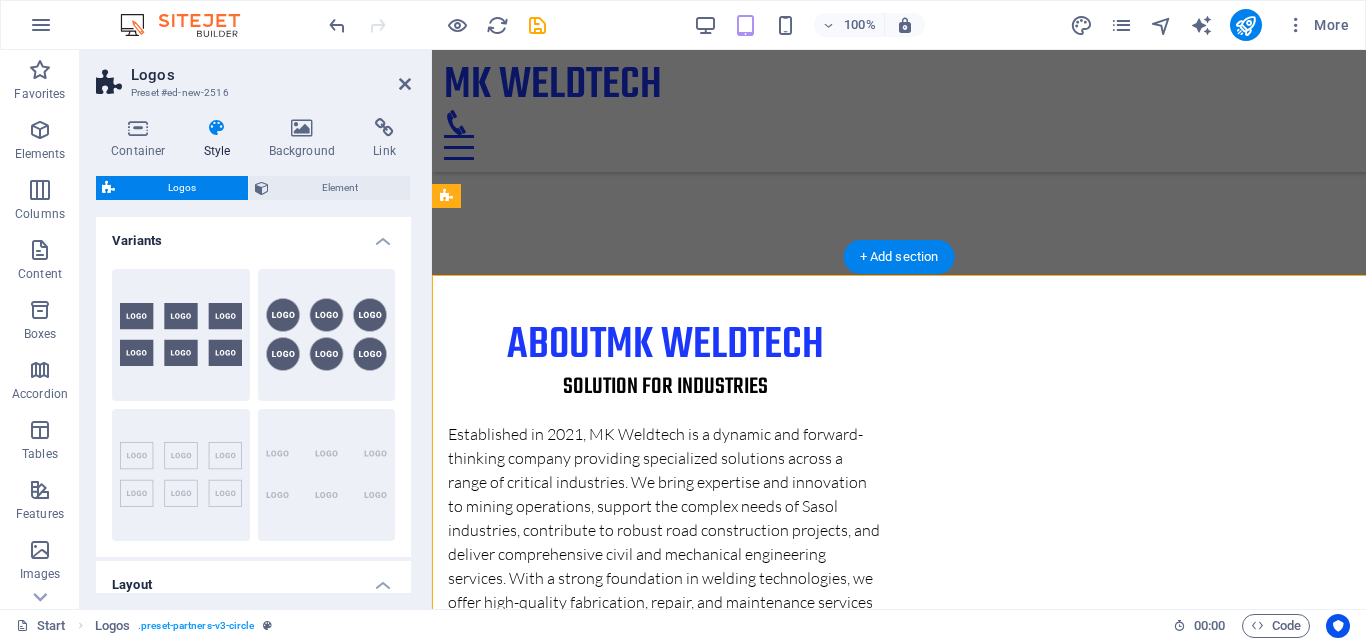 scroll, scrollTop: 1552, scrollLeft: 0, axis: vertical 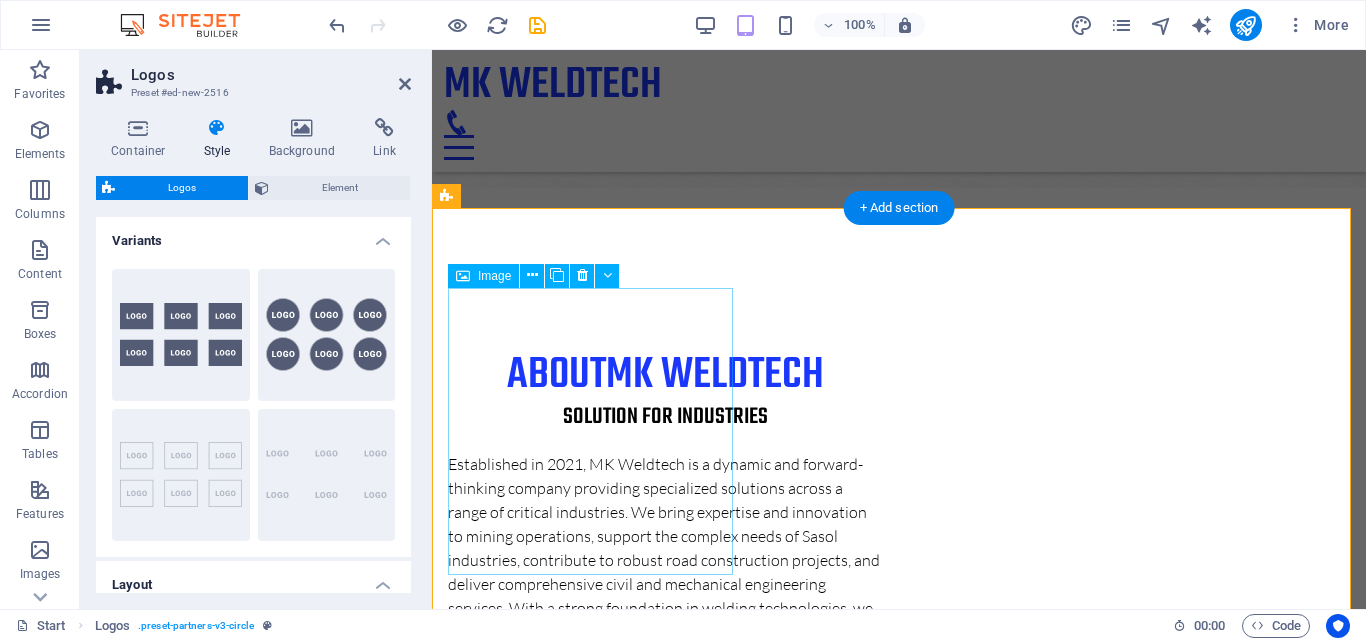 click at bounding box center (593, 2522) 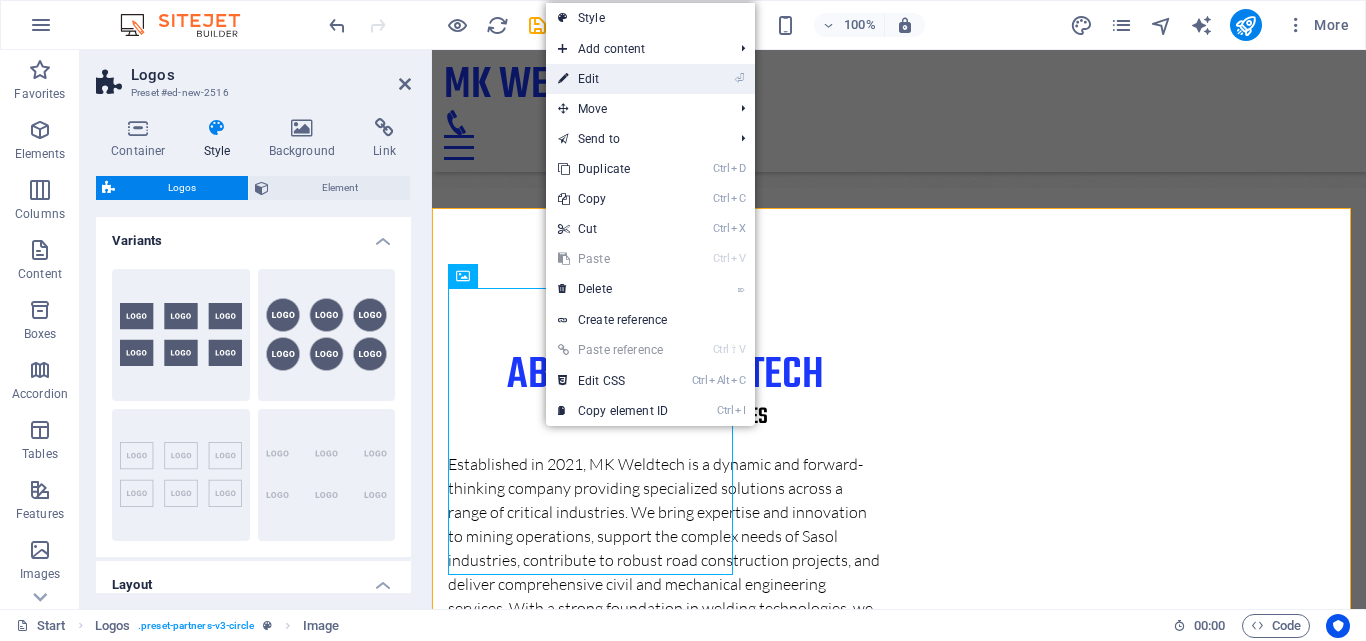 click on "⏎  Edit" at bounding box center (613, 79) 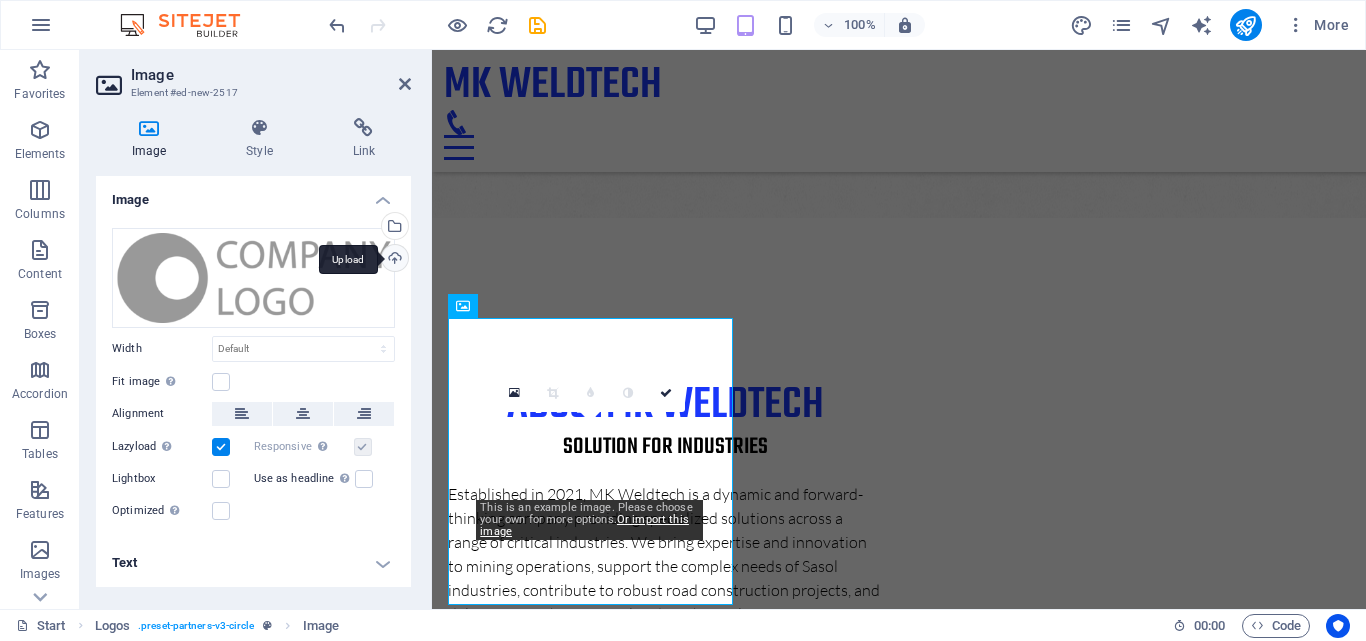 click on "Upload" at bounding box center (393, 260) 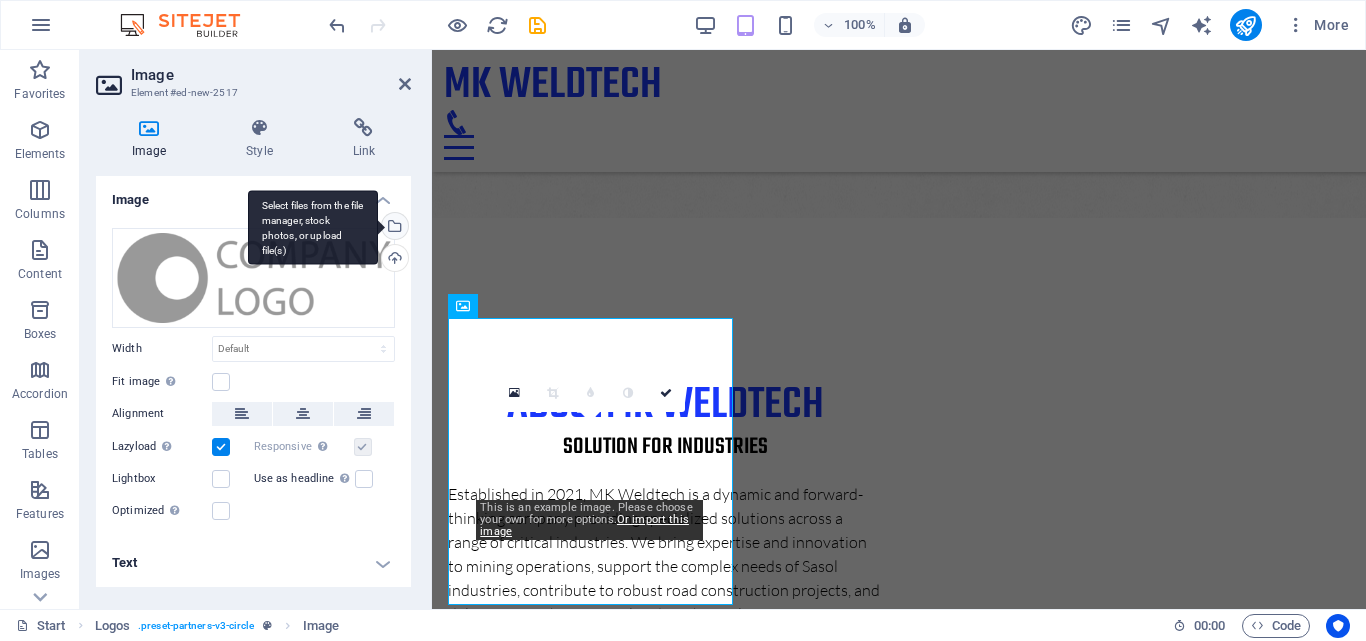 click on "Select files from the file manager, stock photos, or upload file(s)" at bounding box center (313, 227) 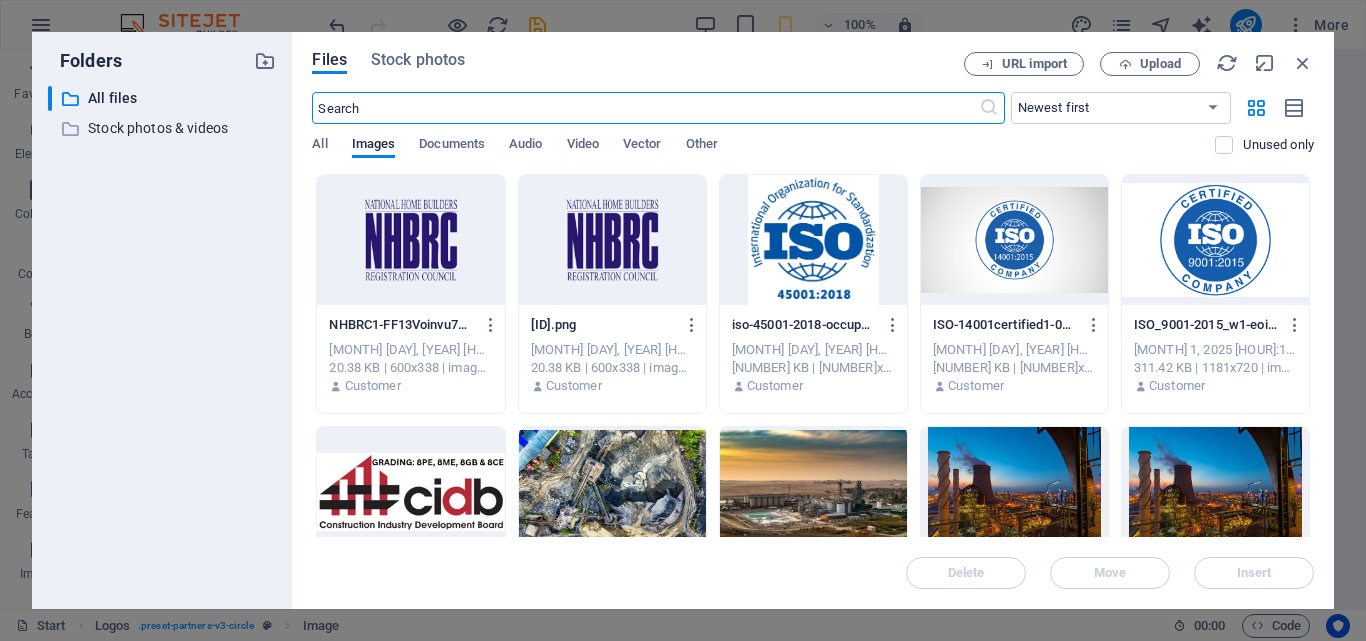 scroll, scrollTop: 2106, scrollLeft: 0, axis: vertical 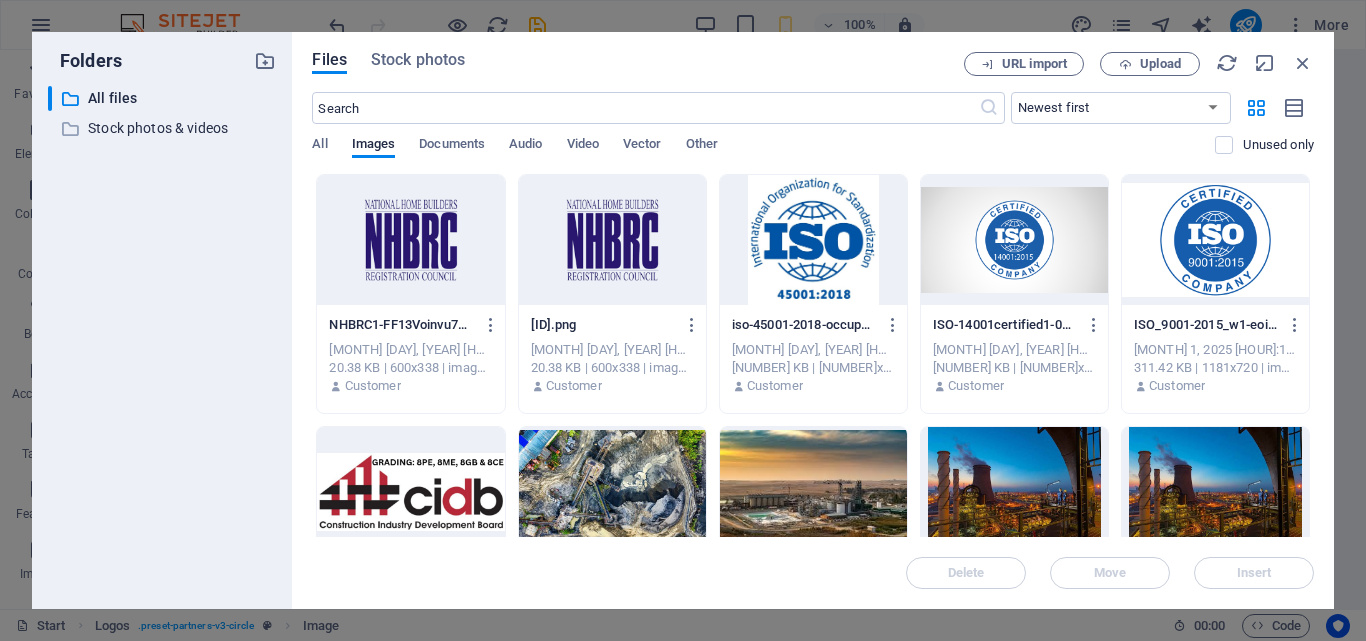 click at bounding box center [1215, 240] 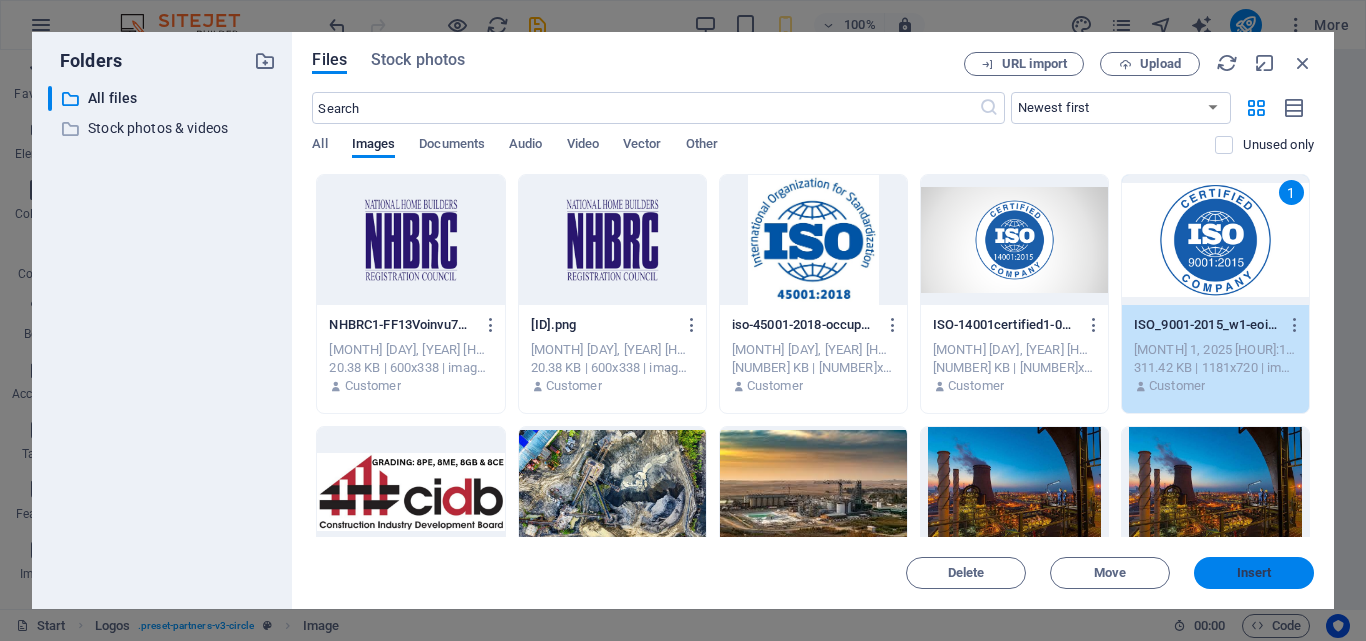 click on "Insert" at bounding box center (1254, 573) 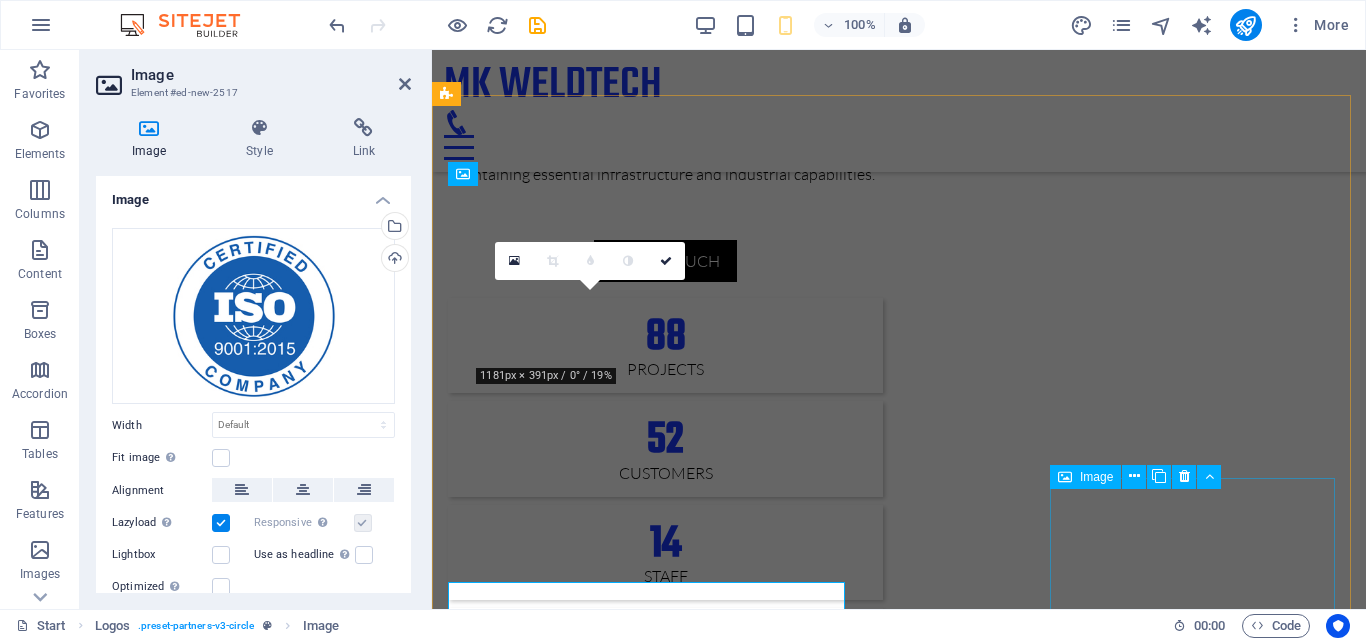 scroll, scrollTop: 1654, scrollLeft: 0, axis: vertical 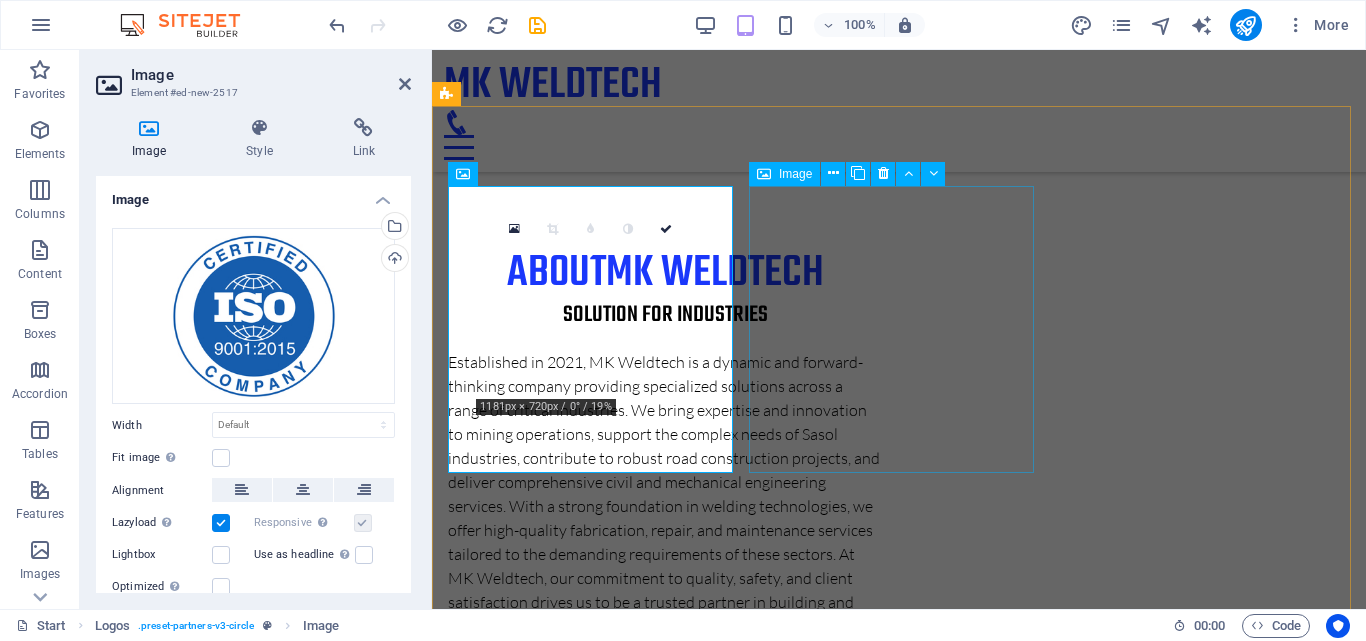 click at bounding box center (593, 2720) 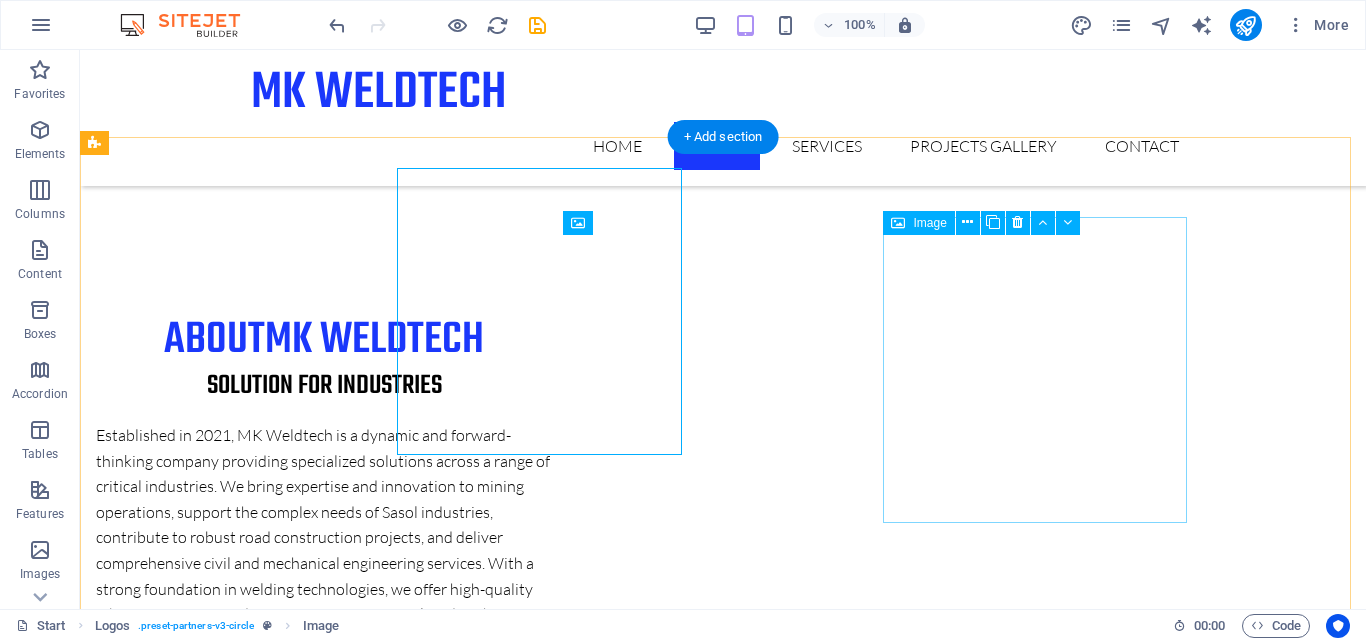 scroll, scrollTop: 1672, scrollLeft: 0, axis: vertical 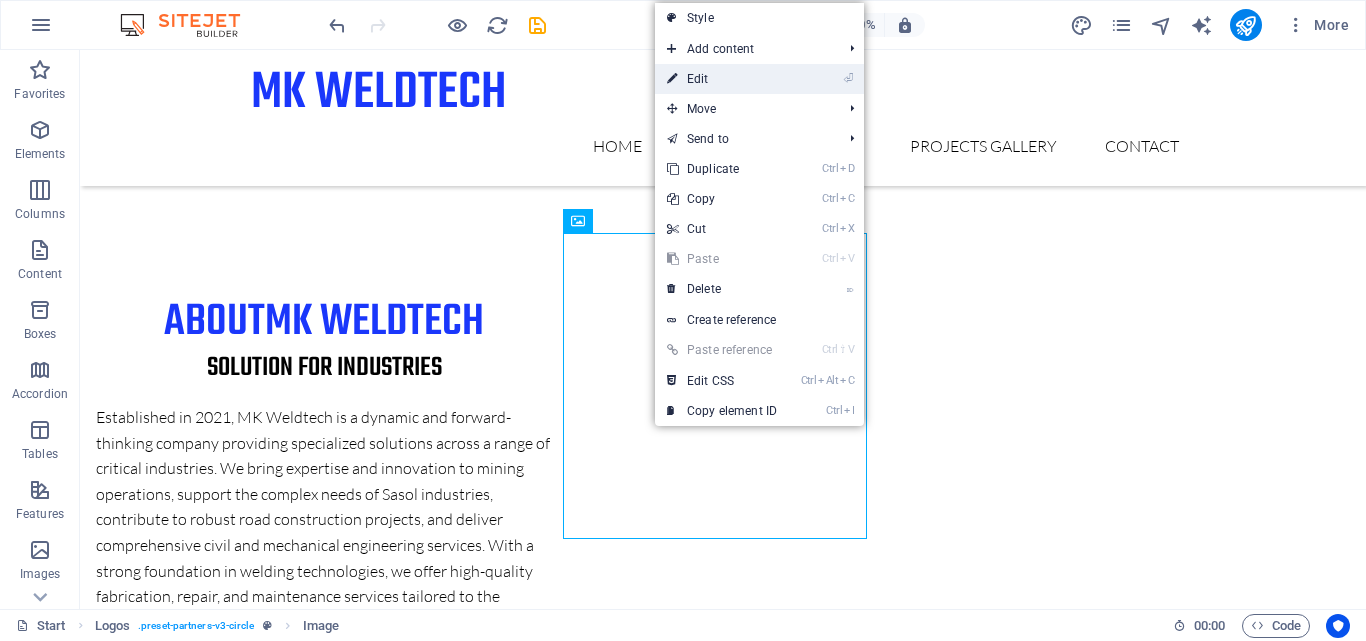click on "⏎  Edit" at bounding box center [722, 79] 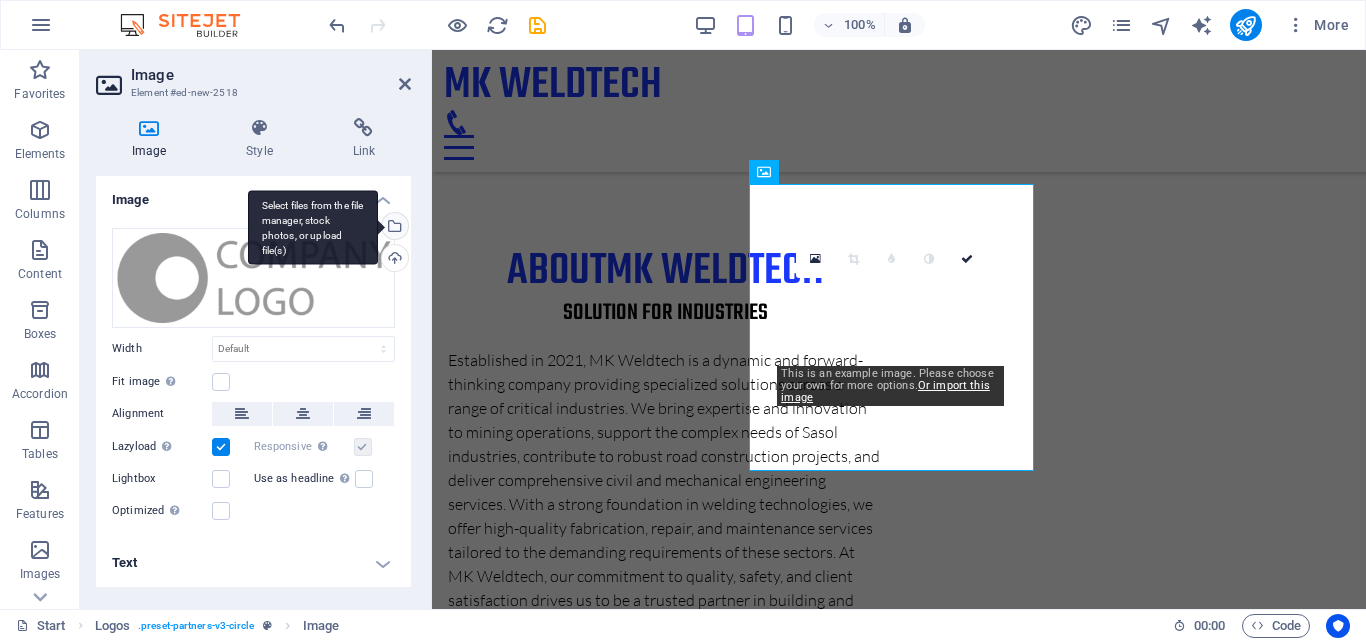 click on "Select files from the file manager, stock photos, or upload file(s)" at bounding box center (393, 228) 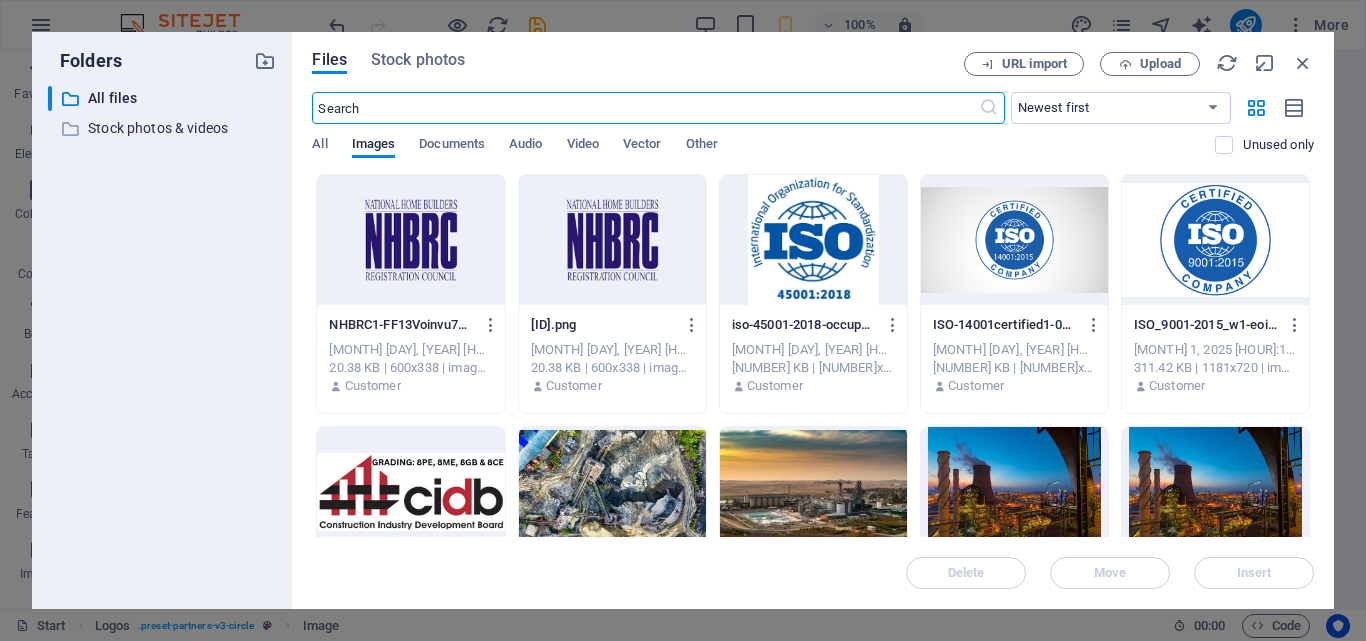 click at bounding box center (1014, 240) 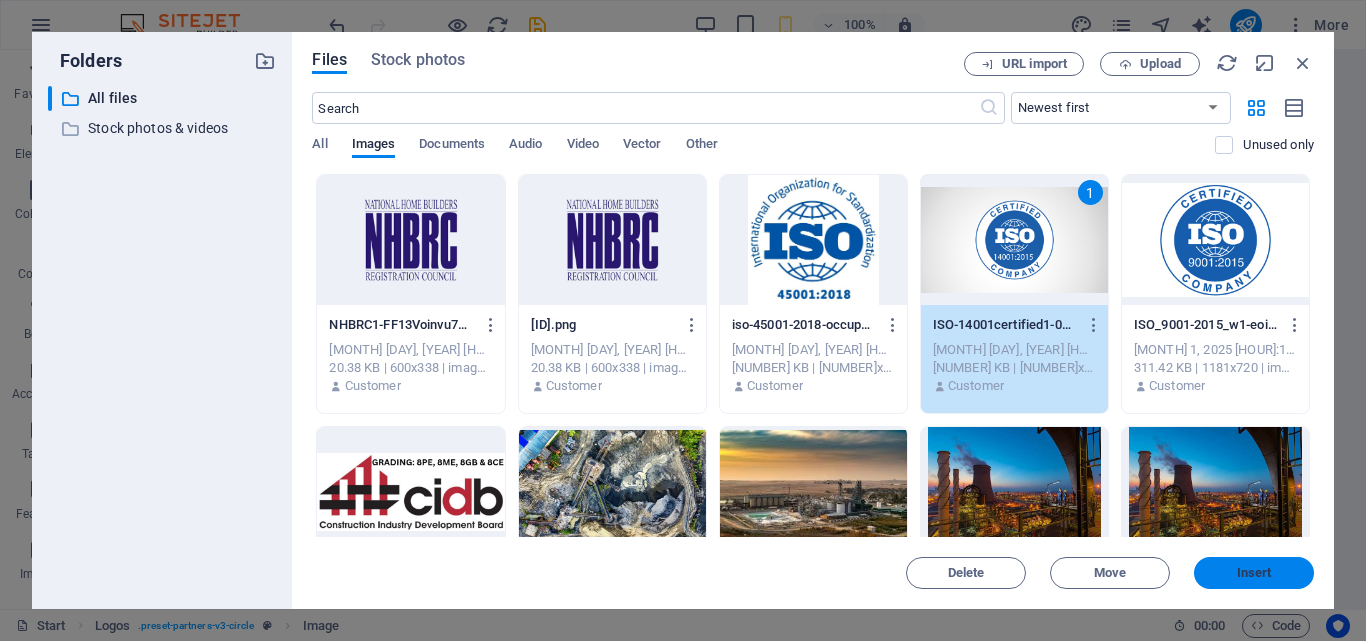 click on "Insert" at bounding box center (1254, 573) 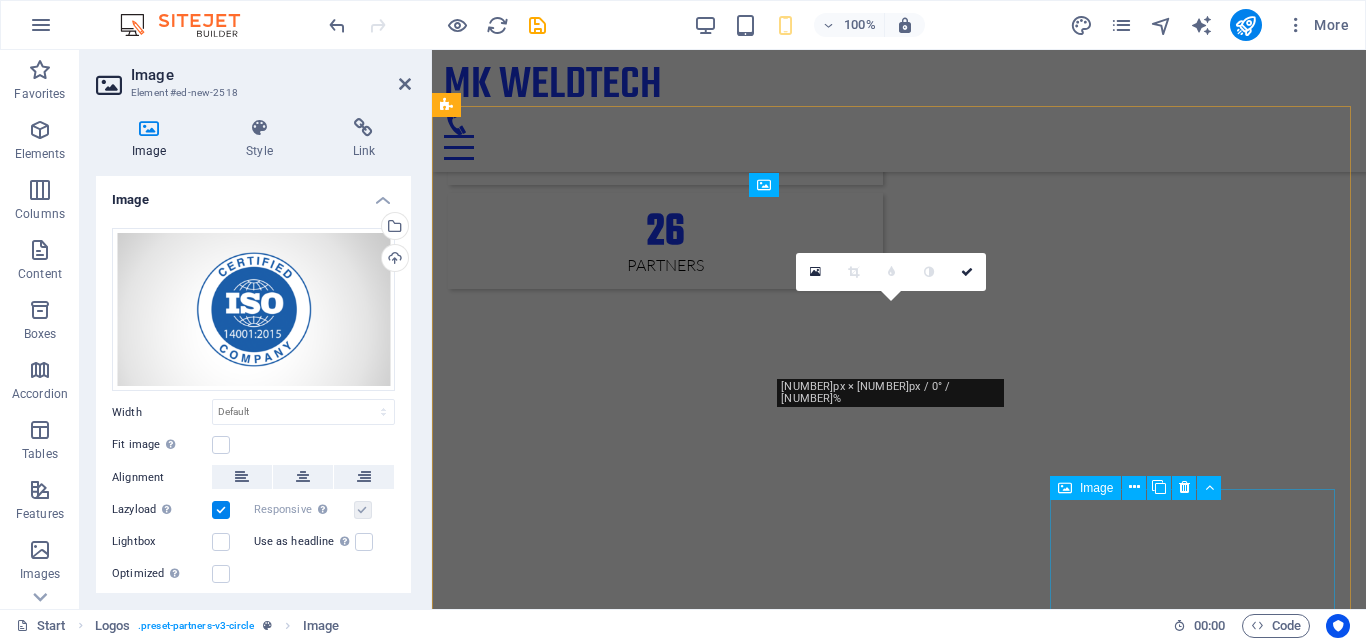 scroll, scrollTop: 1643, scrollLeft: 0, axis: vertical 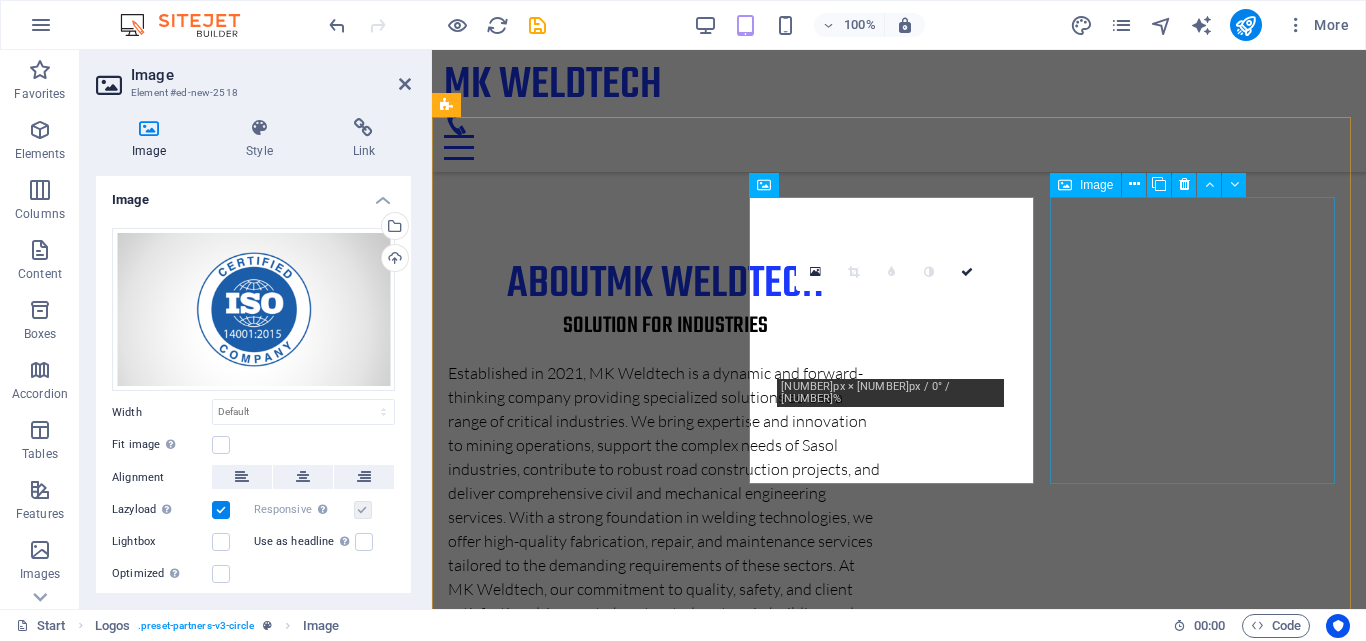 click at bounding box center [593, 3031] 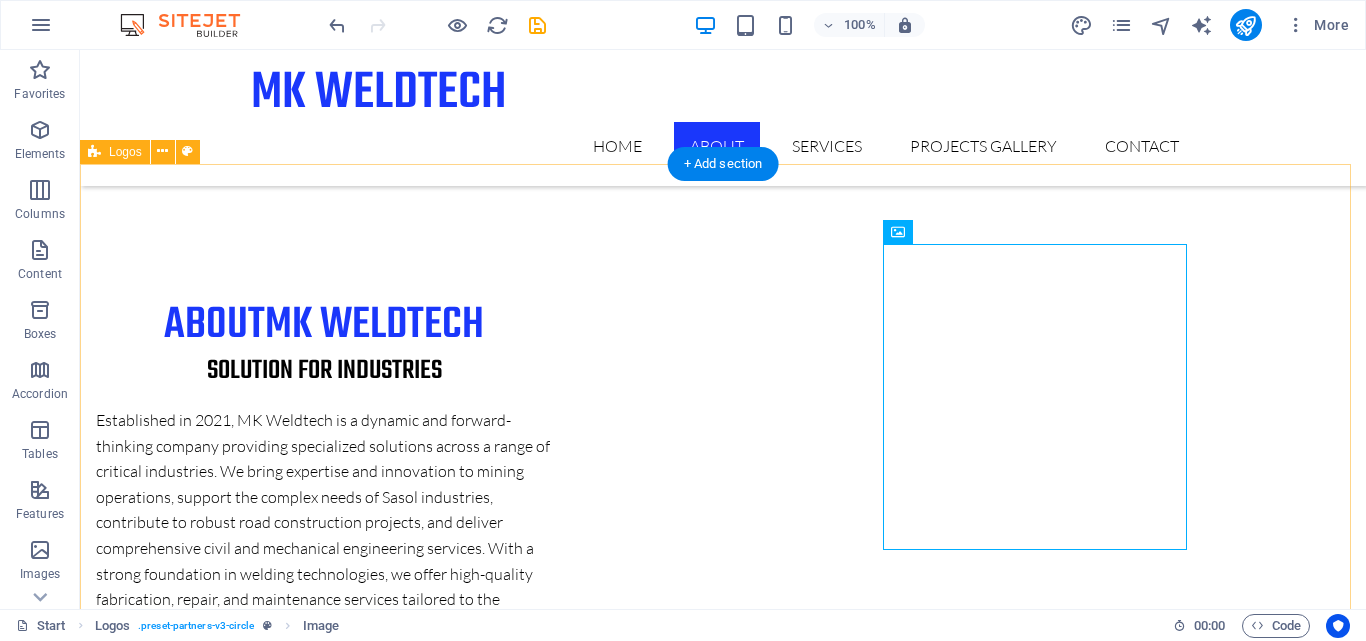 scroll, scrollTop: 1661, scrollLeft: 0, axis: vertical 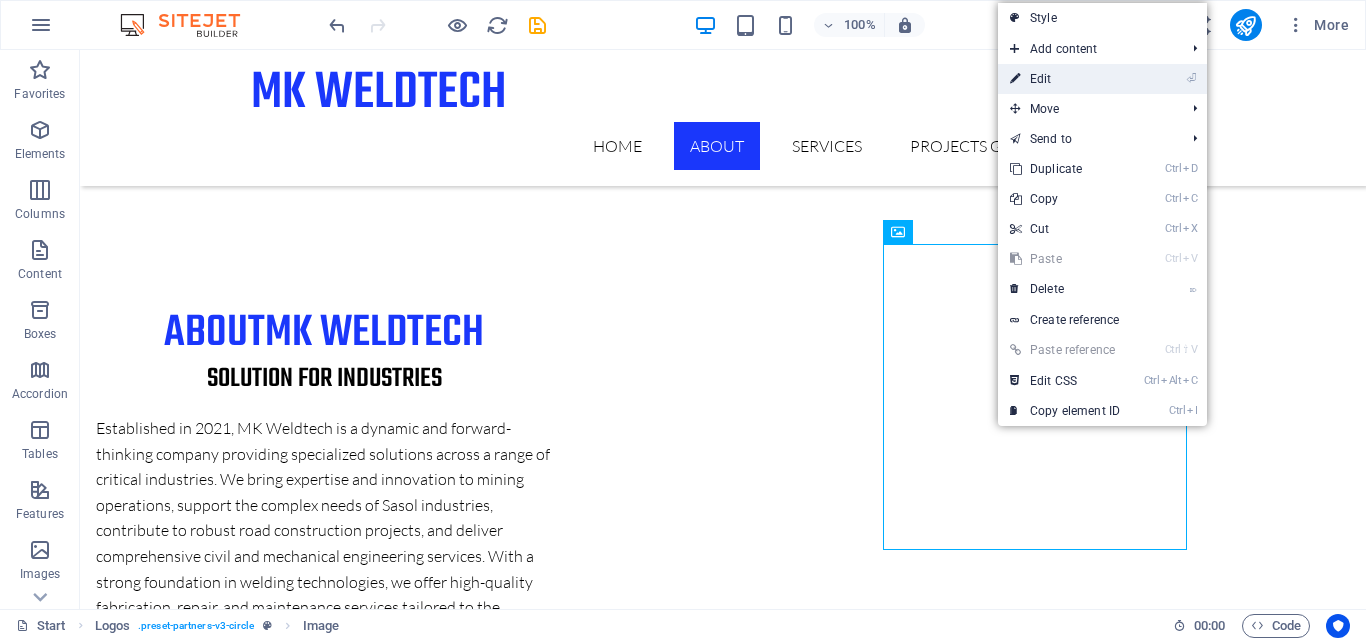 click on "⏎  Edit" at bounding box center [1065, 79] 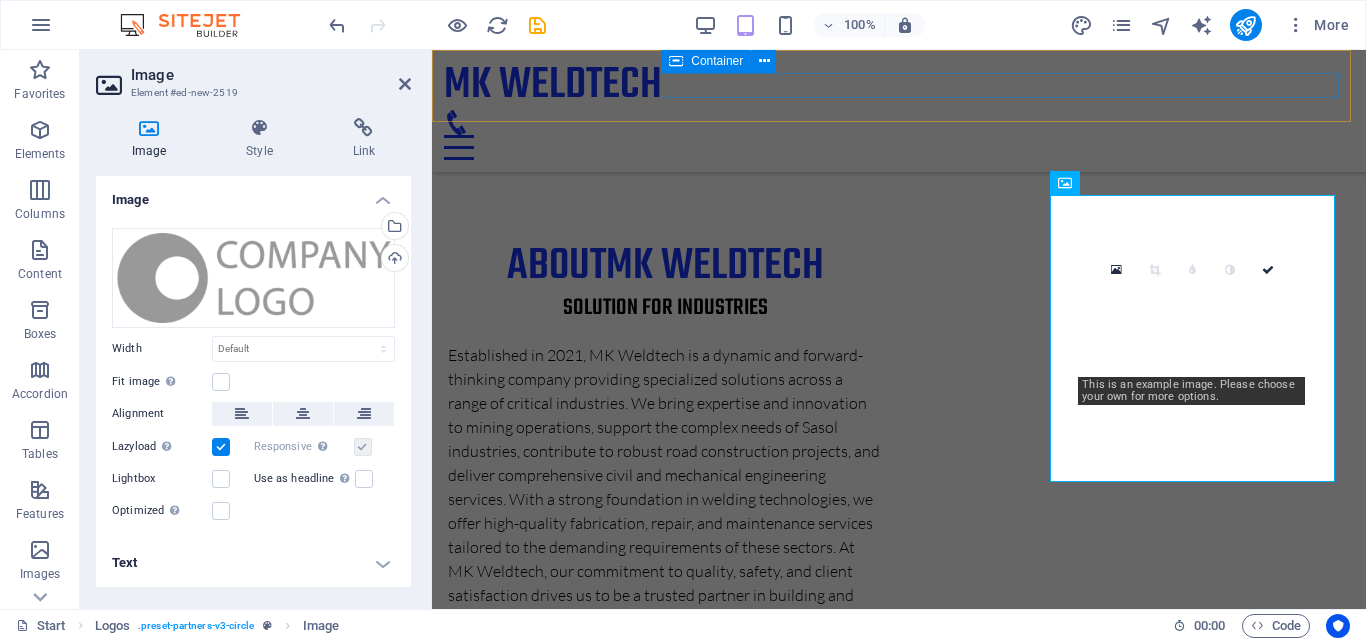 scroll, scrollTop: 1645, scrollLeft: 0, axis: vertical 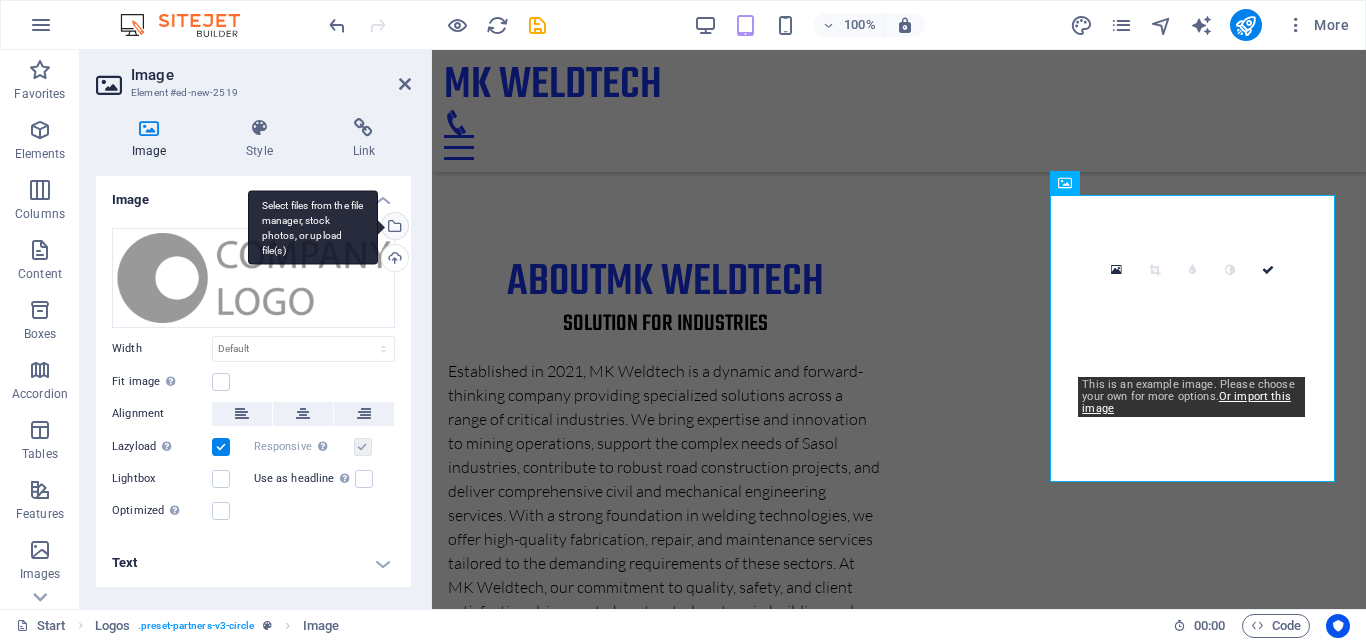 click on "Select files from the file manager, stock photos, or upload file(s)" at bounding box center [393, 228] 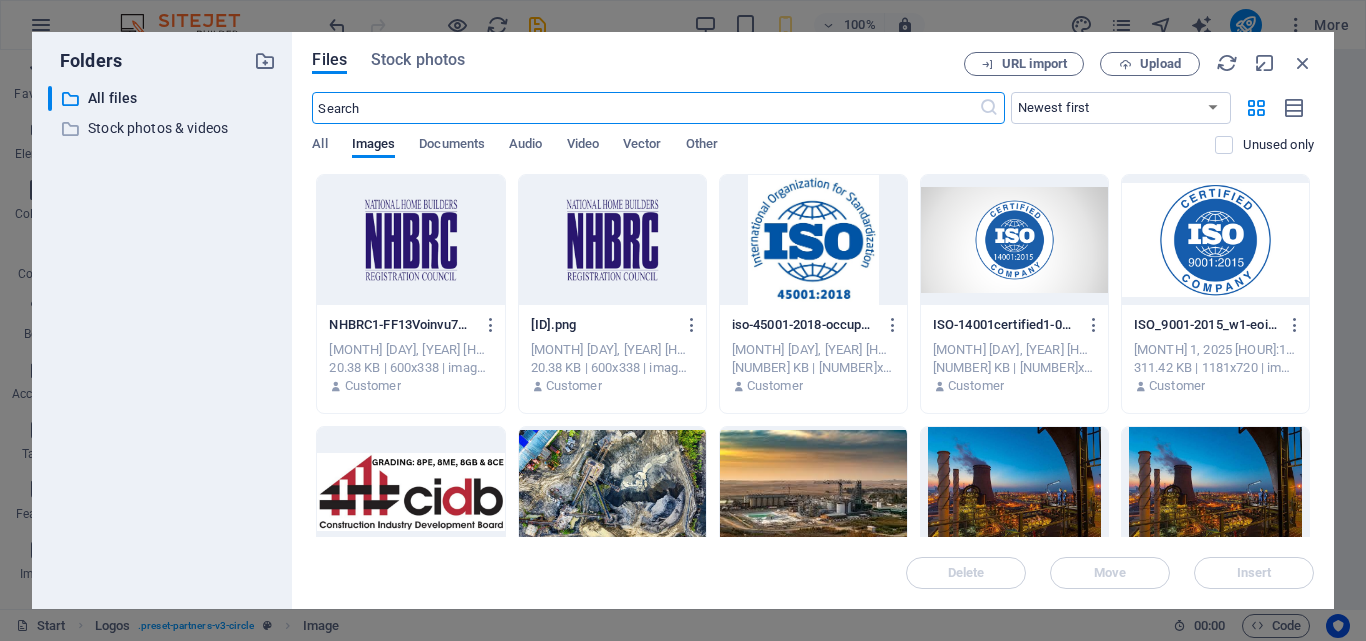 scroll, scrollTop: 2936, scrollLeft: 0, axis: vertical 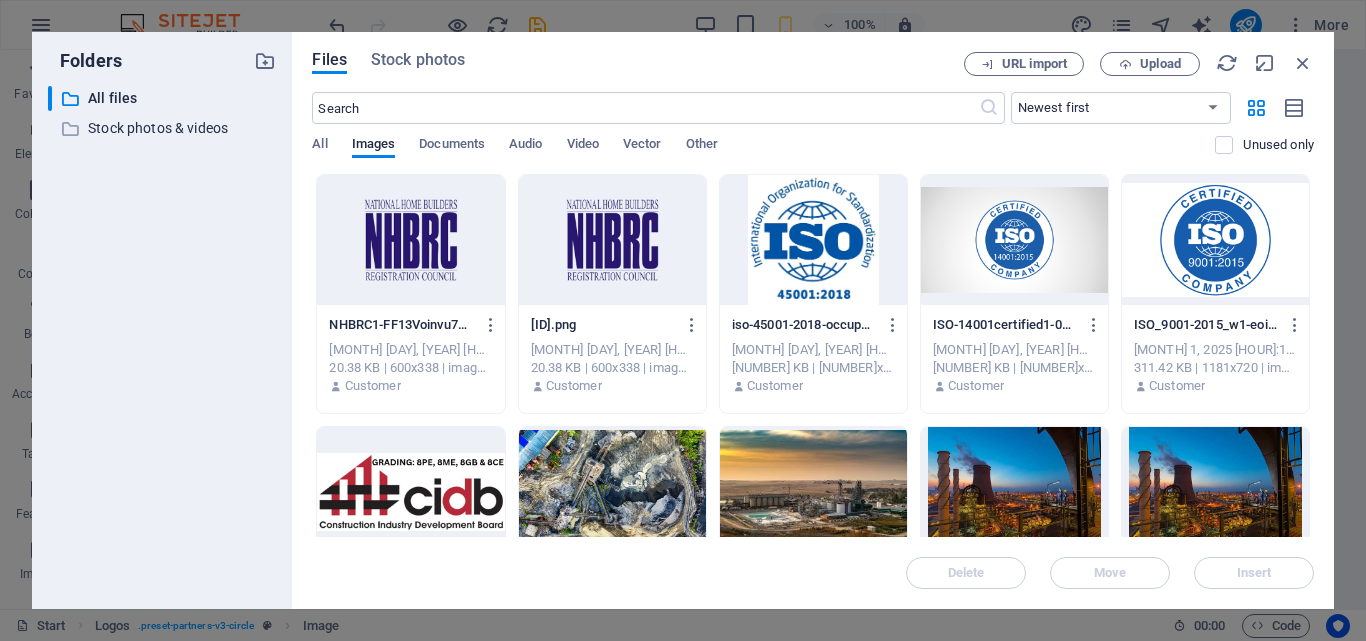 click at bounding box center [813, 240] 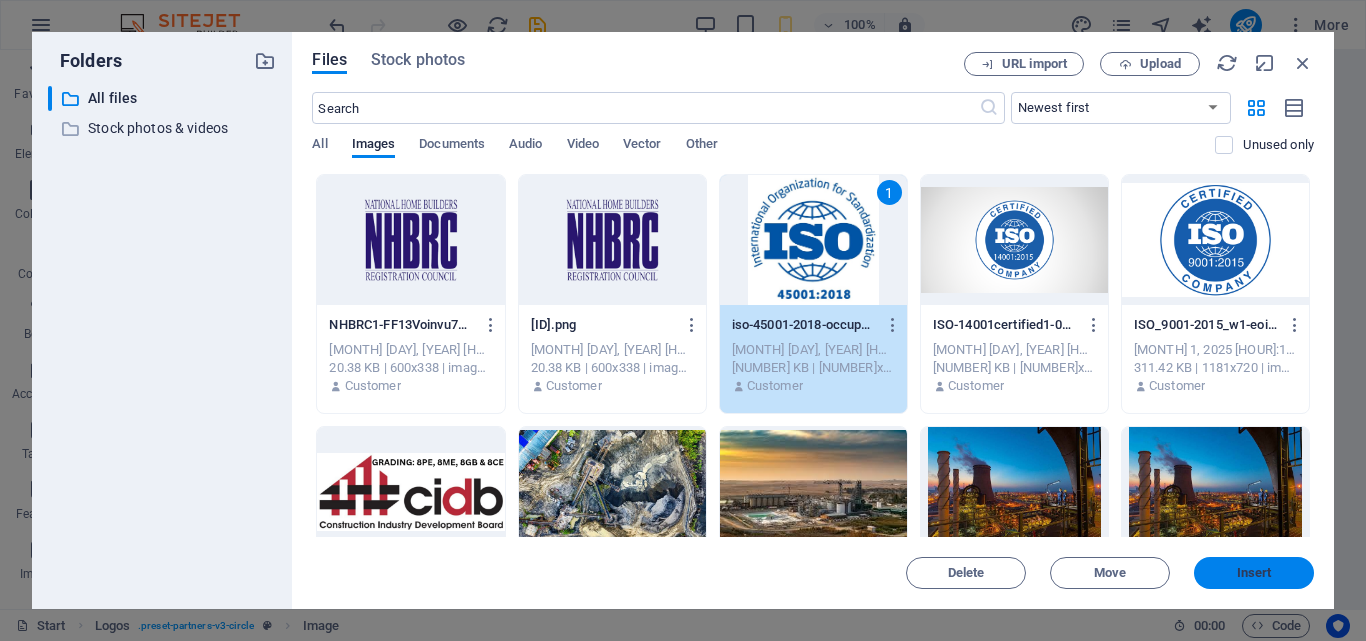 click on "Insert" at bounding box center (1254, 573) 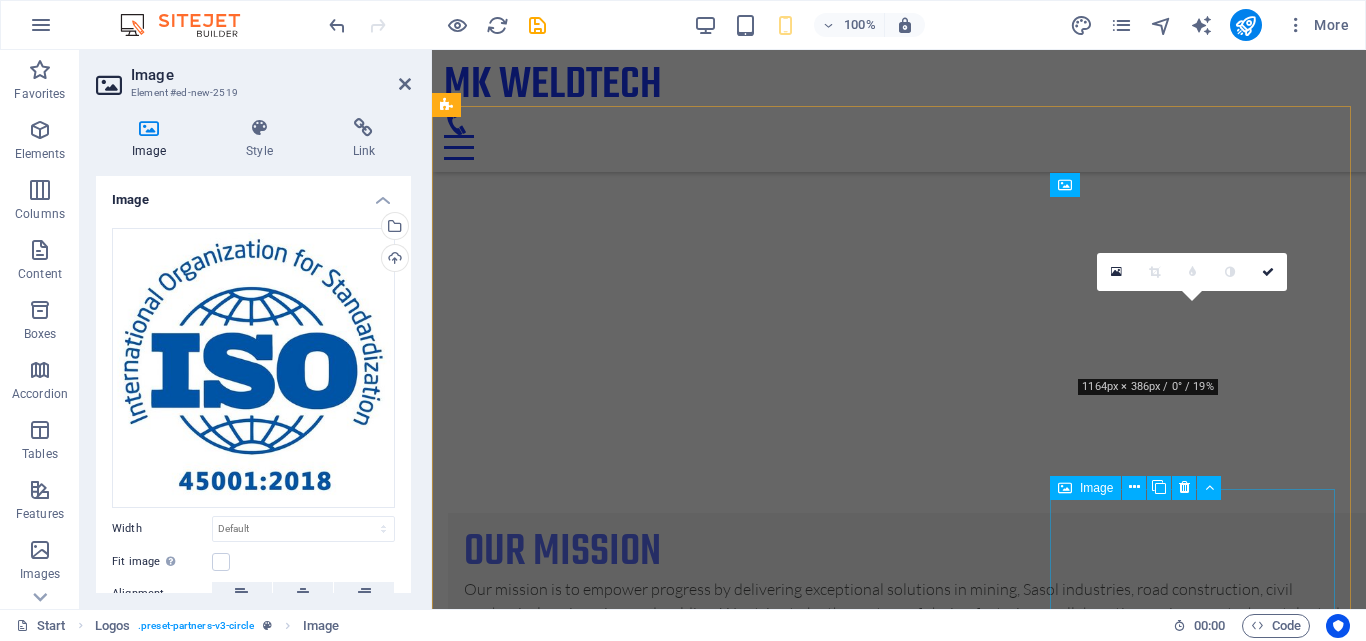 scroll, scrollTop: 1643, scrollLeft: 0, axis: vertical 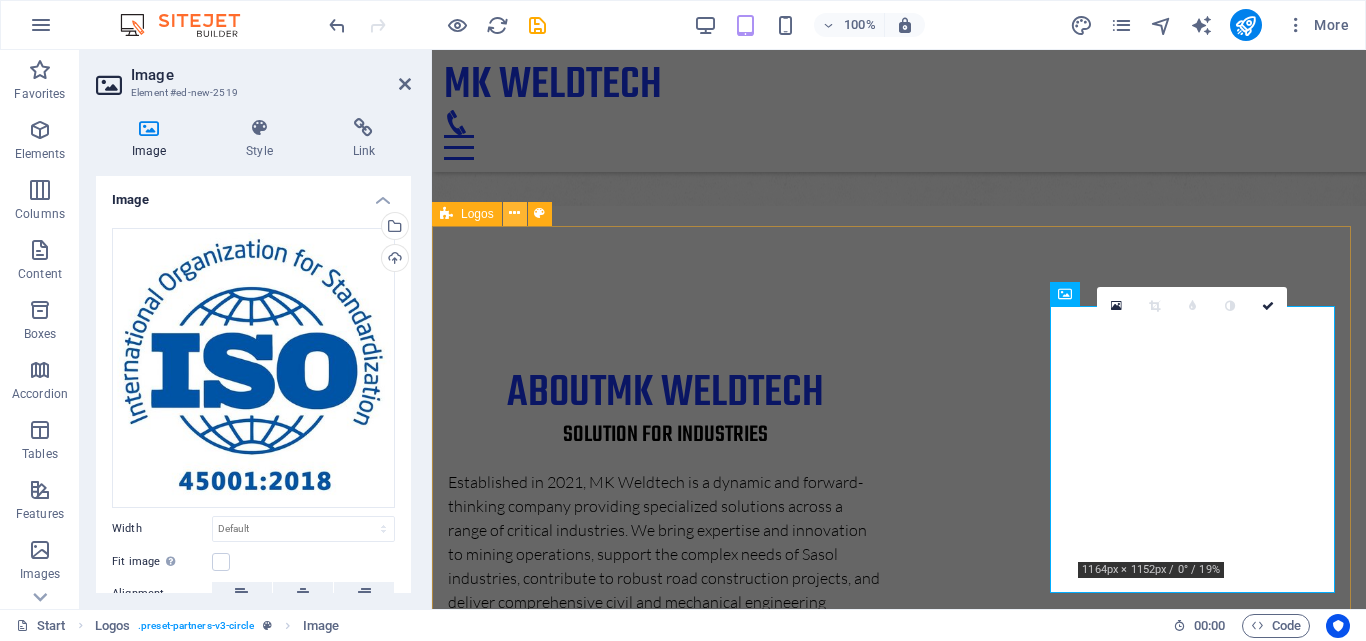 click at bounding box center [514, 213] 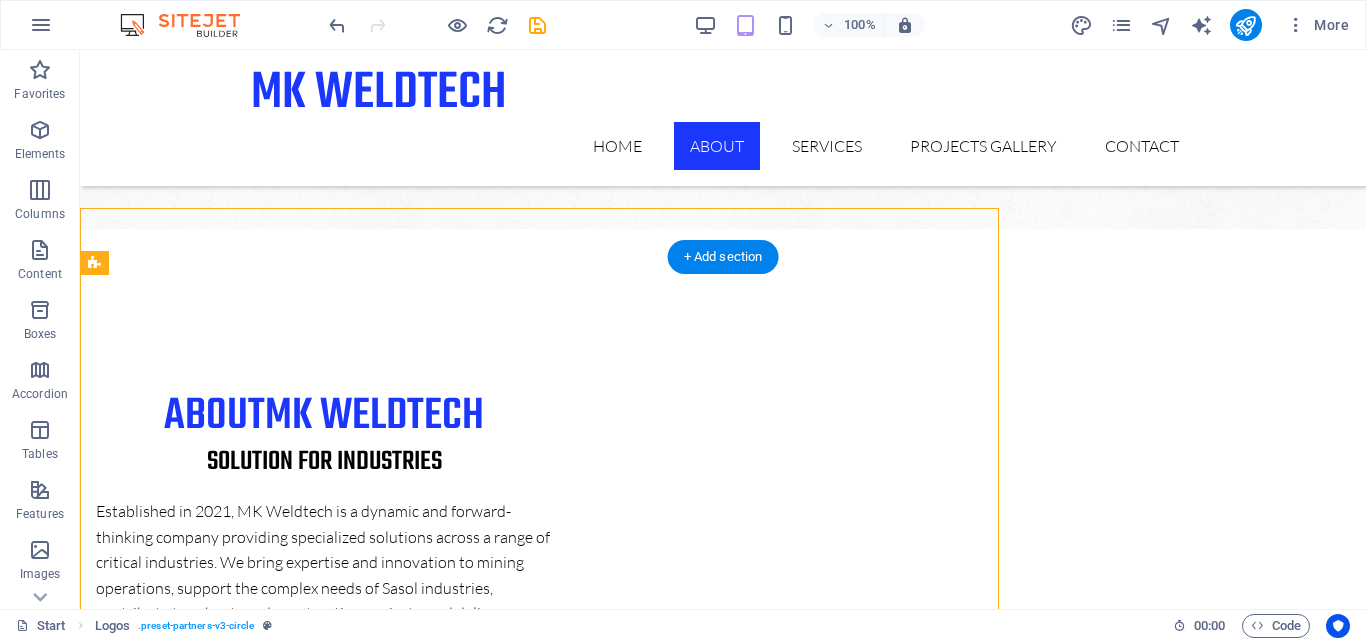 scroll, scrollTop: 1552, scrollLeft: 0, axis: vertical 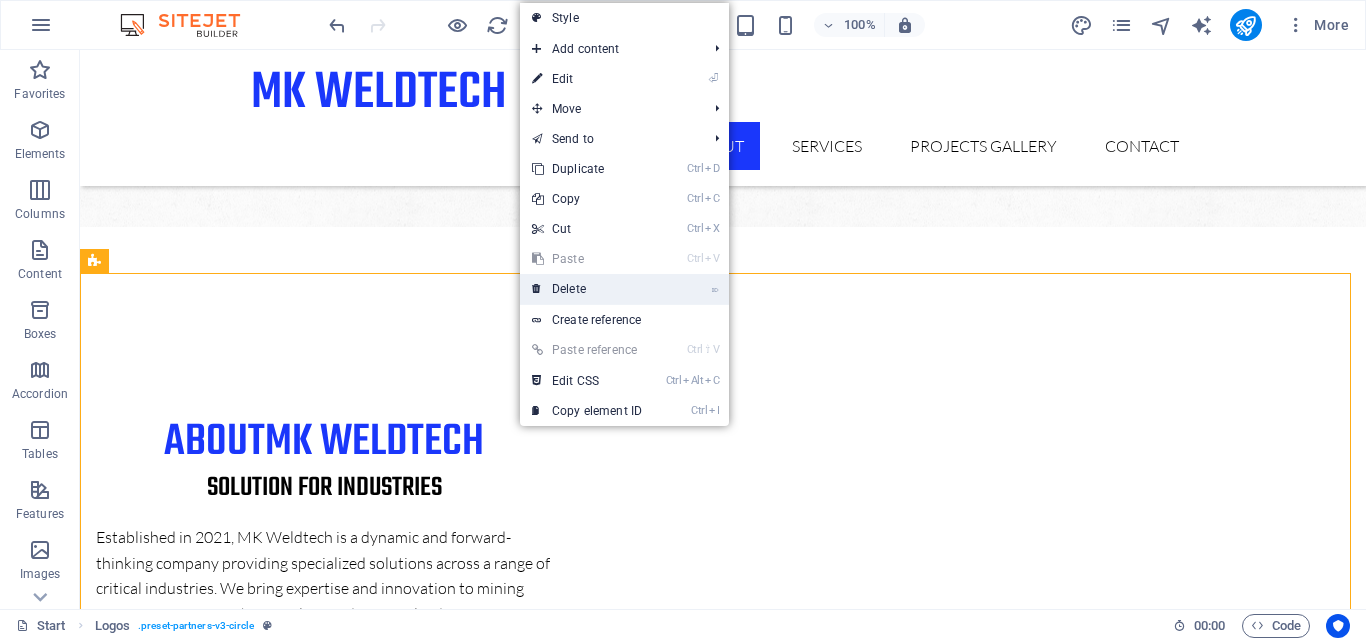 click on "⌦  Delete" at bounding box center (587, 289) 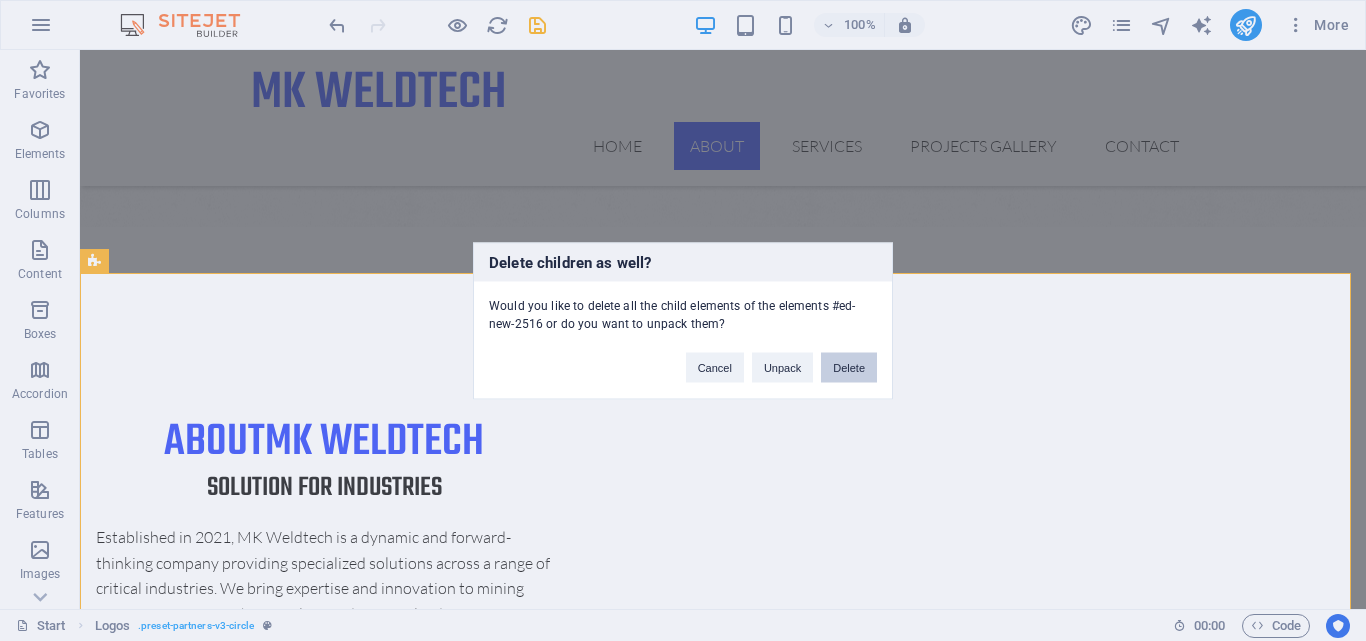 click on "Delete" at bounding box center (849, 367) 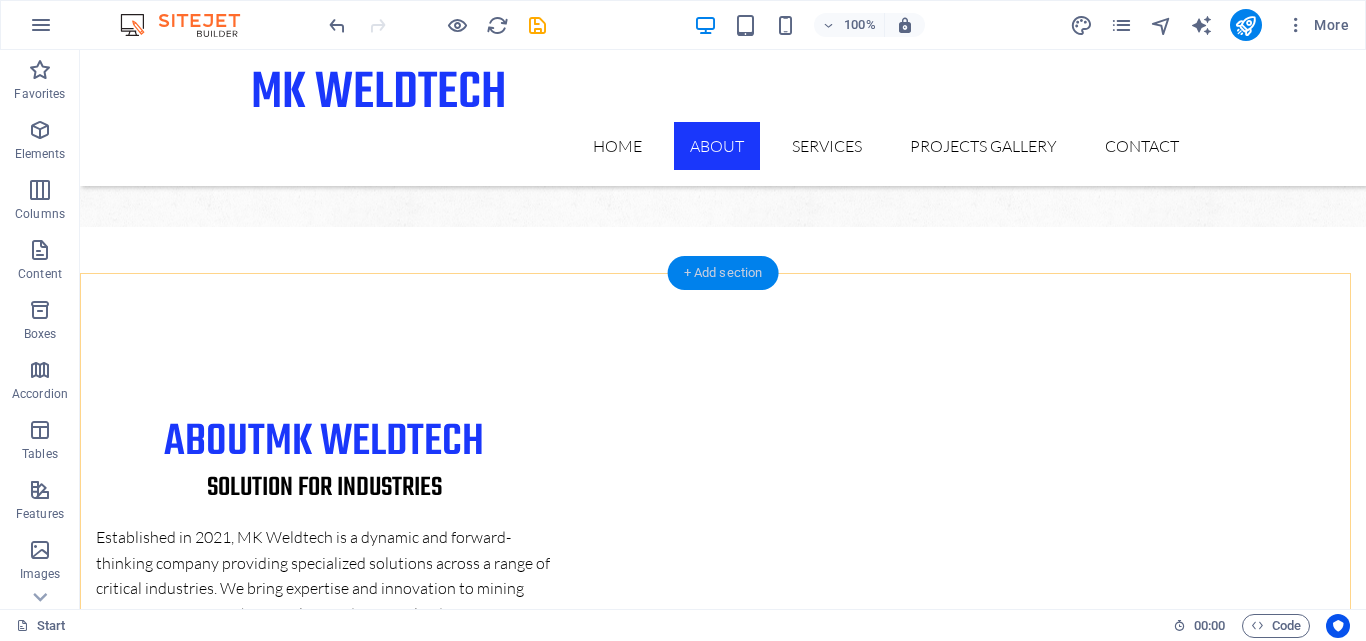 click on "+ Add section" at bounding box center (723, 273) 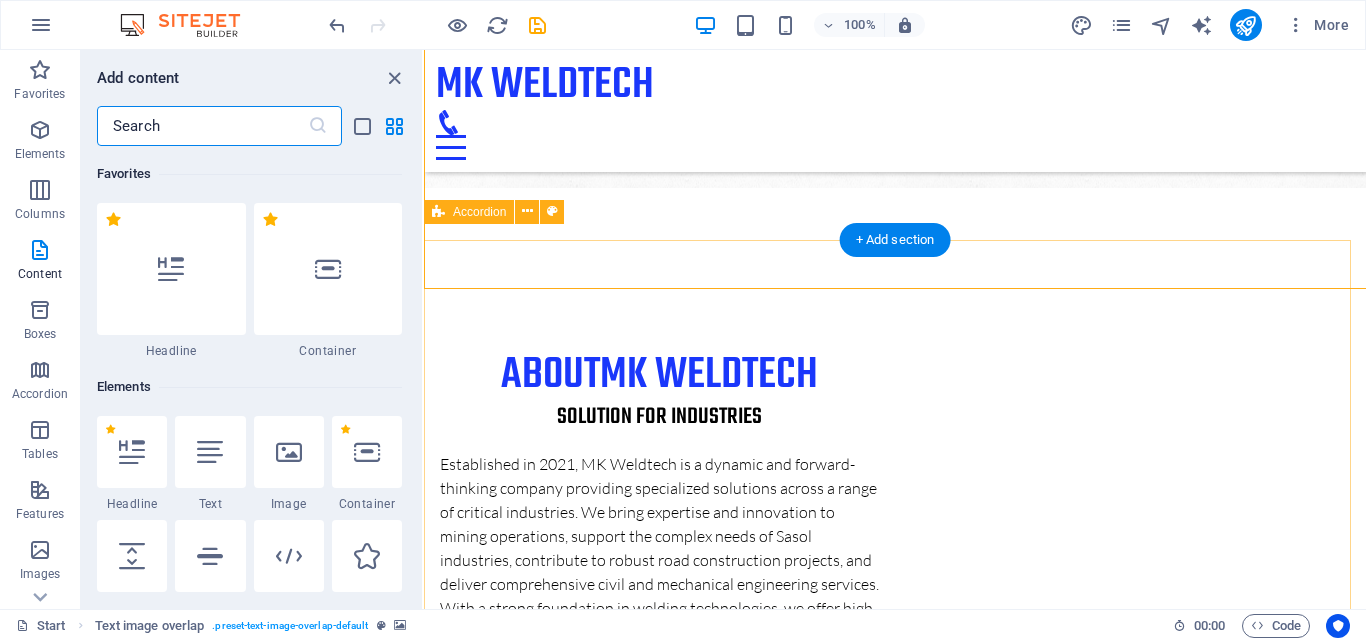 scroll, scrollTop: 1536, scrollLeft: 0, axis: vertical 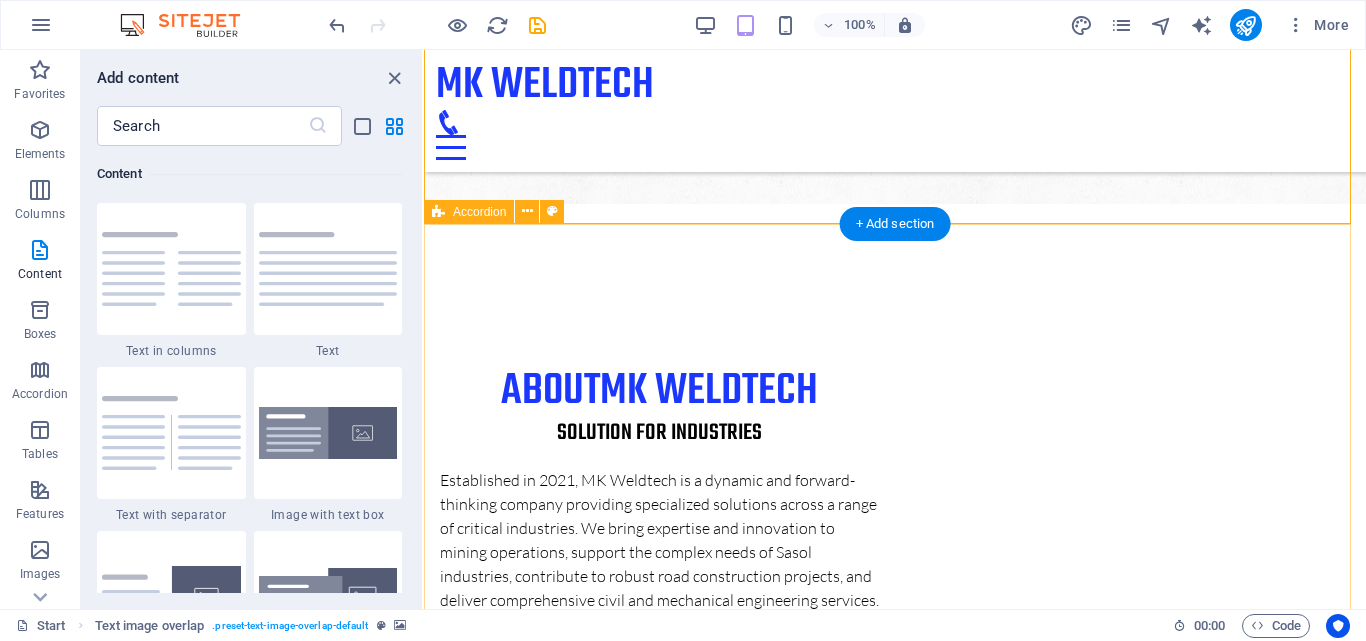 click on "Safety We prioritize the safety and well-being of all our employees, clients, and stakeholders in every aspect of our work. accountability Taking responsibility for our actions and delivering on our commitments with transparency and intergrity. people Valuing our team and fostering growth, collaboration, and respect across all levels of the organization. quality Delivering high-quality services and solutions that meet and exceed industry standards." at bounding box center [895, 2600] 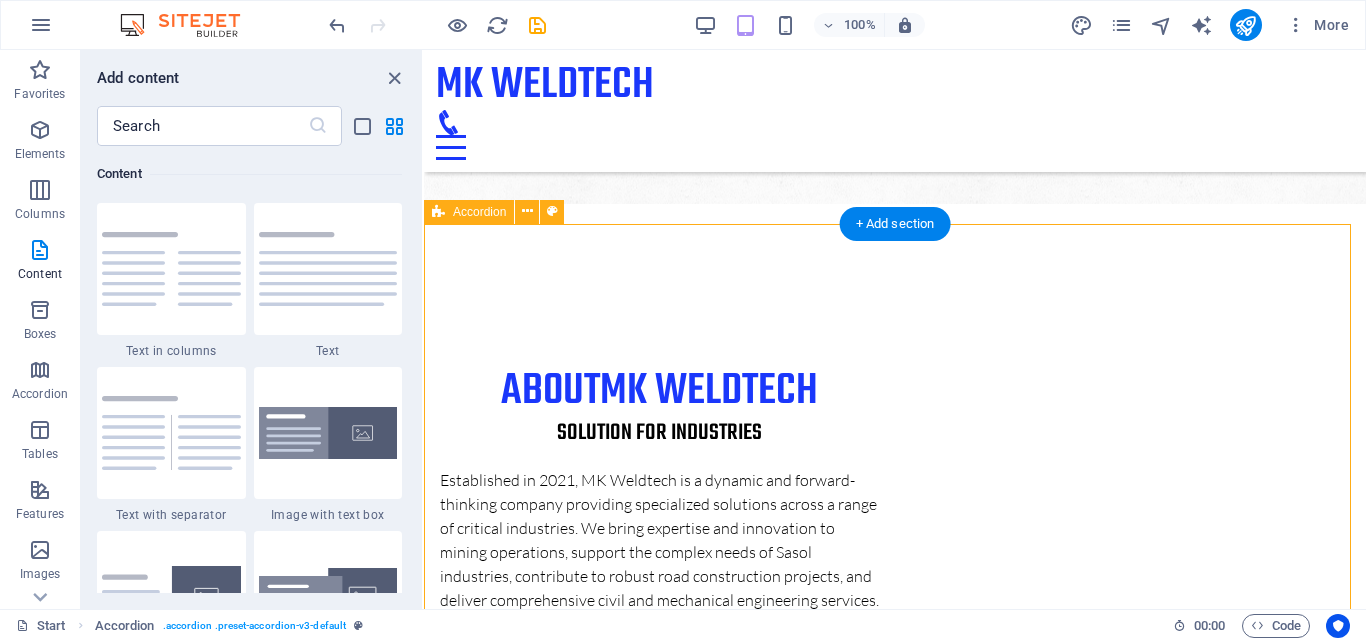 click on "Safety We prioritize the safety and well-being of all our employees, clients, and stakeholders in every aspect of our work. accountability Taking responsibility for our actions and delivering on our commitments with transparency and intergrity. people Valuing our team and fostering growth, collaboration, and respect across all levels of the organization. quality Delivering high-quality services and solutions that meet and exceed industry standards." at bounding box center (895, 2600) 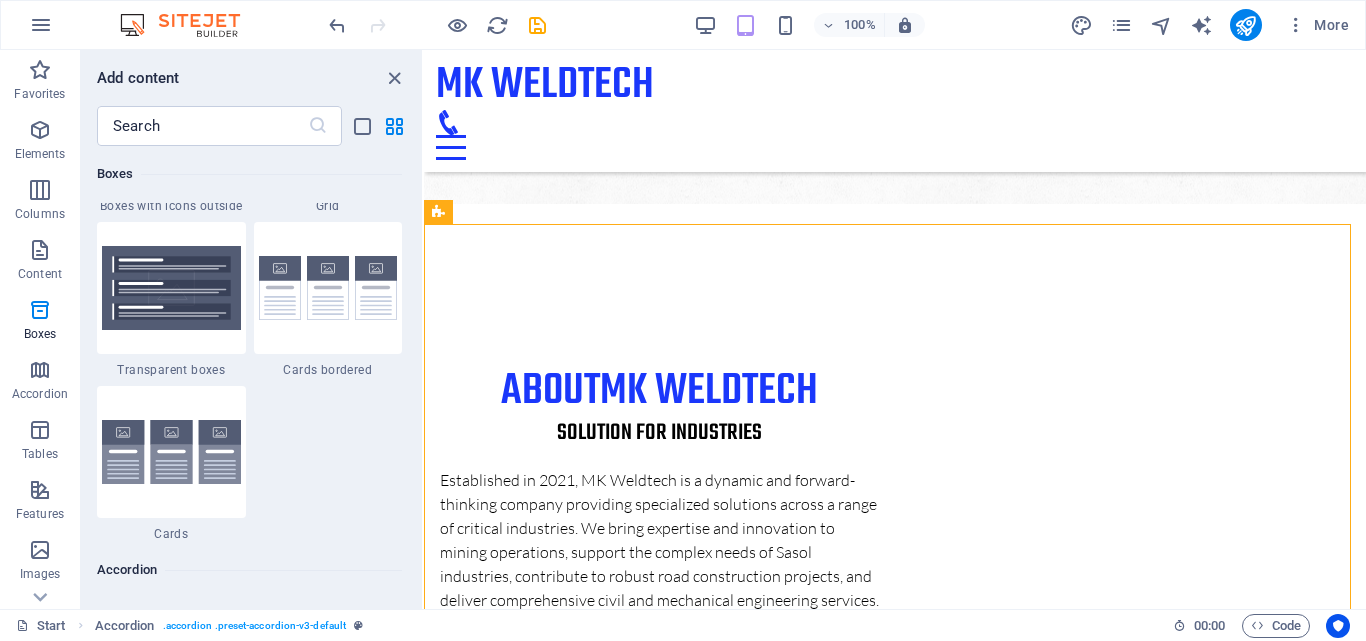 scroll, scrollTop: 5768, scrollLeft: 0, axis: vertical 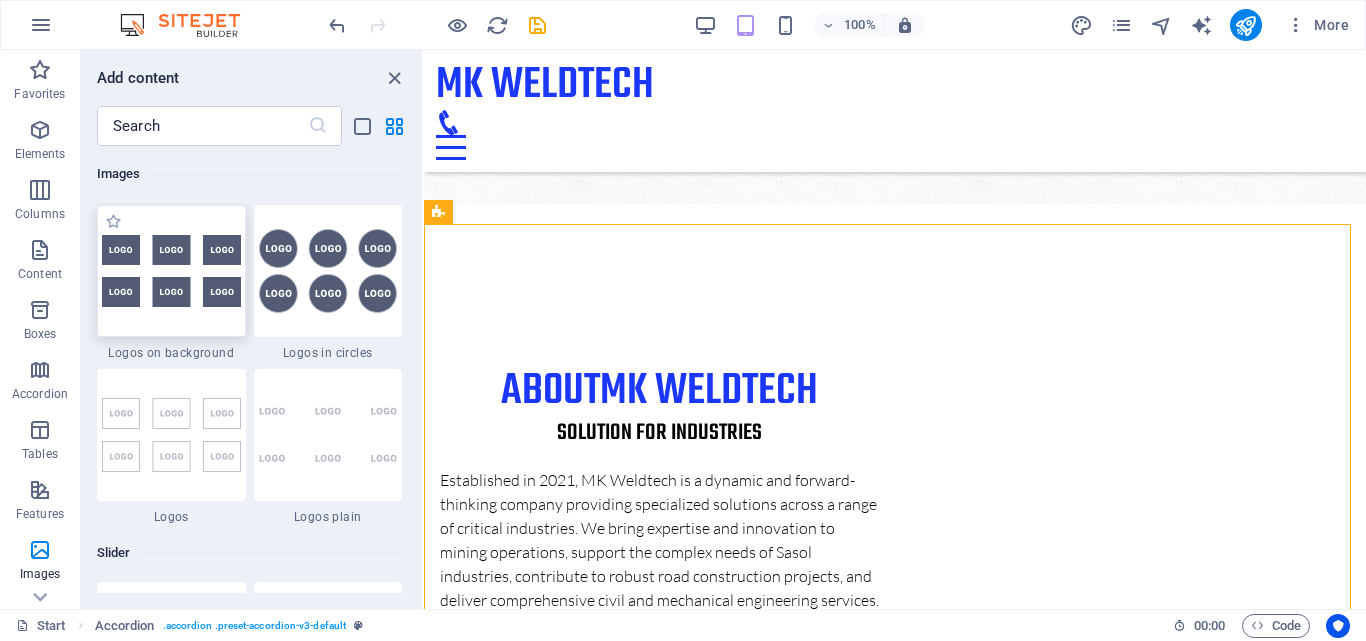 click at bounding box center [171, 271] 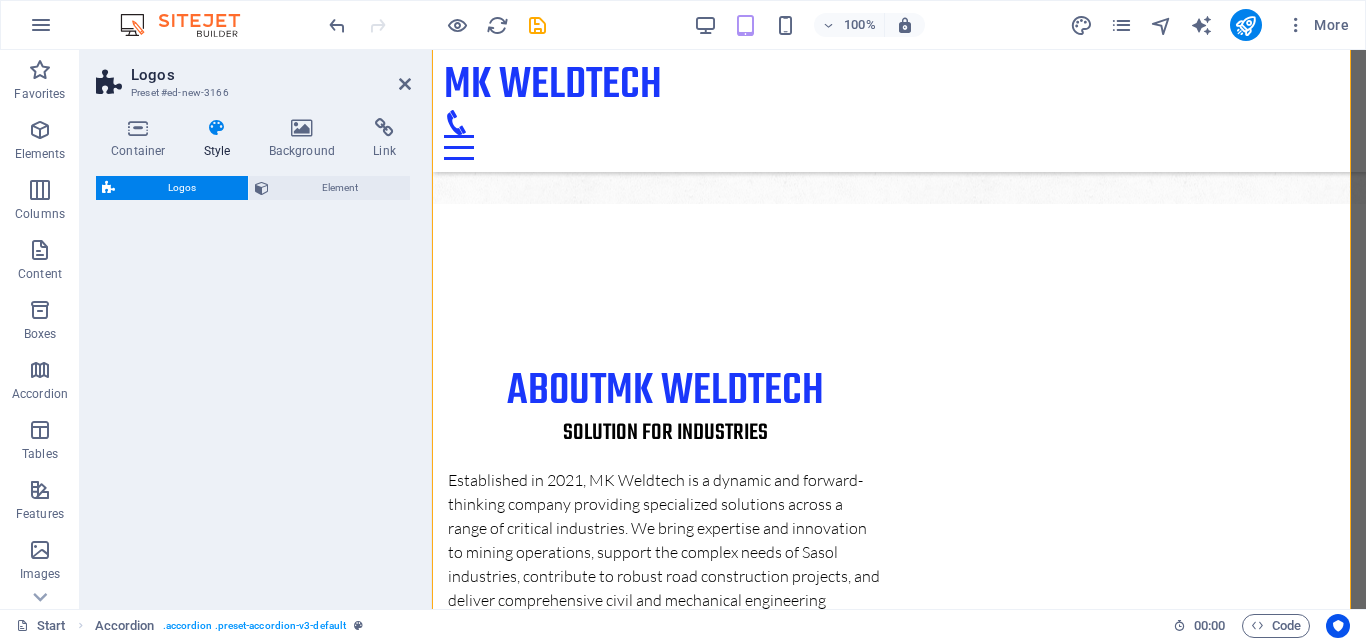 select on "rem" 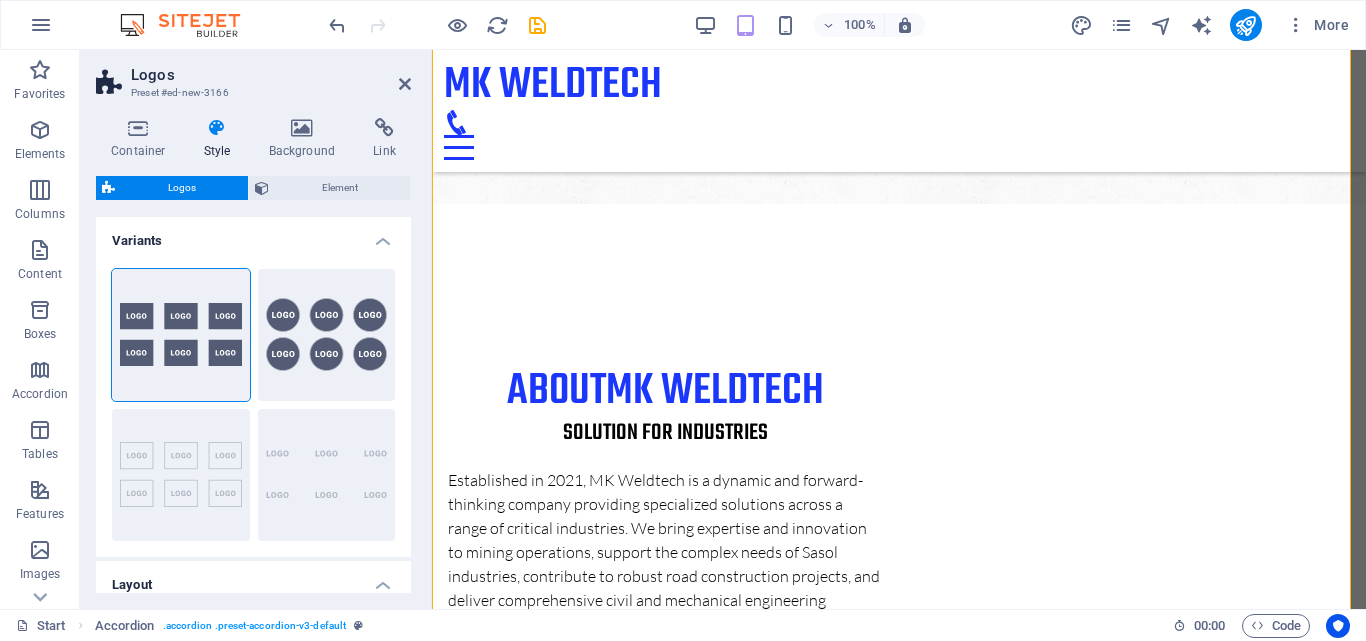 scroll, scrollTop: 2584, scrollLeft: 0, axis: vertical 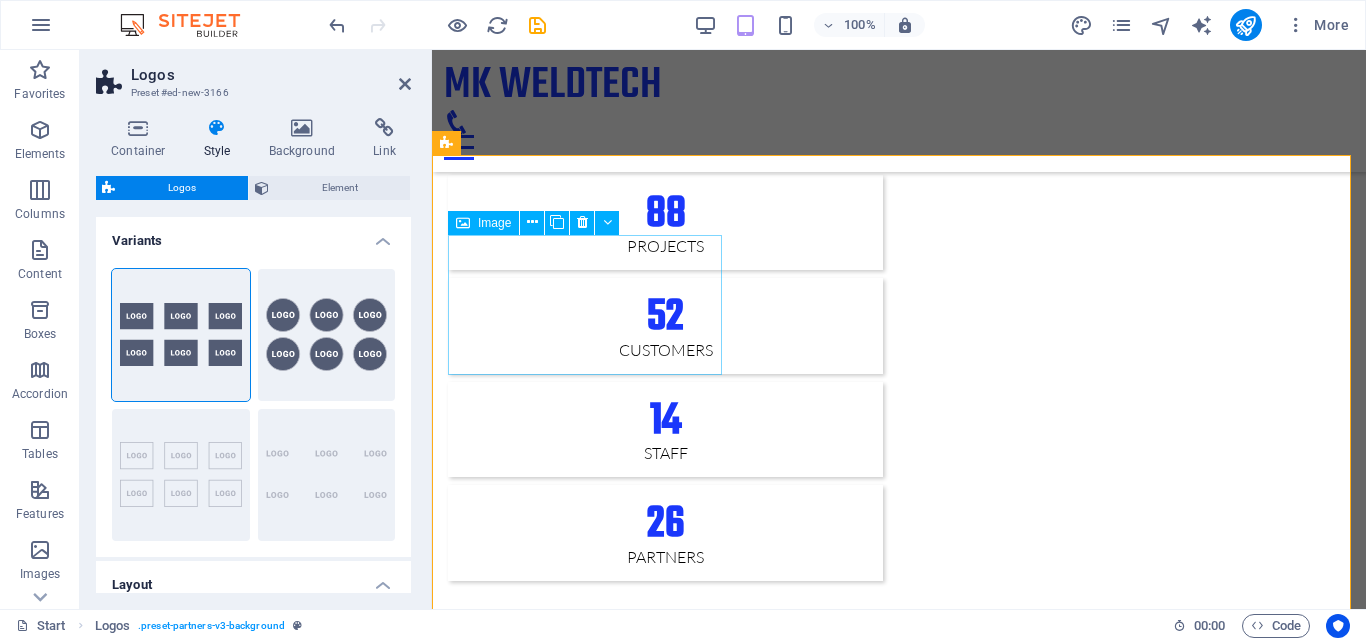 click at bounding box center (587, 2394) 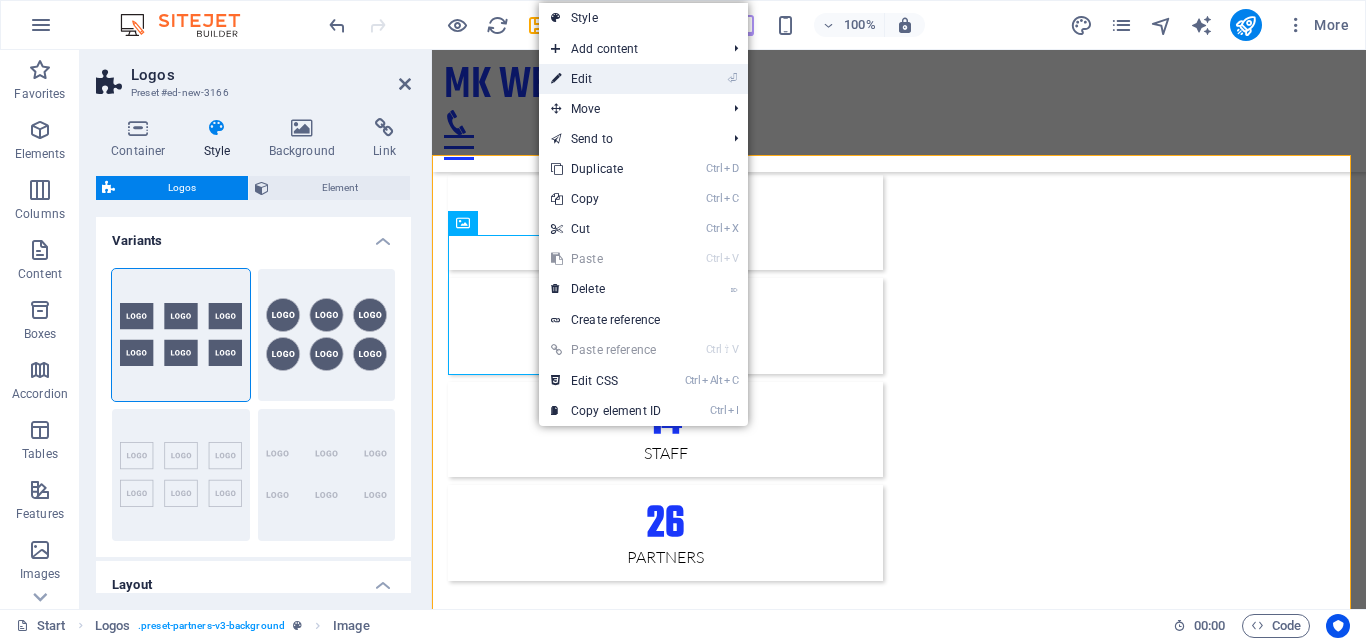 click on "⏎  Edit" at bounding box center [606, 79] 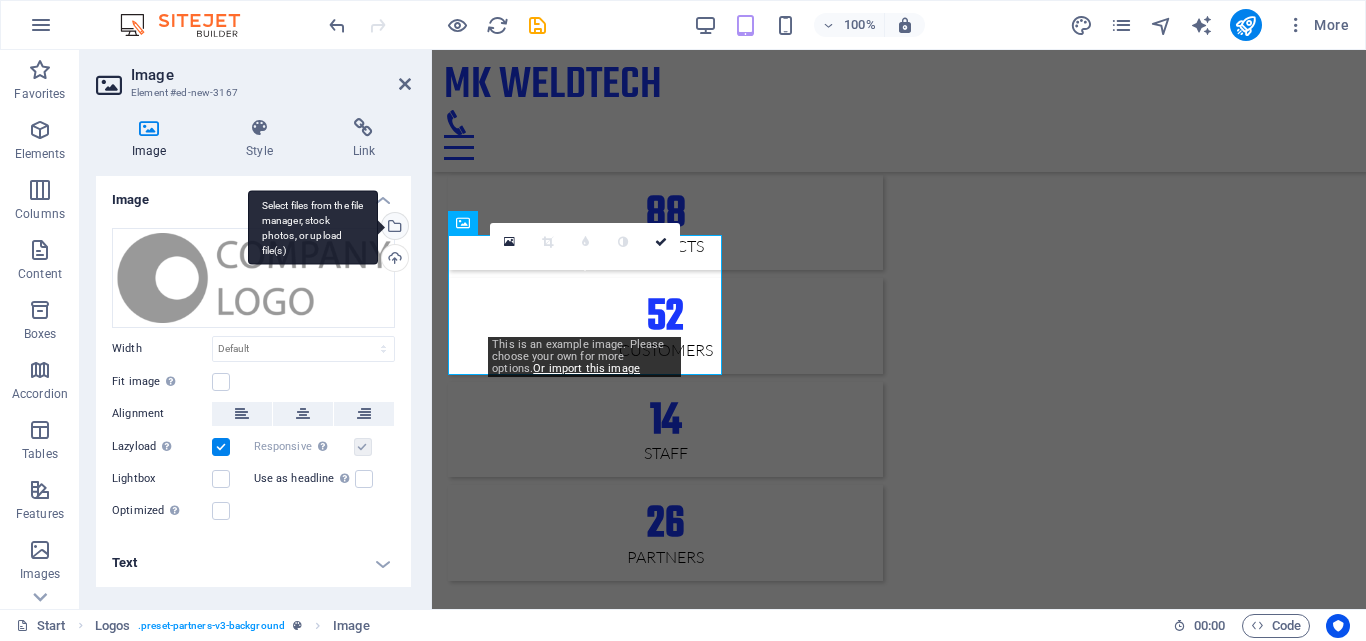 click on "Select files from the file manager, stock photos, or upload file(s)" at bounding box center [393, 228] 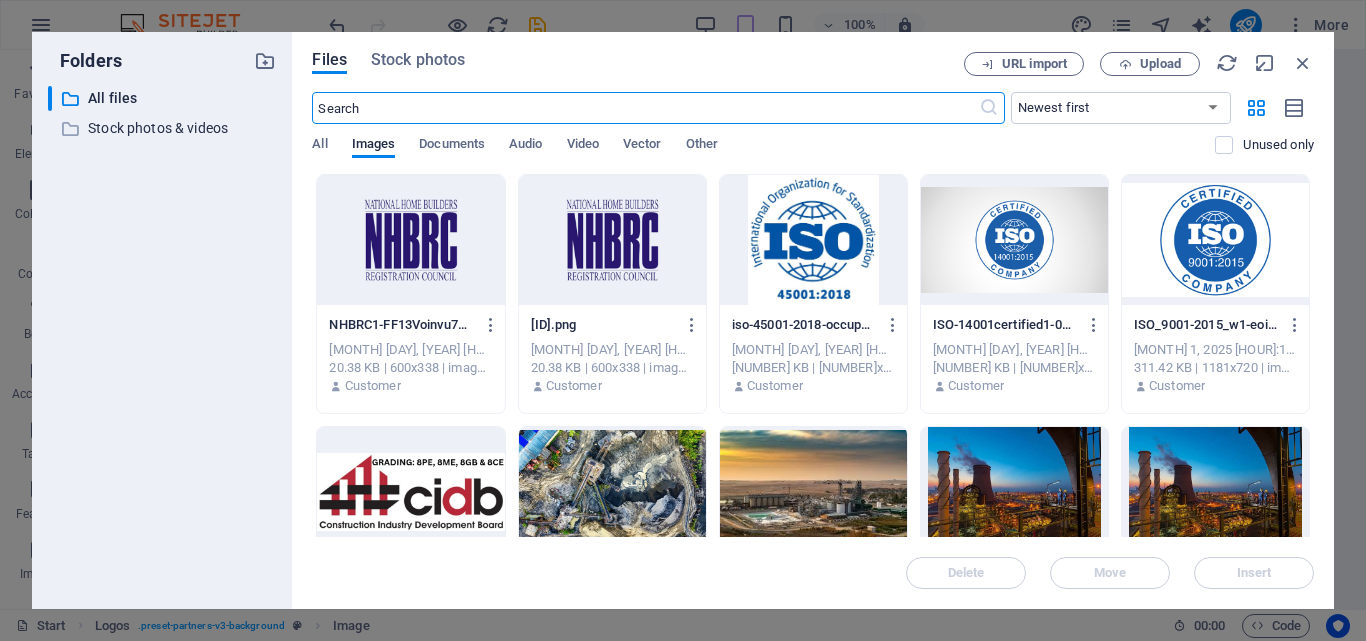 scroll, scrollTop: 2723, scrollLeft: 0, axis: vertical 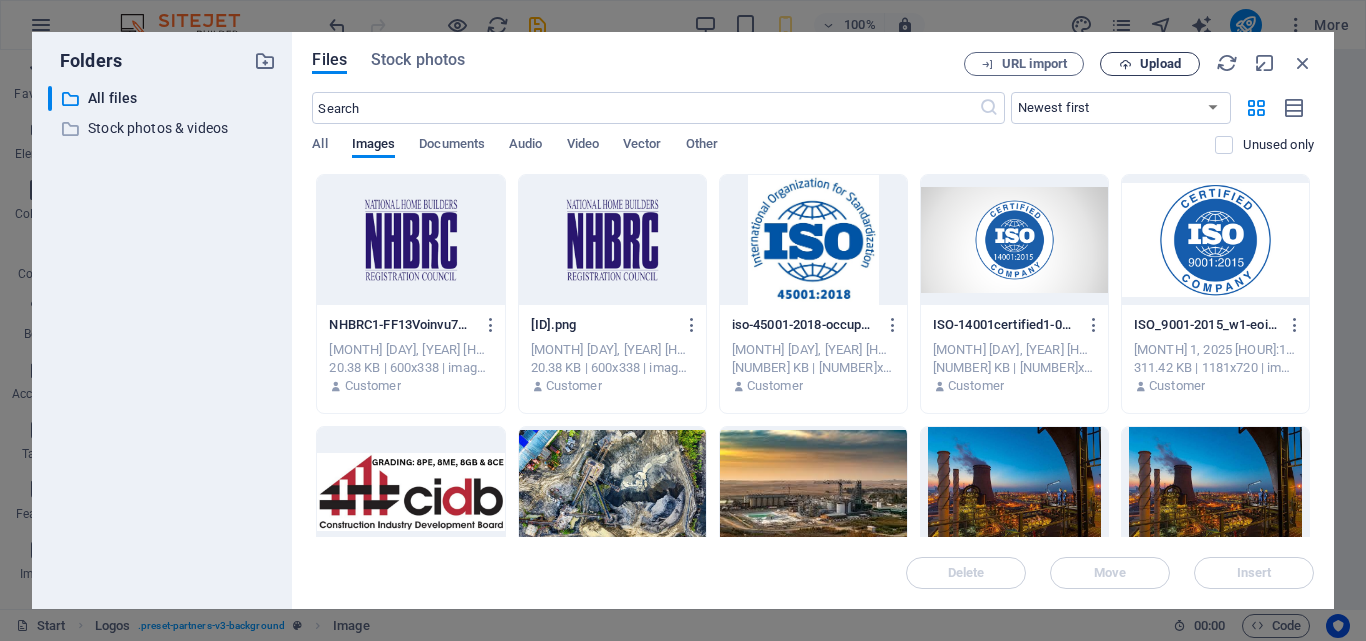 click on "Upload" at bounding box center [1160, 64] 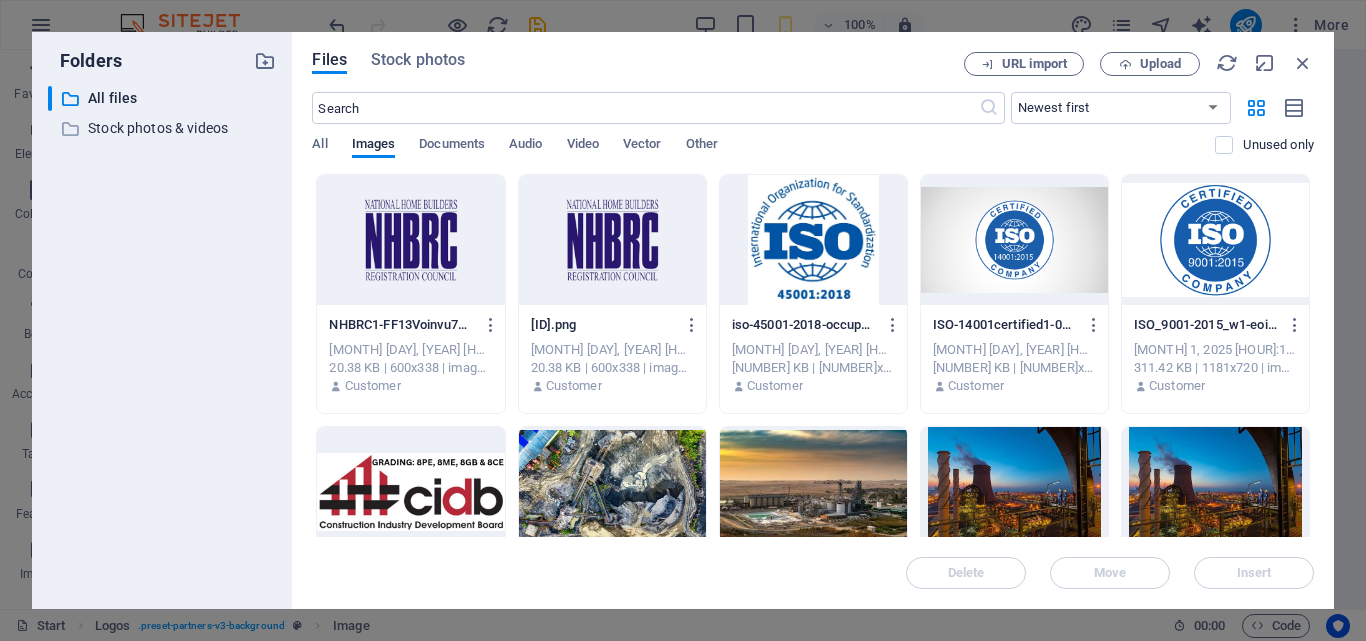click at bounding box center (410, 240) 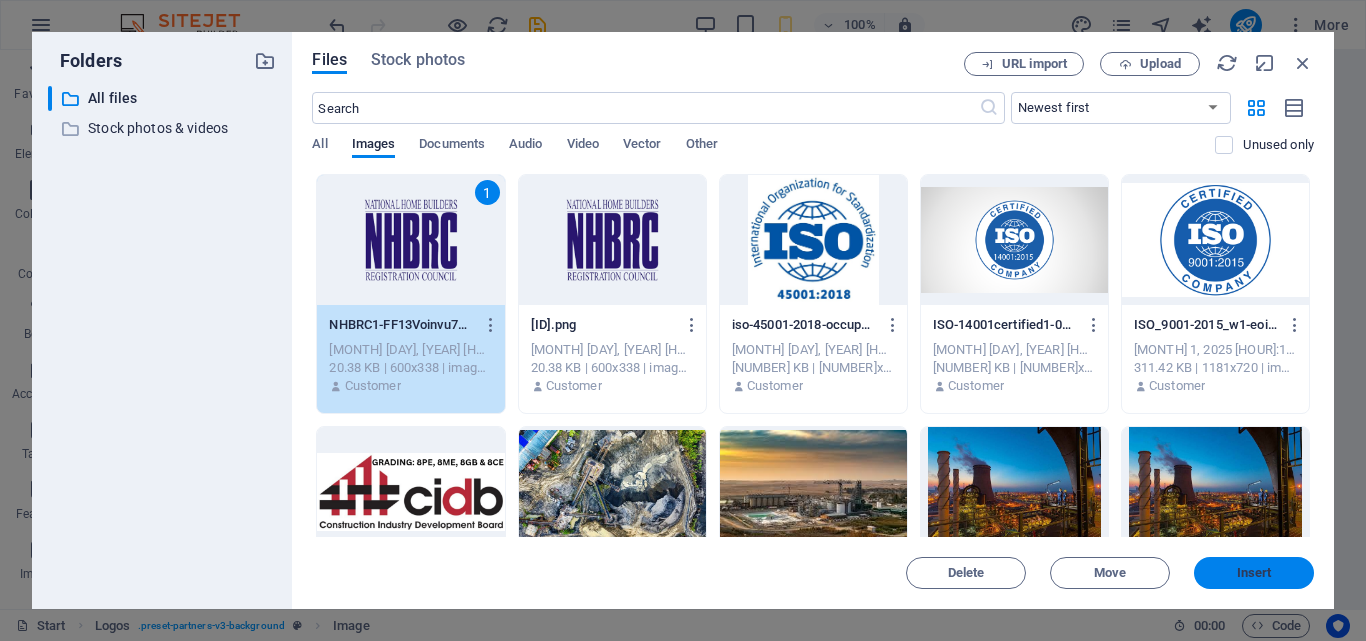 click on "Insert" at bounding box center (1254, 573) 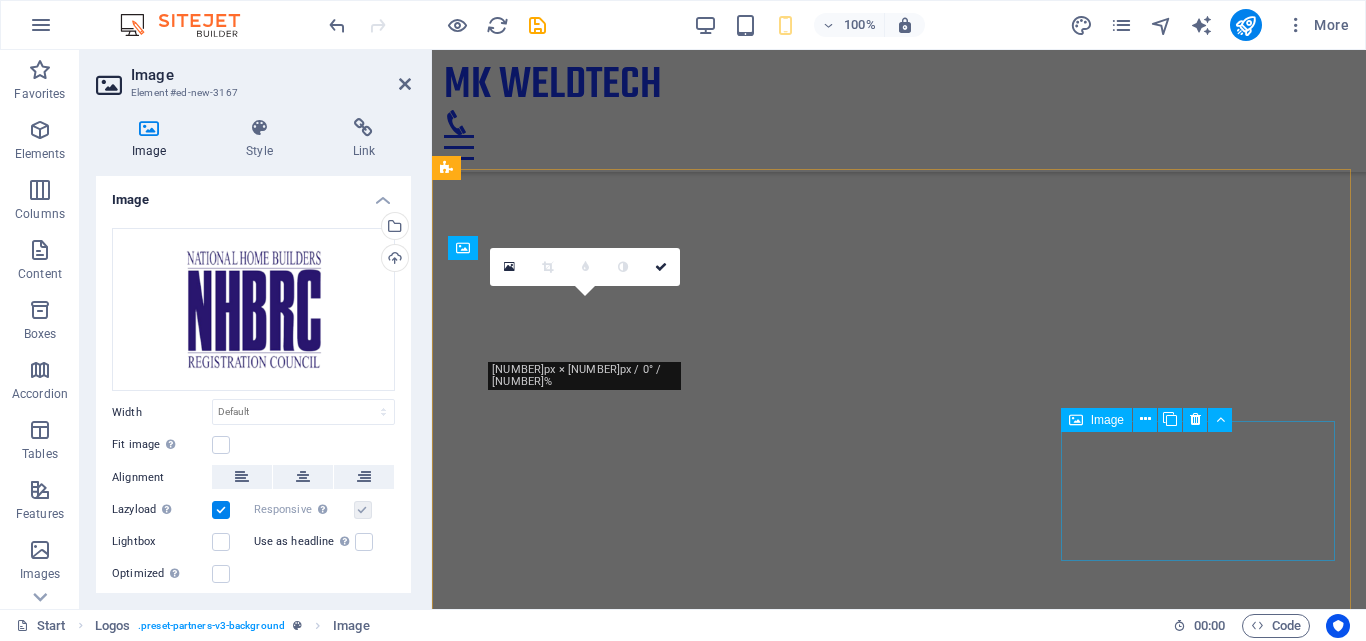 scroll, scrollTop: 2204, scrollLeft: 0, axis: vertical 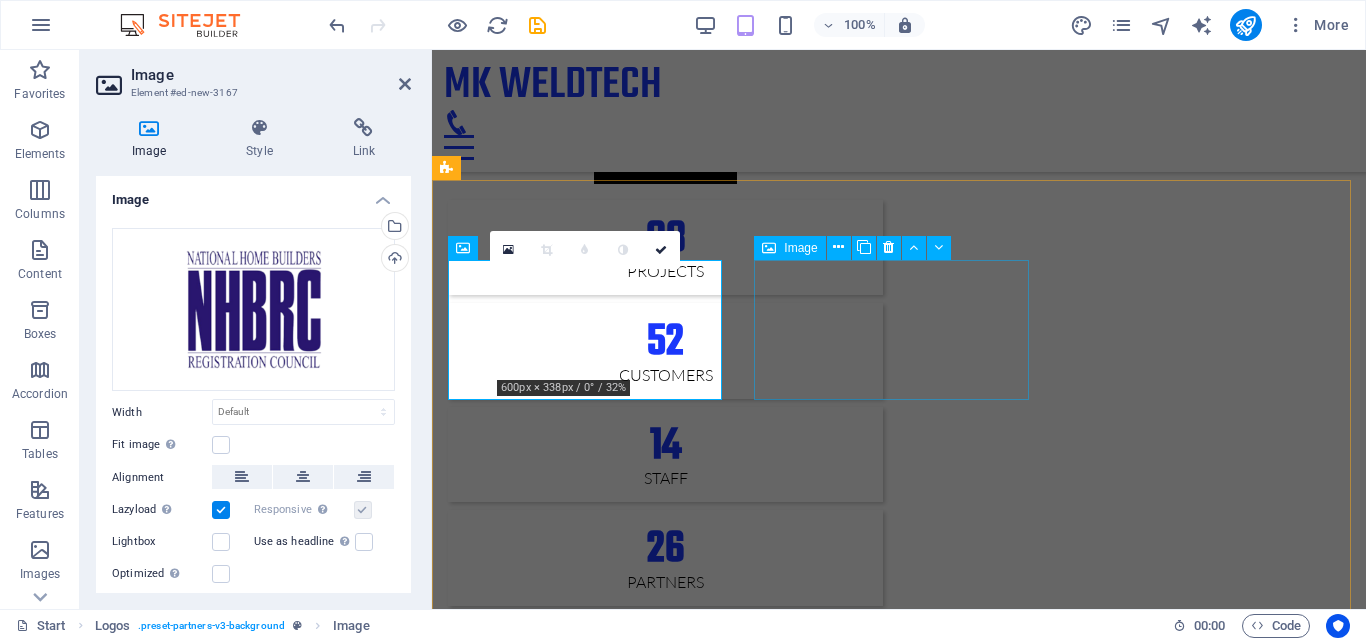 click at bounding box center [587, 2578] 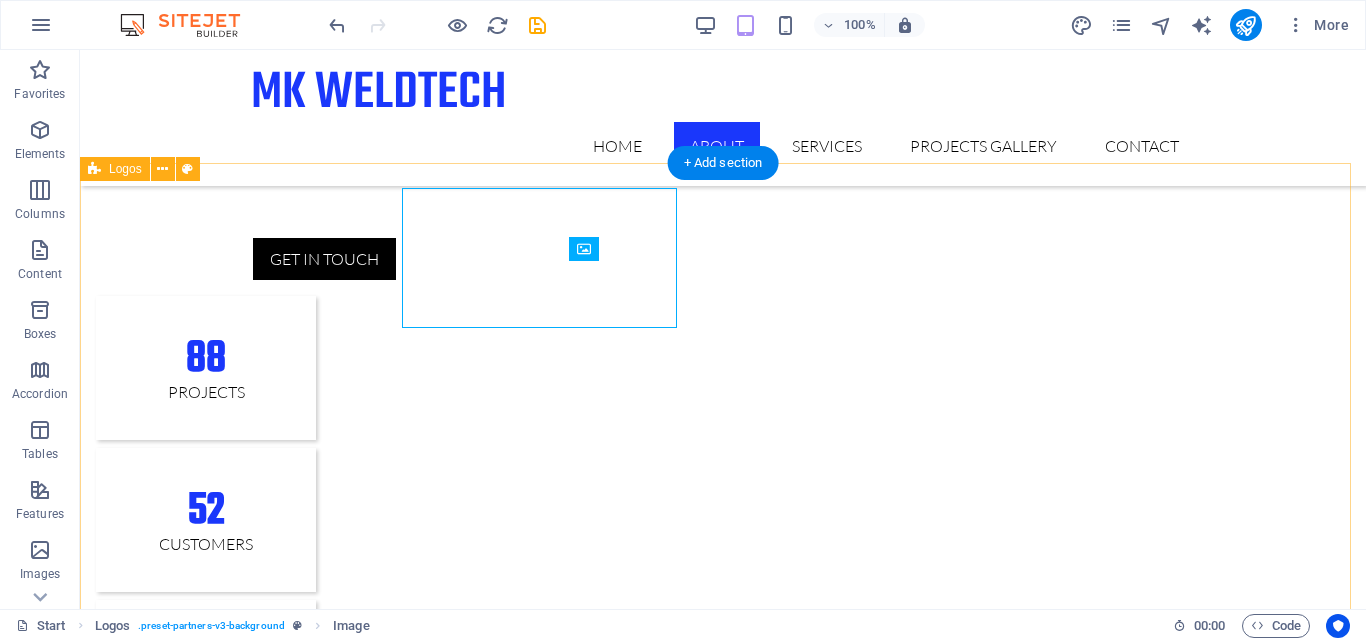 scroll, scrollTop: 2274, scrollLeft: 0, axis: vertical 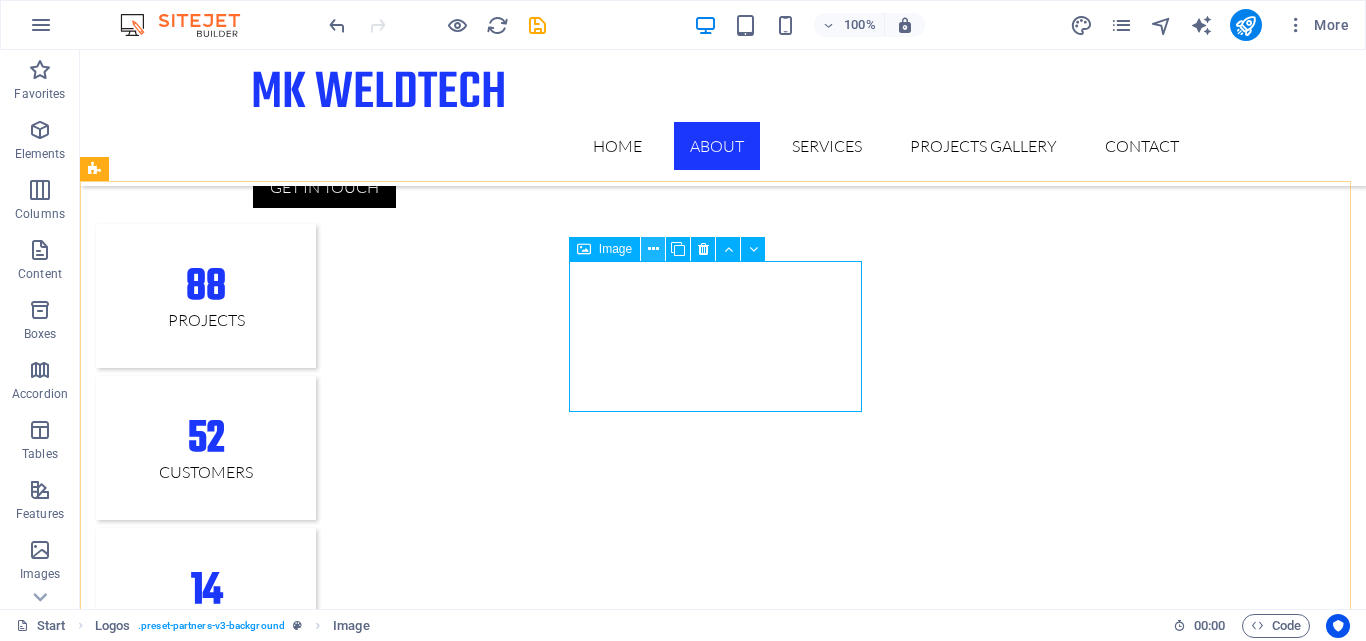 click at bounding box center [653, 249] 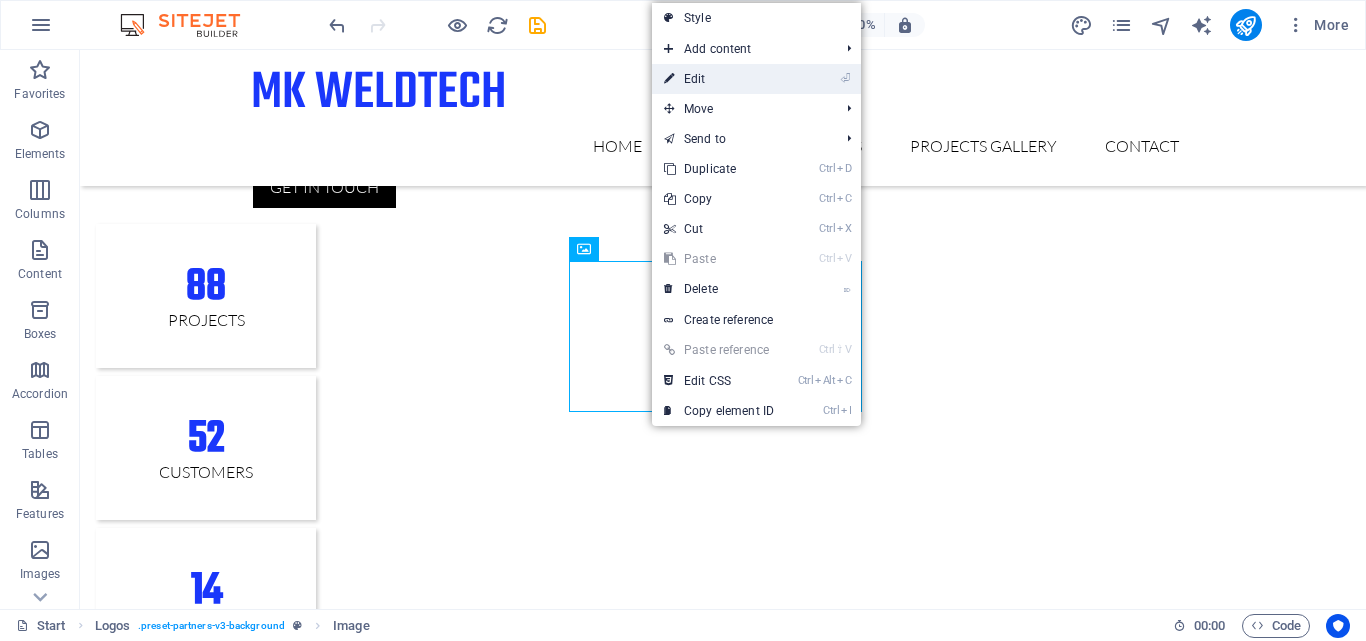click on "⏎  Edit" at bounding box center [719, 79] 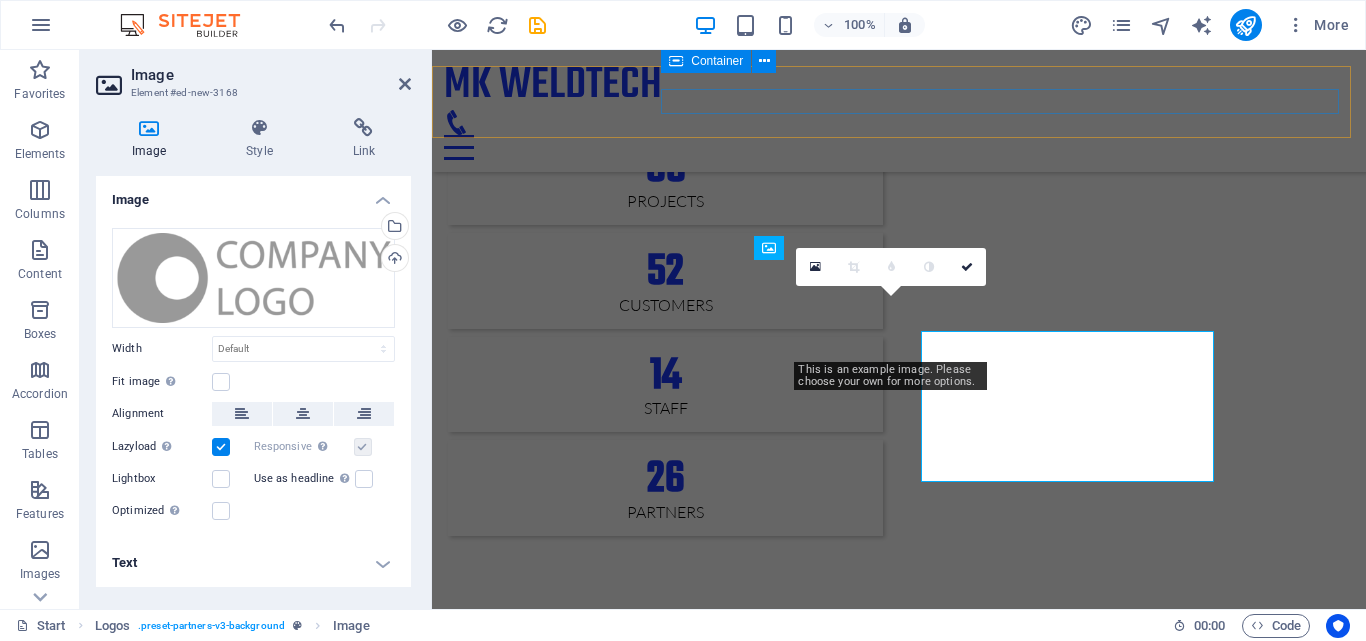 scroll, scrollTop: 2204, scrollLeft: 0, axis: vertical 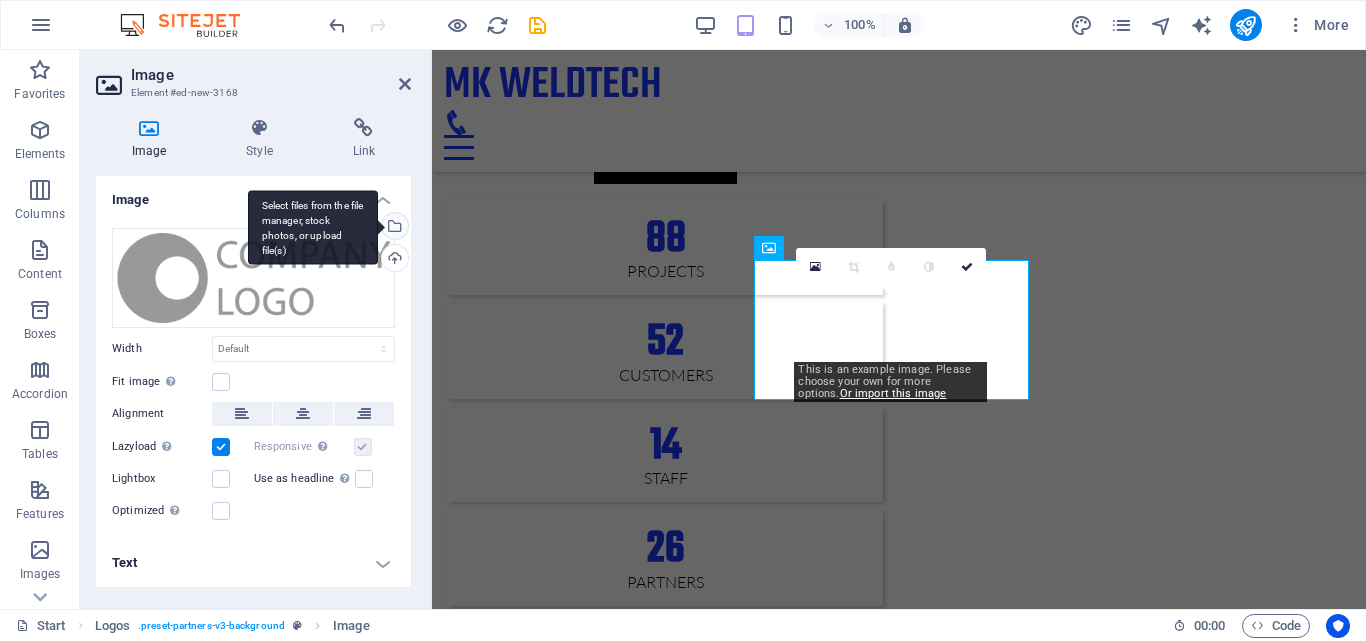 click on "Select files from the file manager, stock photos, or upload file(s)" at bounding box center [313, 227] 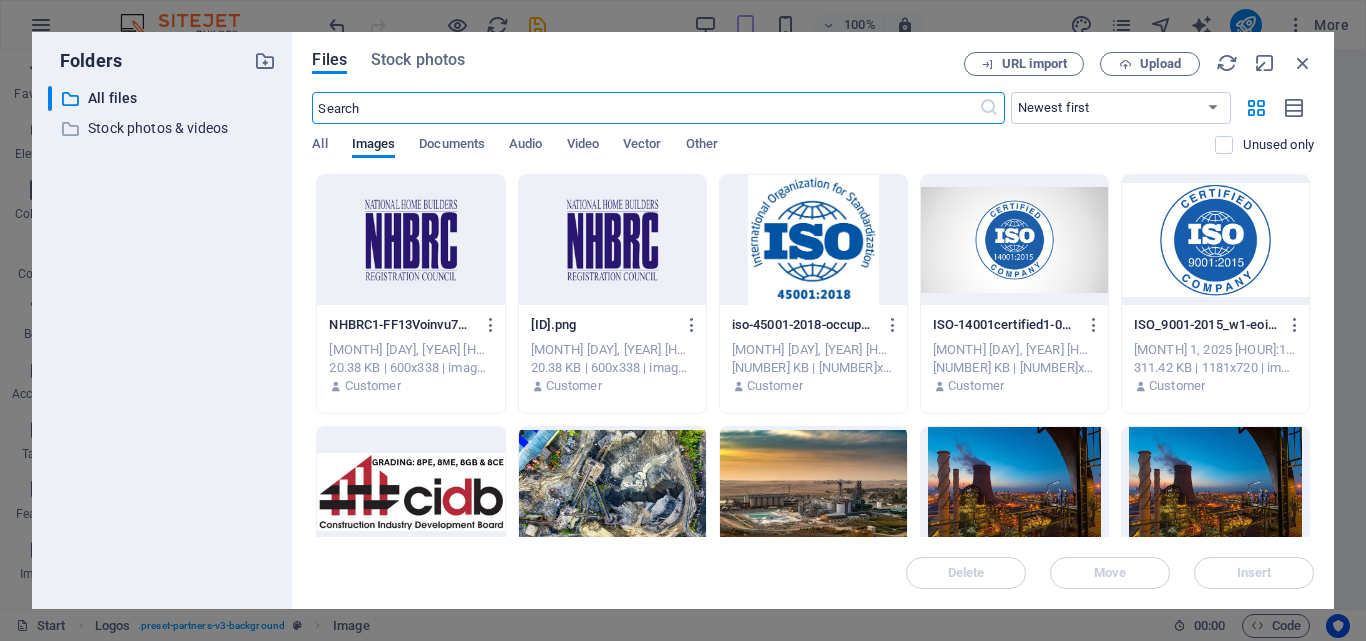 scroll, scrollTop: 2965, scrollLeft: 0, axis: vertical 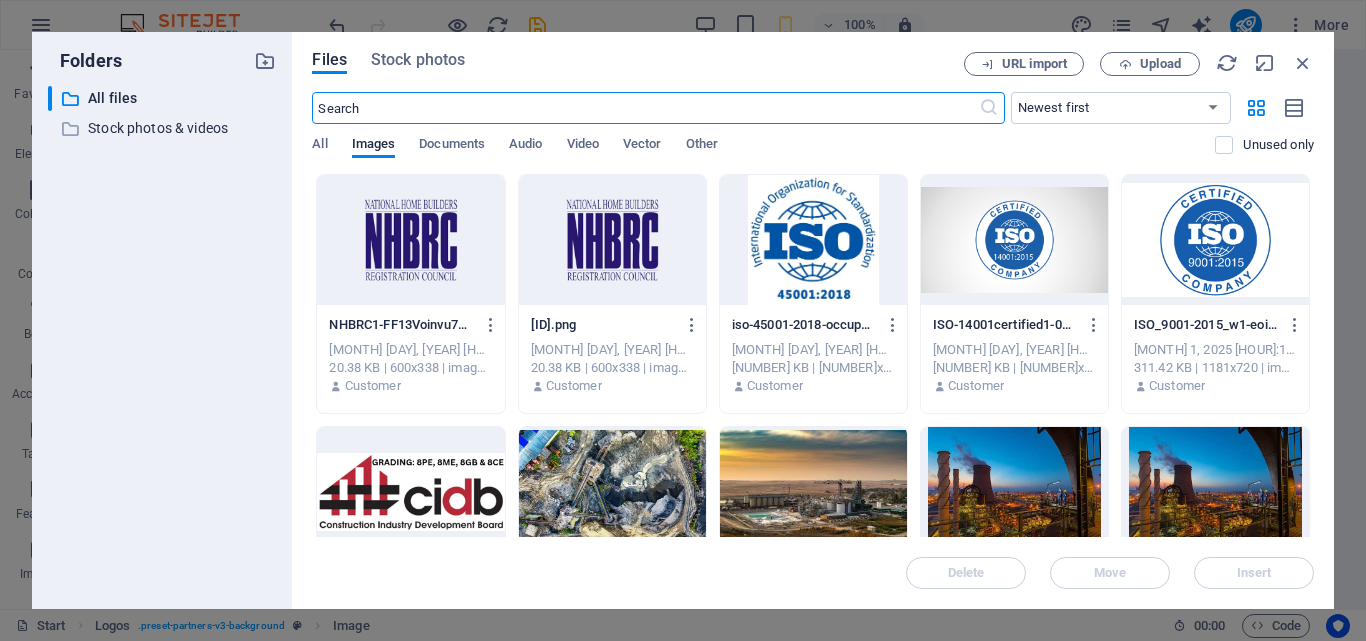 click at bounding box center (410, 492) 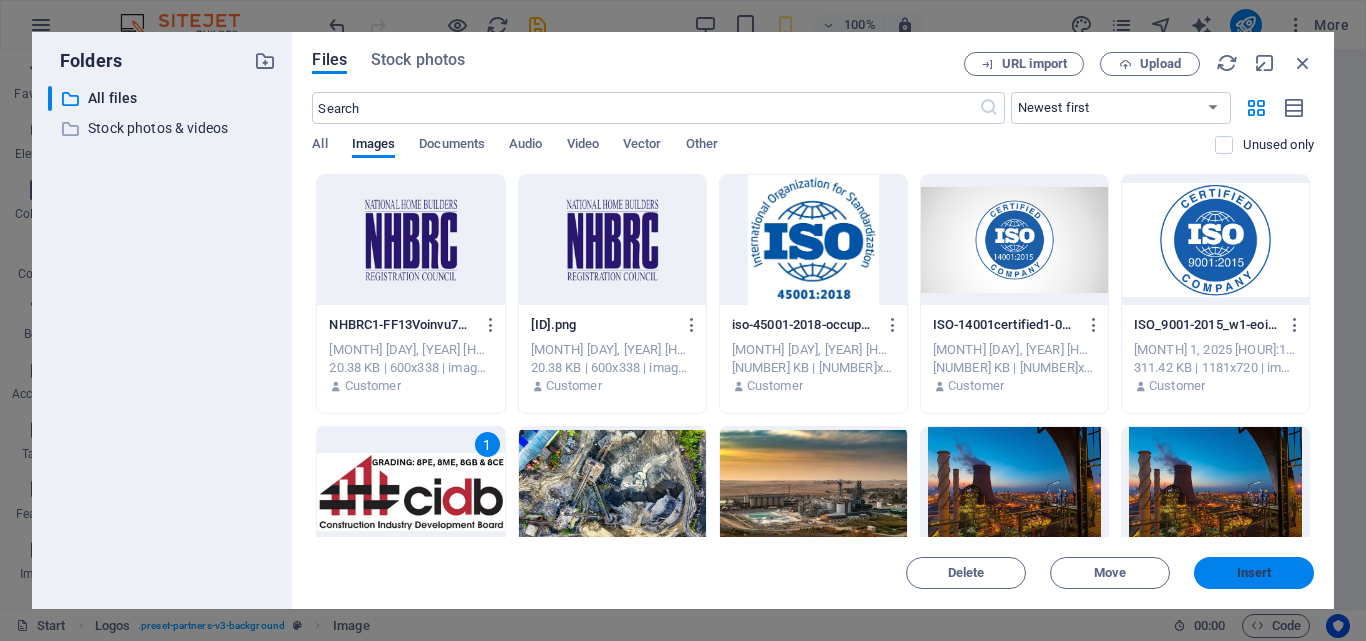click on "Insert" at bounding box center [1254, 573] 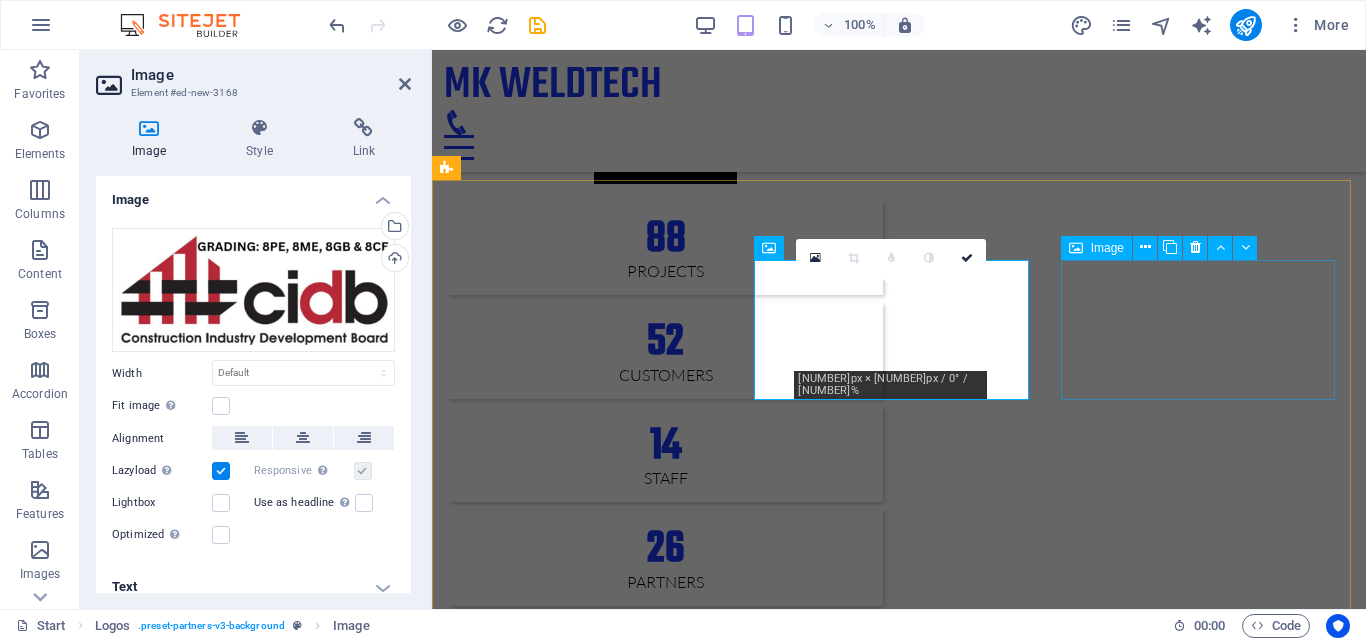 click at bounding box center [587, 2737] 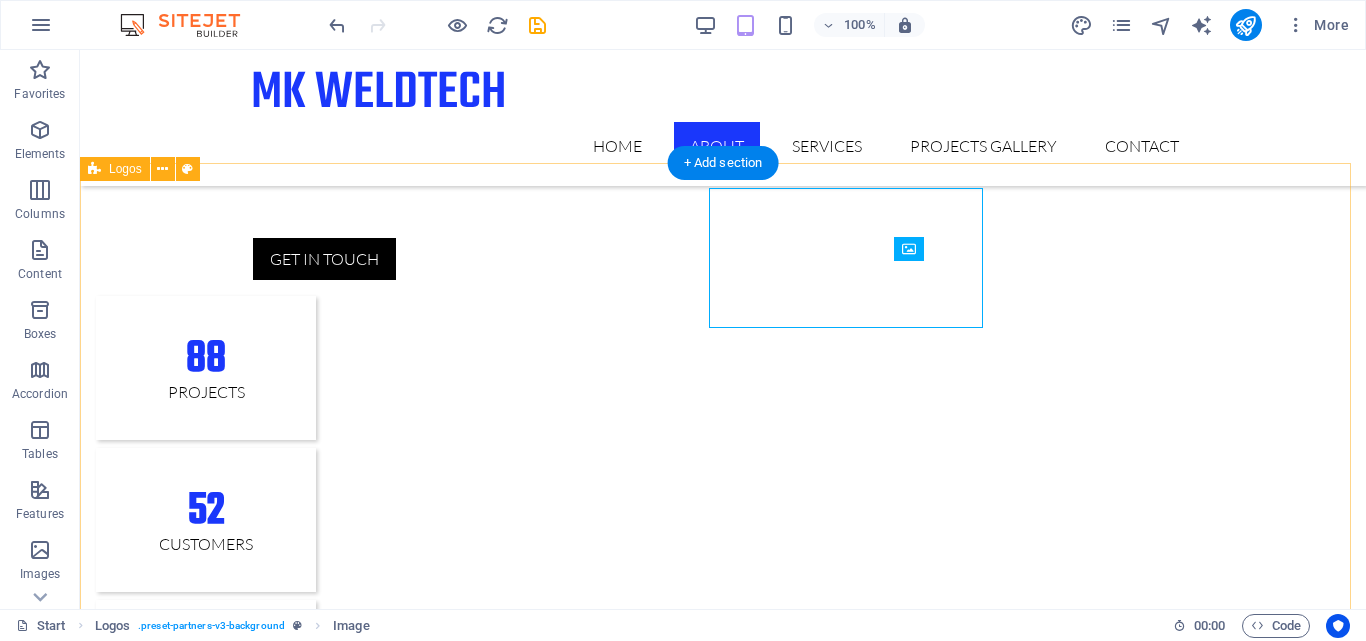 scroll, scrollTop: 2274, scrollLeft: 0, axis: vertical 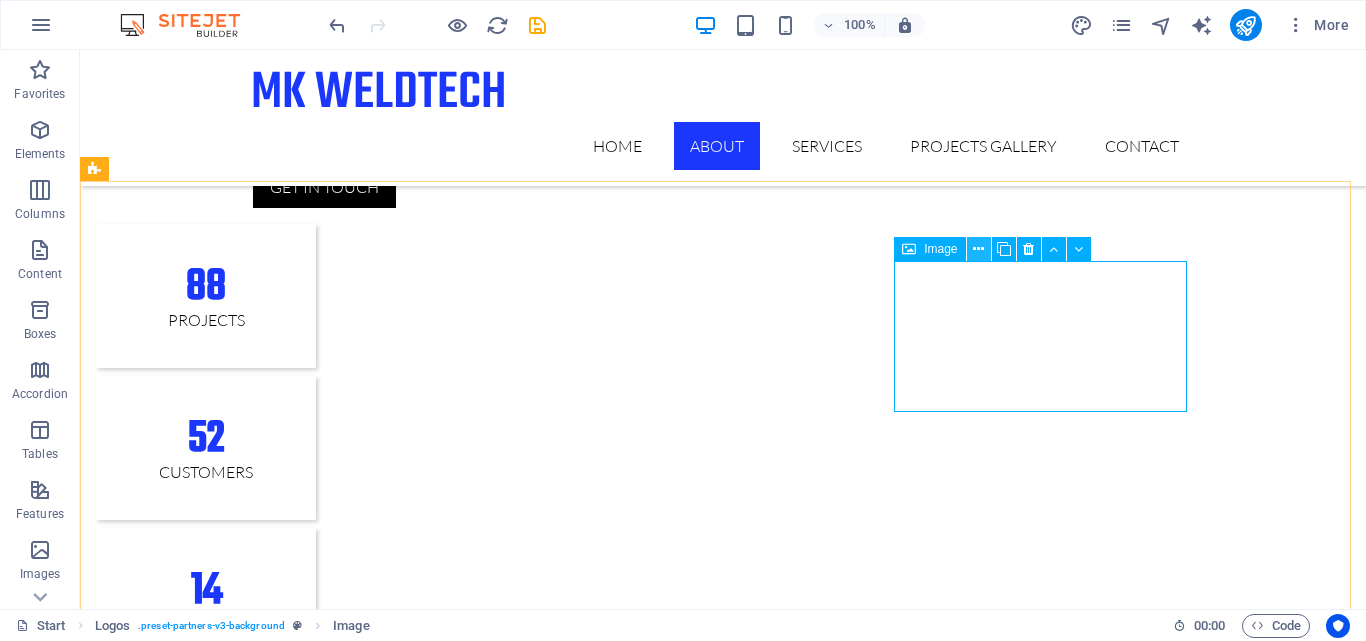 click at bounding box center (978, 249) 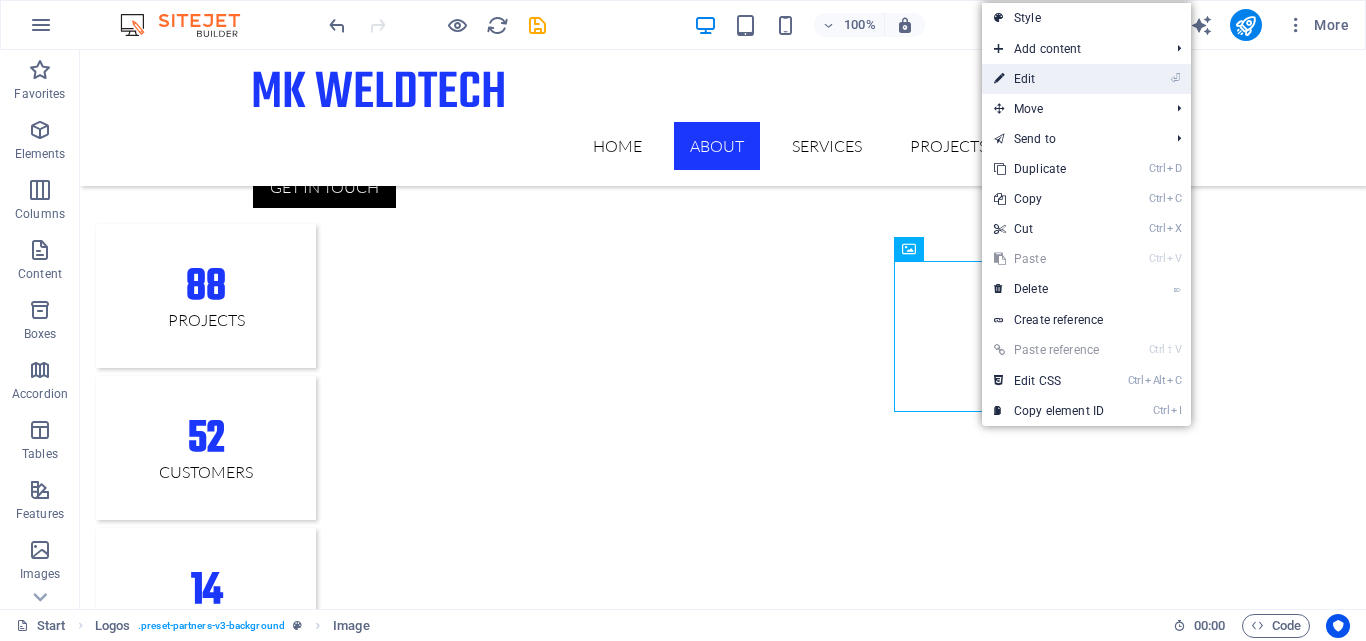 click on "⏎  Edit" at bounding box center (1049, 79) 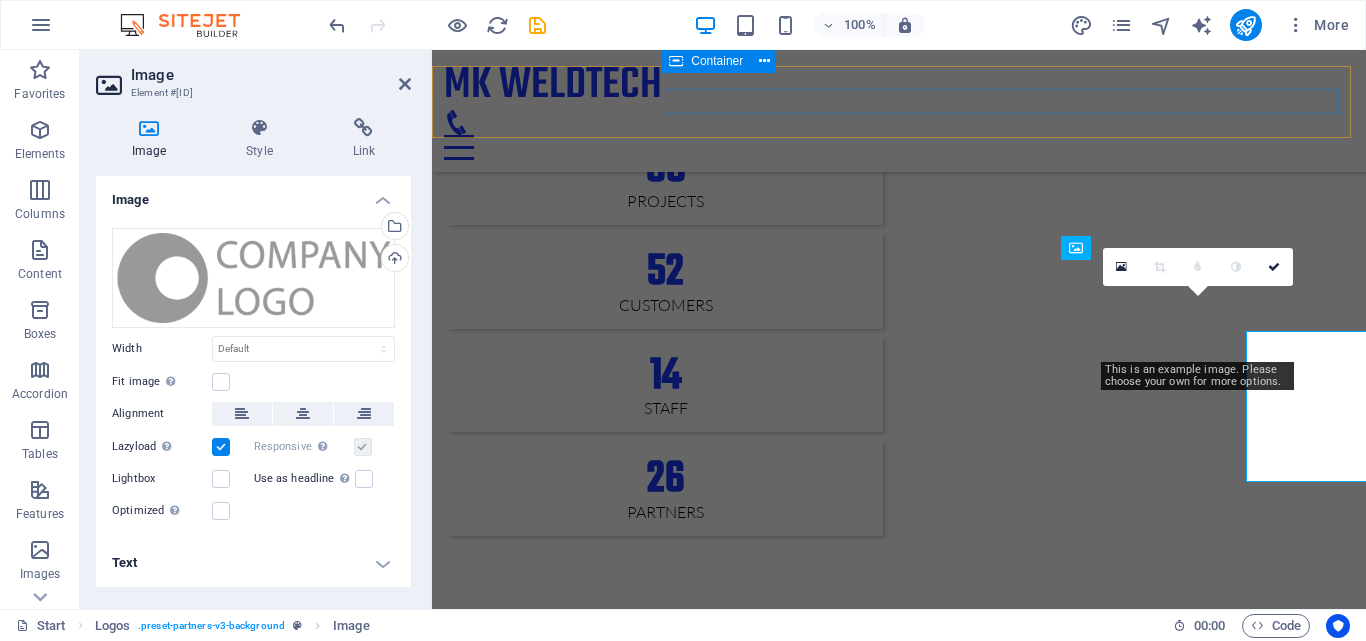 scroll, scrollTop: 2204, scrollLeft: 0, axis: vertical 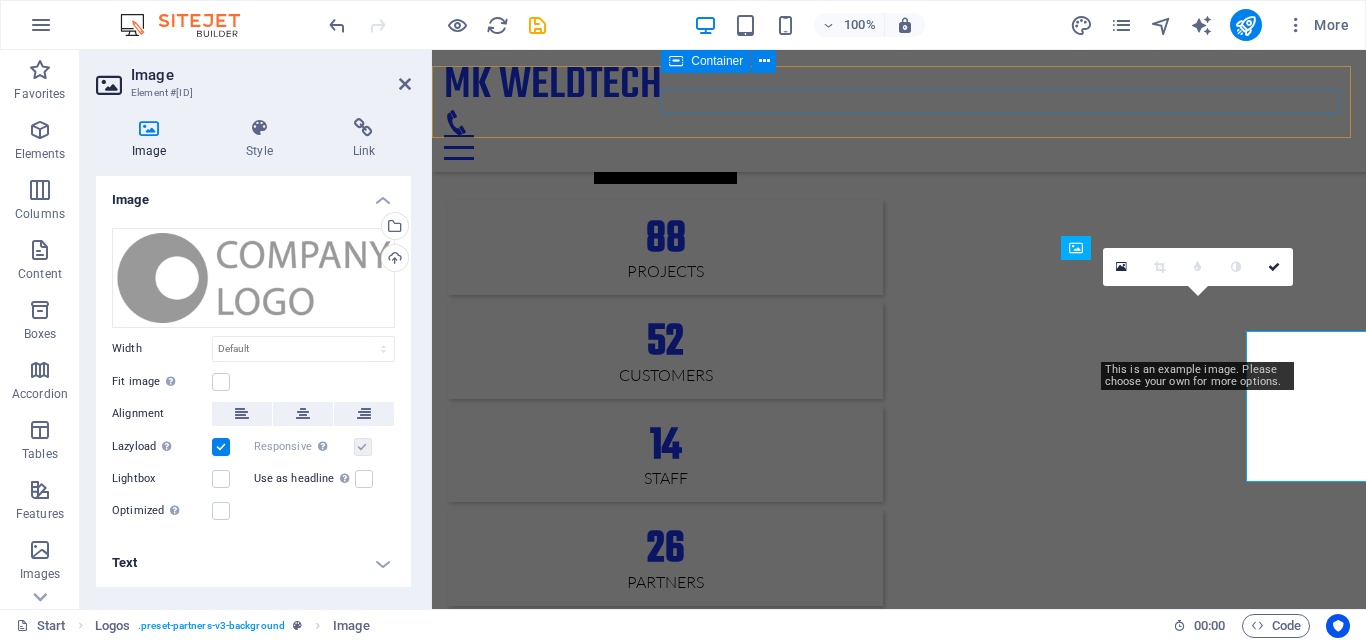 click at bounding box center [899, 2817] 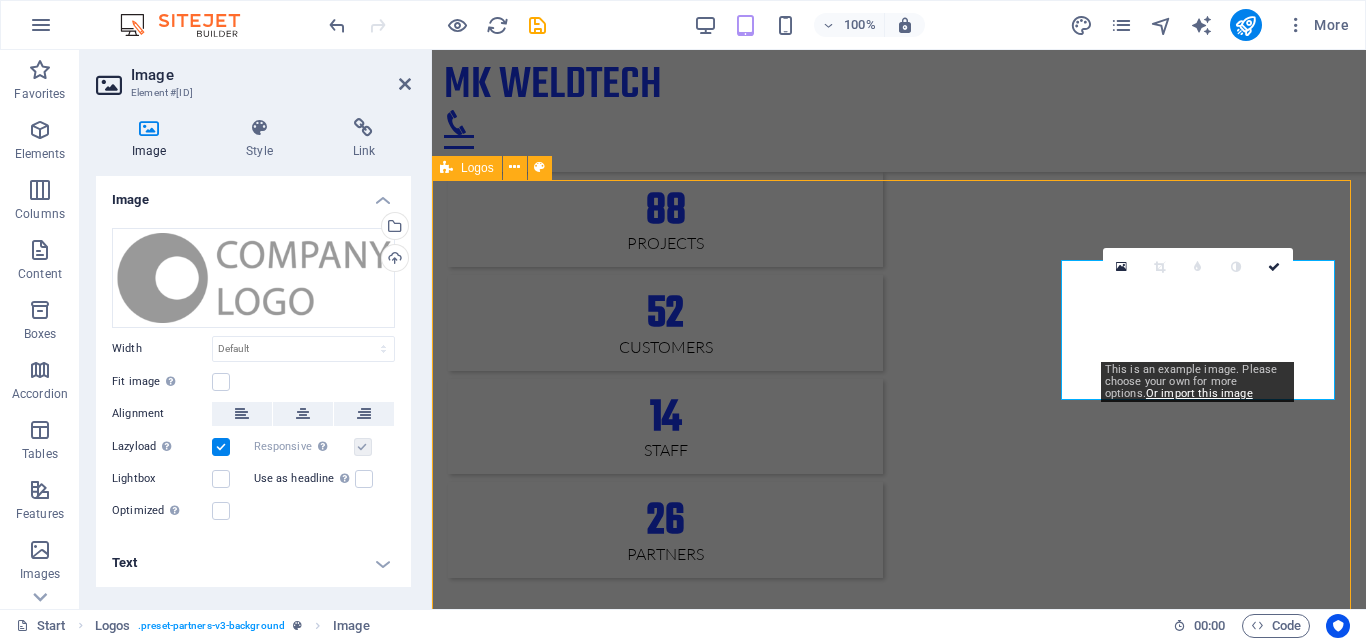 scroll, scrollTop: 2274, scrollLeft: 0, axis: vertical 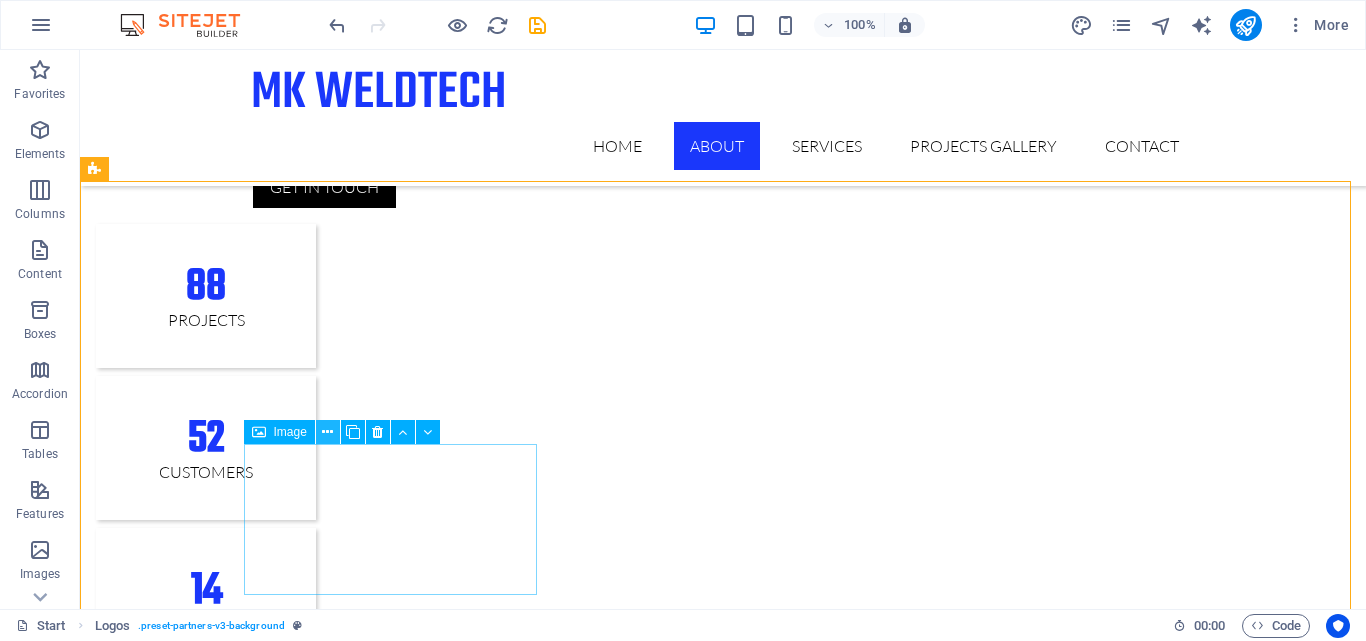 click at bounding box center [327, 432] 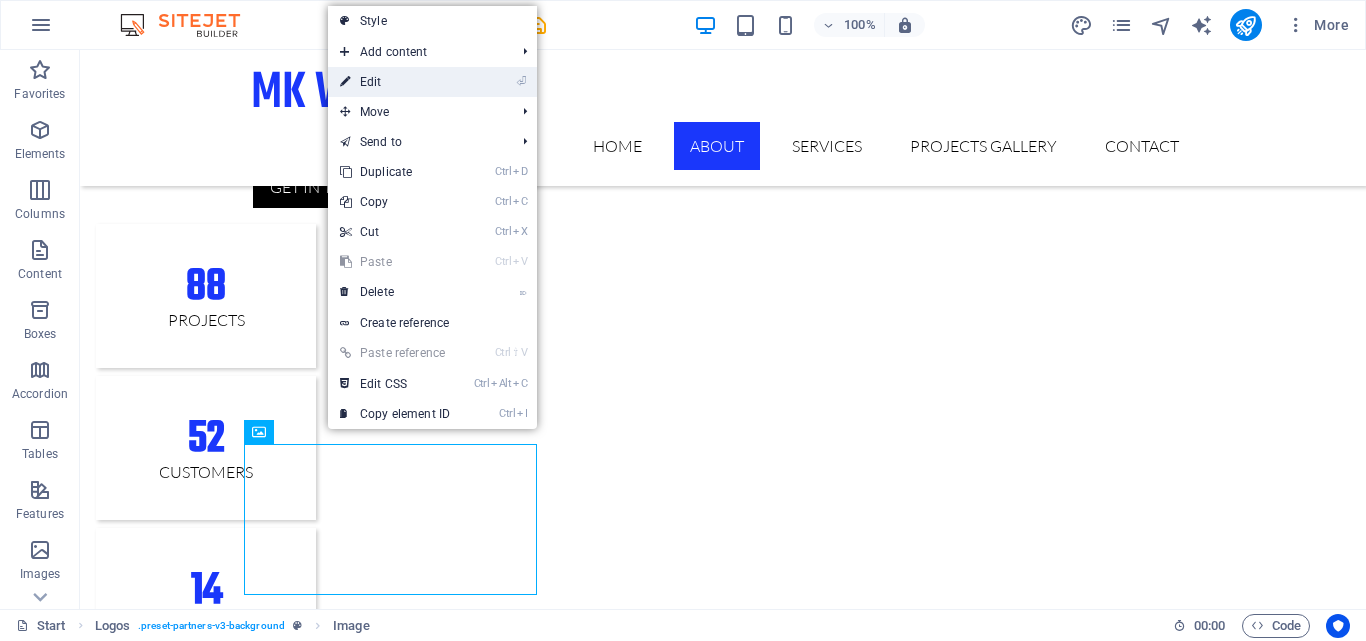 click on "⏎  Edit" at bounding box center (395, 82) 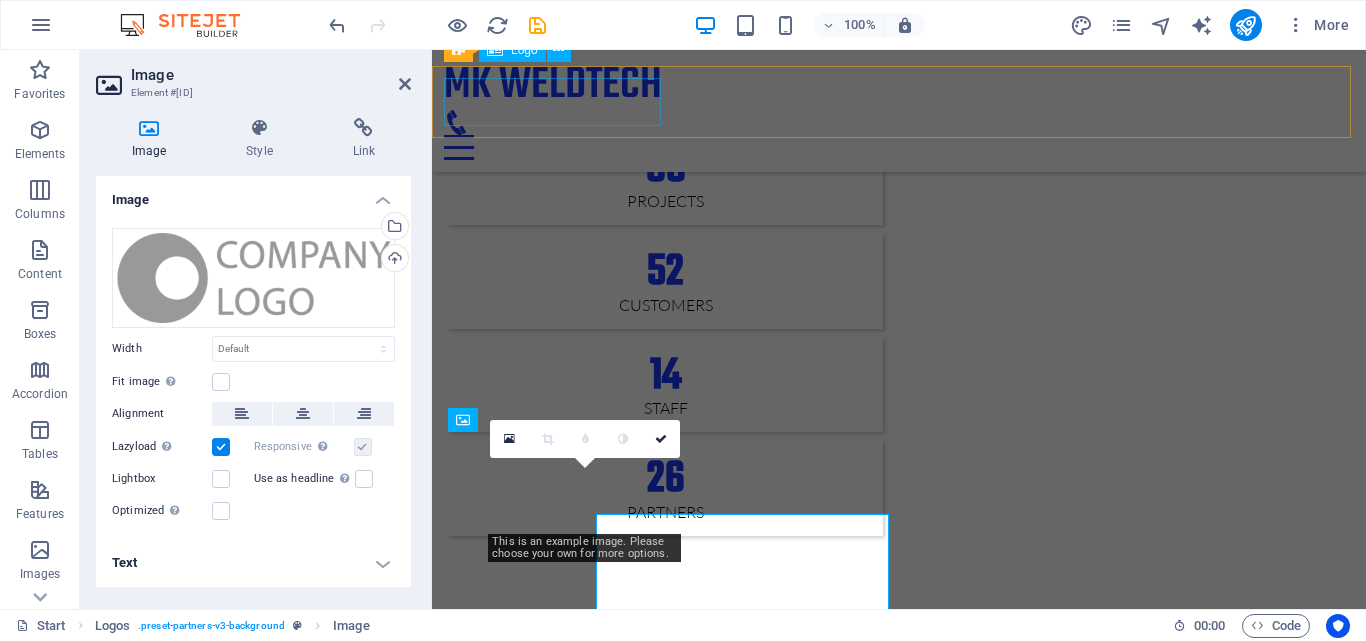 scroll, scrollTop: 2204, scrollLeft: 0, axis: vertical 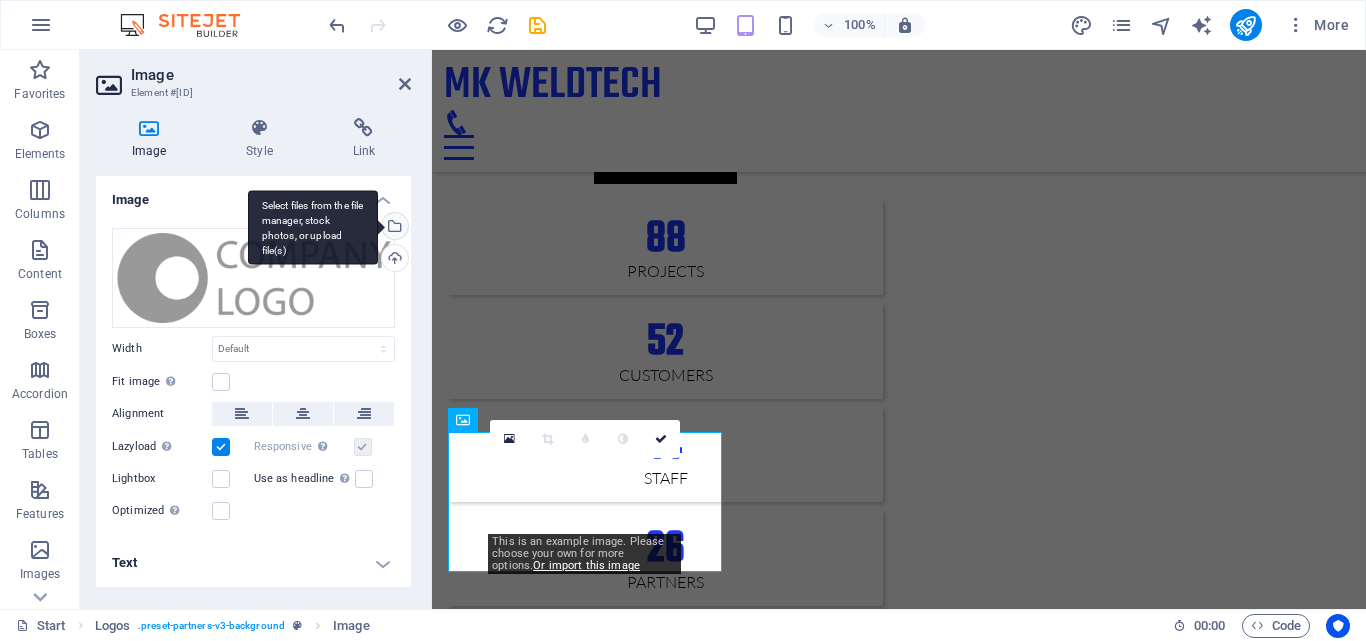 click on "Select files from the file manager, stock photos, or upload file(s)" at bounding box center [313, 227] 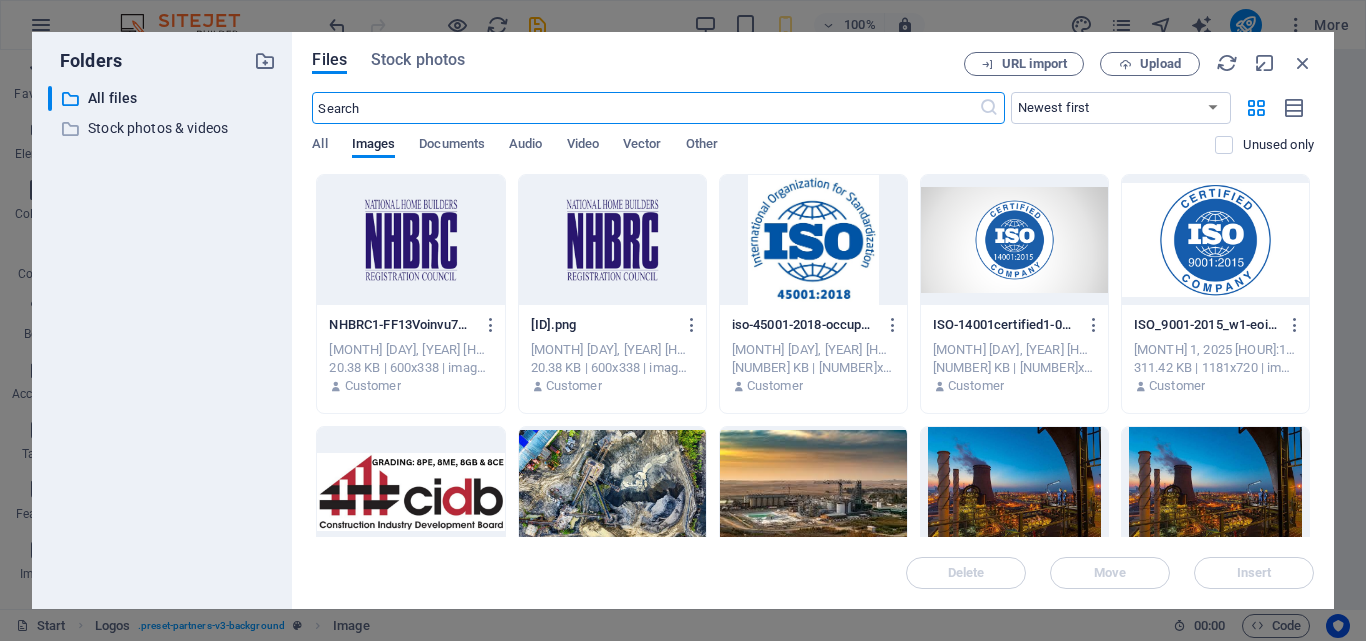 scroll, scrollTop: 3447, scrollLeft: 0, axis: vertical 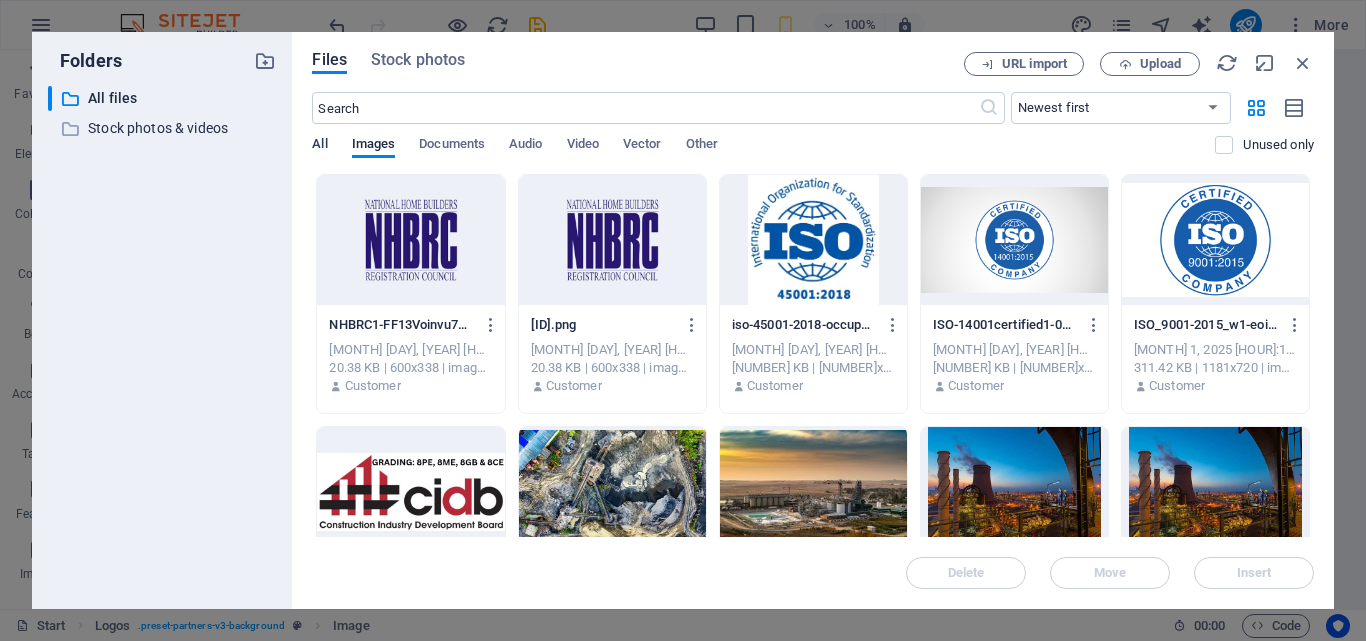 click on "All" at bounding box center (319, 146) 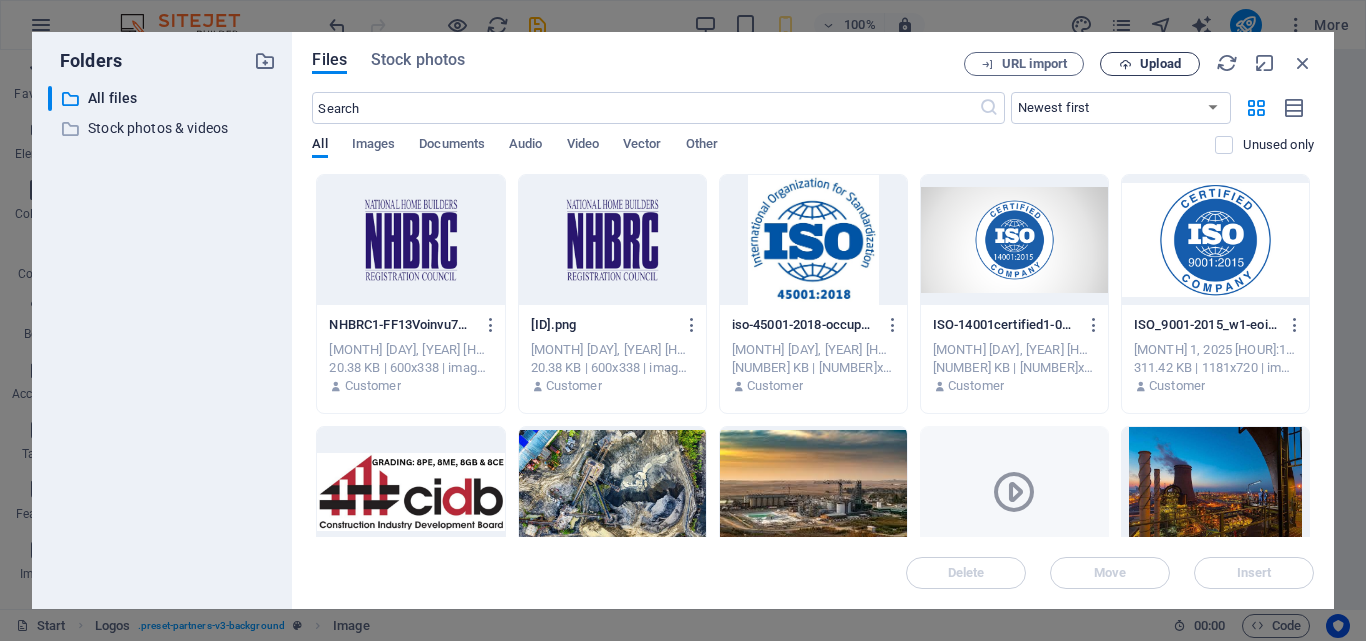 click on "Upload" at bounding box center [1150, 64] 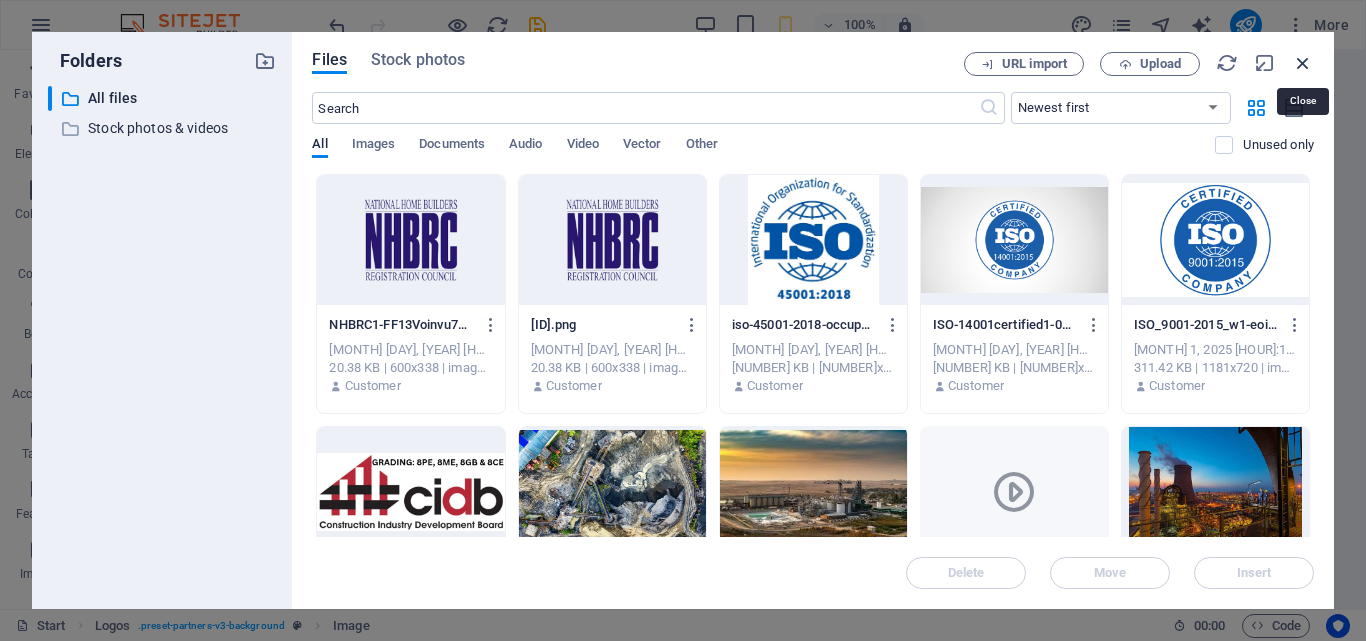 click at bounding box center (1303, 63) 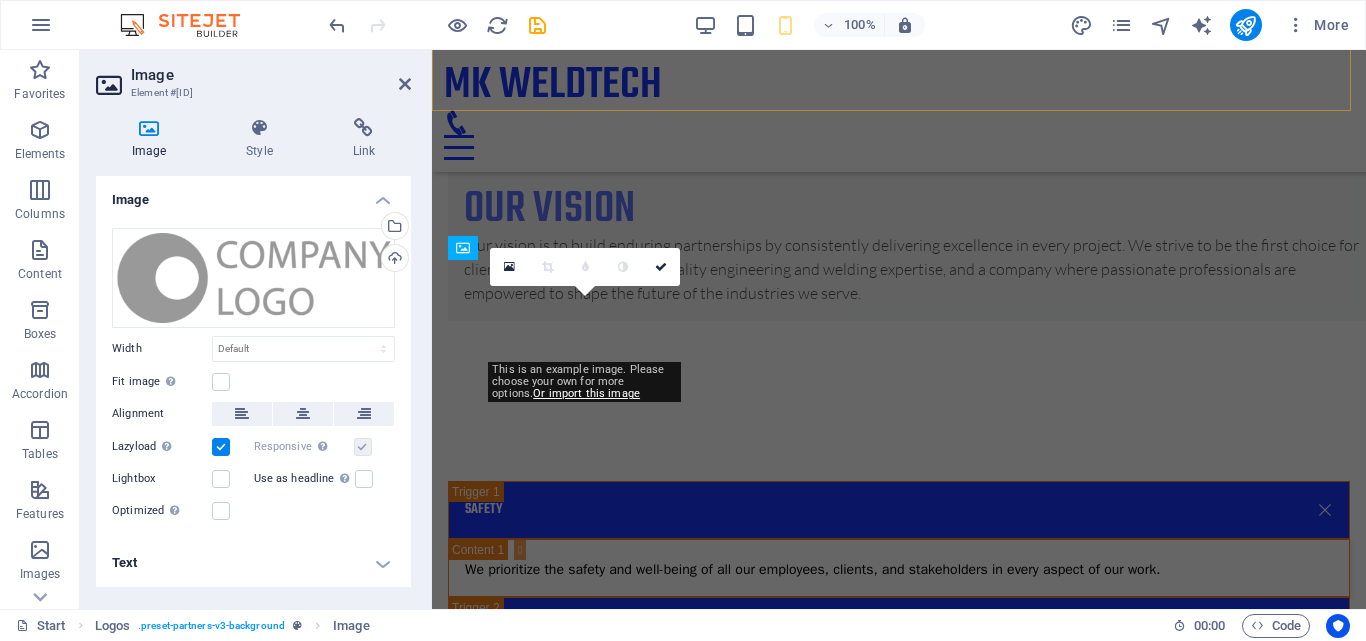 scroll, scrollTop: 2376, scrollLeft: 0, axis: vertical 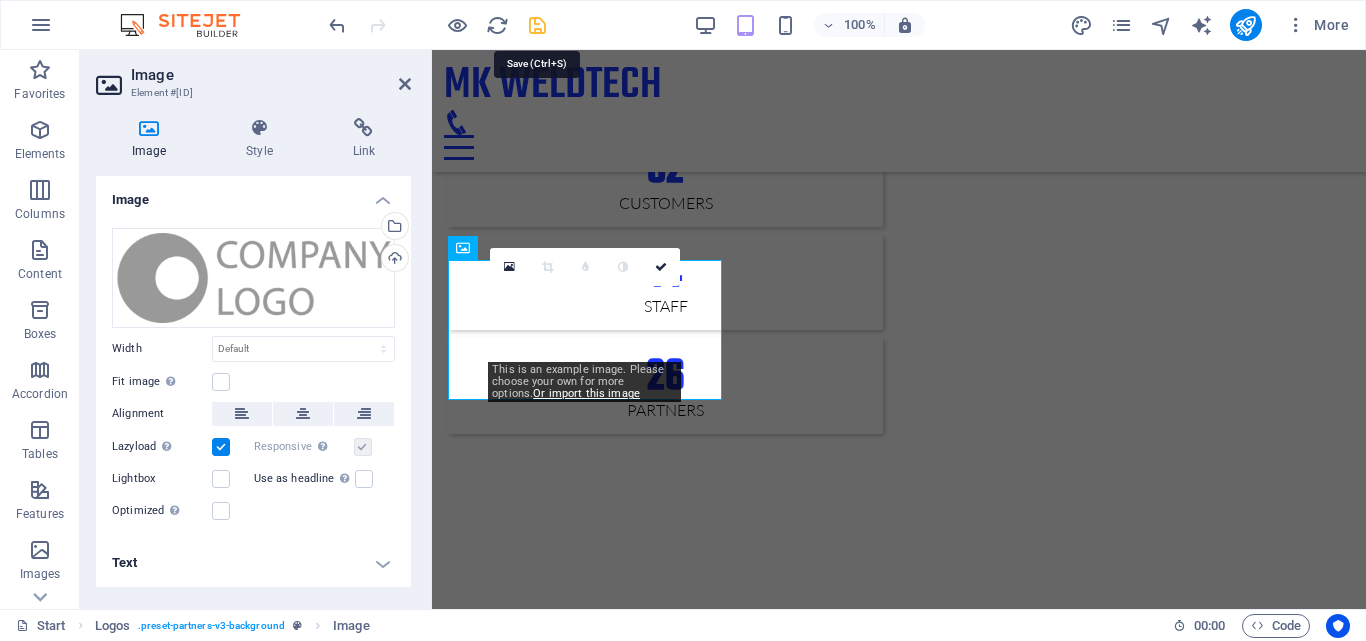 click at bounding box center (537, 25) 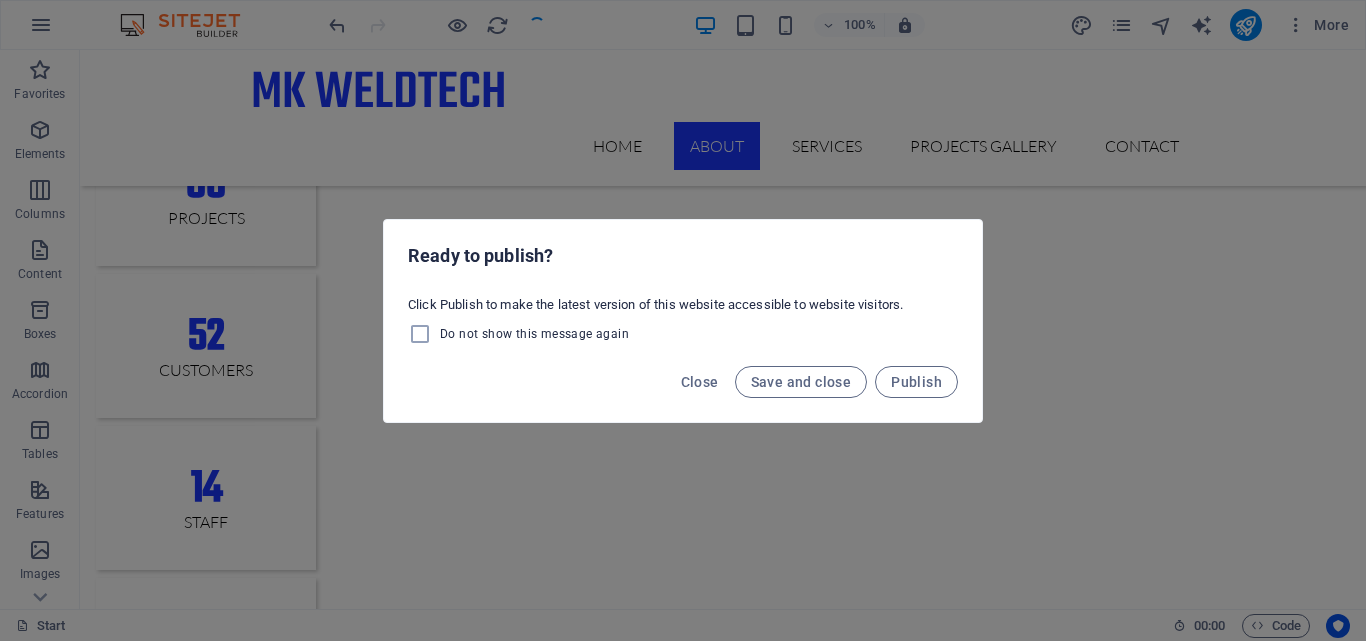 scroll, scrollTop: 2447, scrollLeft: 0, axis: vertical 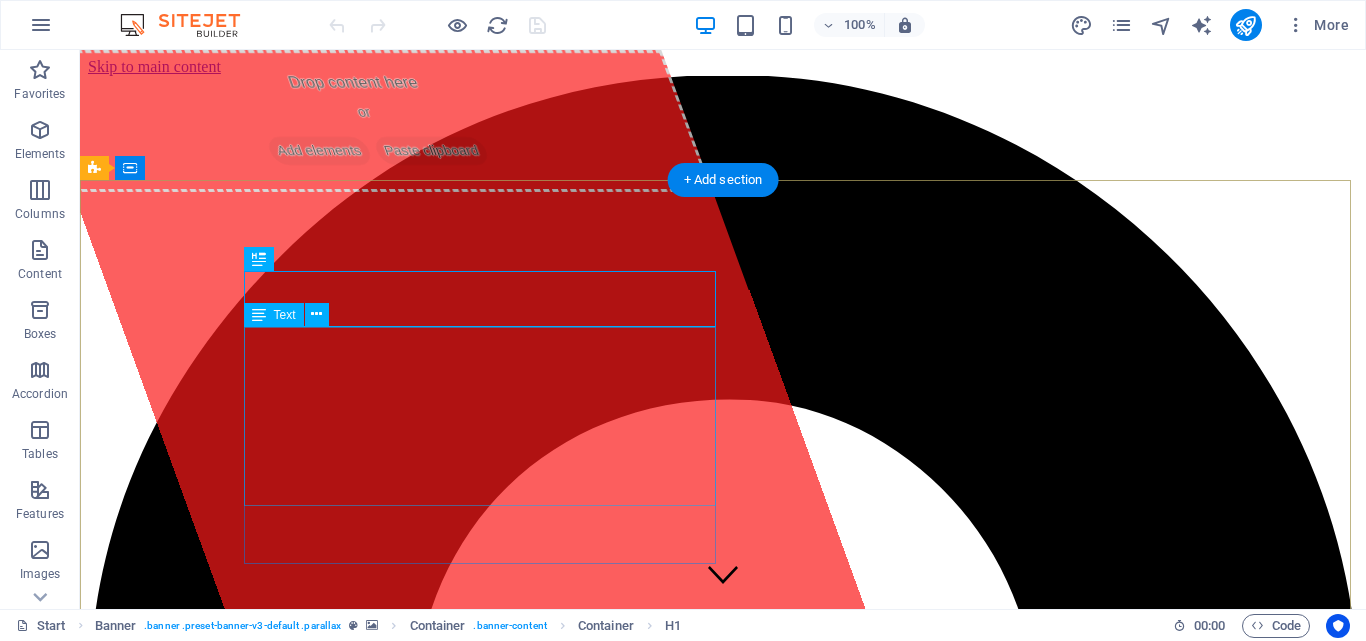 click on "MK Weldtech  is a CIDB Grade 8 company with 8ME, 8GB and 8CE construction company.  MK Weldtech  is a qualified company with ISO:9001, 14001 & 45001  dynamic company specializing in critical industrial solutions. We offer unparalleled expertise and innovation, particularly within the demanding environments of  mining operations ,  Sasol industries ,  road construction , and comprehensive  civil and mechanical engineering services ." at bounding box center [723, 7117] 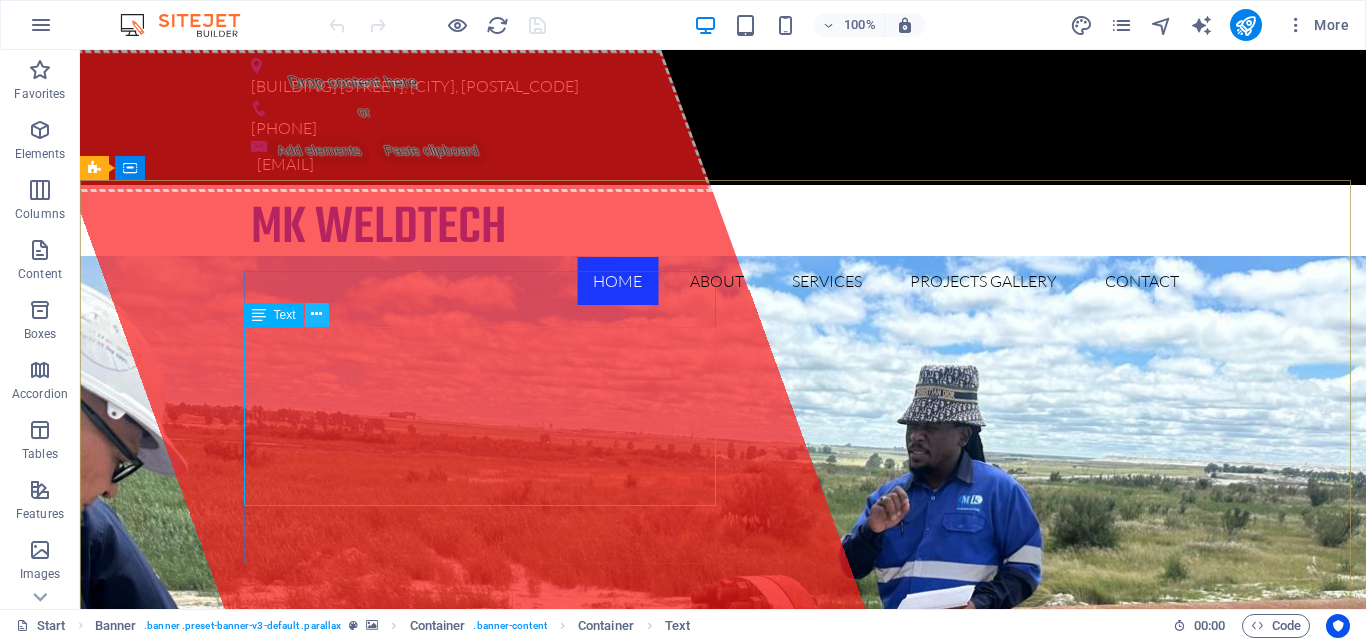 click at bounding box center (316, 314) 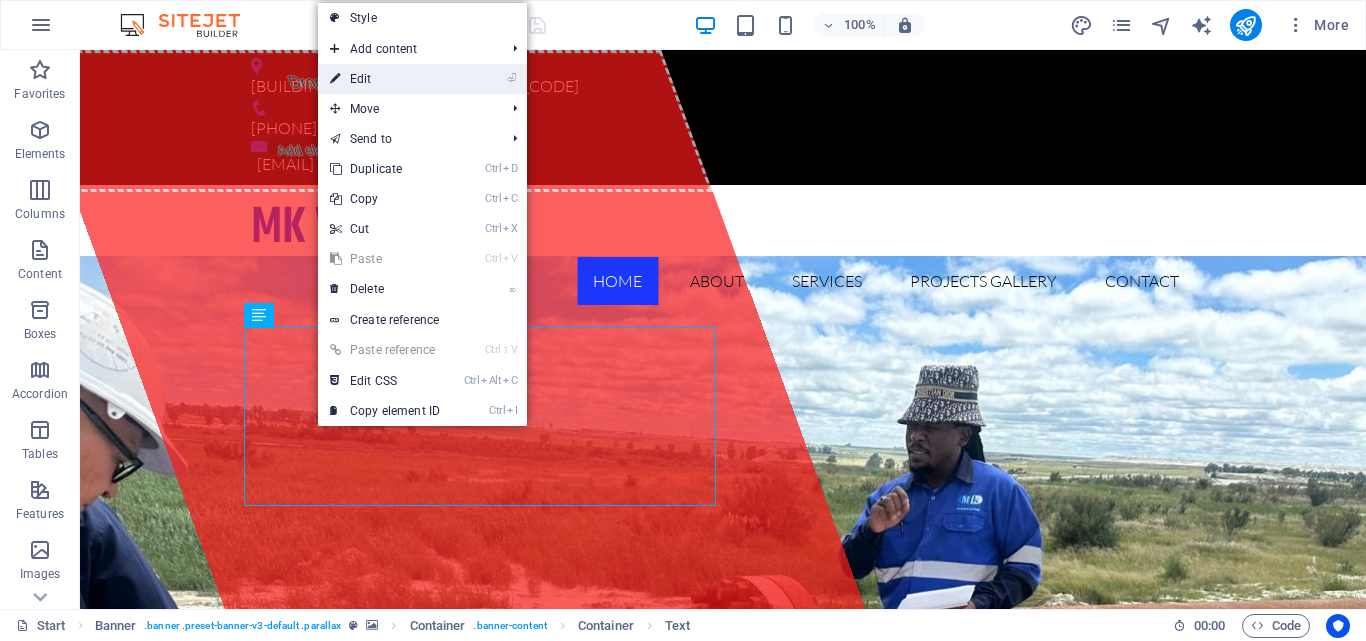 click on "⏎  Edit" at bounding box center (385, 79) 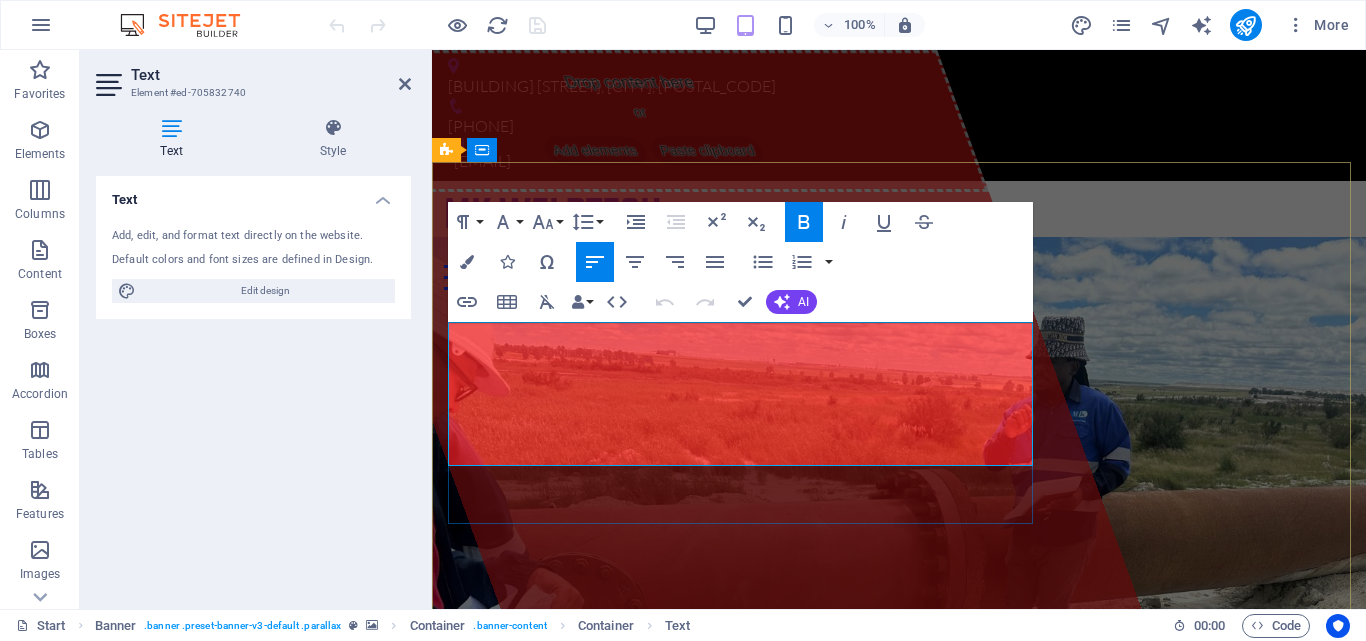 click on "MK Weldtech  is a CIDB Grade 8 company with 8ME, 8GB and 8CE construction company.  MK Weldtech  is a qualified company with ISO:9001, 14001 & 45001  dynamic company specializing in critical industrial solutions. We offer unparalleled expertise and innovation, particularly within the demanding environments of  mining operations ,  Sasol industries ,  road construction , and comprehensive  civil and mechanical engineering services ." at bounding box center (899, 995) 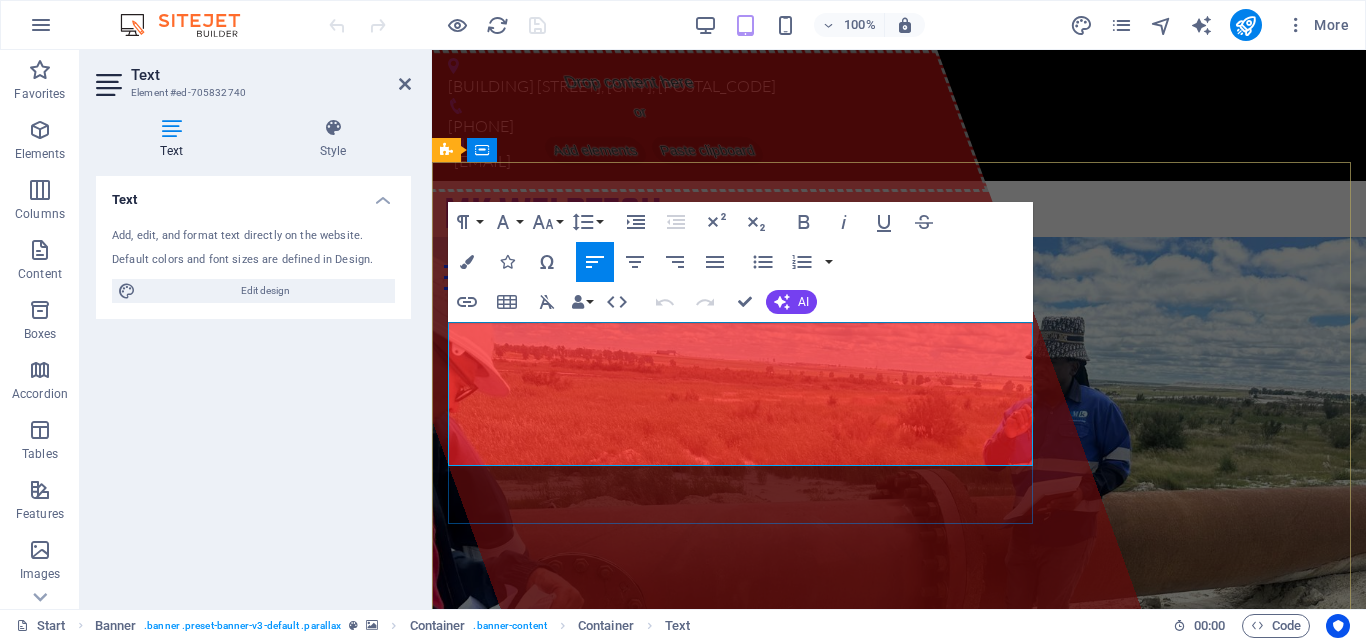 type 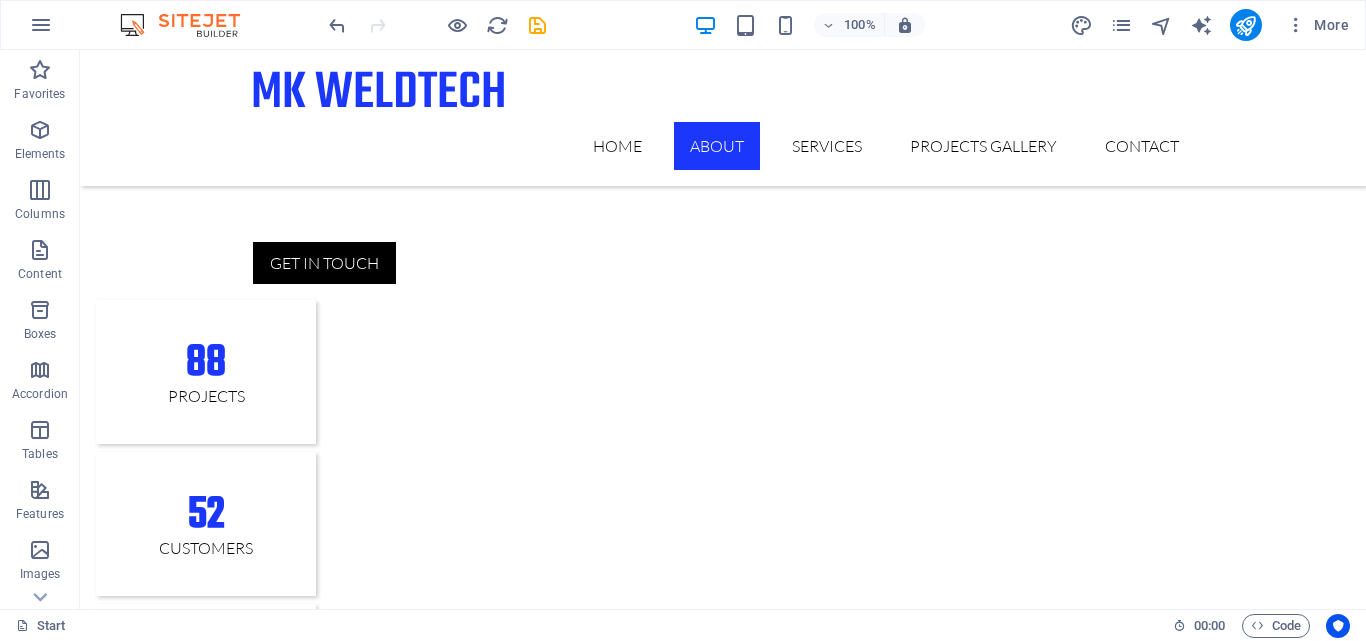 scroll, scrollTop: 2251, scrollLeft: 0, axis: vertical 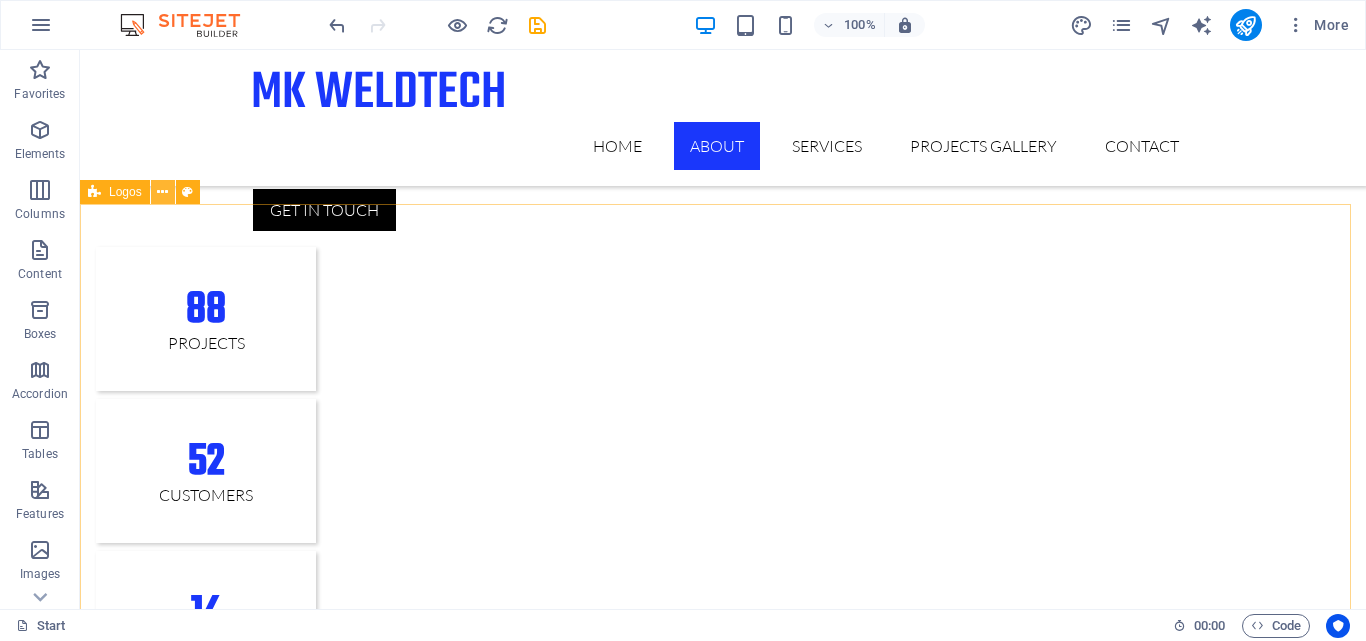 click at bounding box center (162, 192) 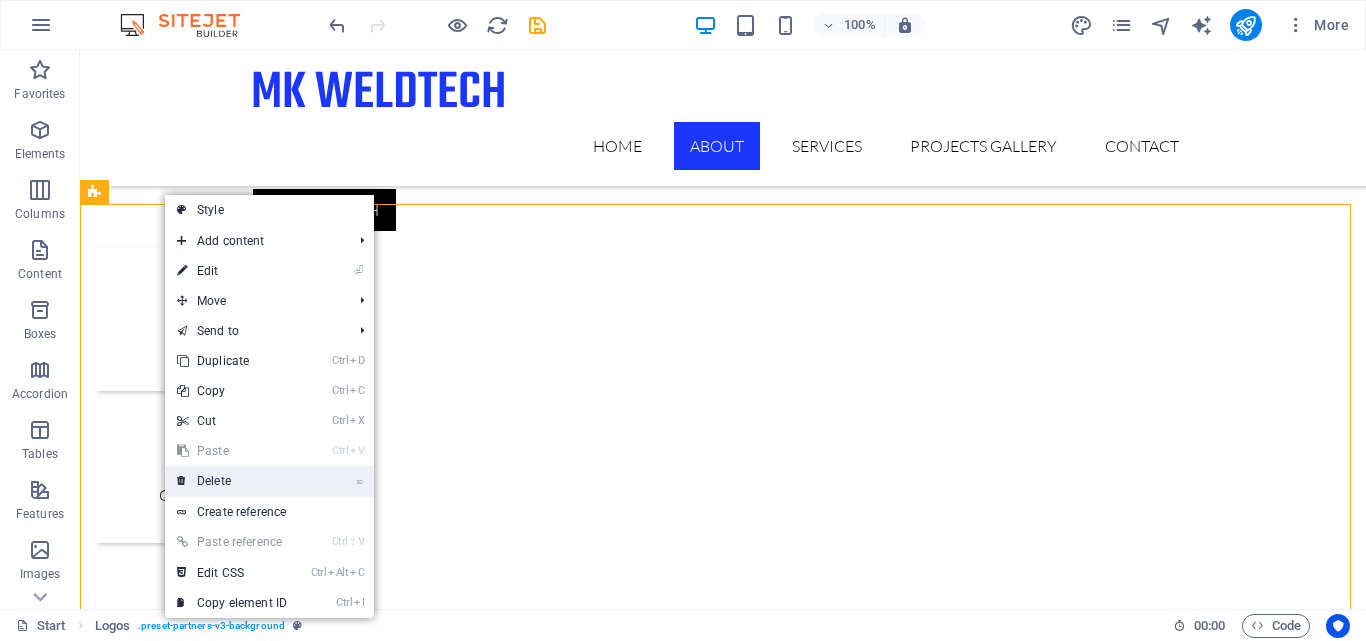 click on "⌦  Delete" at bounding box center [269, 481] 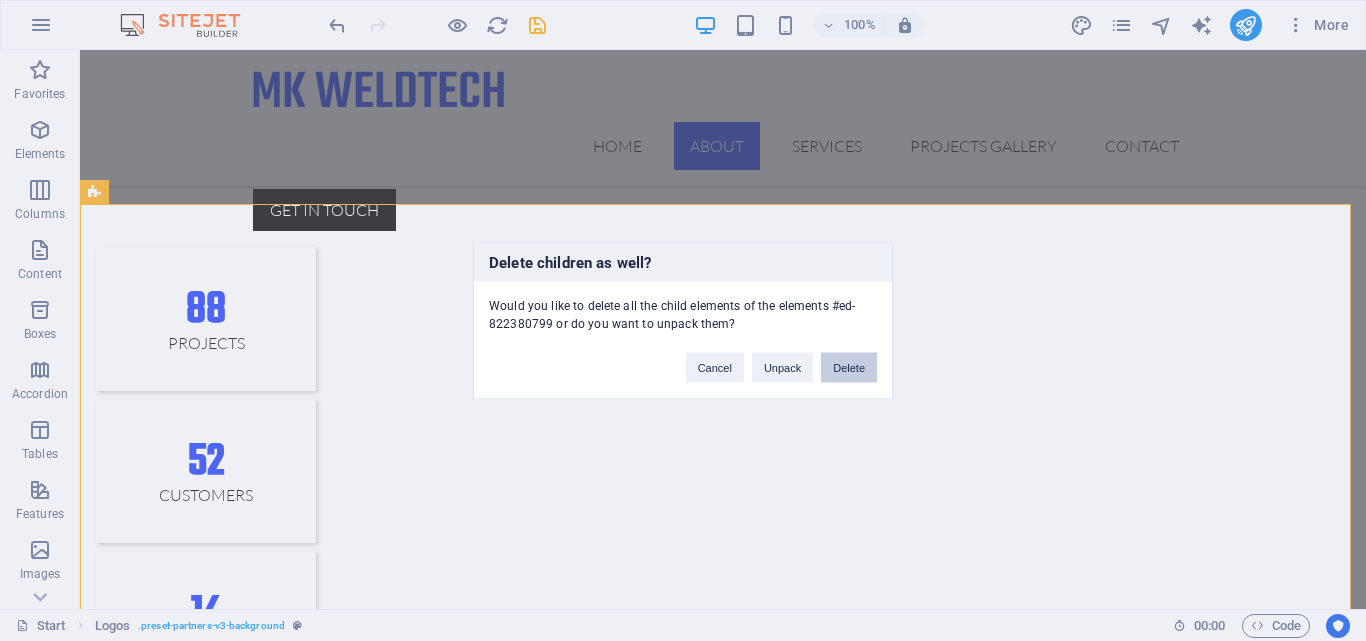 click on "Delete" at bounding box center [849, 367] 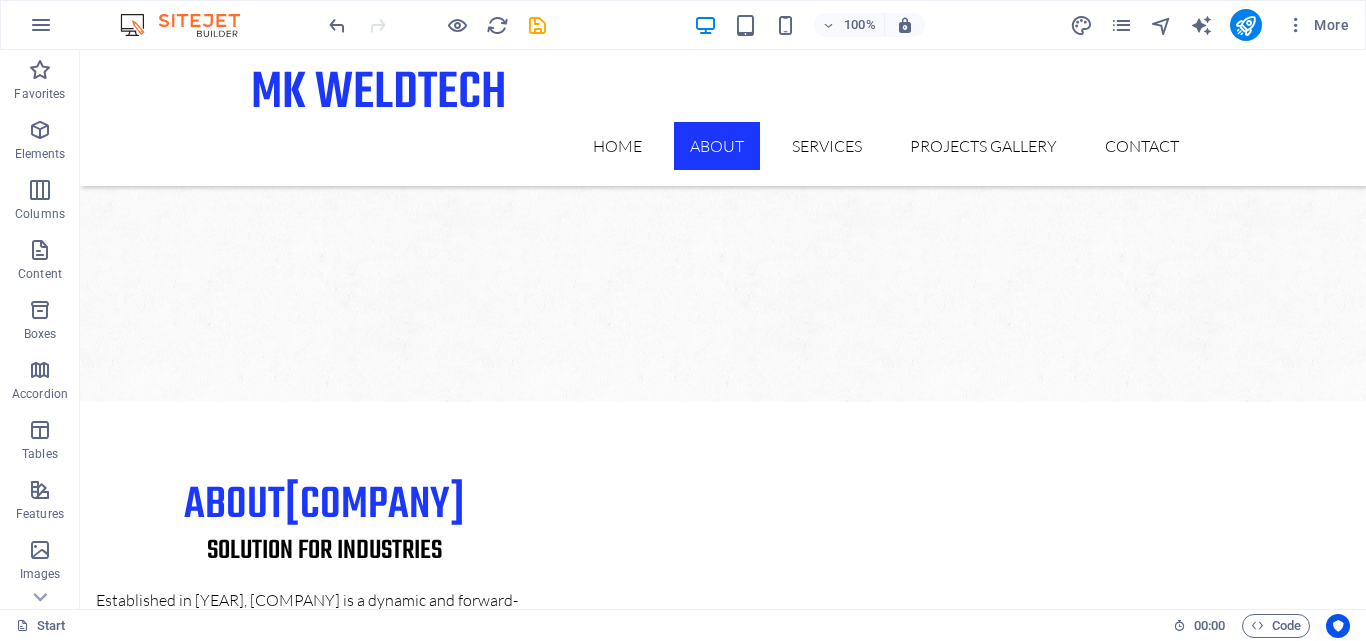 scroll, scrollTop: 1503, scrollLeft: 0, axis: vertical 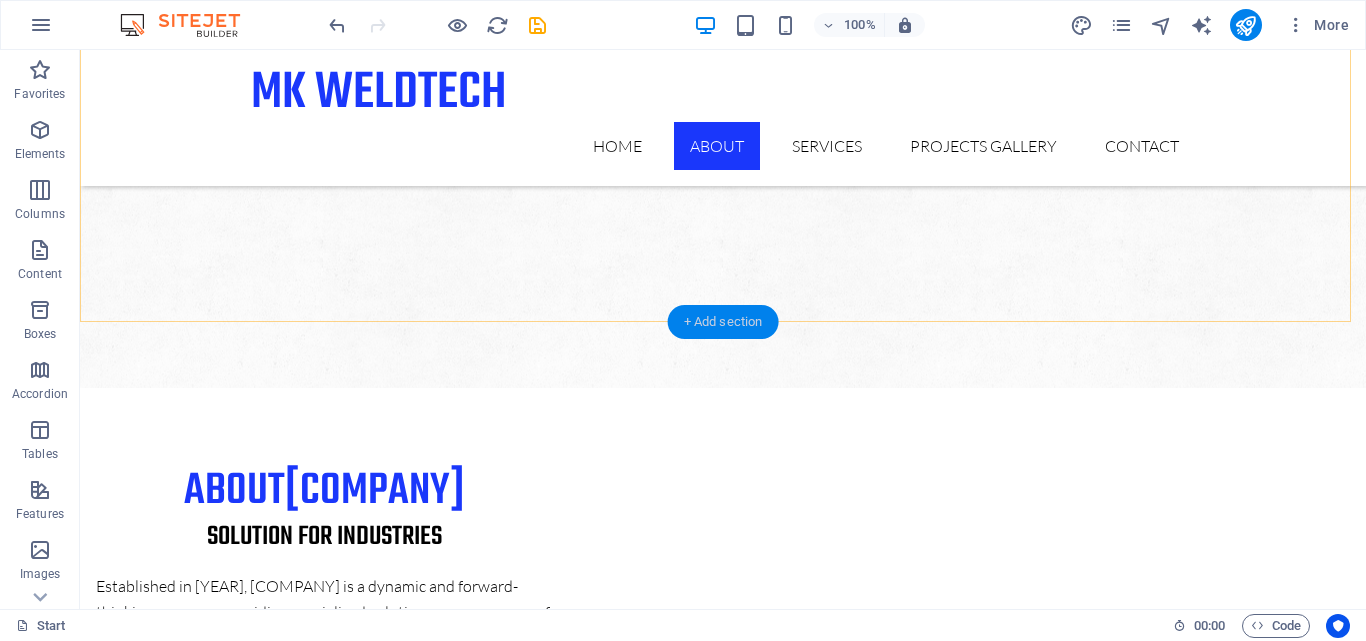 click on "+ Add section" at bounding box center (723, 322) 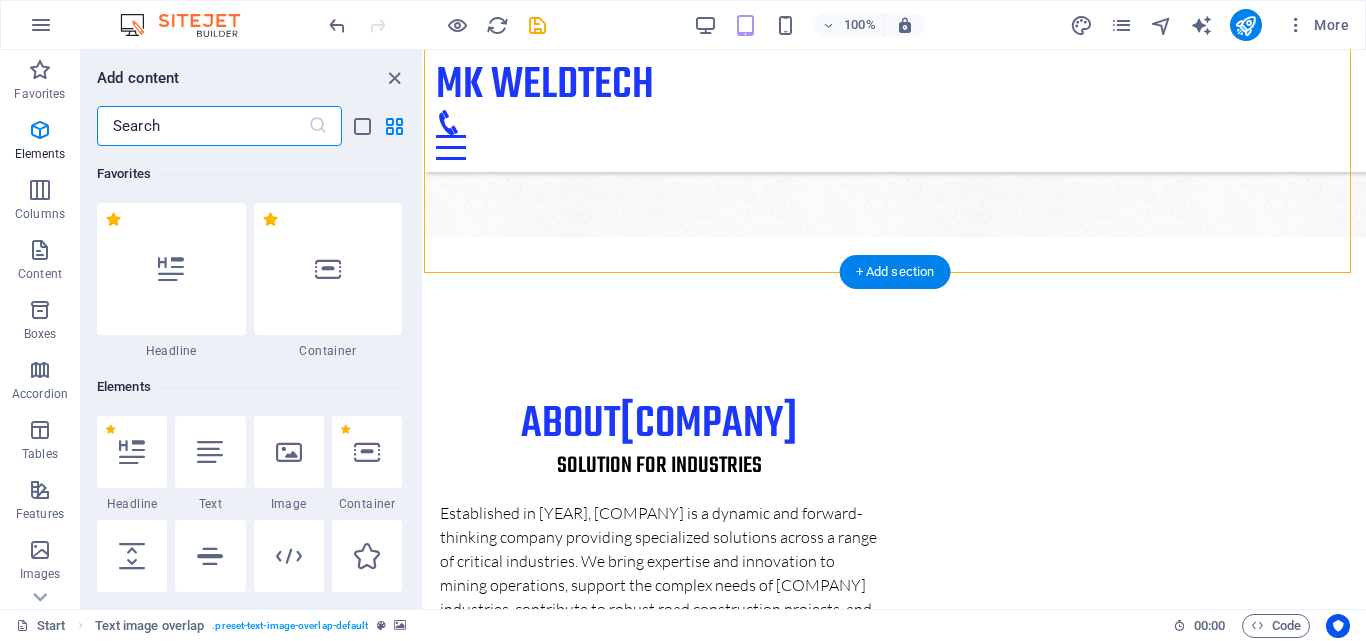 scroll, scrollTop: 1487, scrollLeft: 0, axis: vertical 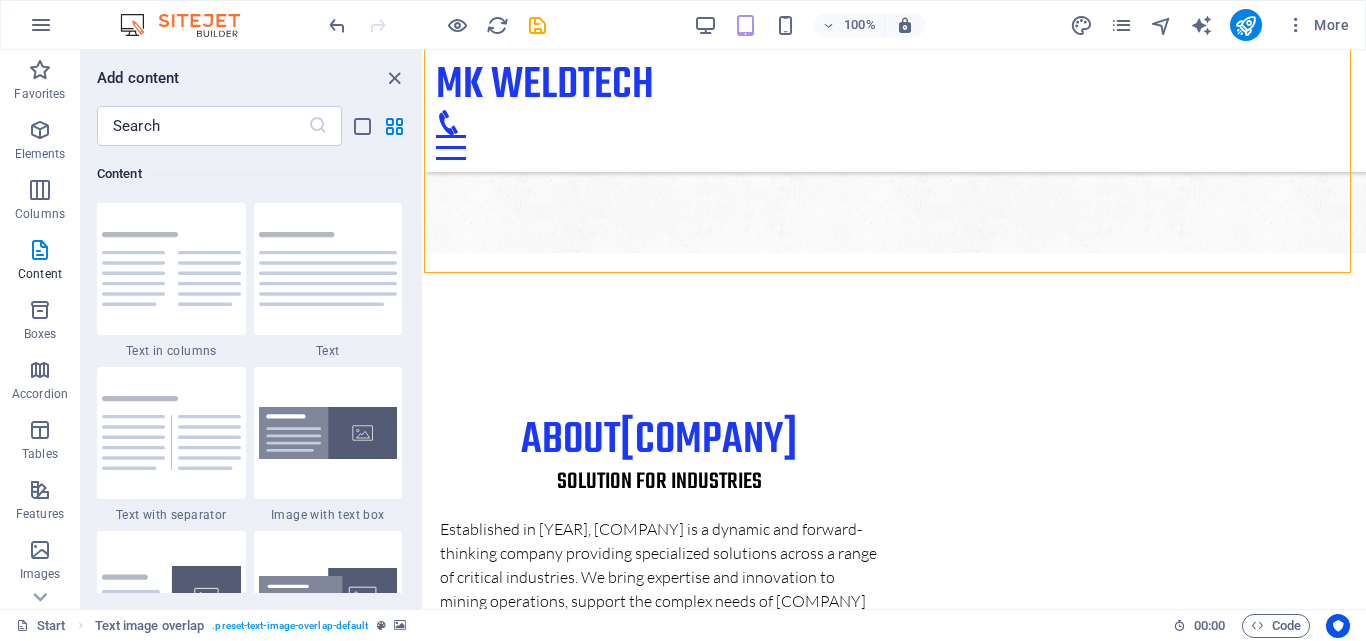 click on "Favorites 1 Star Headline 1 Star Container Elements 1 Star Headline 1 Star Text 1 Star Image 1 Star Container 1 Star Spacer 1 Star Separator 1 Star HTML 1 Star Icon 1 Star Button 1 Star Logo 1 Star SVG 1 Star Image slider 1 Star Slider 1 Star Gallery 1 Star Menu 1 Star Map 1 Star Facebook 1 Star Video 1 Star YouTube 1 Star Vimeo 1 Star Document 1 Star Audio 1 Star Iframe 1 Star Privacy 1 Star Languages Columns 1 Star Container 1 Star 2 columns 1 Star 3 columns 1 Star 4 columns 1 Star 5 columns 1 Star 6 columns 1 Star 40-60 1 Star 20-80 1 Star 80-20 1 Star 30-70 1 Star 70-30 1 Star Unequal Columns 1 Star 25-25-50 1 Star 25-50-25 1 Star 50-25-25 1 Star 20-60-20 1 Star 50-16-16-16 1 Star 16-16-16-50 1 Star Grid 2-1 1 Star Grid 1-2 1 Star Grid 3-1 1 Star Grid 1-3 1 Star Grid 4-1 1 Star Grid 1-4 1 Star Grid 1-2-1 1 Star Grid 1-1-2 1 Star Grid 2h-2v 1 Star Grid 2v-2h 1 Star Grid 2-1-2 1 Star Grid 3-4 Content 1 Star Text in columns 1 Star Text 1 Star Text with separator 1 Star Image with text box 1 Star 1 Star Boxes" at bounding box center (251, 369) 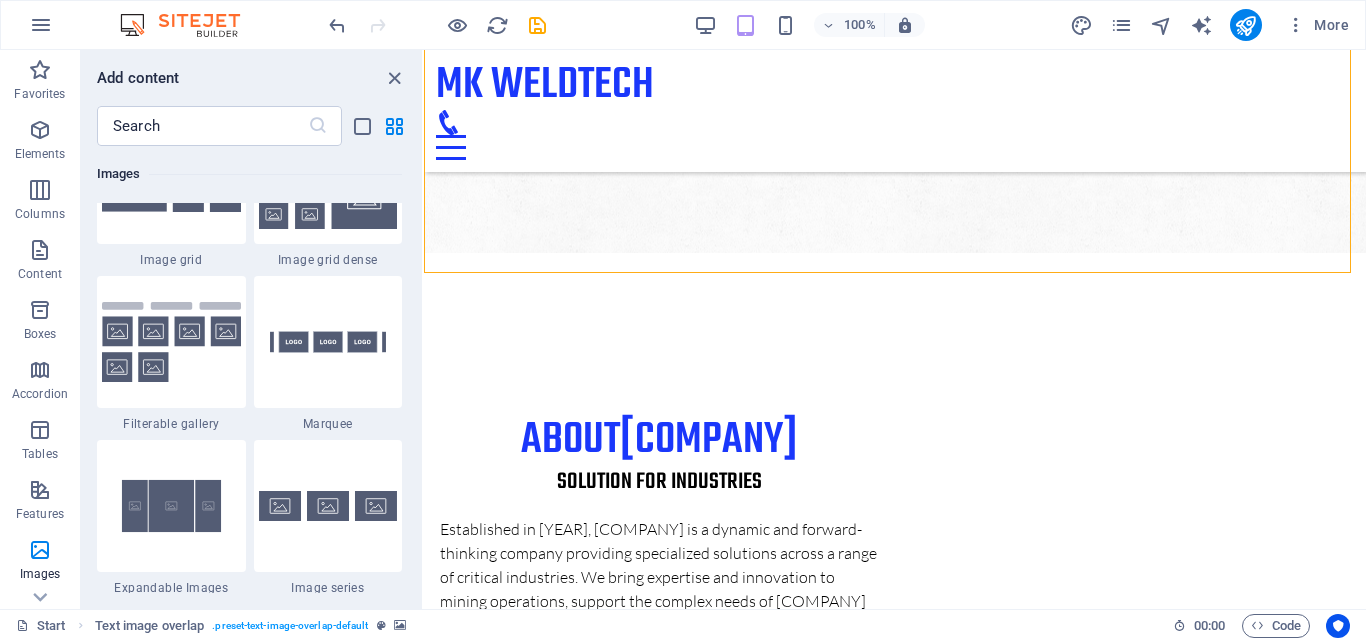 scroll, scrollTop: 10603, scrollLeft: 0, axis: vertical 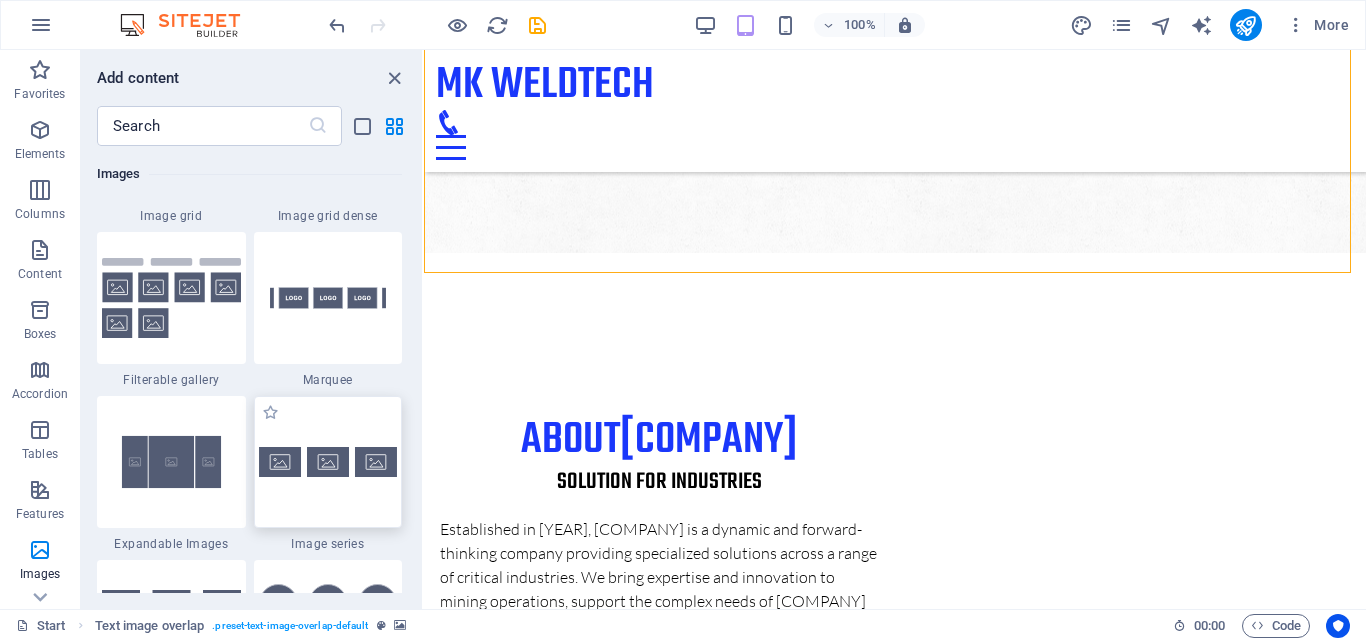click at bounding box center [328, 462] 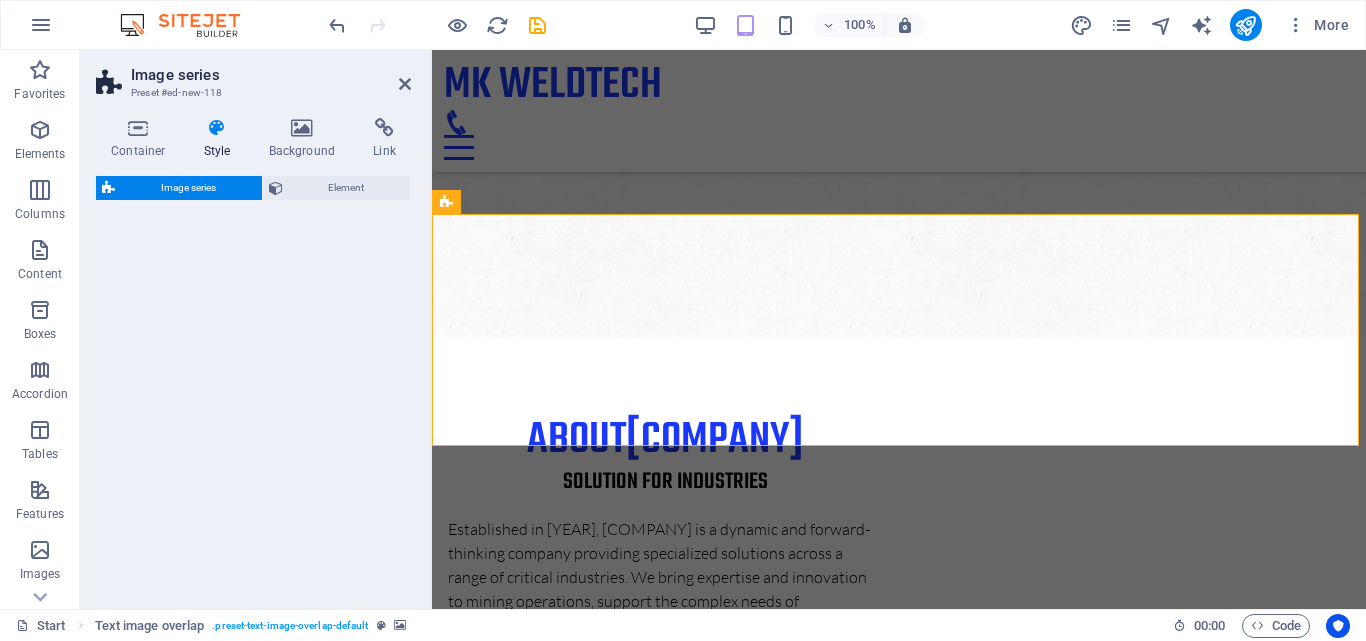 select on "rem" 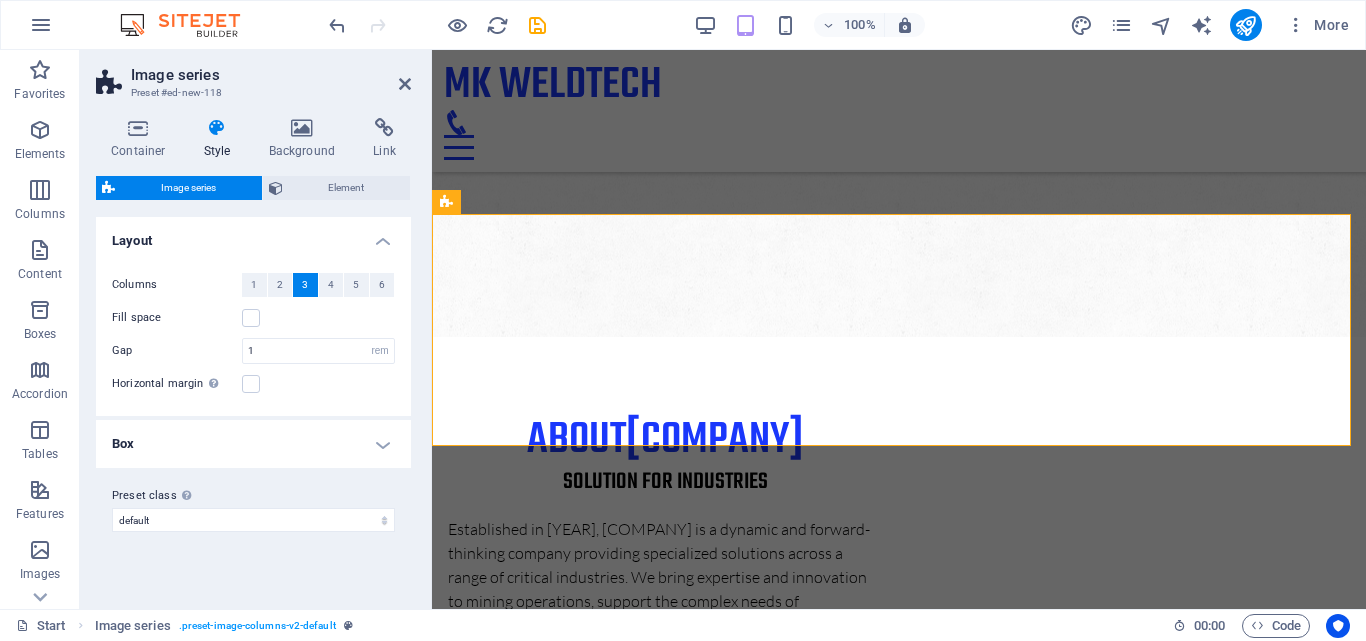 scroll, scrollTop: 1546, scrollLeft: 0, axis: vertical 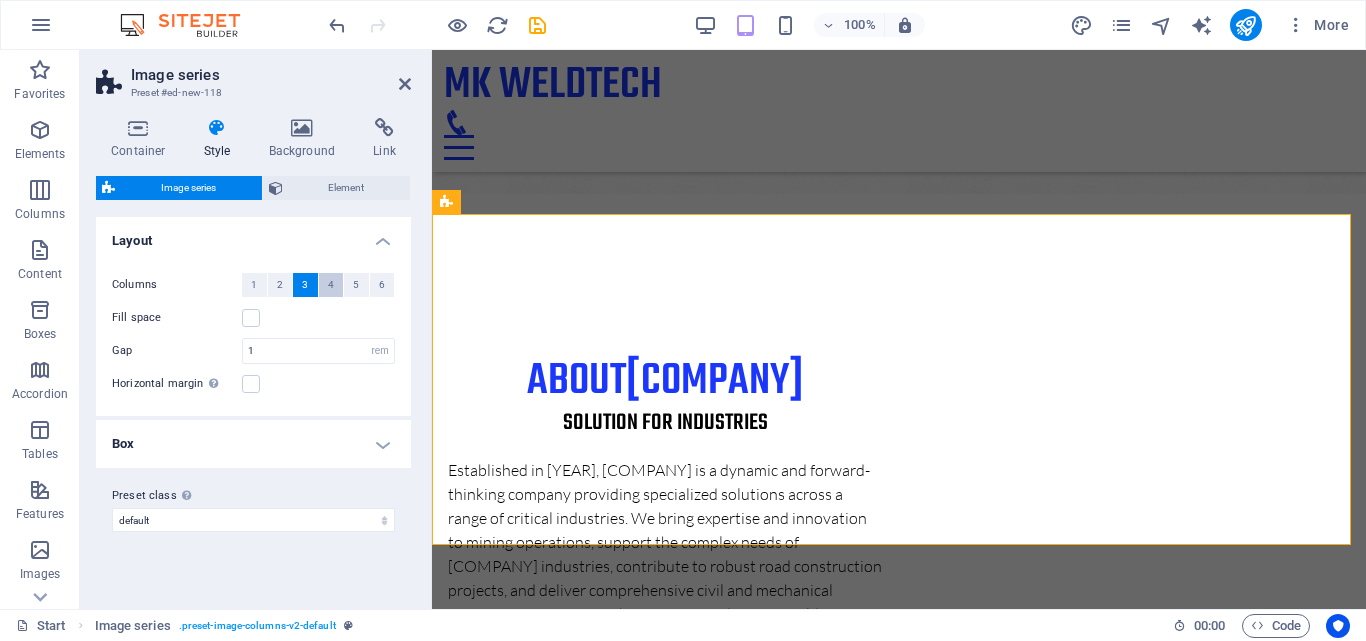 click on "4" at bounding box center [331, 285] 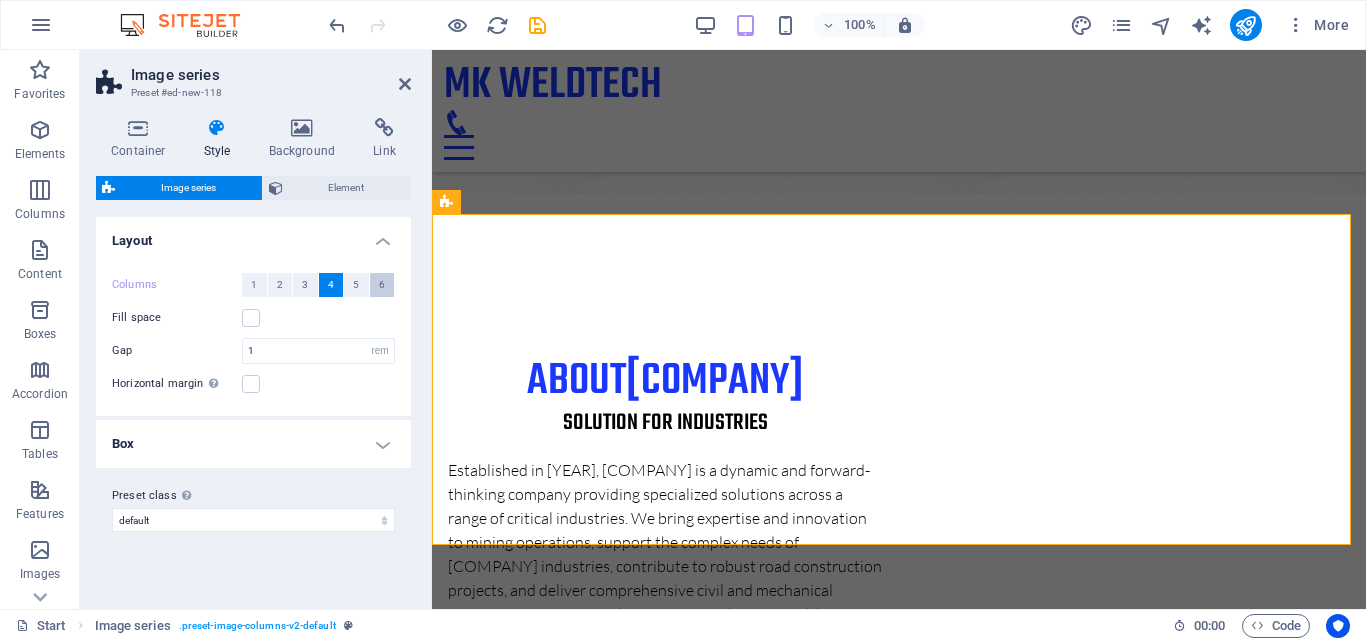 click on "6" at bounding box center (382, 285) 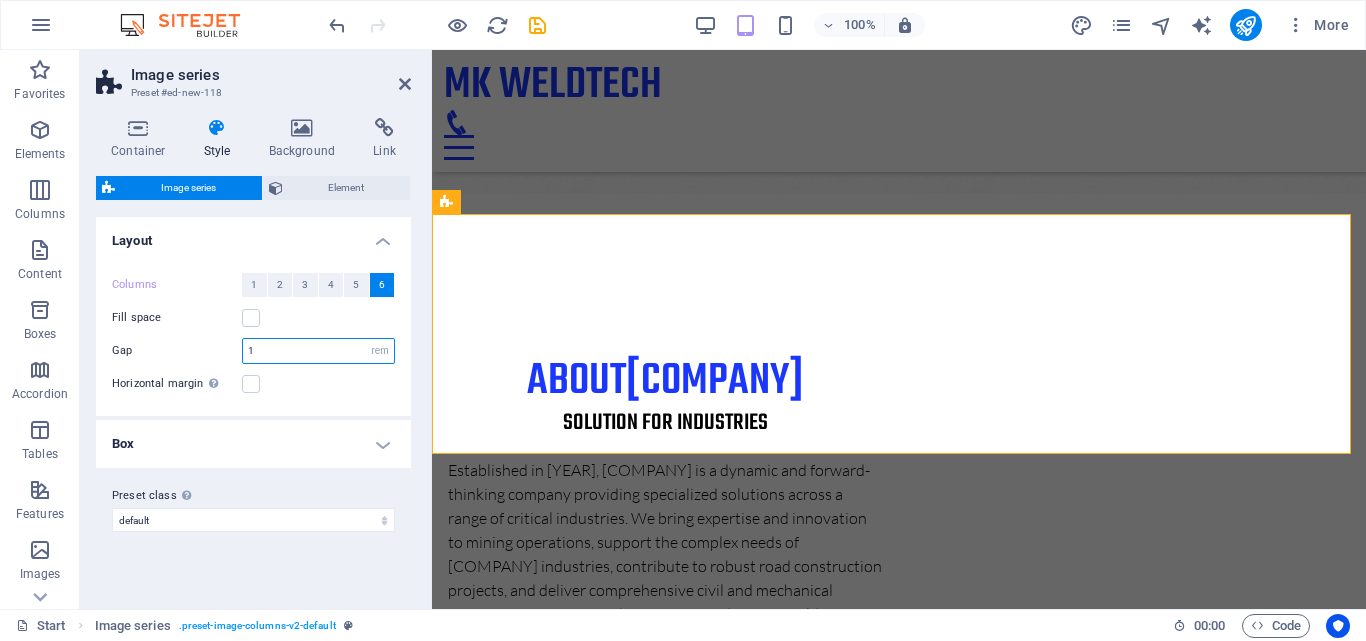 click on "1" at bounding box center [318, 351] 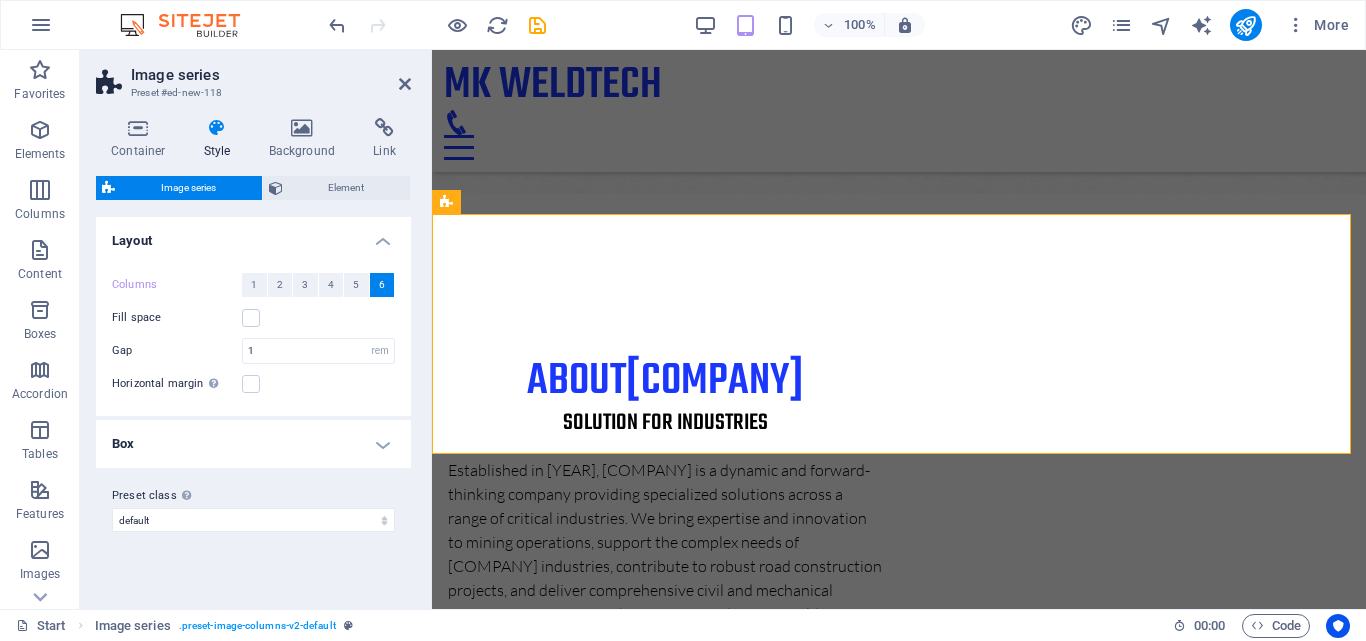 click on "Box" at bounding box center [253, 444] 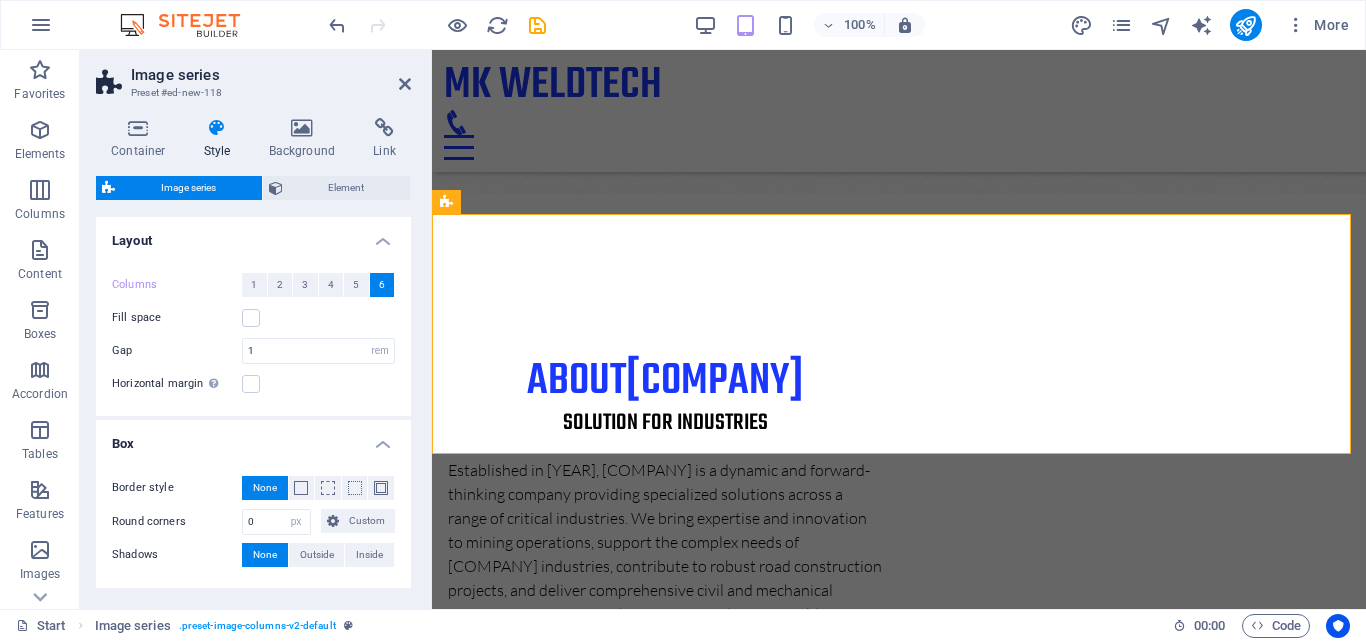click on "Box" at bounding box center [253, 438] 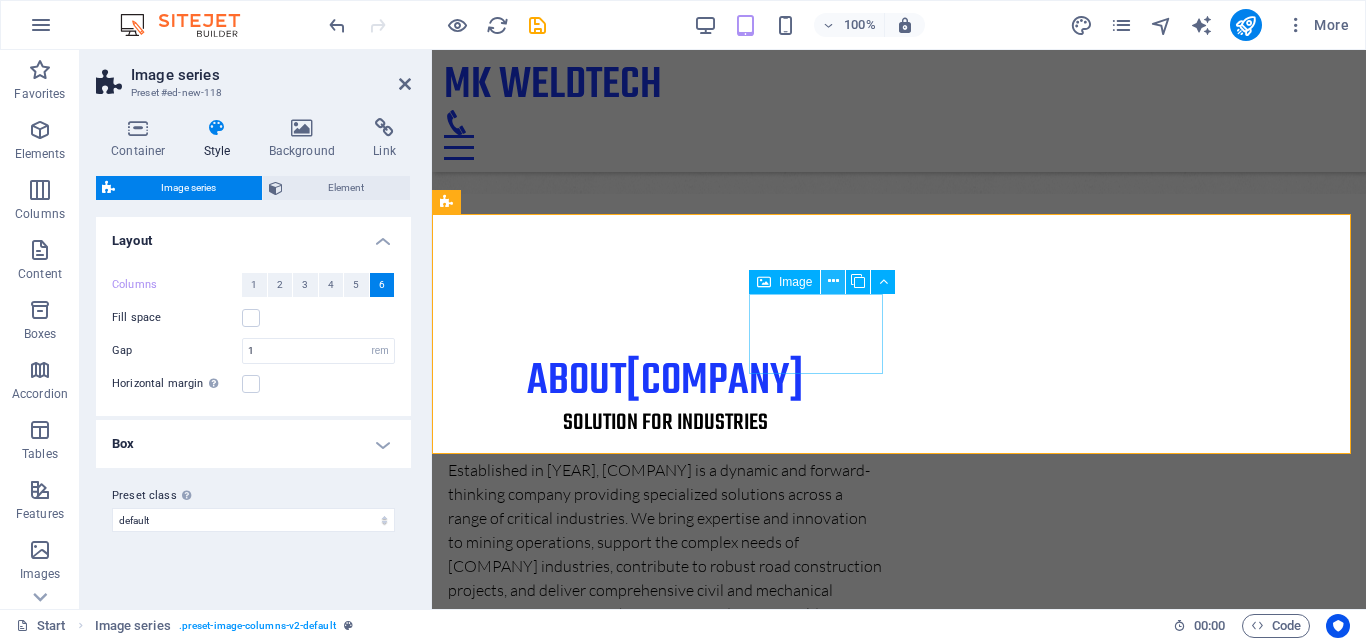 click at bounding box center [833, 281] 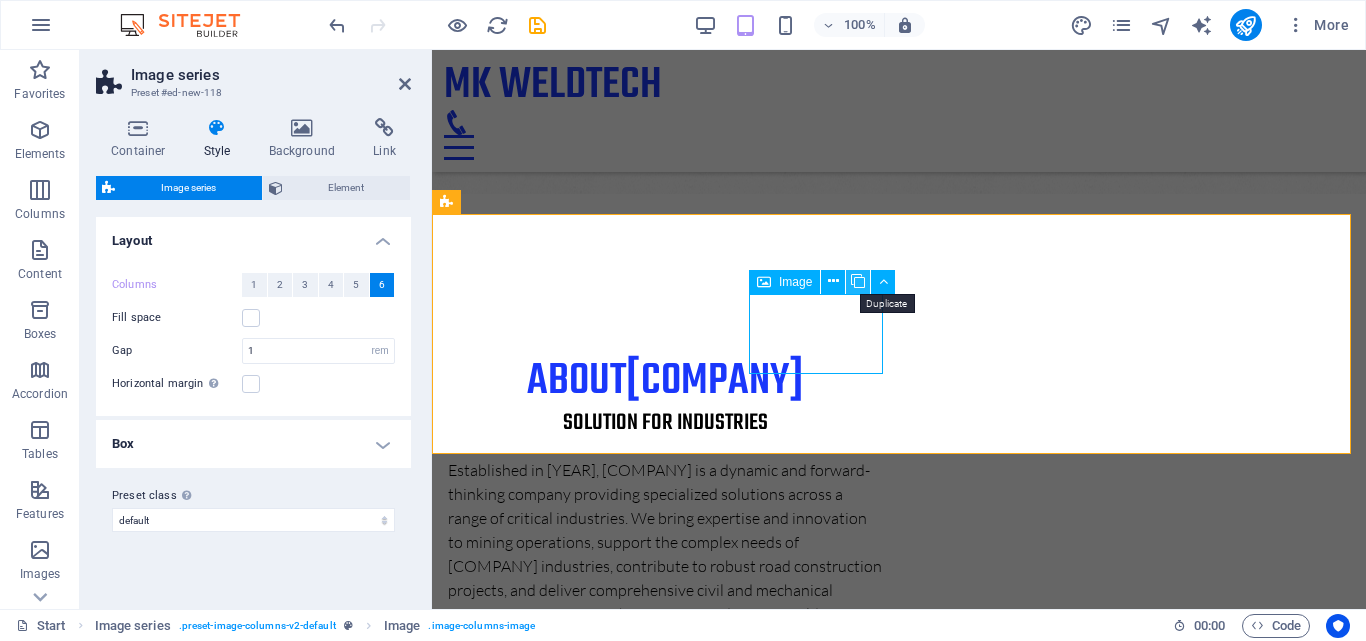 click at bounding box center (858, 281) 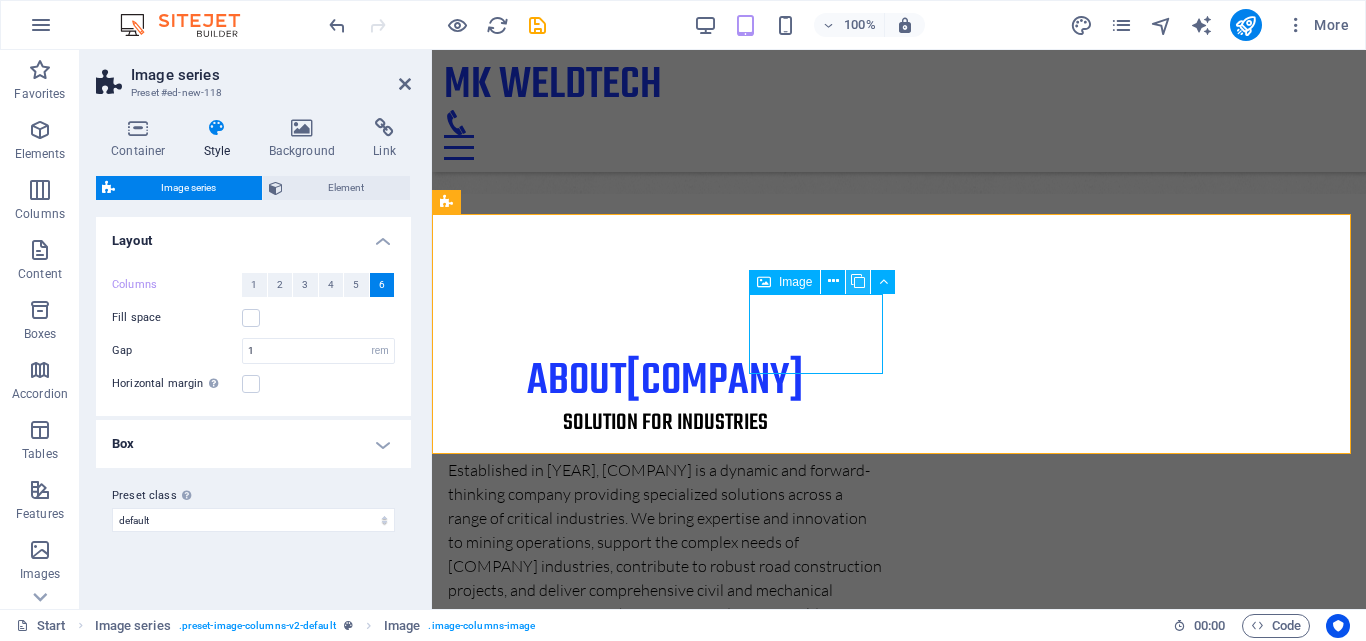 click at bounding box center [858, 281] 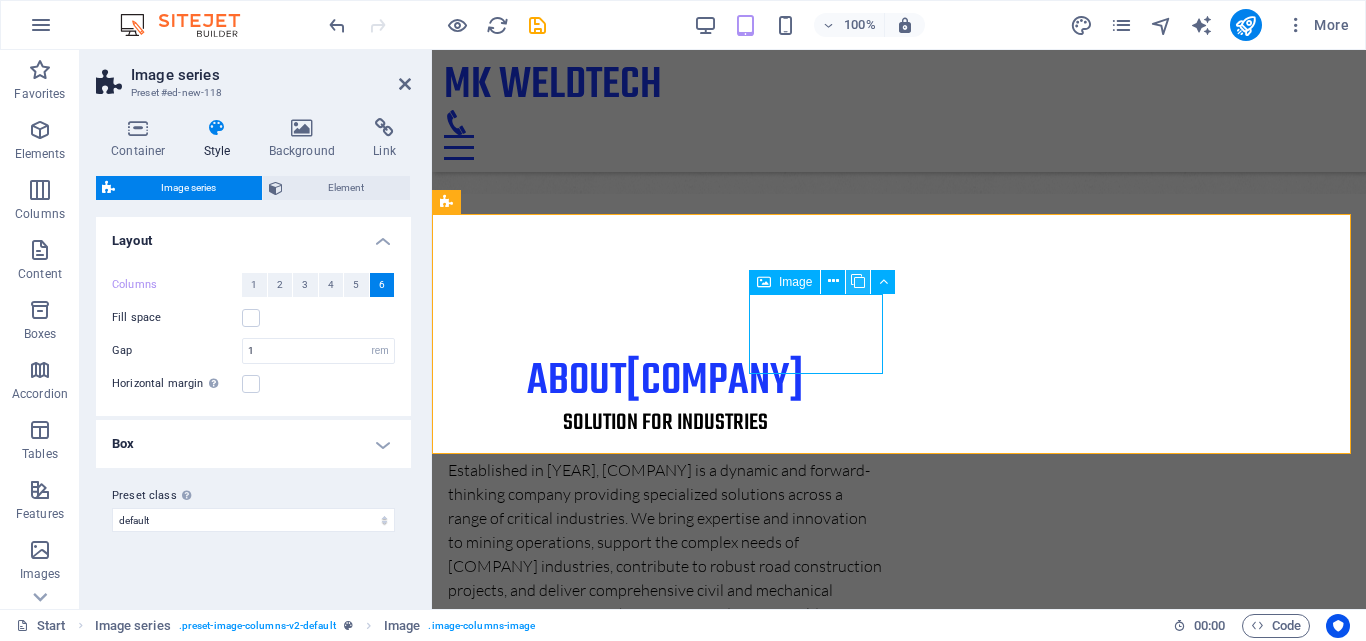 click at bounding box center [858, 281] 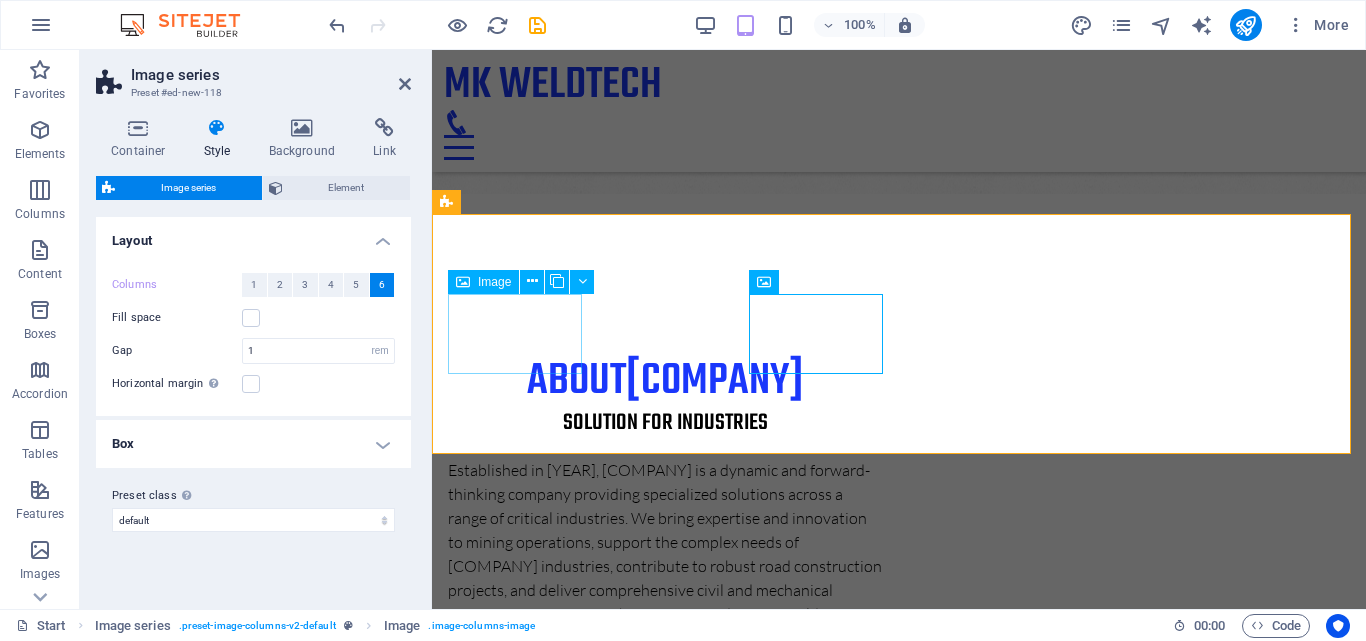 click at bounding box center (516, 2447) 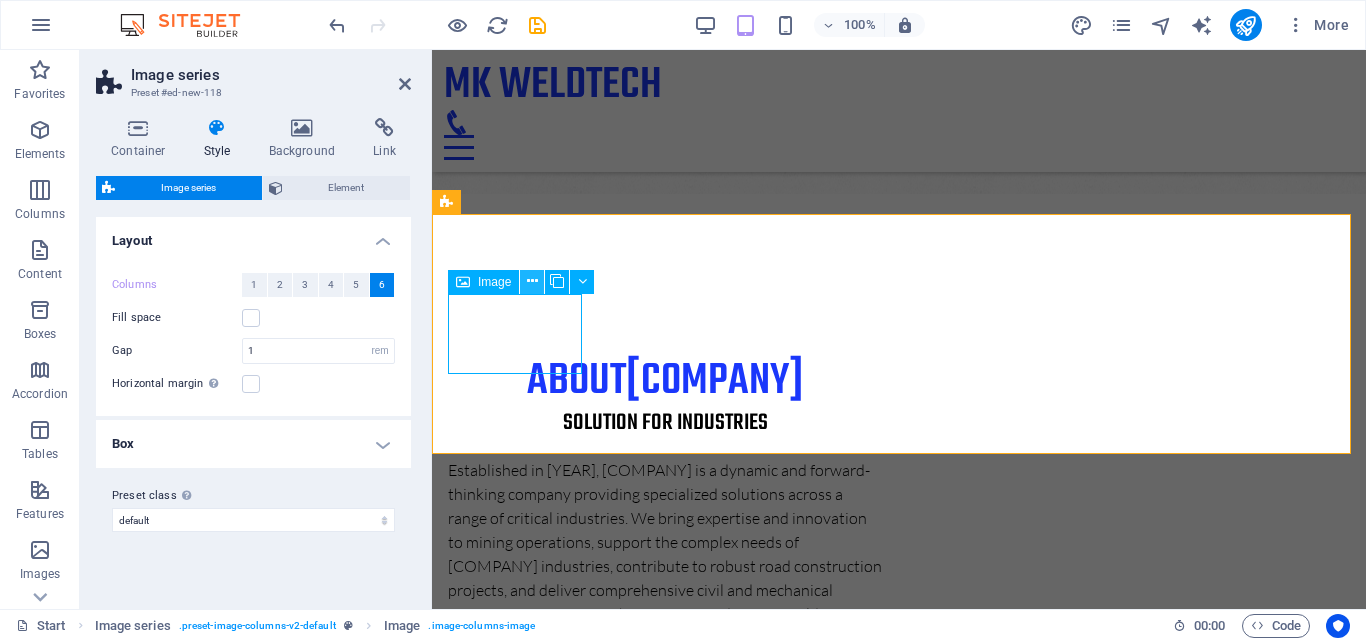 click at bounding box center (532, 281) 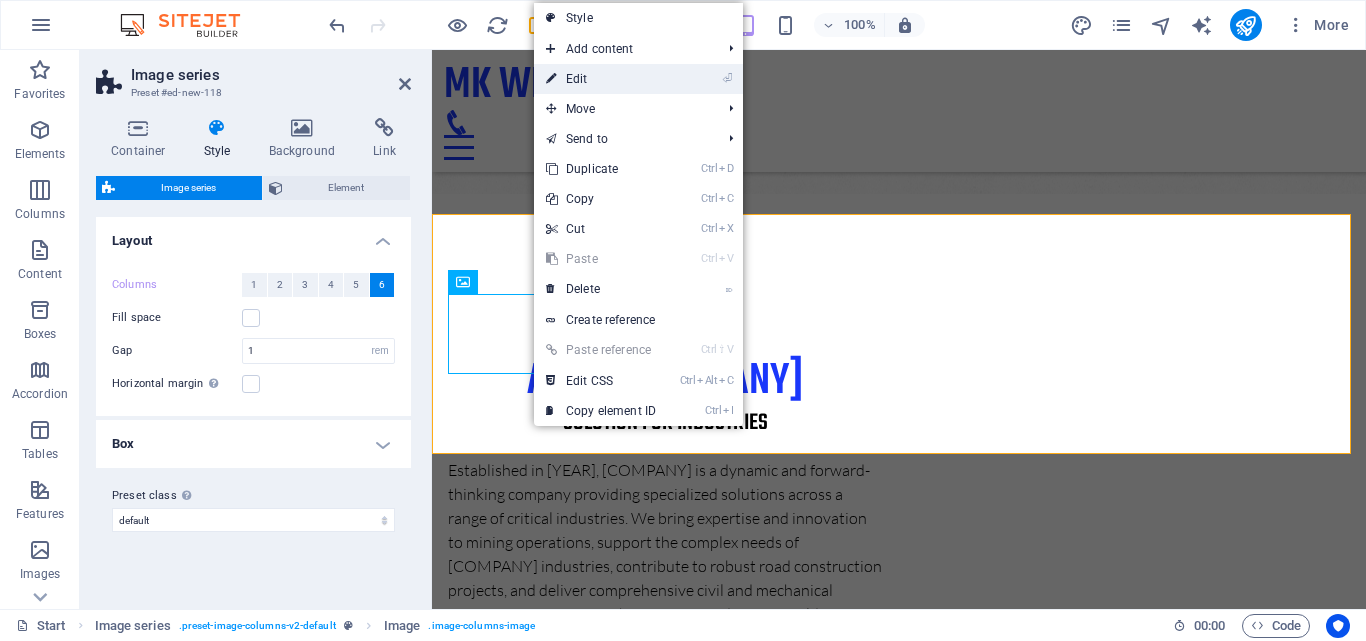 click on "⏎  Edit" at bounding box center (601, 79) 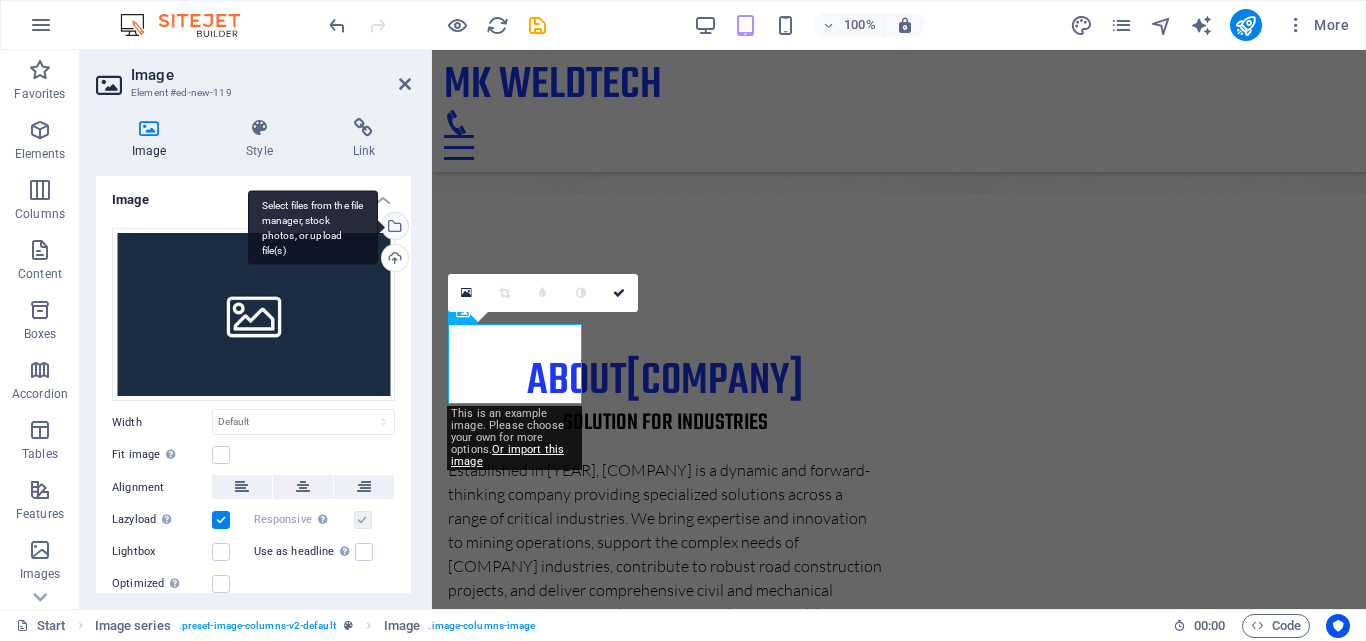 scroll, scrollTop: 1516, scrollLeft: 0, axis: vertical 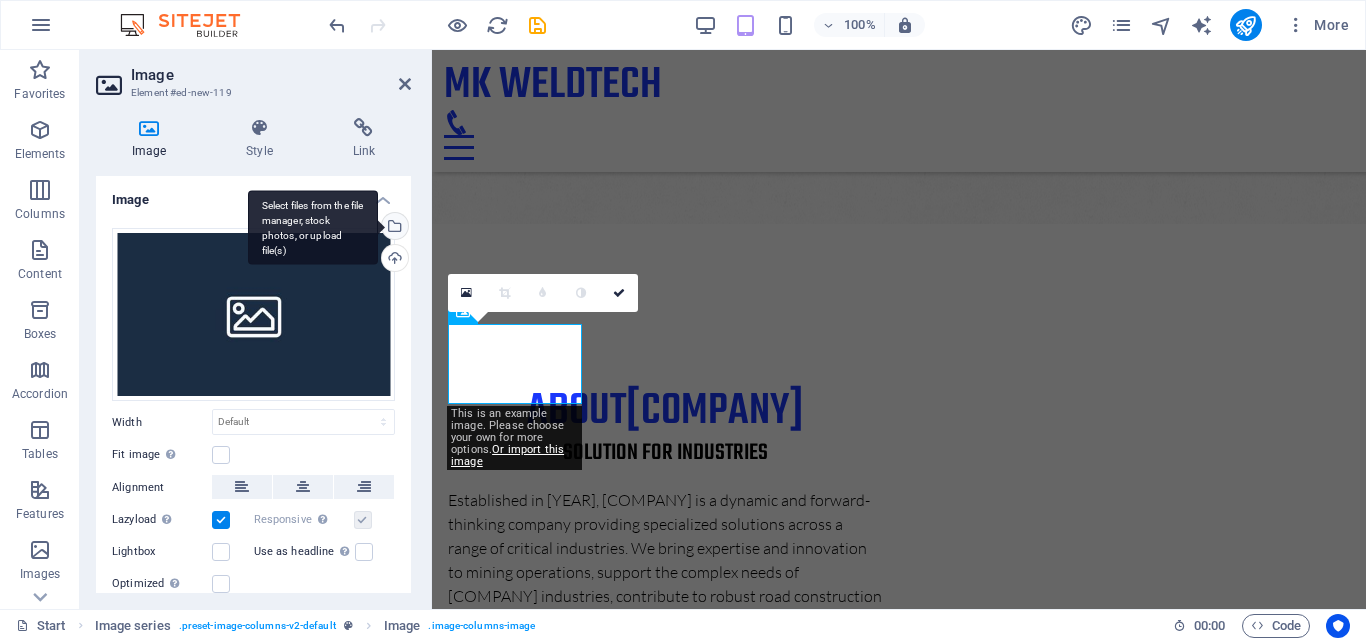 click on "Select files from the file manager, stock photos, or upload file(s)" at bounding box center (393, 228) 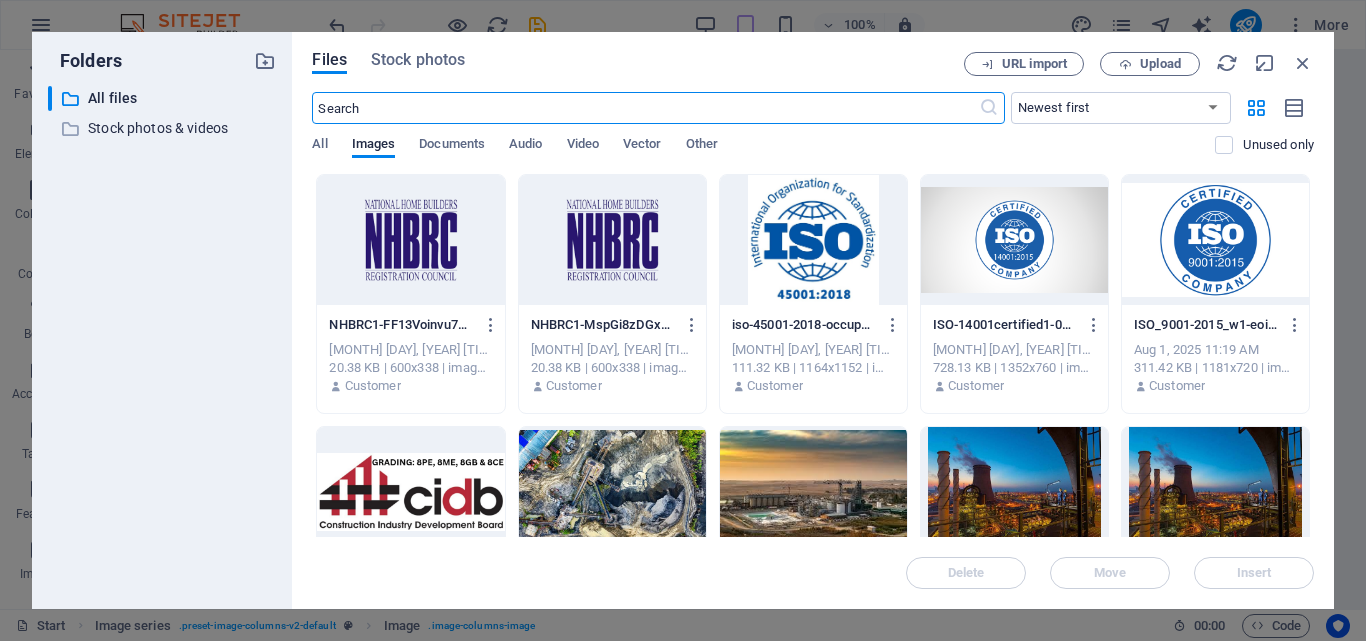 scroll, scrollTop: 2026, scrollLeft: 0, axis: vertical 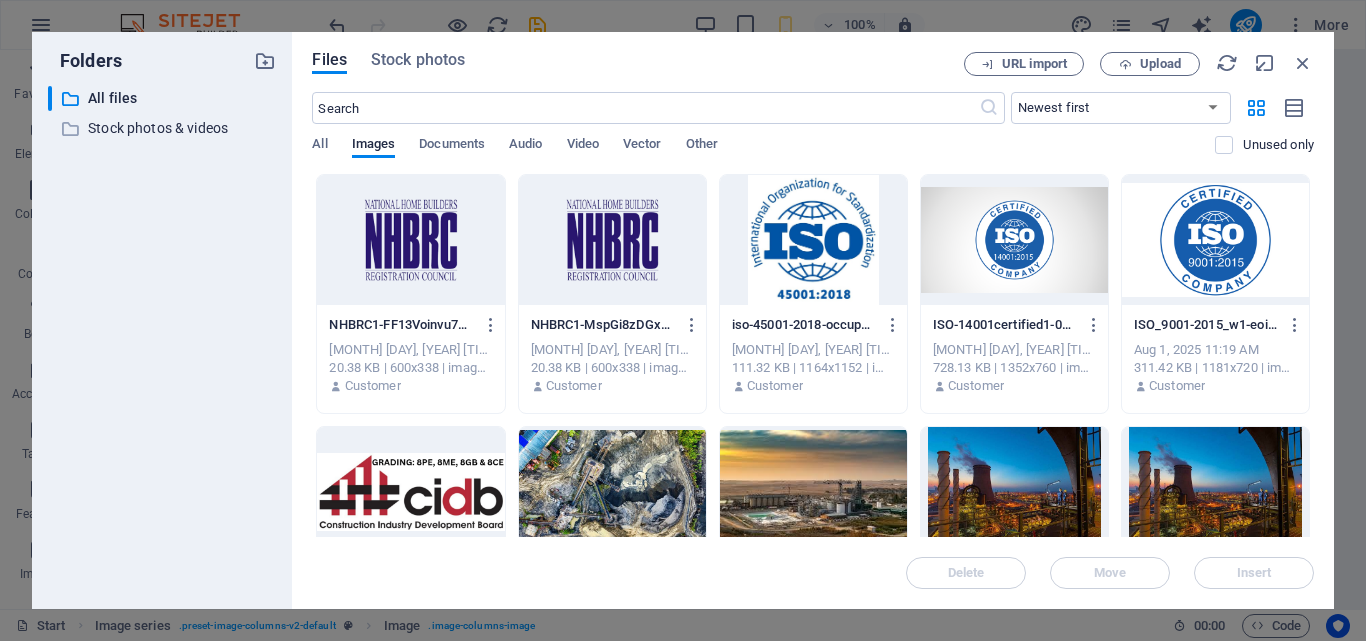 click at bounding box center (410, 240) 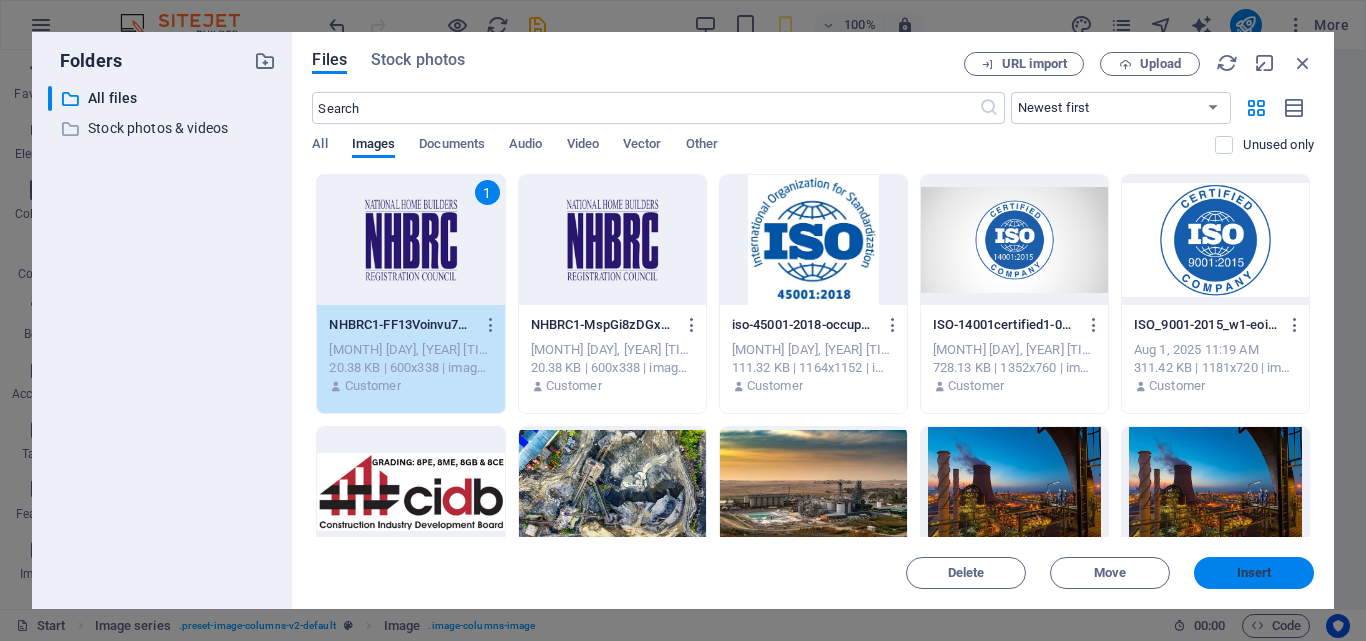 click on "Insert" at bounding box center [1254, 573] 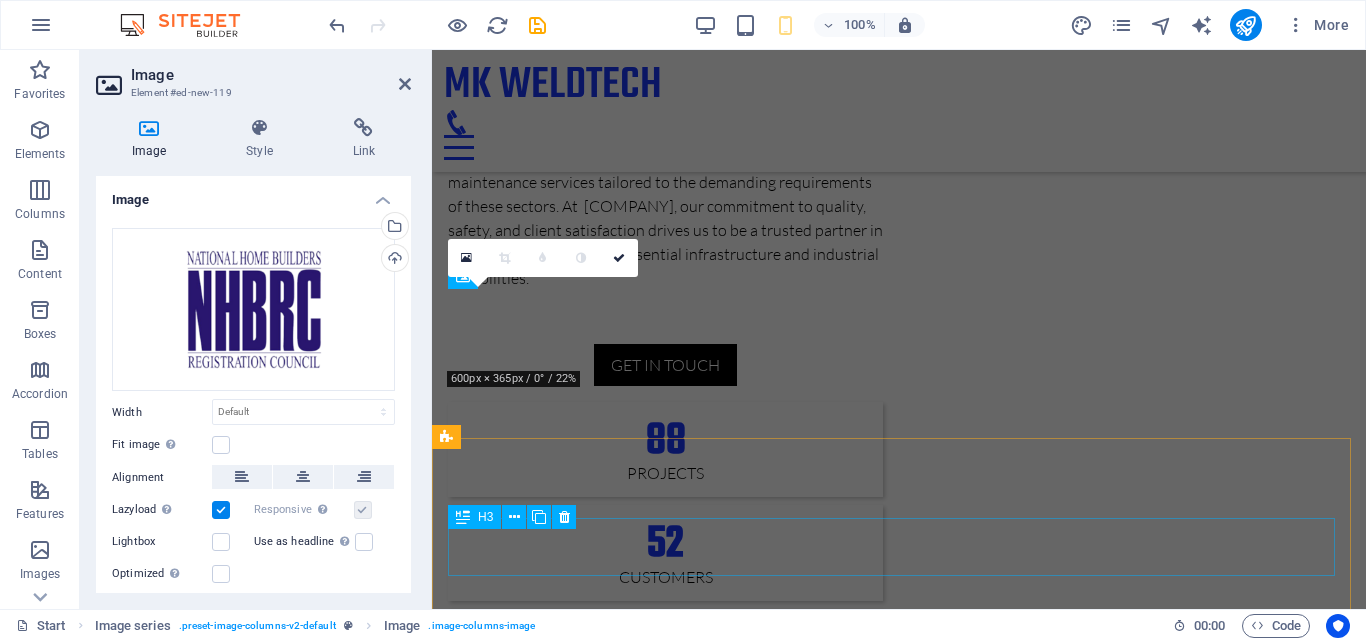 scroll, scrollTop: 1551, scrollLeft: 0, axis: vertical 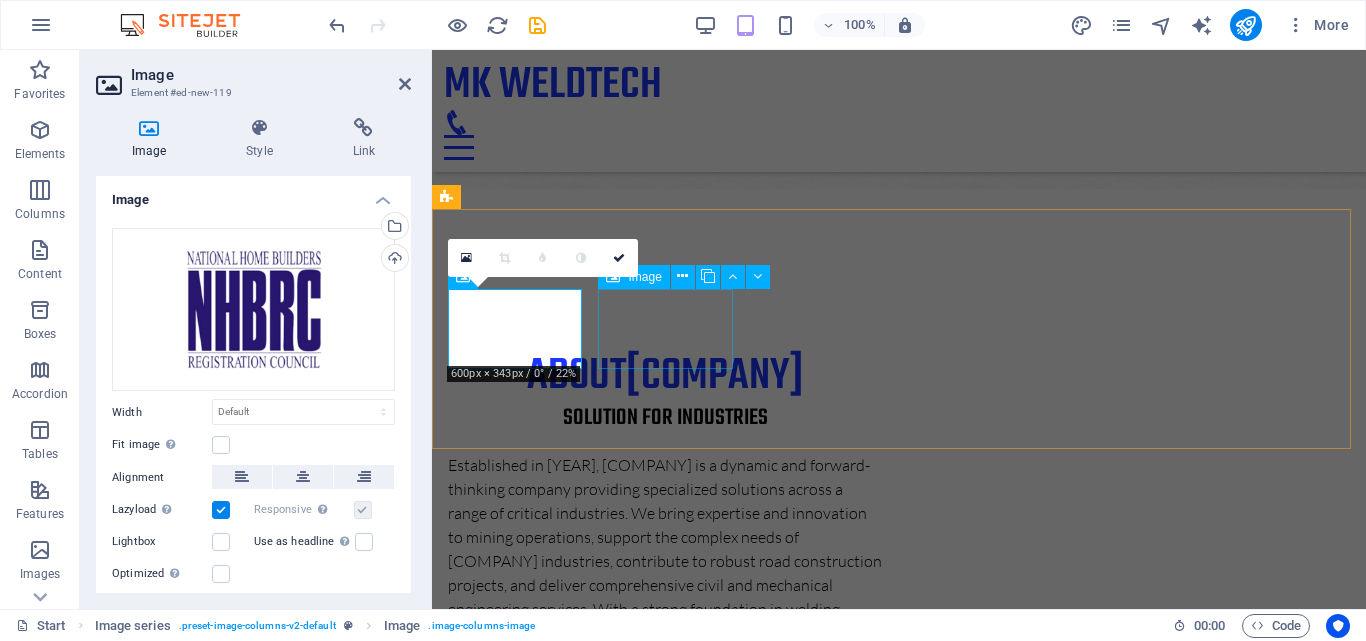 click at bounding box center [516, 2527] 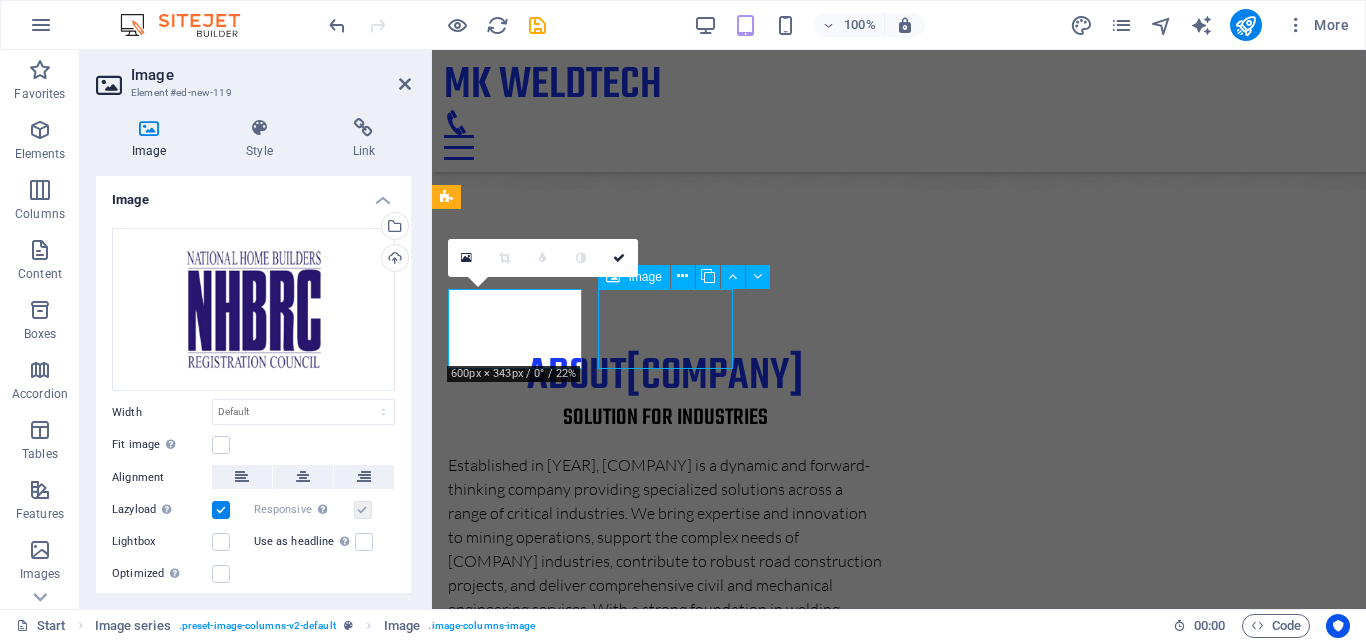 scroll, scrollTop: 1569, scrollLeft: 0, axis: vertical 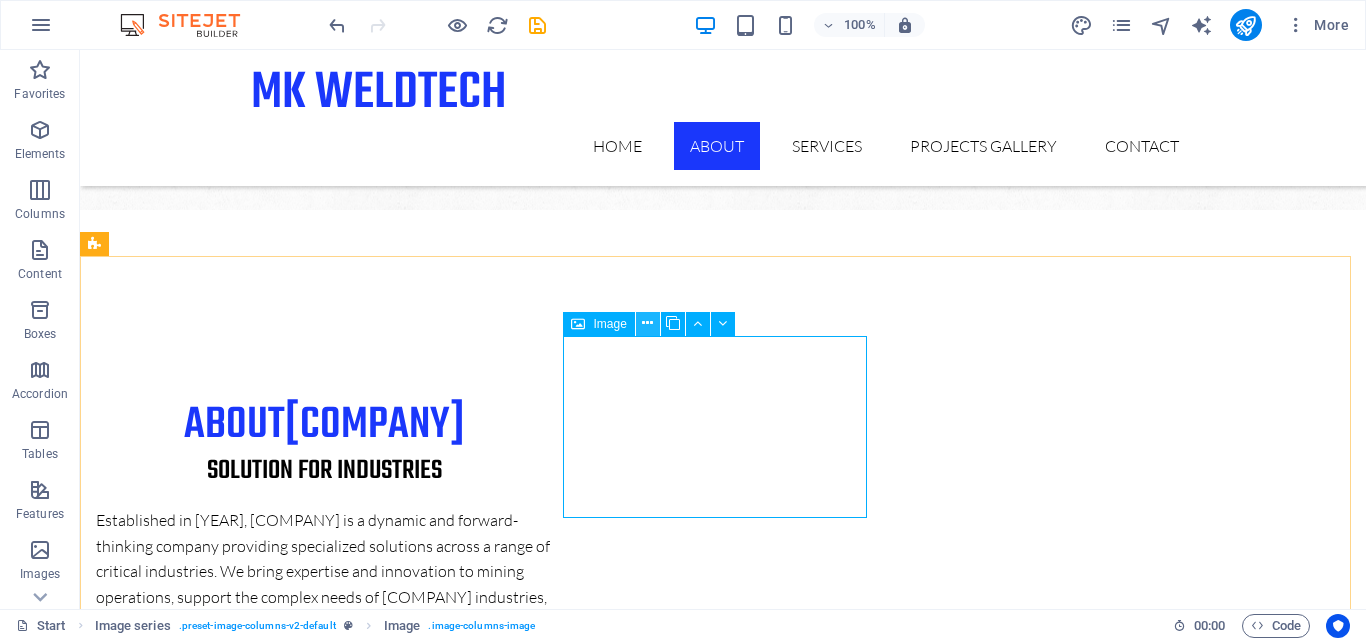 click at bounding box center (647, 323) 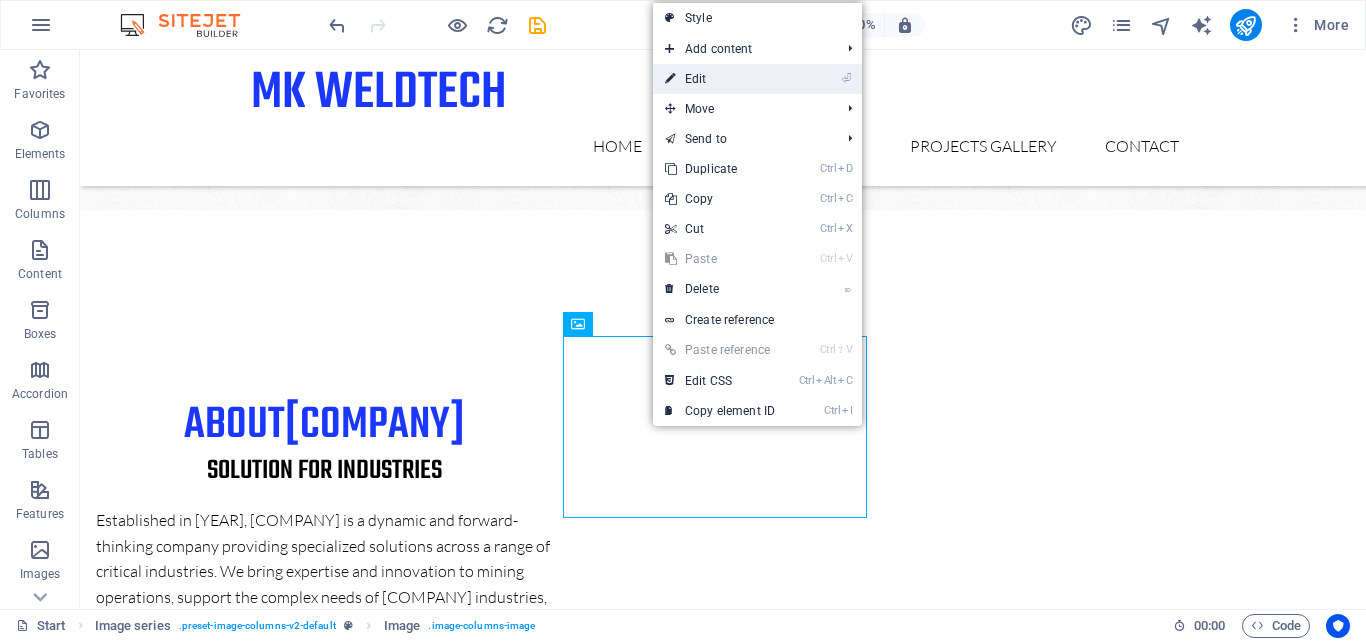 click on "⏎  Edit" at bounding box center [720, 79] 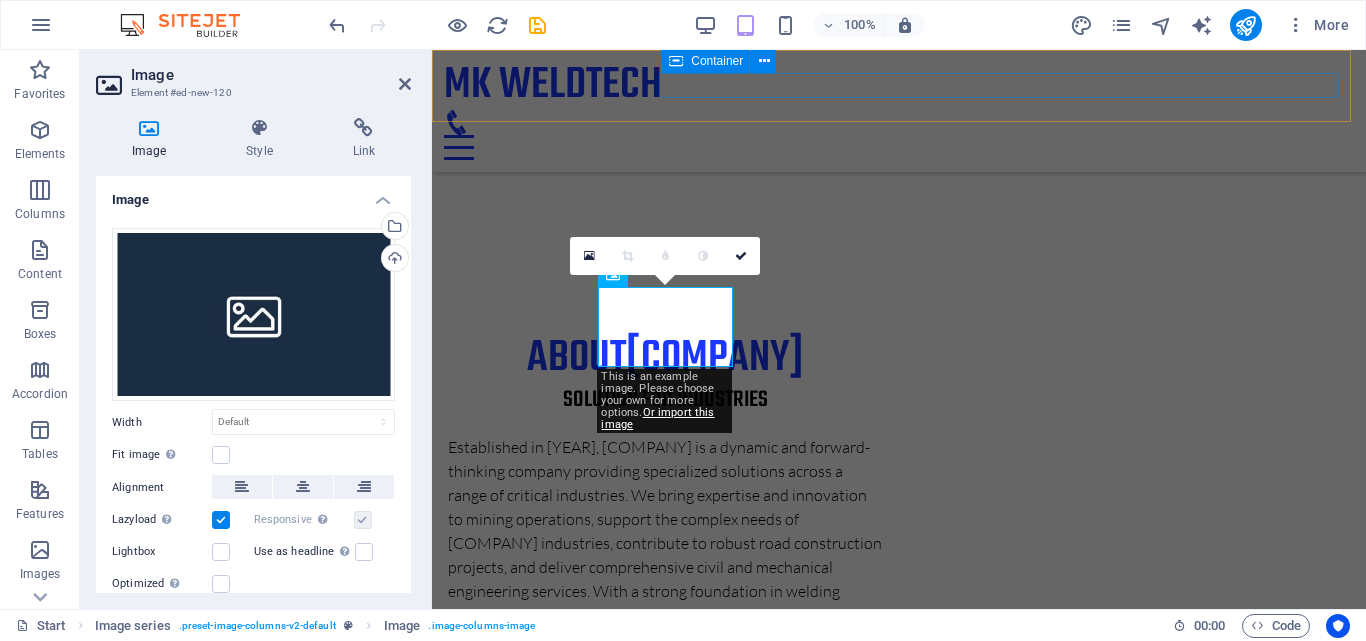 scroll, scrollTop: 1553, scrollLeft: 0, axis: vertical 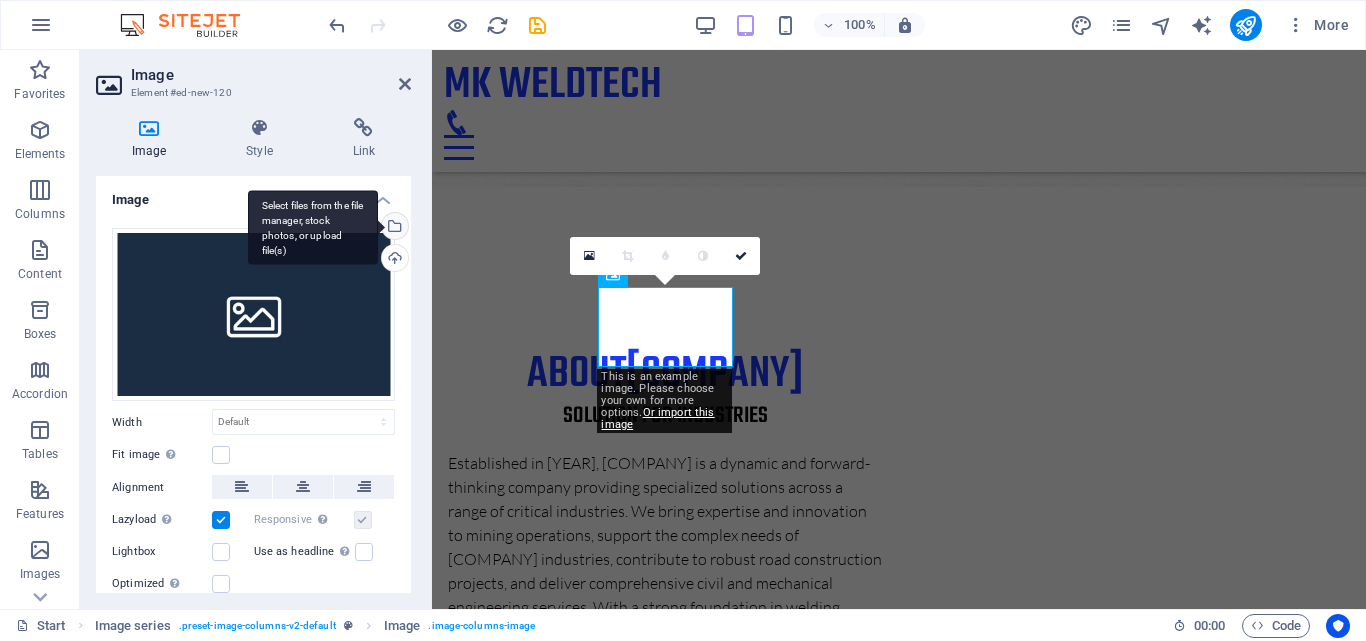 click on "Select files from the file manager, stock photos, or upload file(s)" at bounding box center (393, 228) 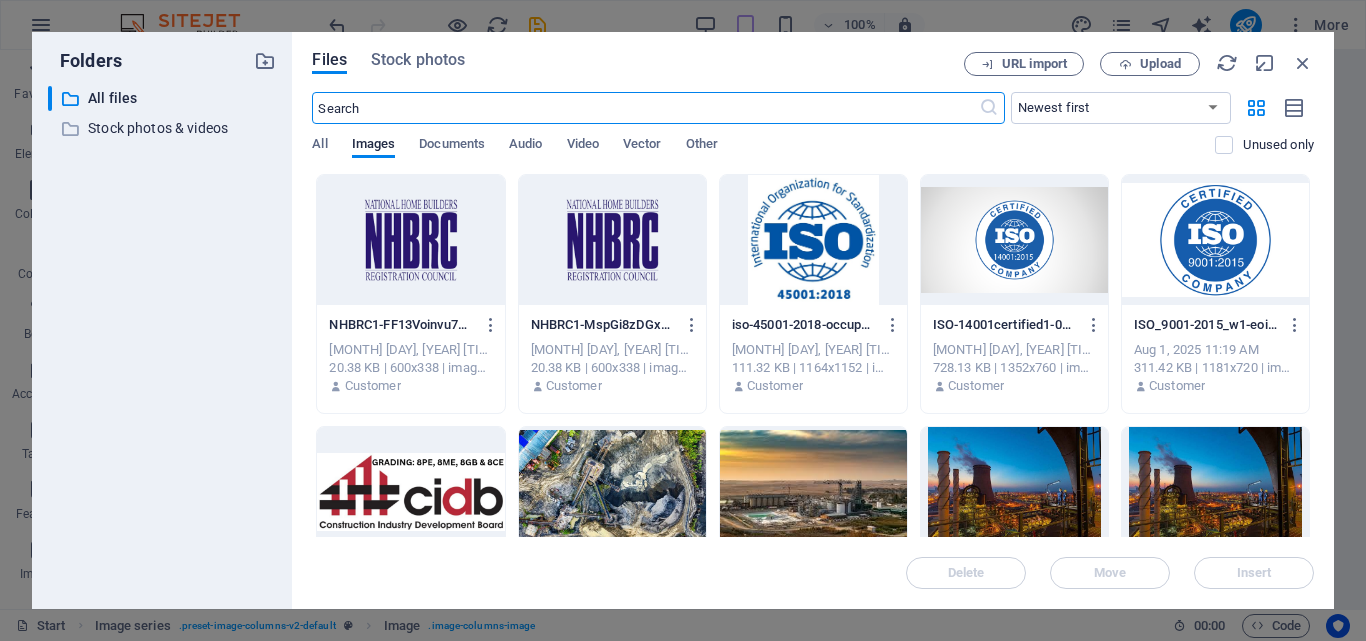 scroll, scrollTop: 2265, scrollLeft: 0, axis: vertical 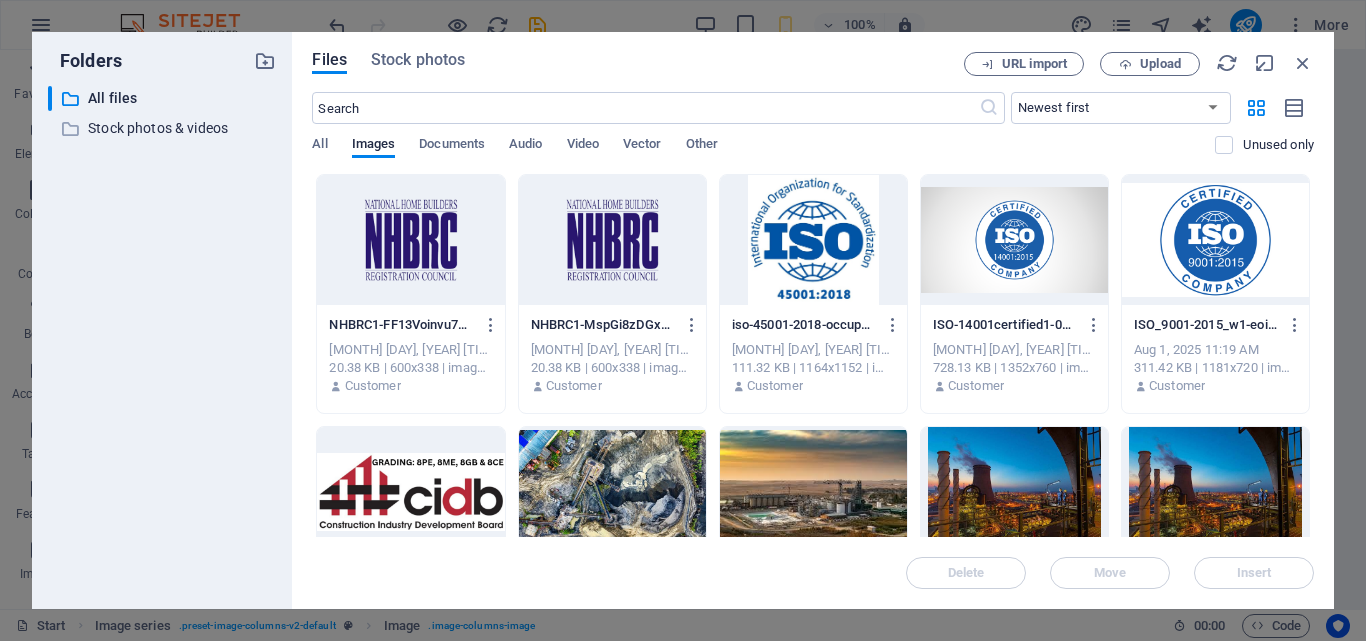 click at bounding box center [410, 492] 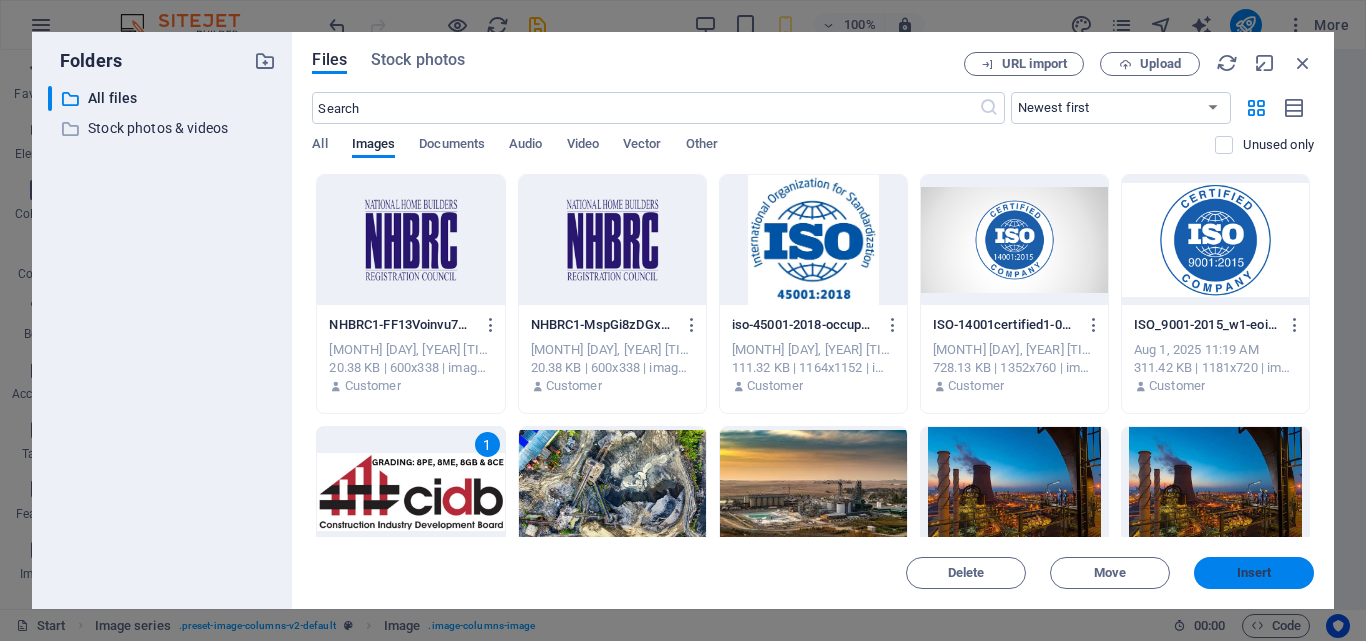 click on "Insert" at bounding box center [1254, 573] 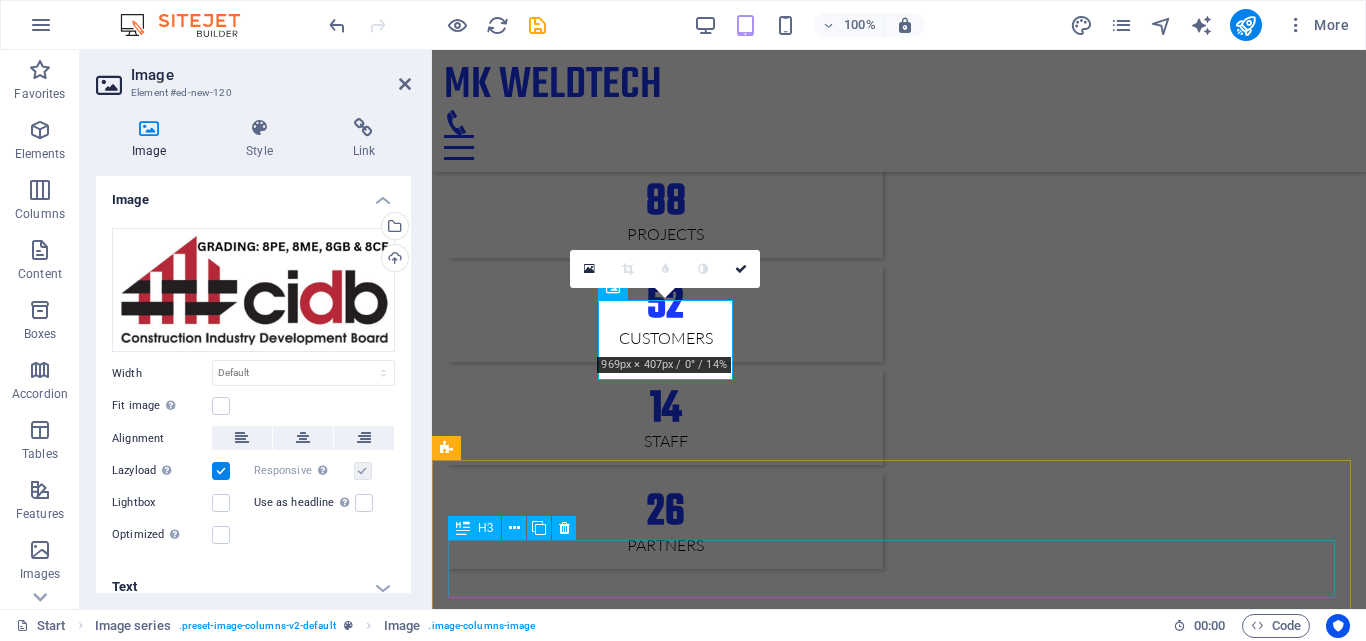 scroll, scrollTop: 1540, scrollLeft: 0, axis: vertical 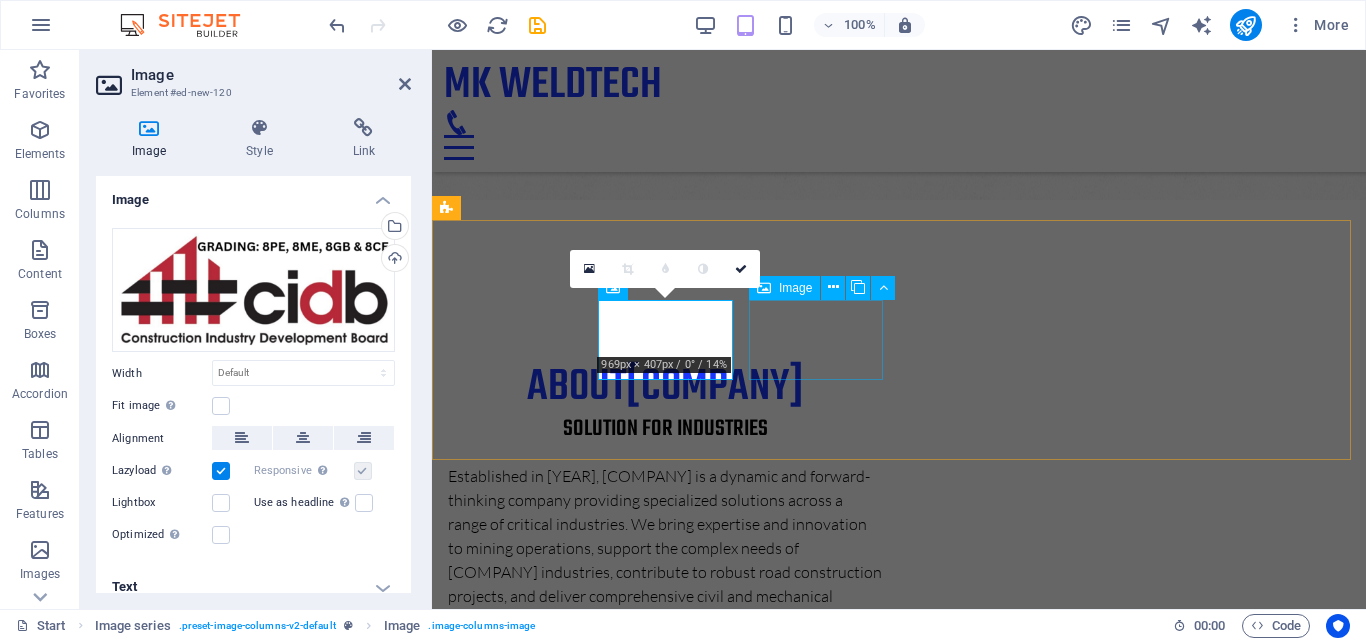 click at bounding box center [516, 2604] 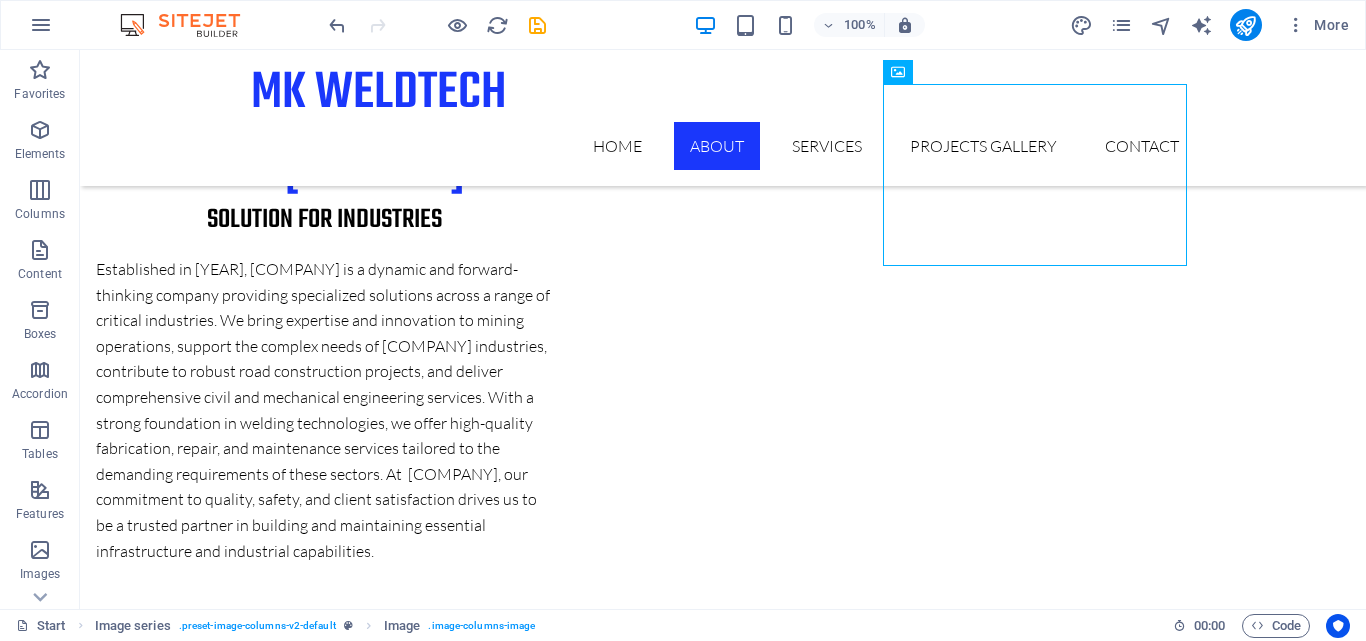 scroll, scrollTop: 1821, scrollLeft: 0, axis: vertical 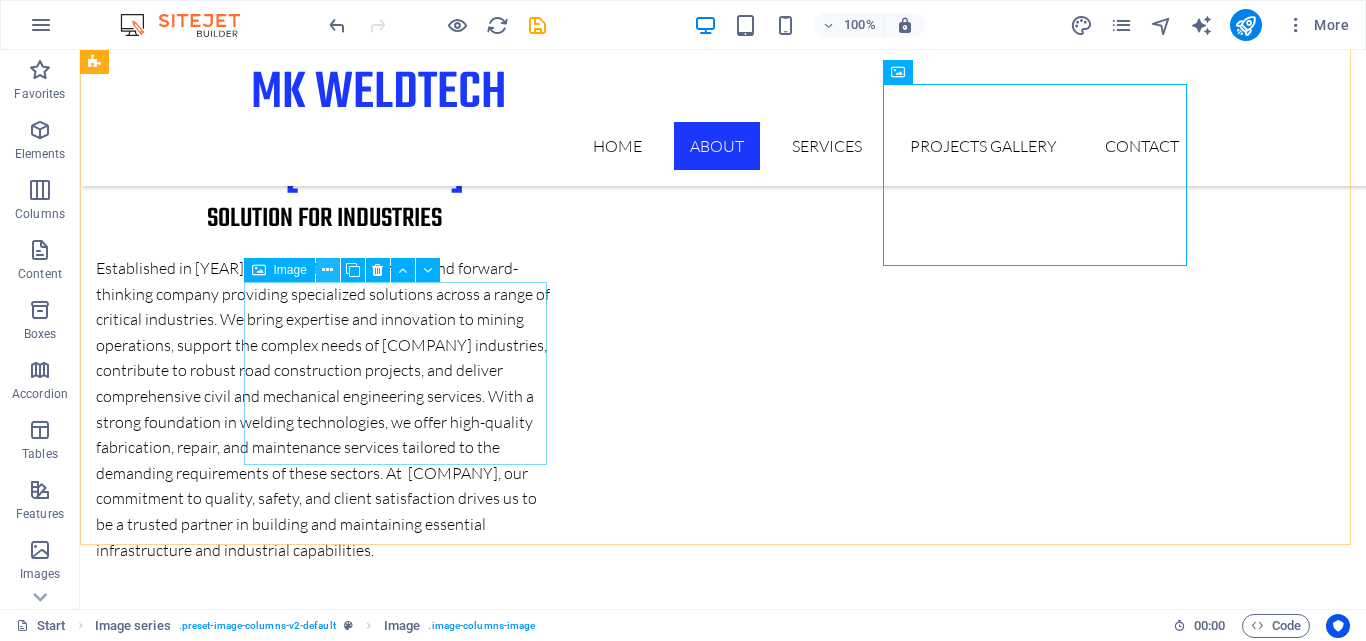 click at bounding box center [327, 270] 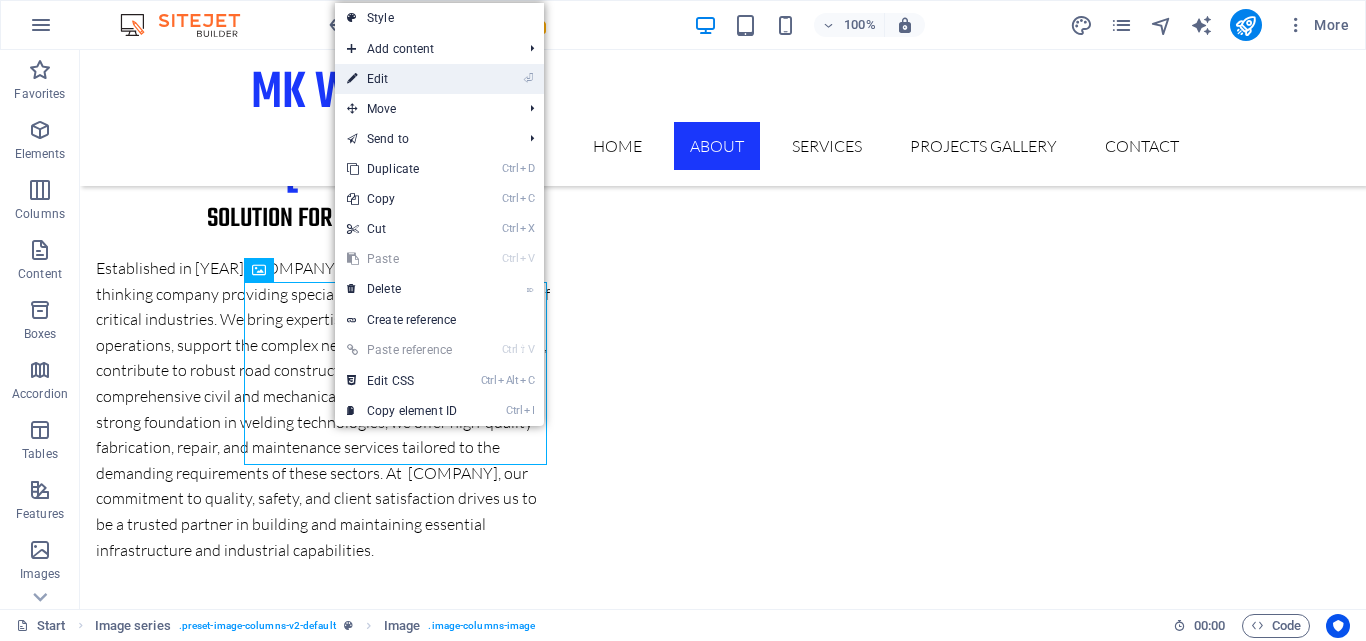 click on "⏎  Edit" at bounding box center [402, 79] 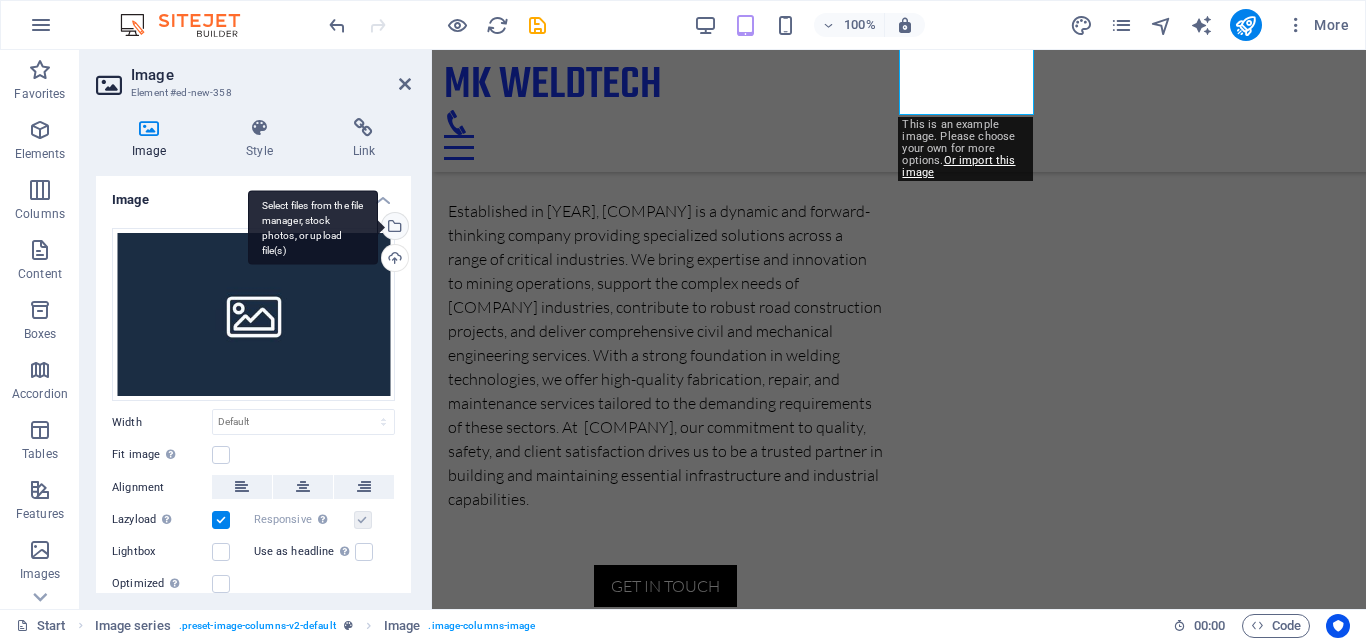click on "Select files from the file manager, stock photos, or upload file(s)" at bounding box center [393, 228] 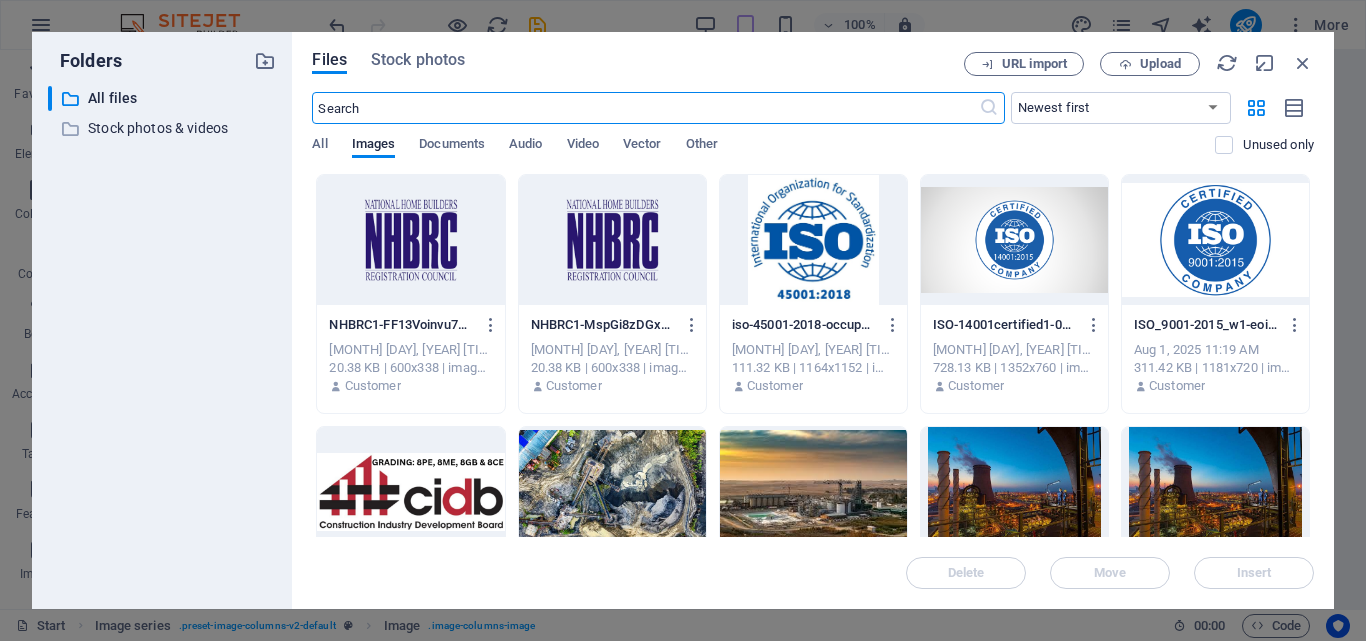 scroll, scrollTop: 2702, scrollLeft: 0, axis: vertical 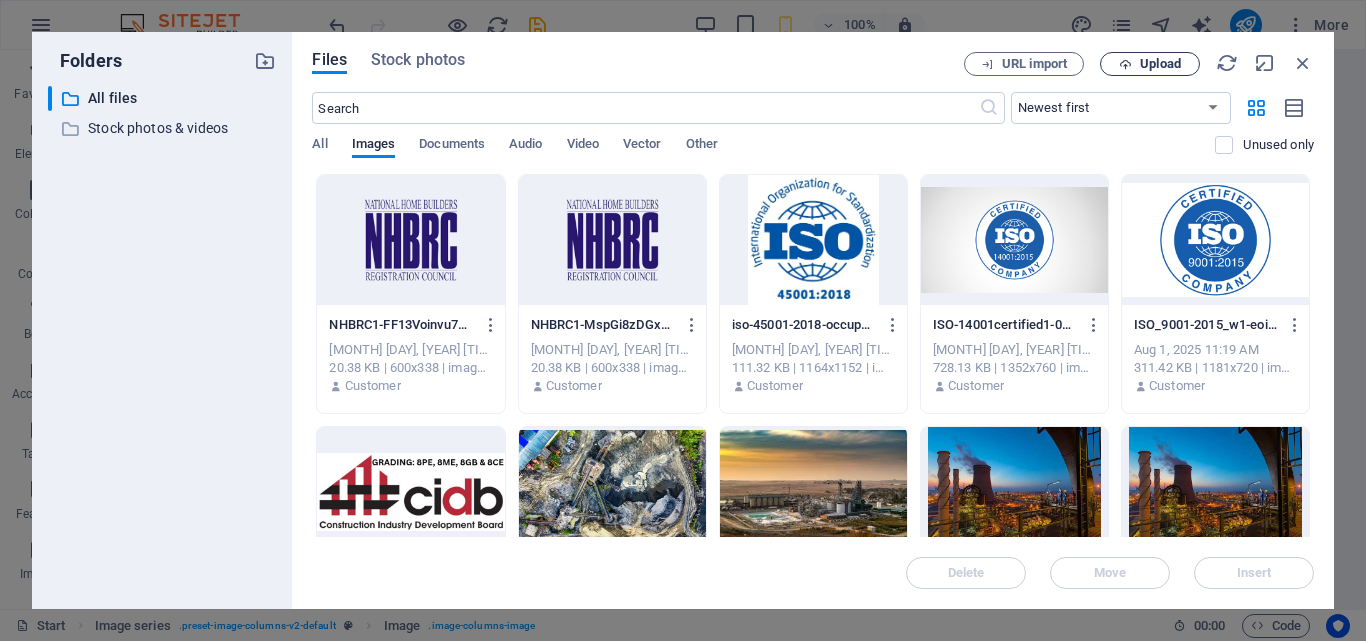 click at bounding box center (1125, 64) 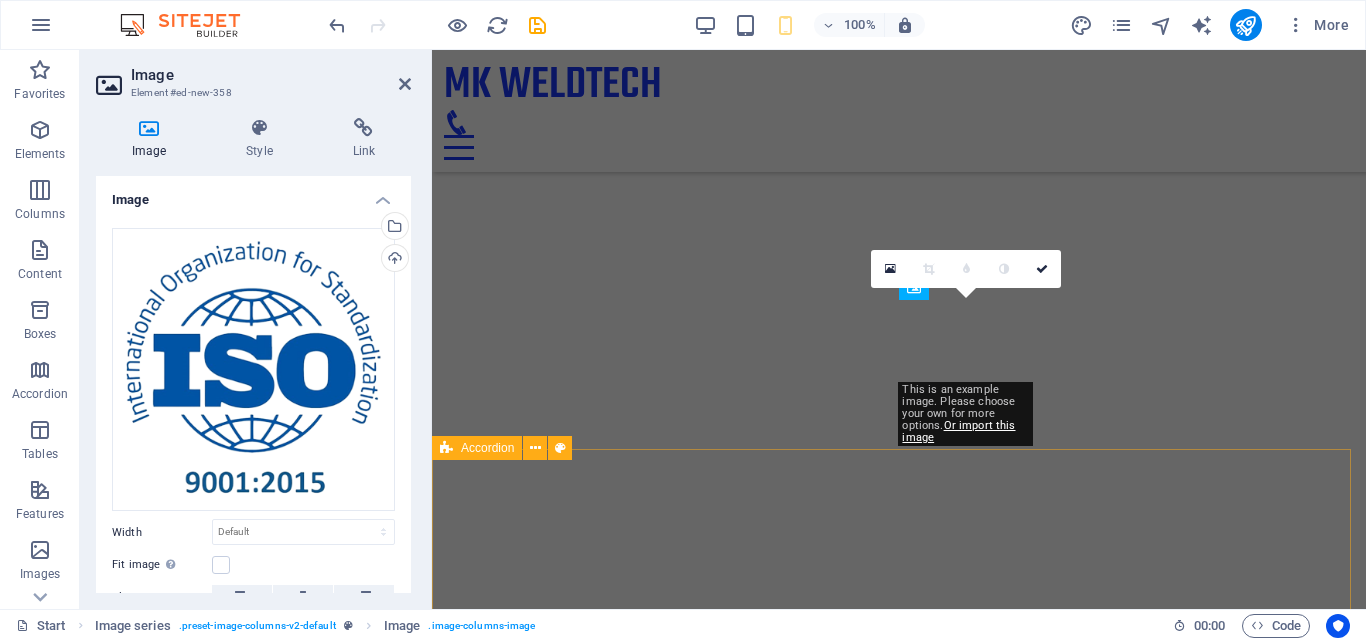 scroll, scrollTop: 1540, scrollLeft: 0, axis: vertical 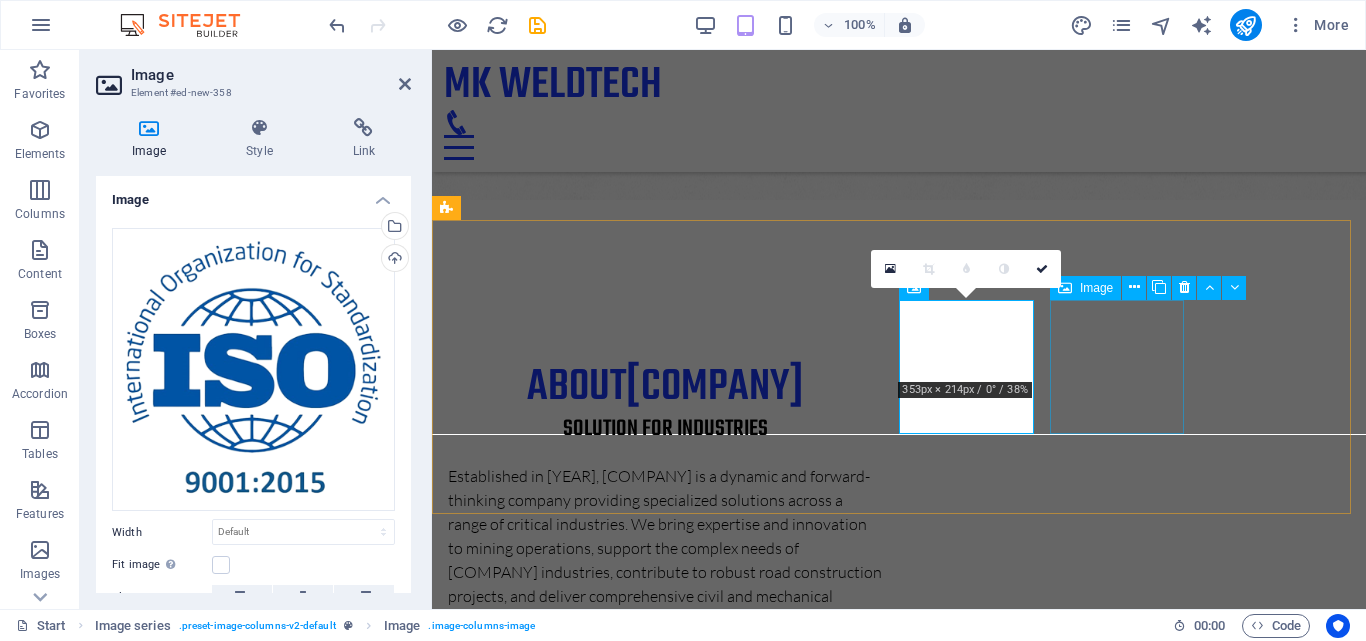 click at bounding box center (516, 2839) 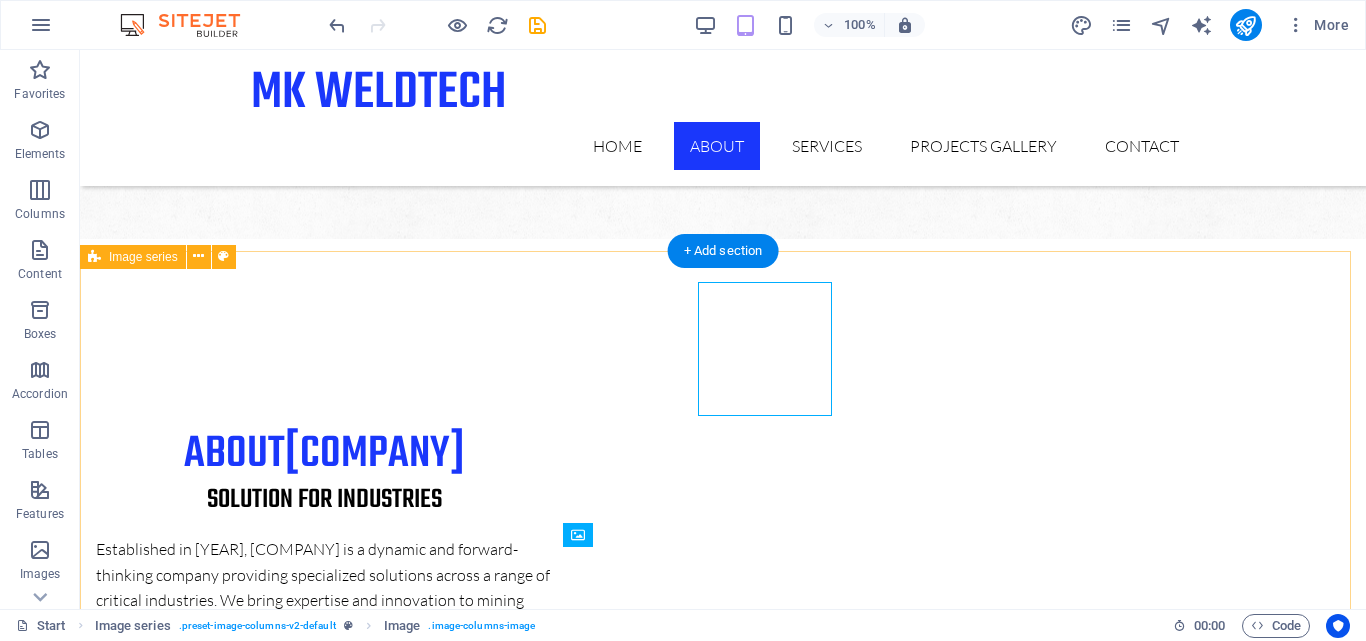 scroll, scrollTop: 1558, scrollLeft: 0, axis: vertical 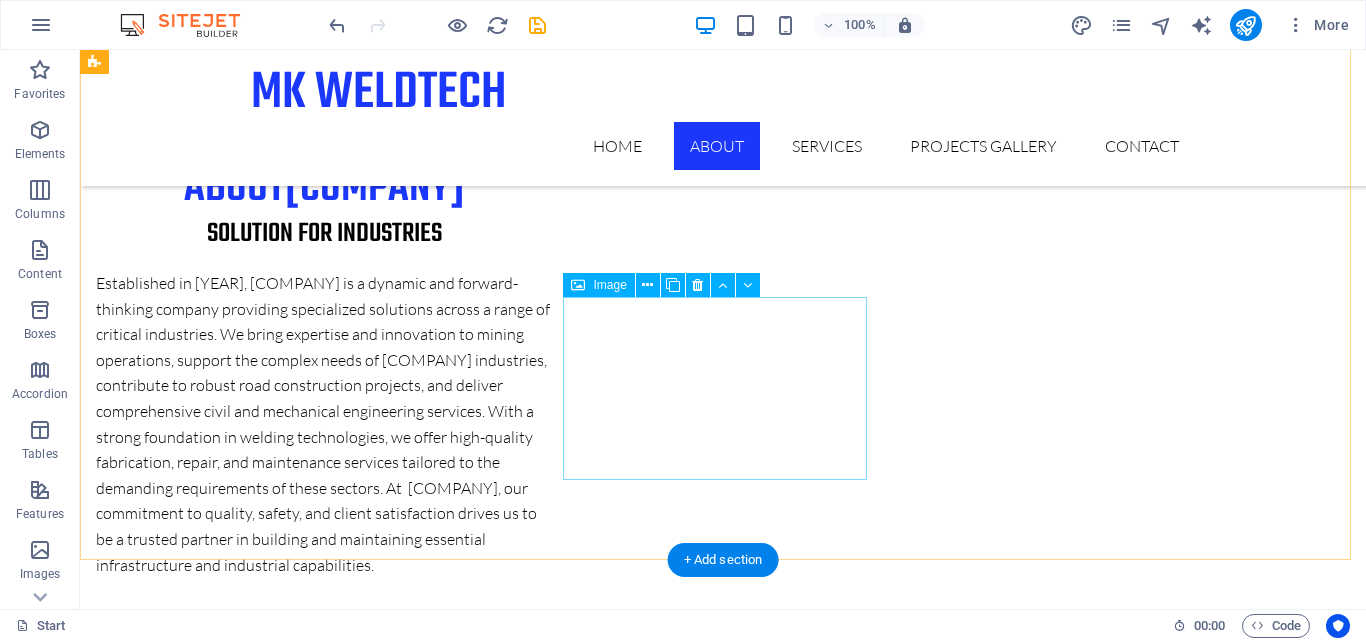 click at bounding box center (248, 3231) 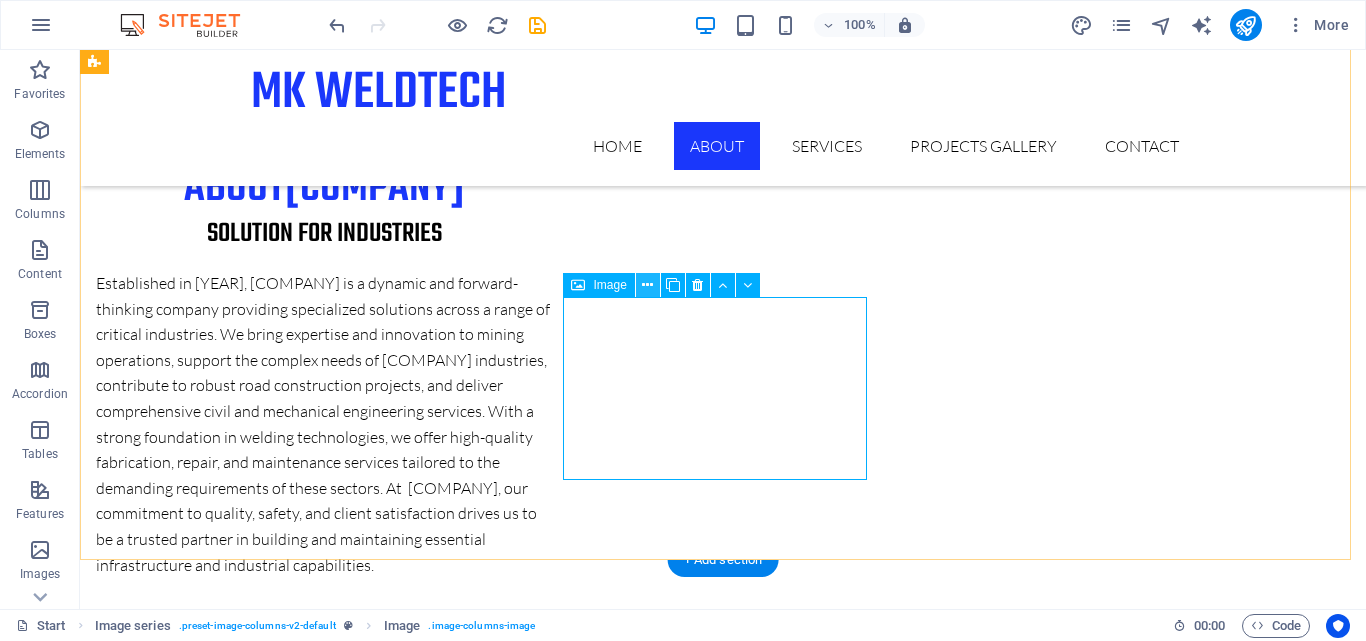 click at bounding box center [647, 285] 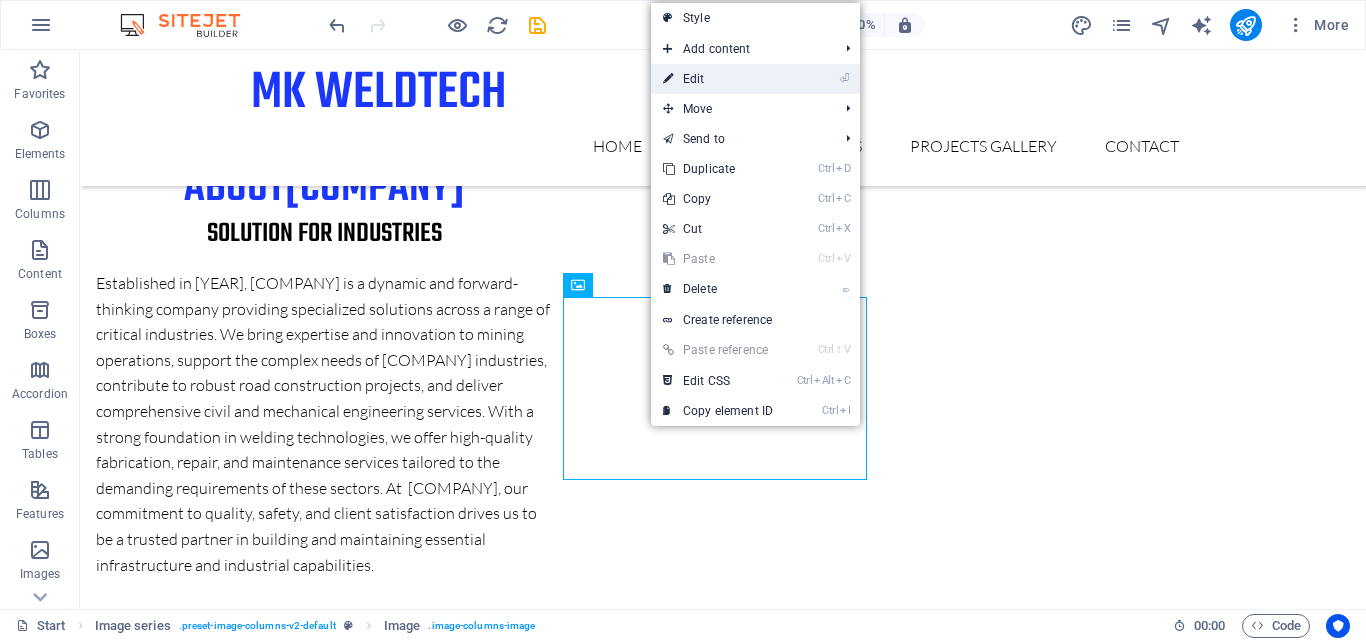 click on "⏎  Edit" at bounding box center (718, 79) 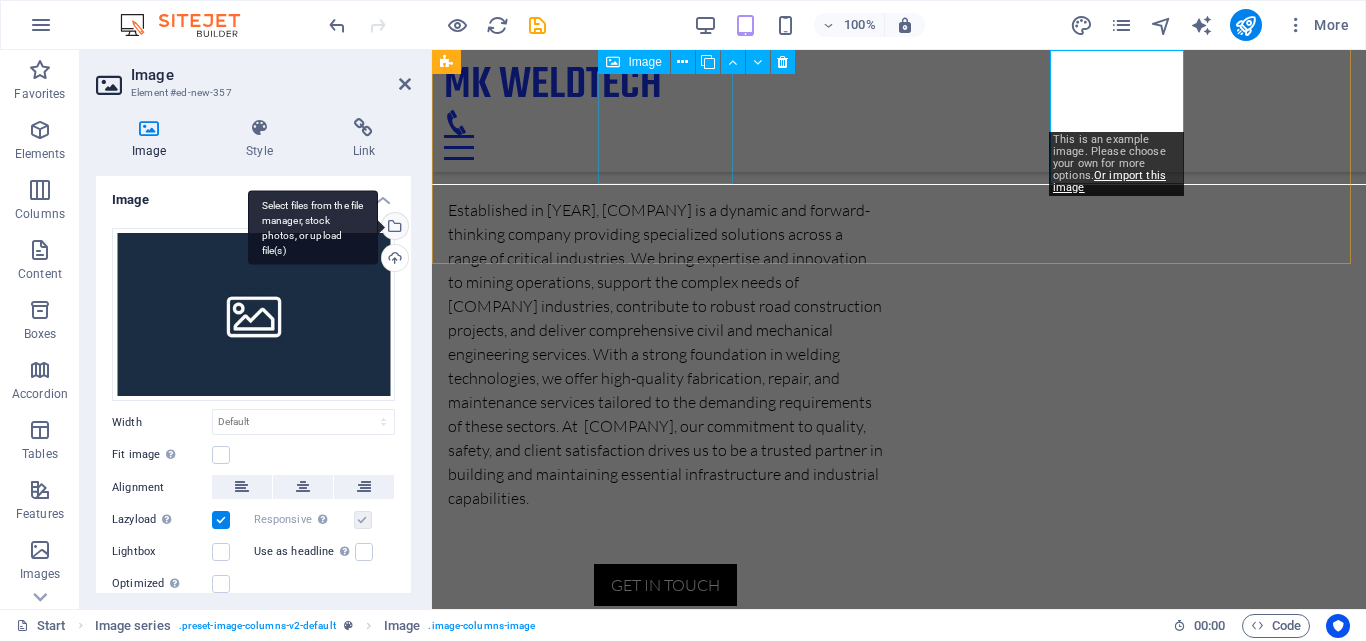 scroll, scrollTop: 1790, scrollLeft: 0, axis: vertical 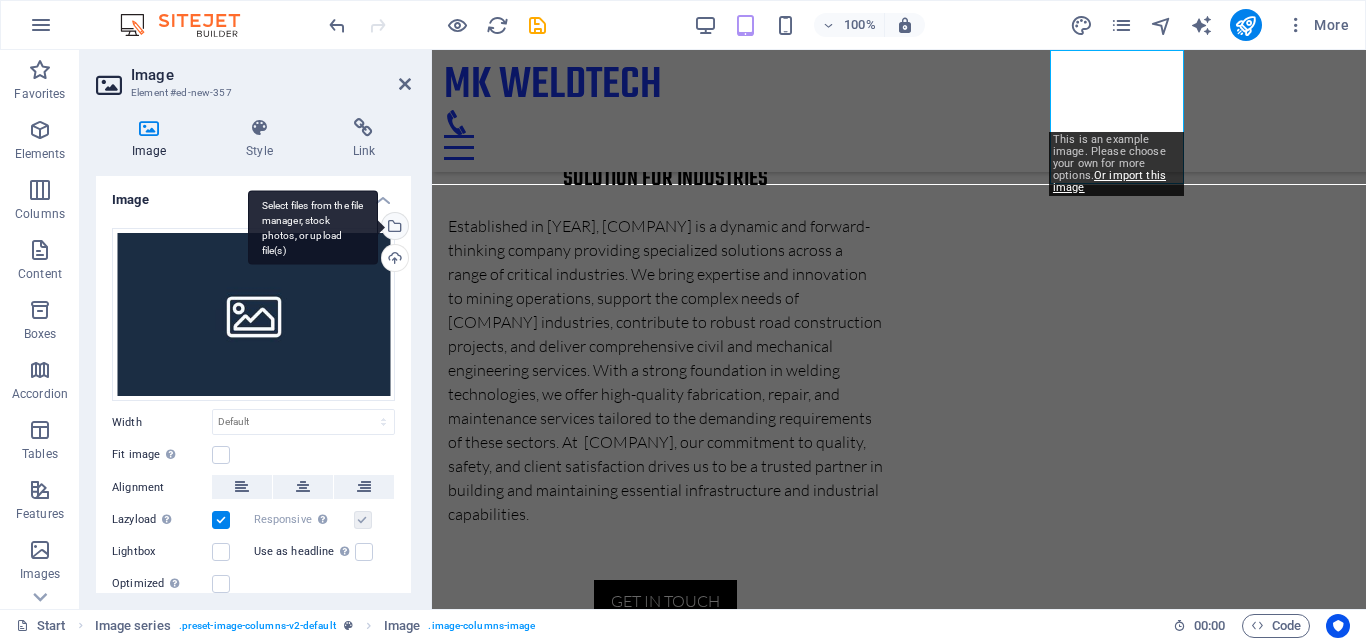 click on "Select files from the file manager, stock photos, or upload file(s)" at bounding box center [393, 228] 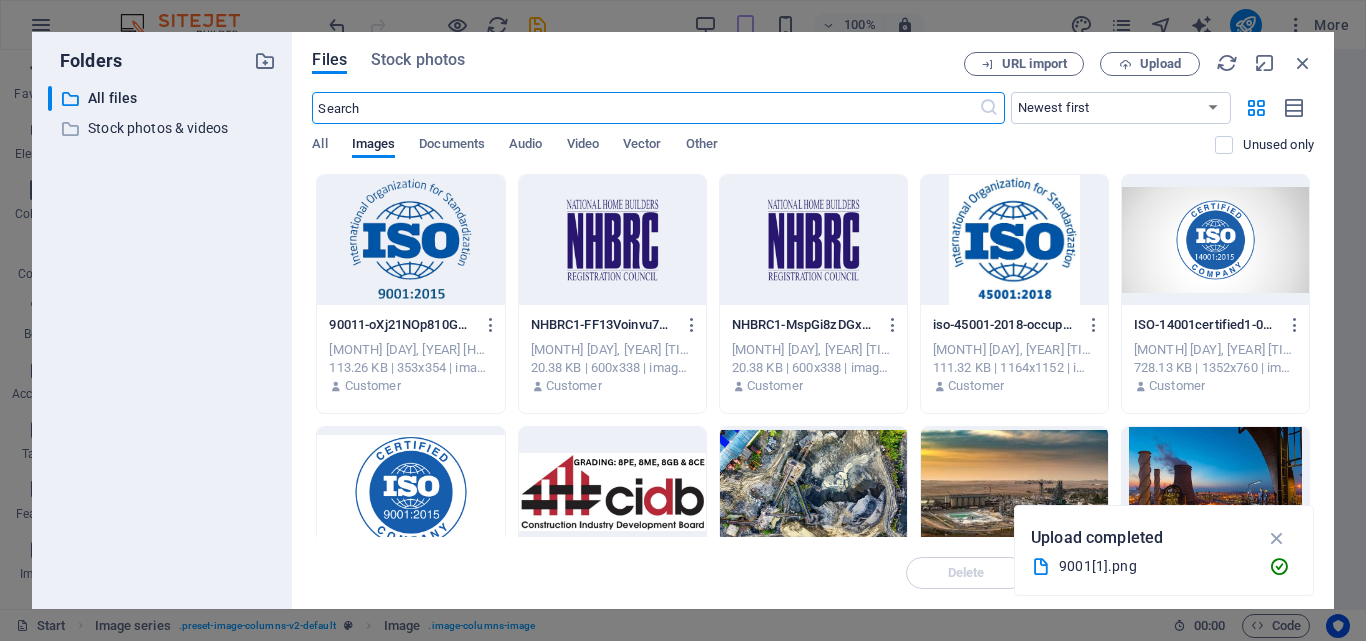 scroll, scrollTop: 2895, scrollLeft: 0, axis: vertical 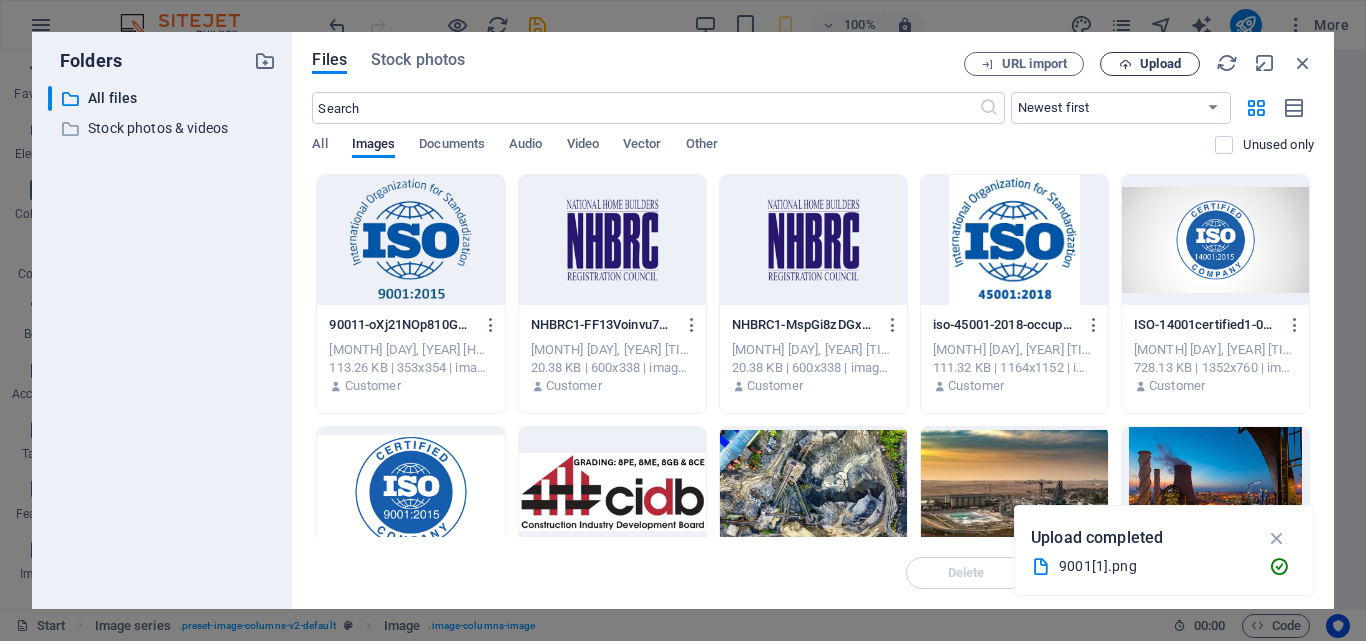 click on "Upload" at bounding box center [1150, 64] 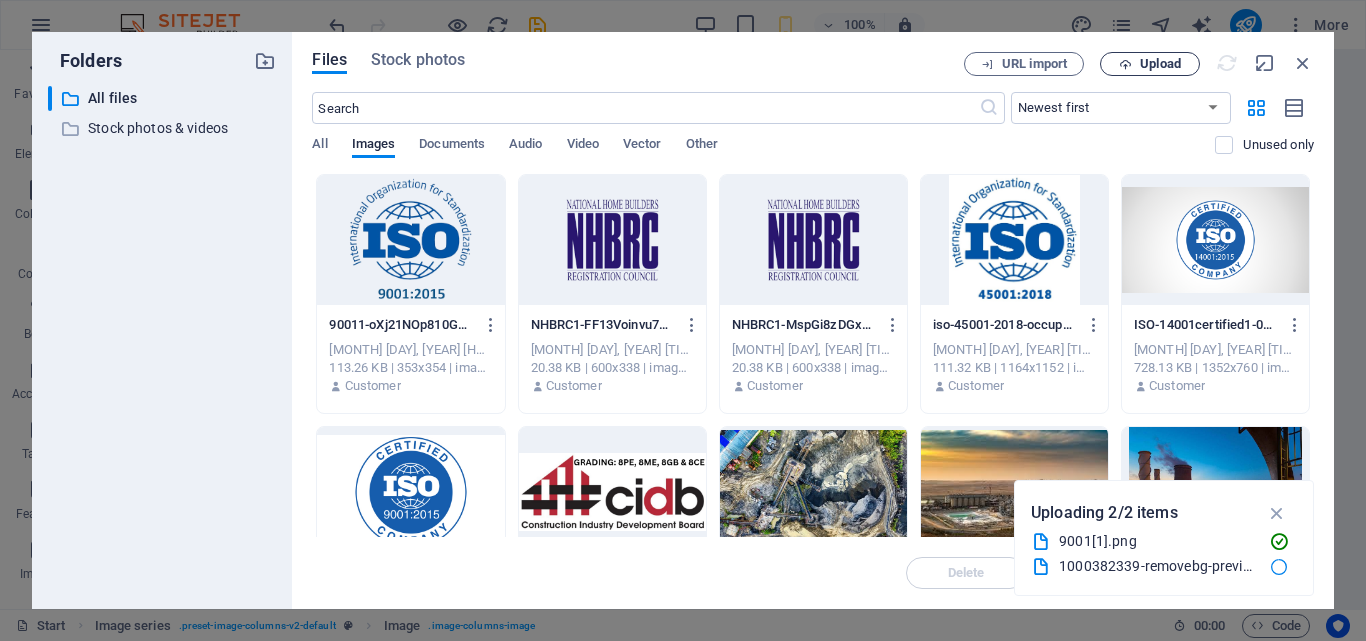 scroll, scrollTop: 1540, scrollLeft: 0, axis: vertical 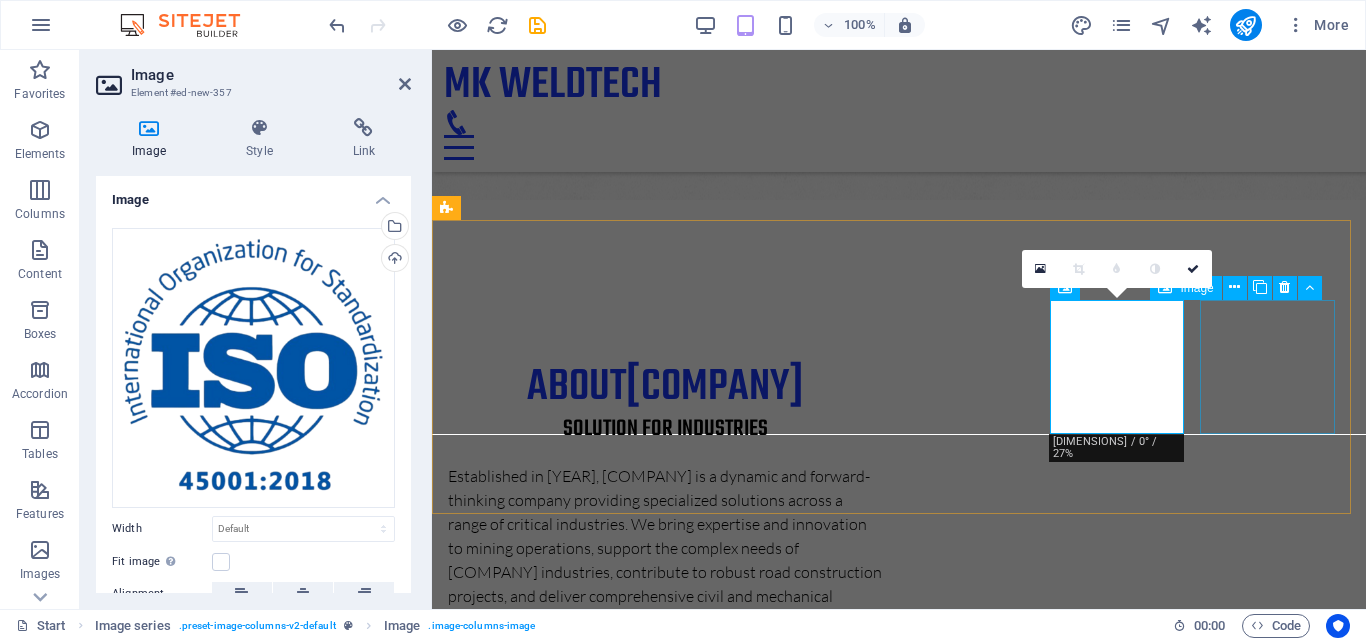 click at bounding box center (516, 2983) 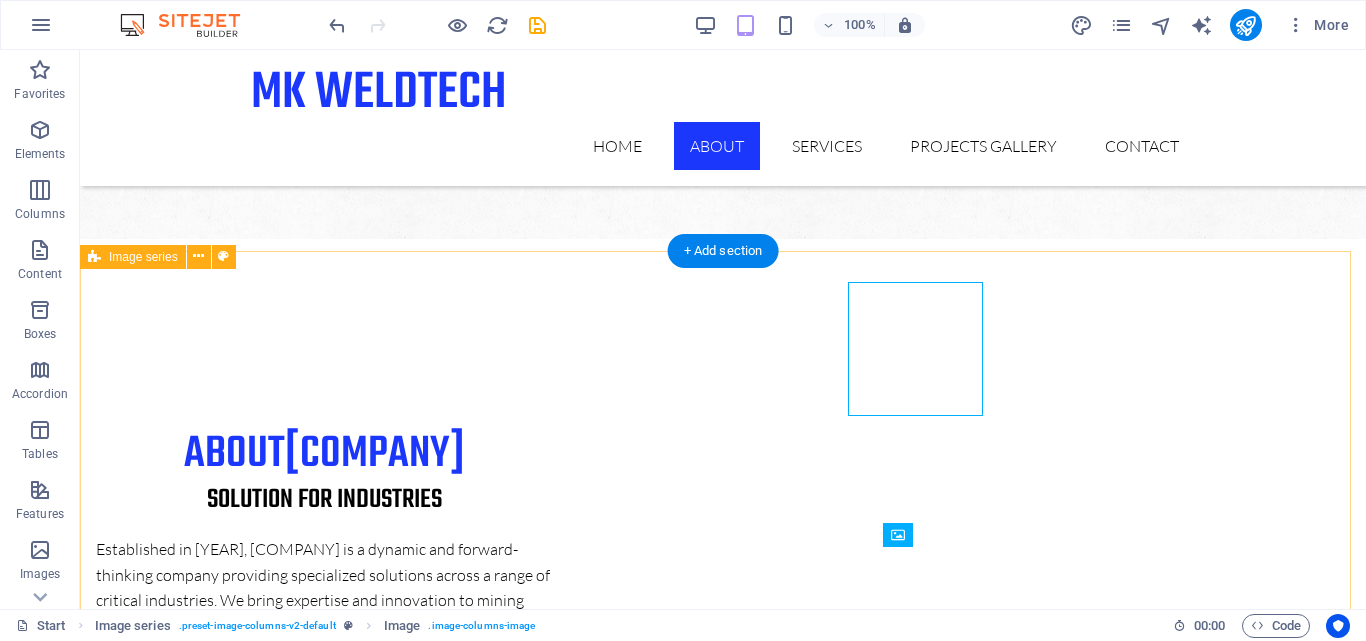 scroll, scrollTop: 1558, scrollLeft: 0, axis: vertical 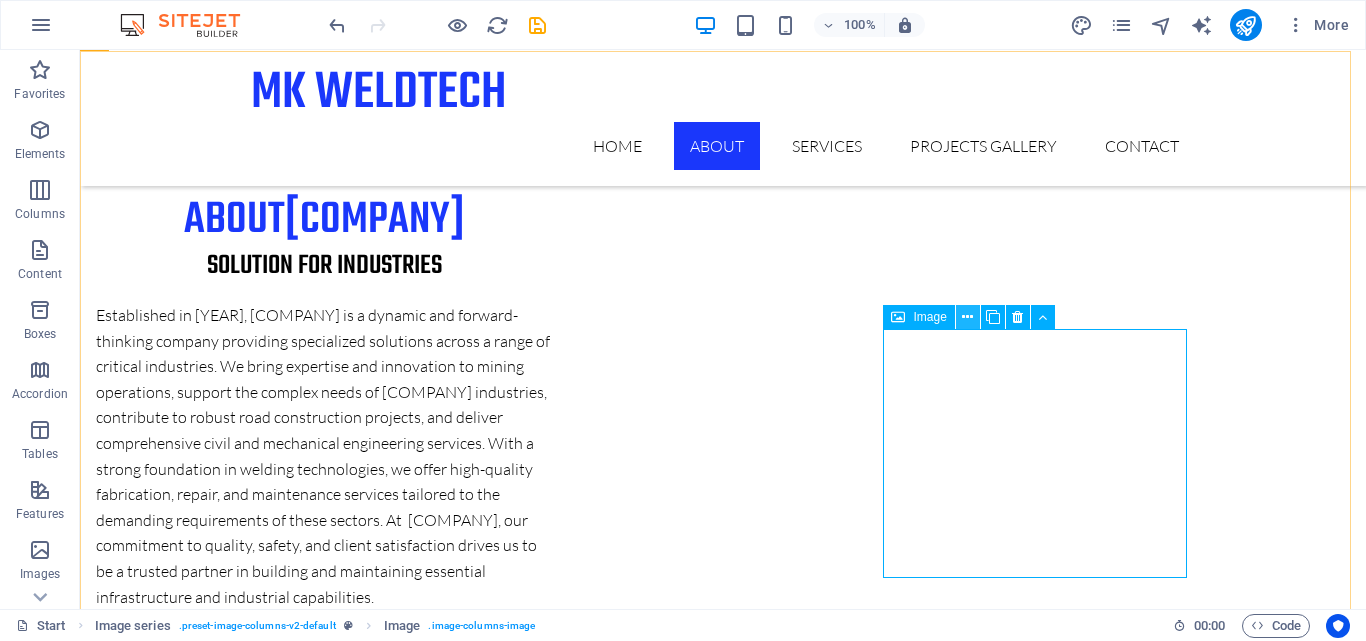 click at bounding box center (967, 317) 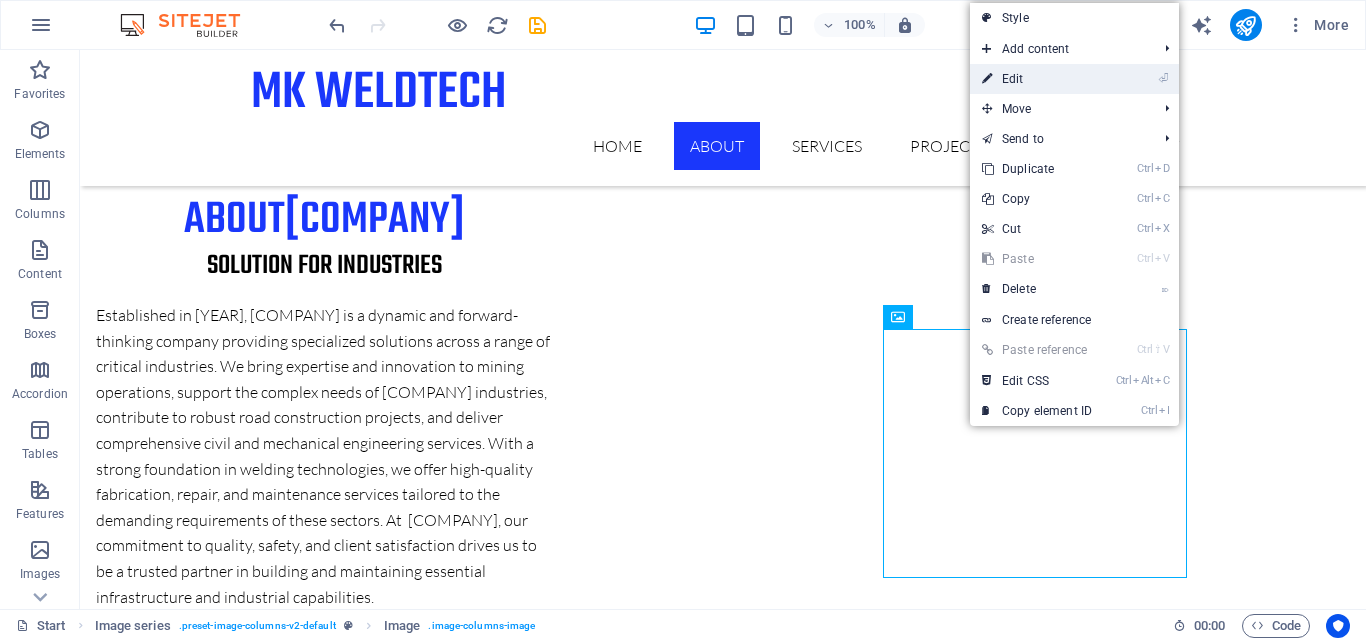click on "⏎  Edit" at bounding box center (1037, 79) 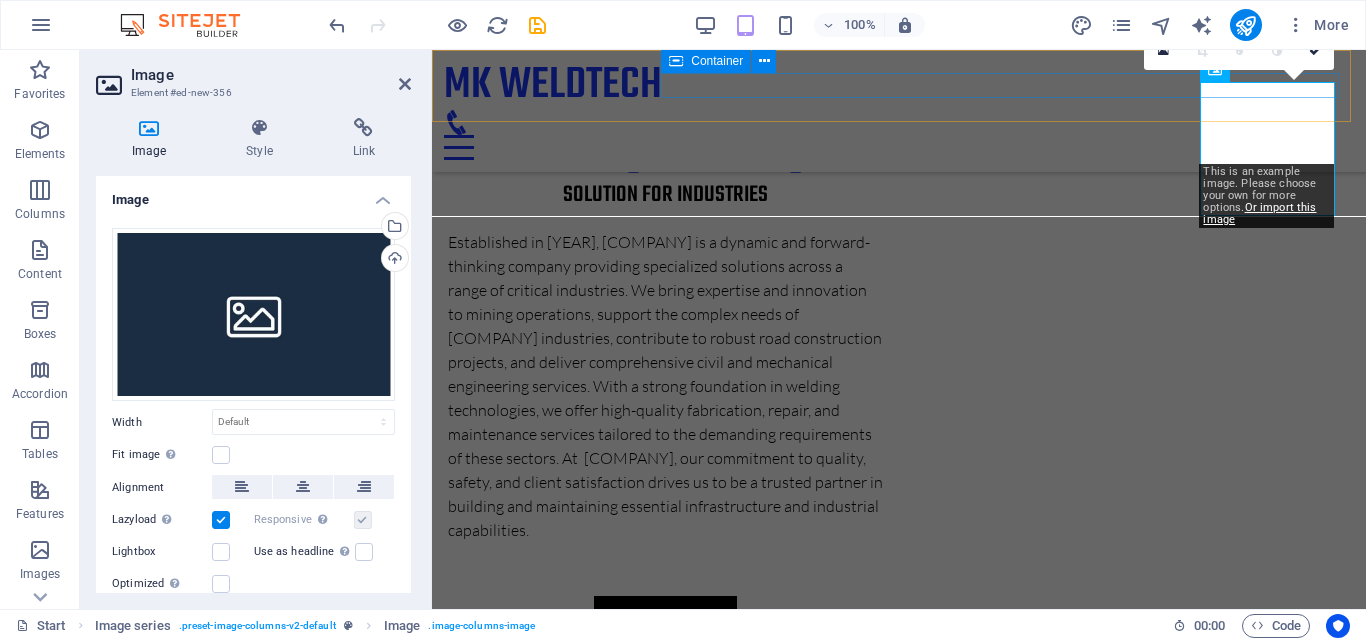 scroll, scrollTop: 1758, scrollLeft: 0, axis: vertical 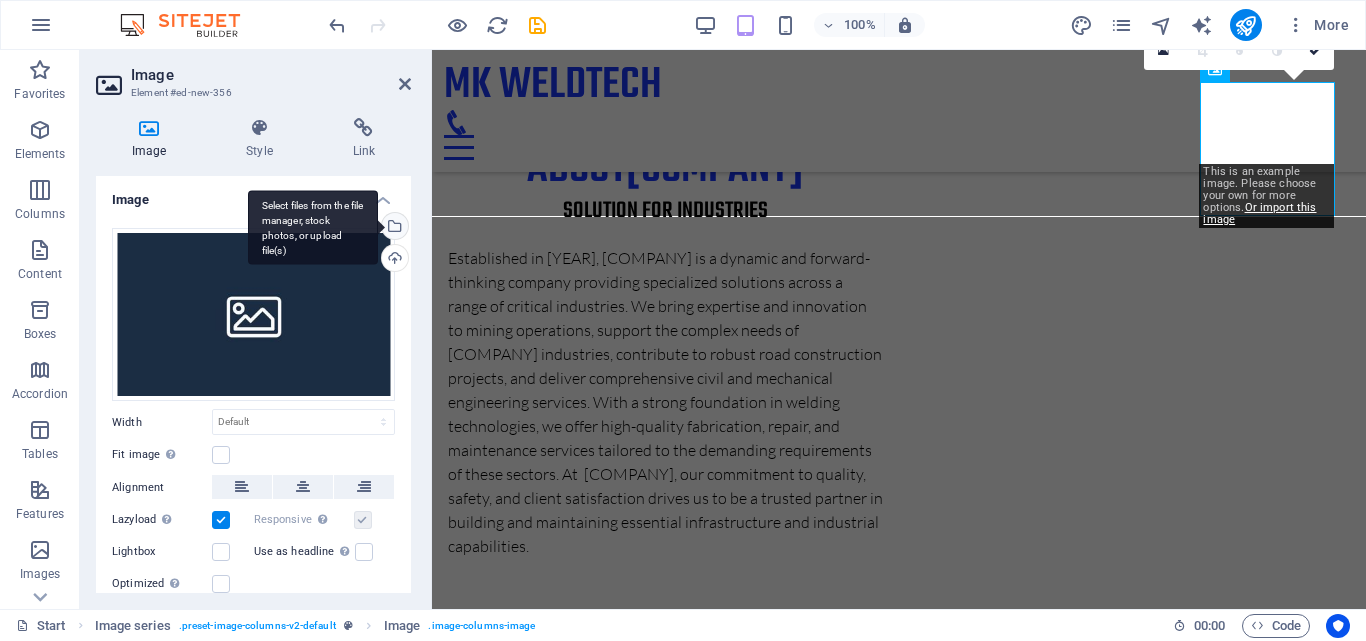 click on "Select files from the file manager, stock photos, or upload file(s)" at bounding box center (393, 228) 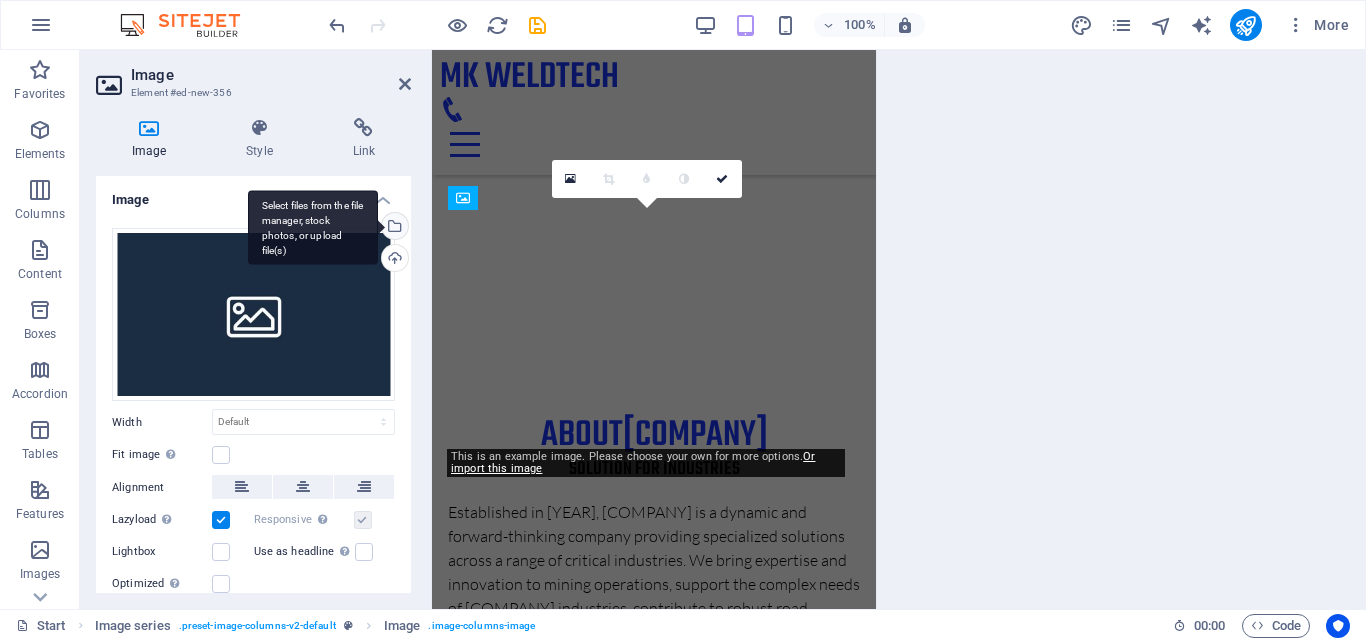 scroll, scrollTop: 3160, scrollLeft: 0, axis: vertical 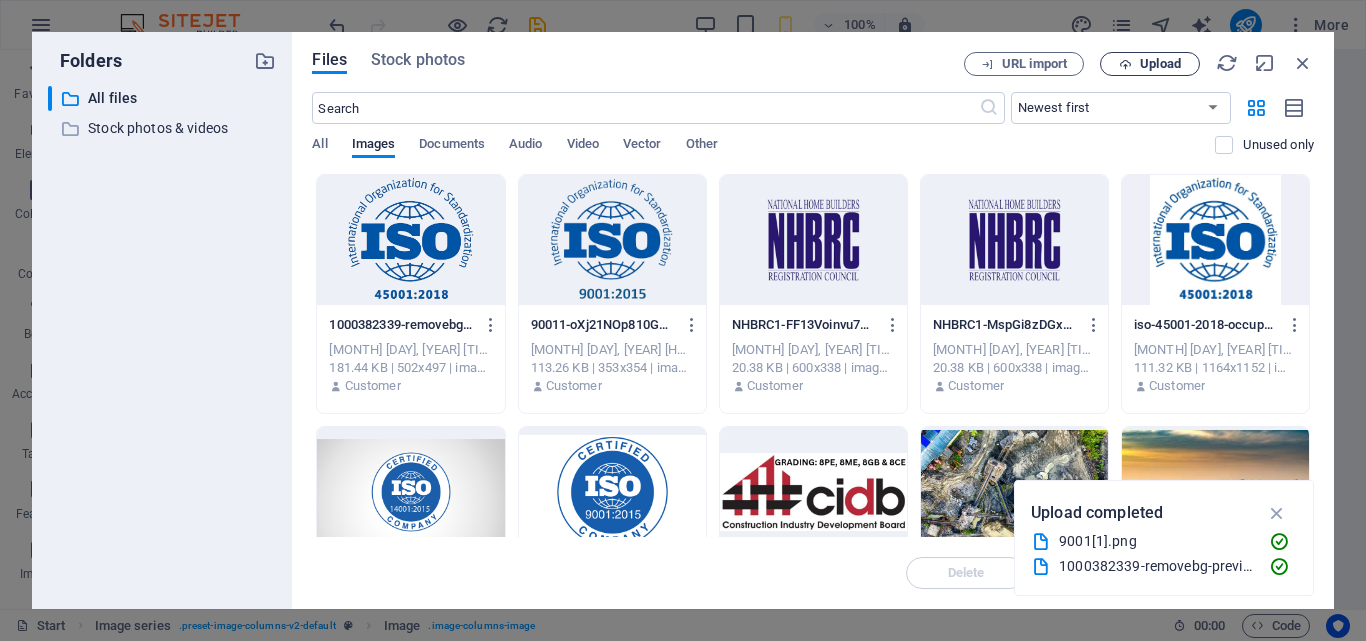 click on "Upload" at bounding box center (1160, 64) 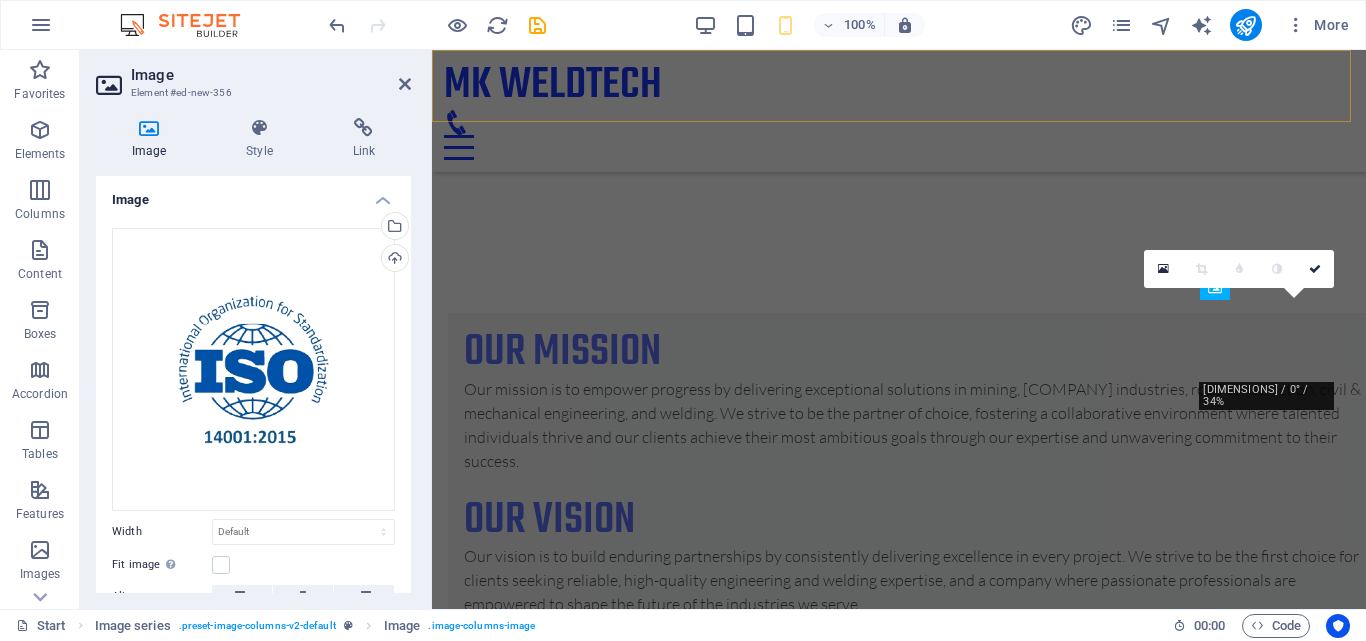scroll, scrollTop: 1540, scrollLeft: 0, axis: vertical 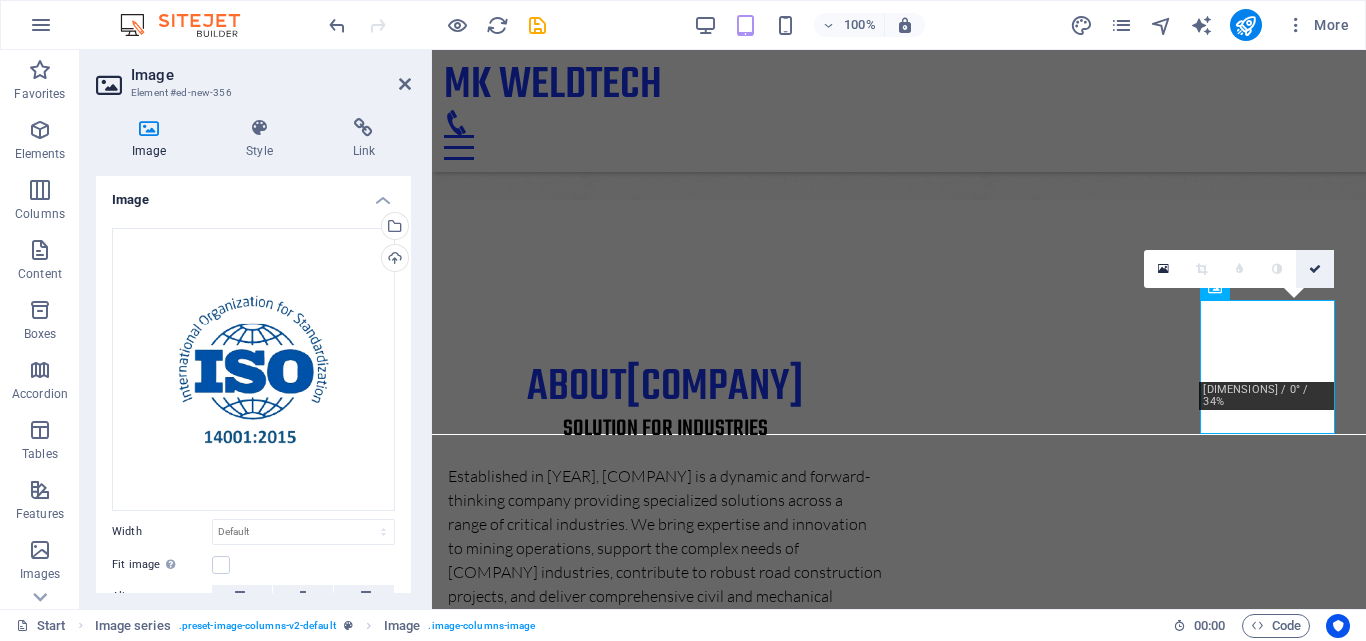 click at bounding box center [1315, 269] 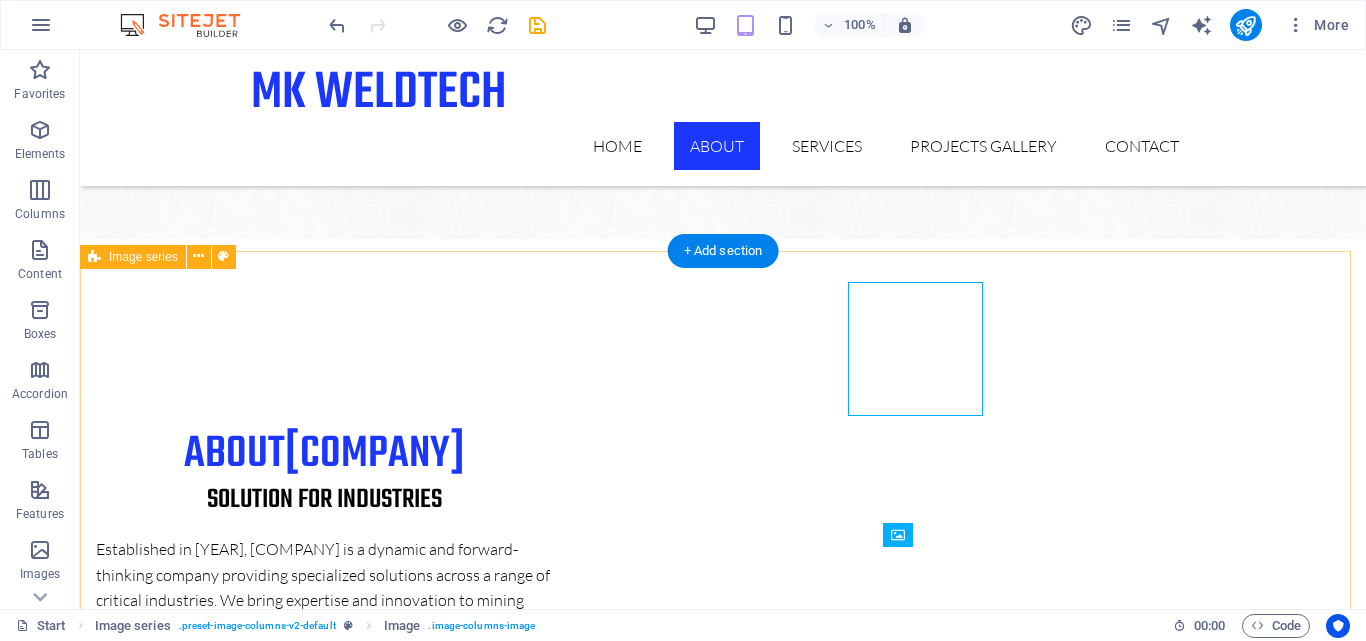 scroll, scrollTop: 1558, scrollLeft: 0, axis: vertical 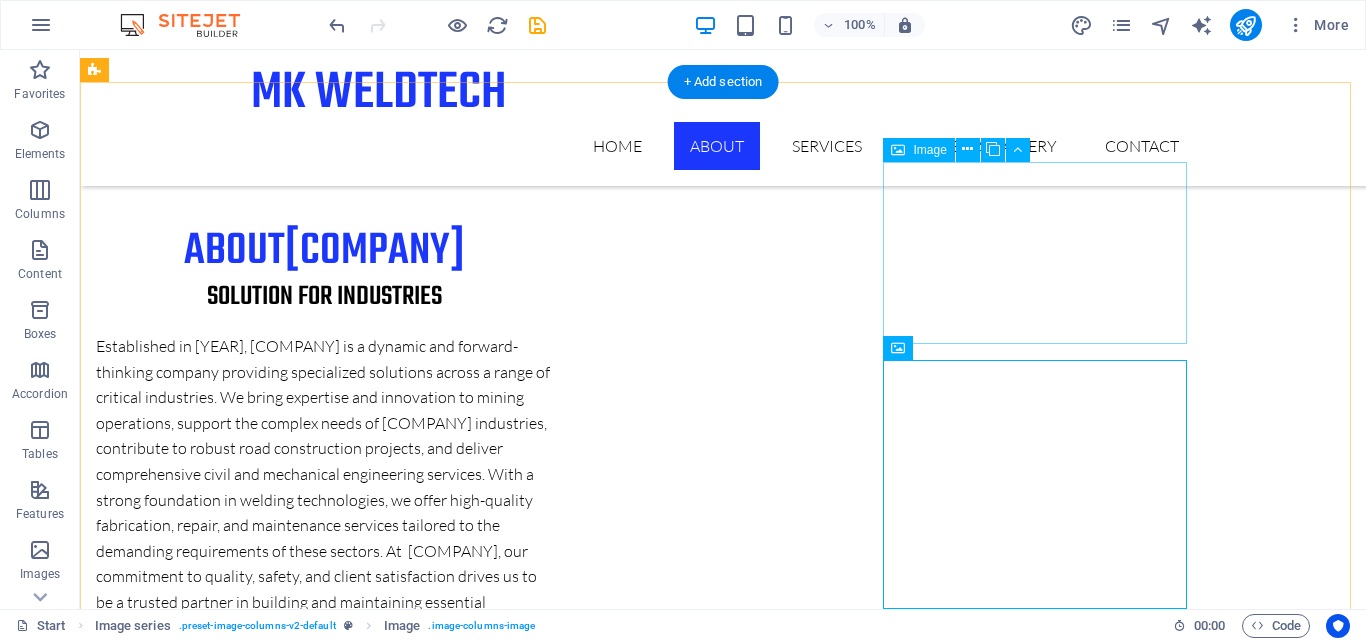 click at bounding box center (248, 2919) 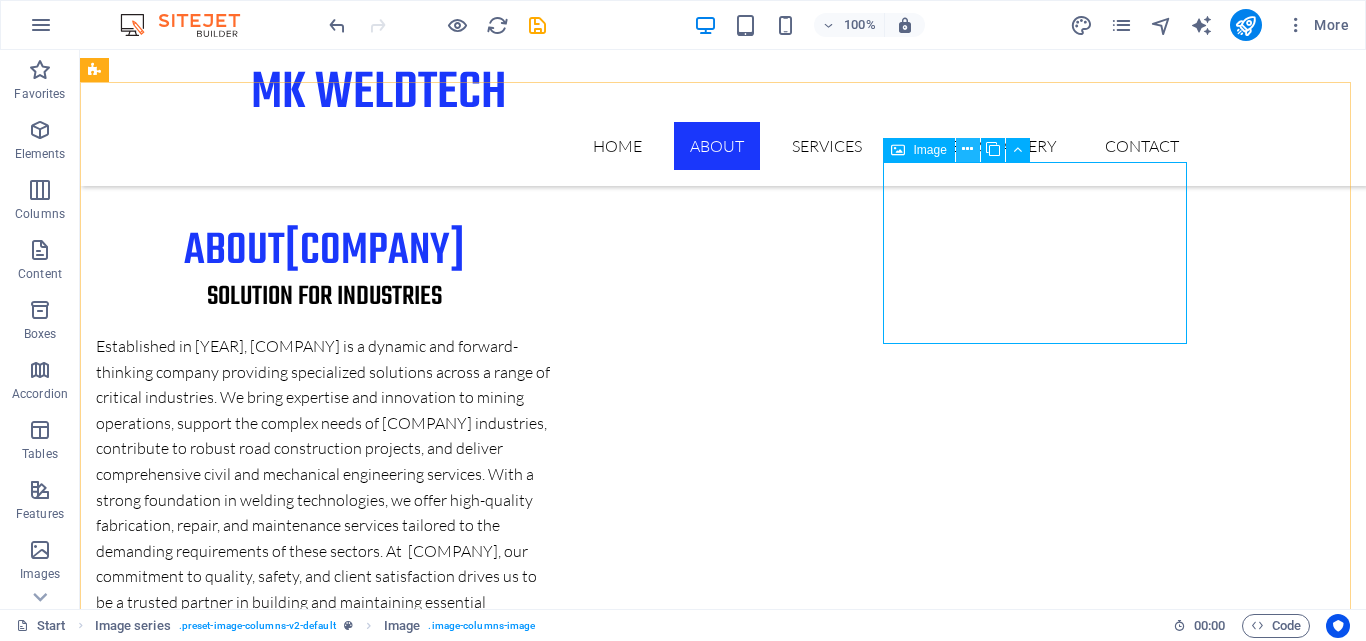 click at bounding box center [967, 149] 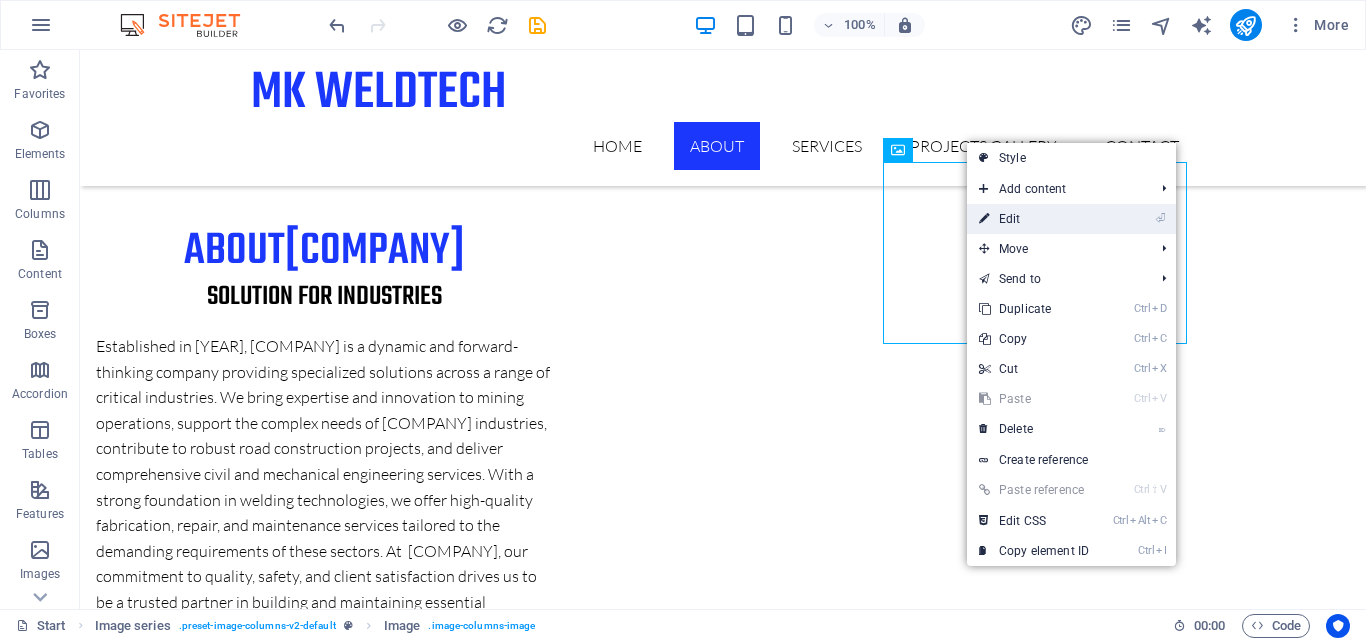 click on "⏎  Edit" at bounding box center [1034, 219] 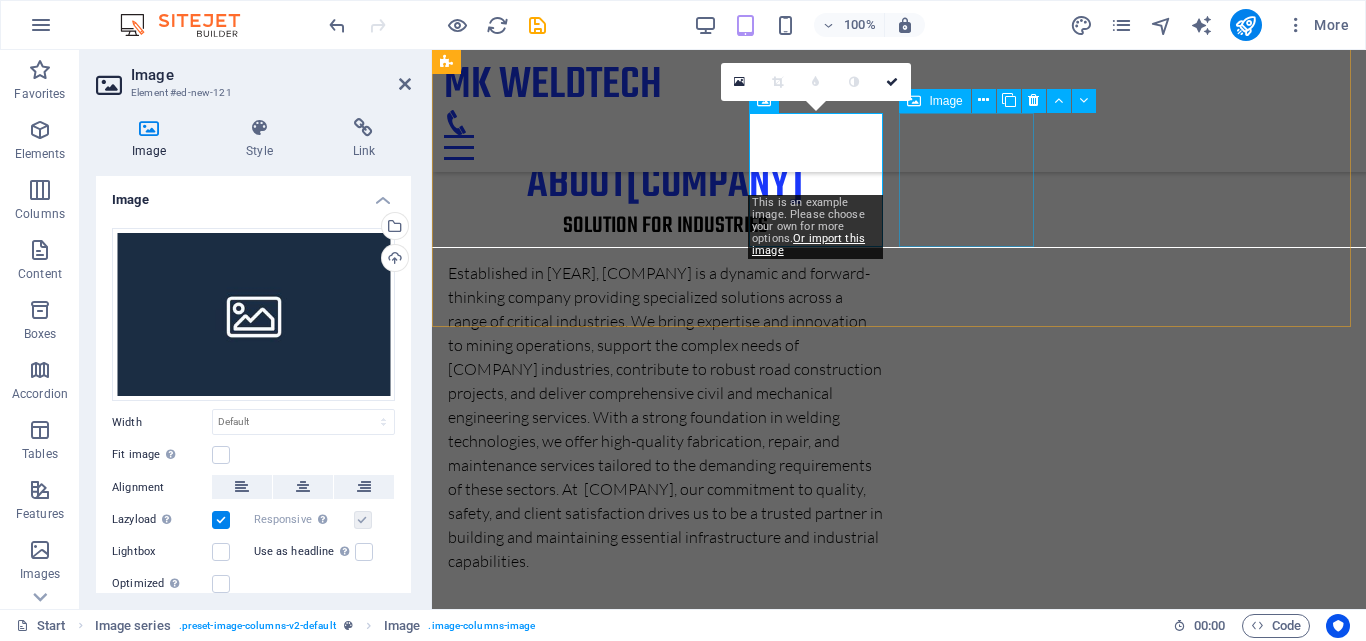 scroll, scrollTop: 1727, scrollLeft: 0, axis: vertical 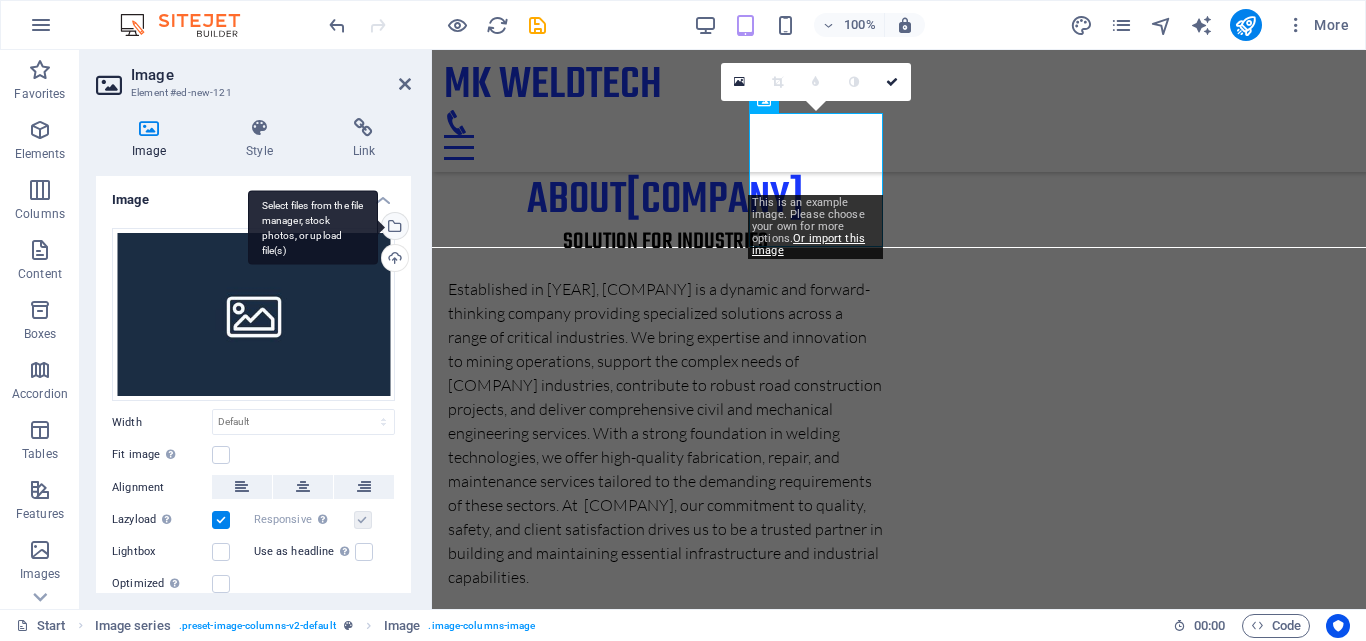 click on "Select files from the file manager, stock photos, or upload file(s)" at bounding box center (313, 227) 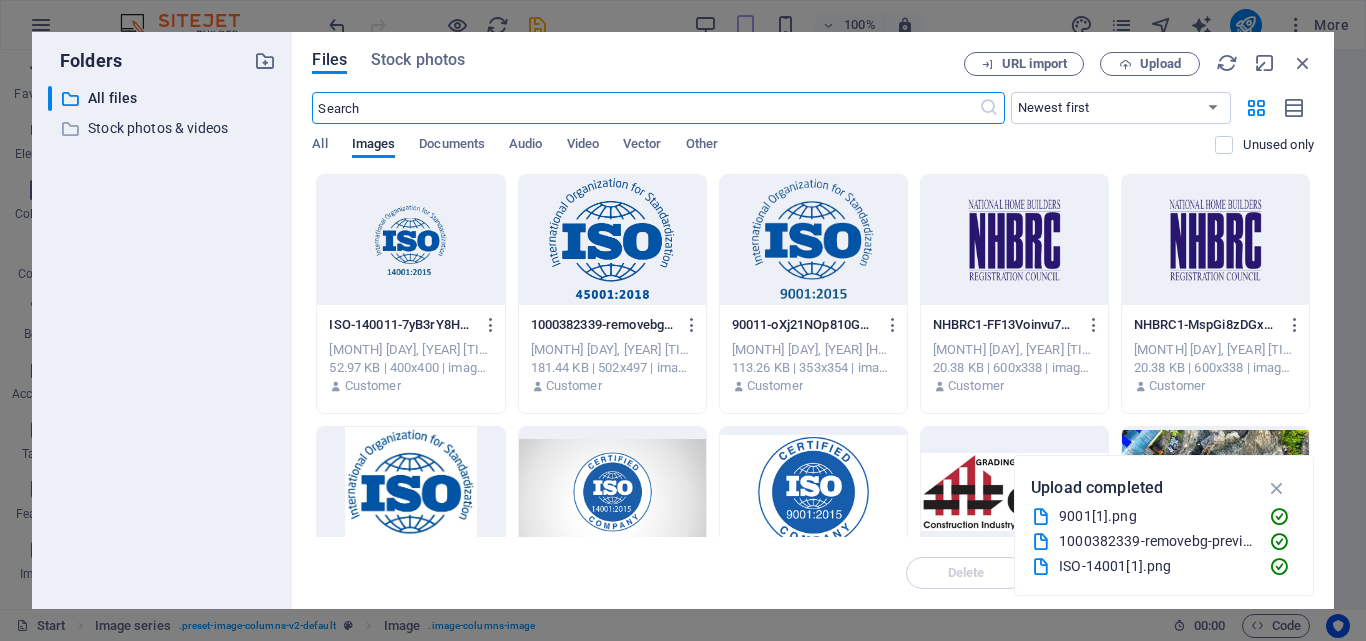 scroll, scrollTop: 2448, scrollLeft: 0, axis: vertical 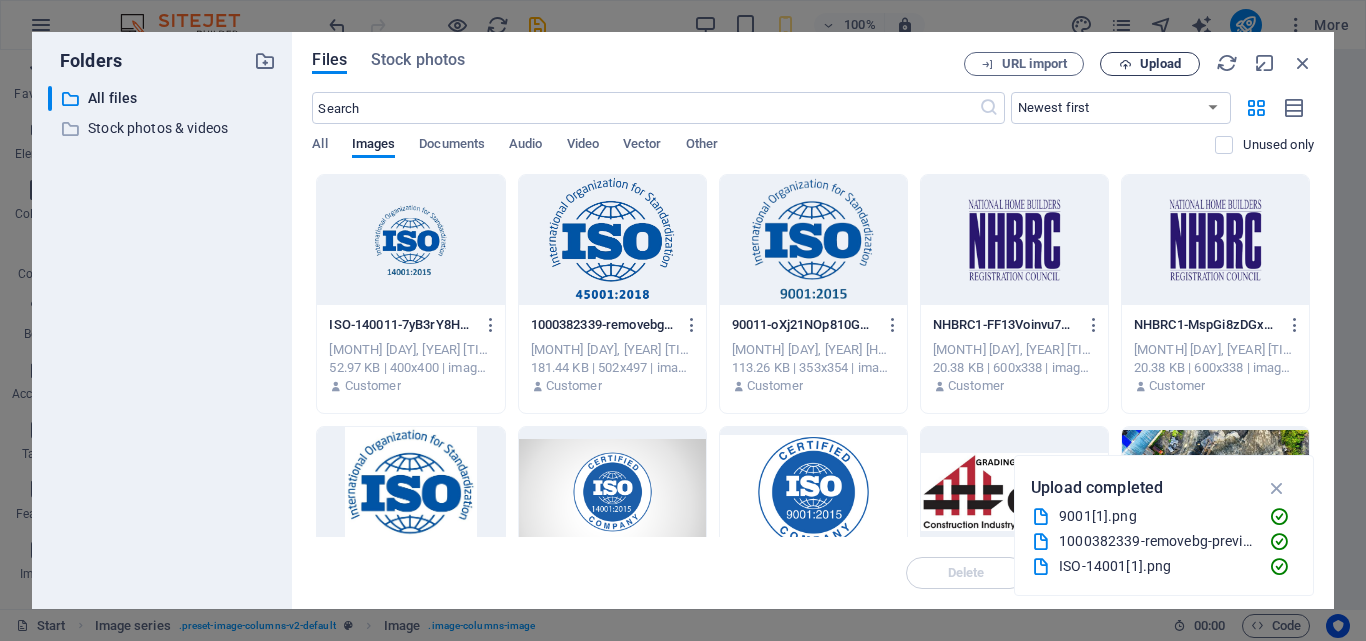 click on "Upload" at bounding box center (1150, 64) 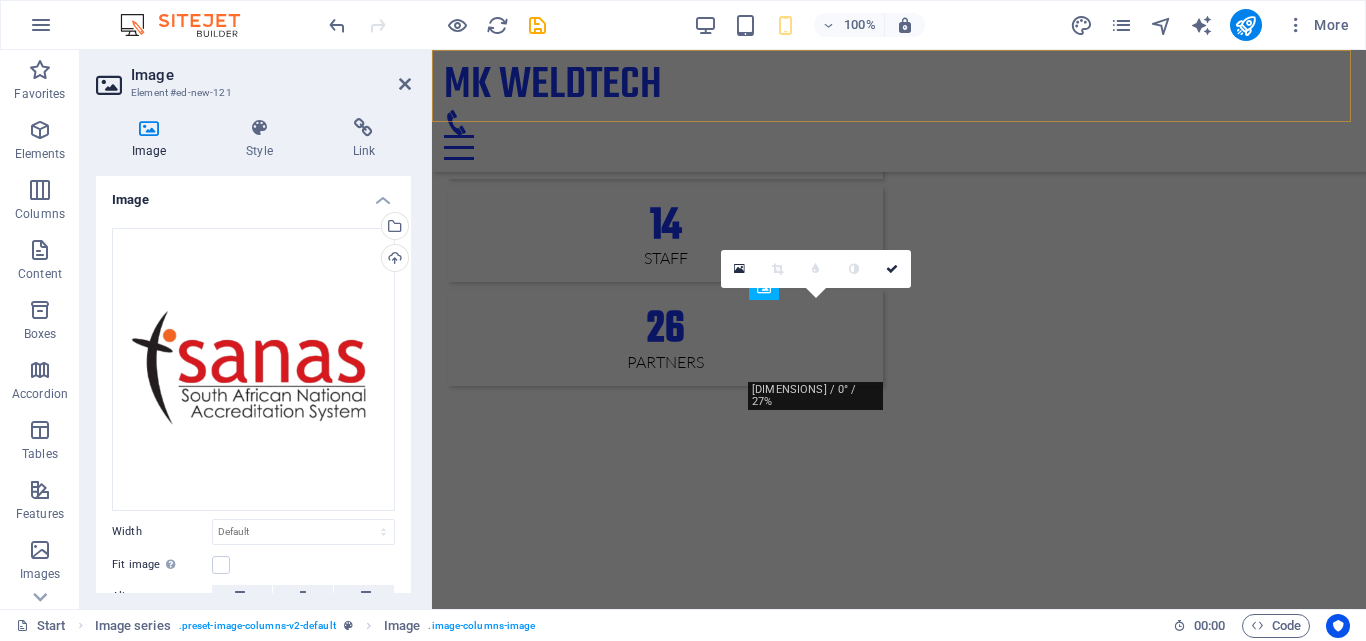 scroll, scrollTop: 1540, scrollLeft: 0, axis: vertical 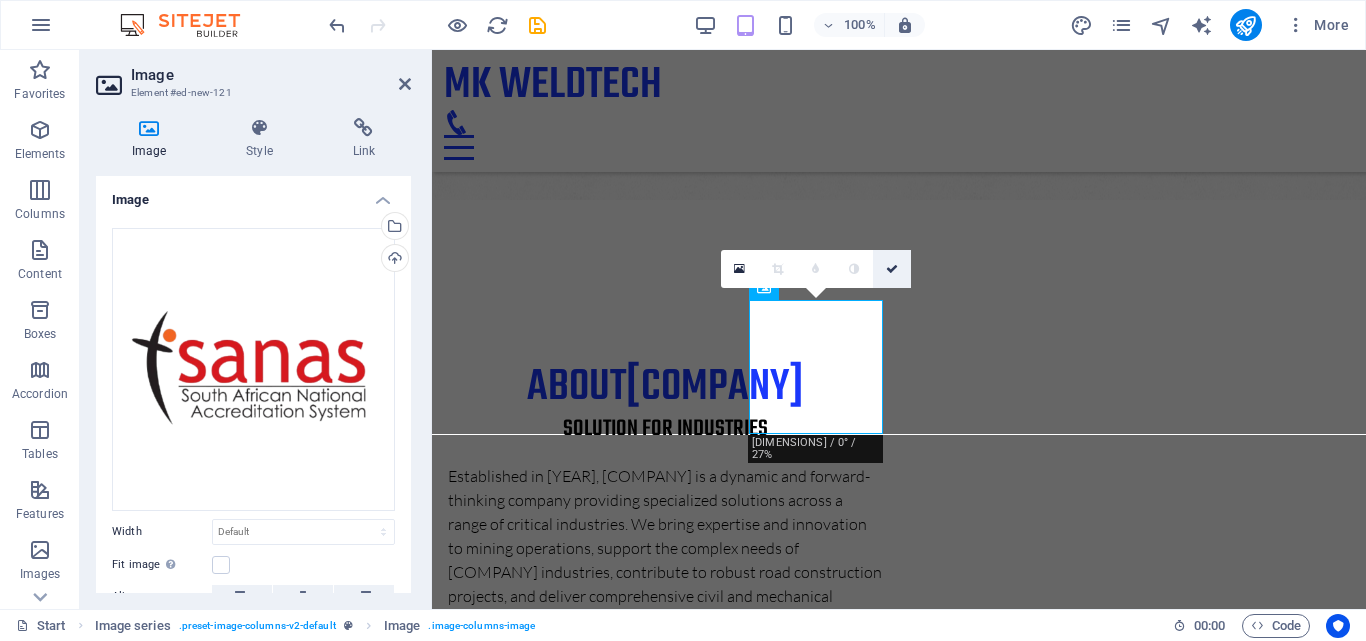 click at bounding box center (892, 269) 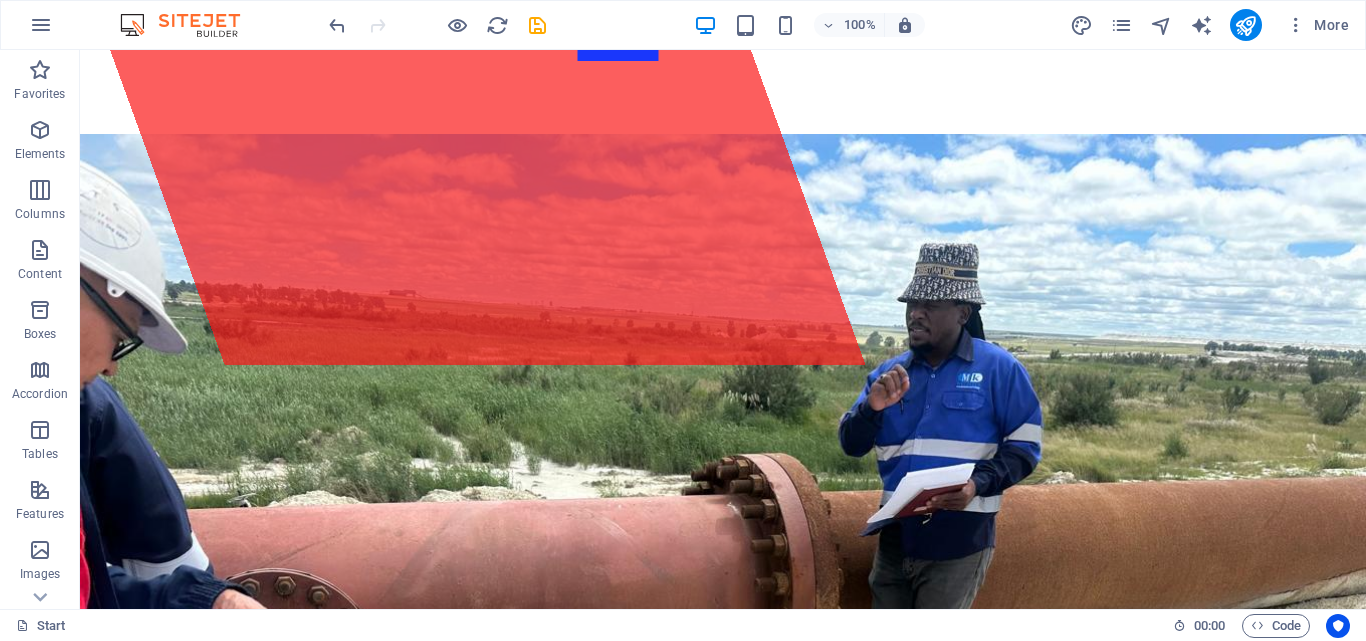 scroll, scrollTop: 199, scrollLeft: 0, axis: vertical 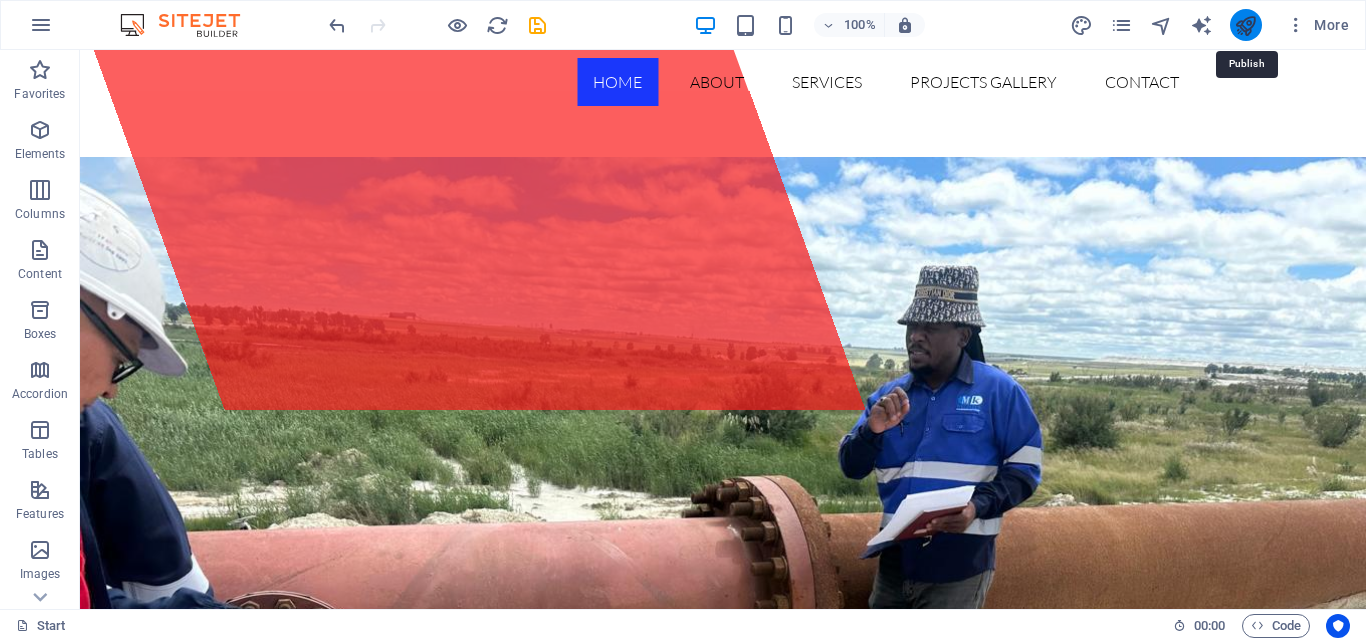 click at bounding box center [1245, 25] 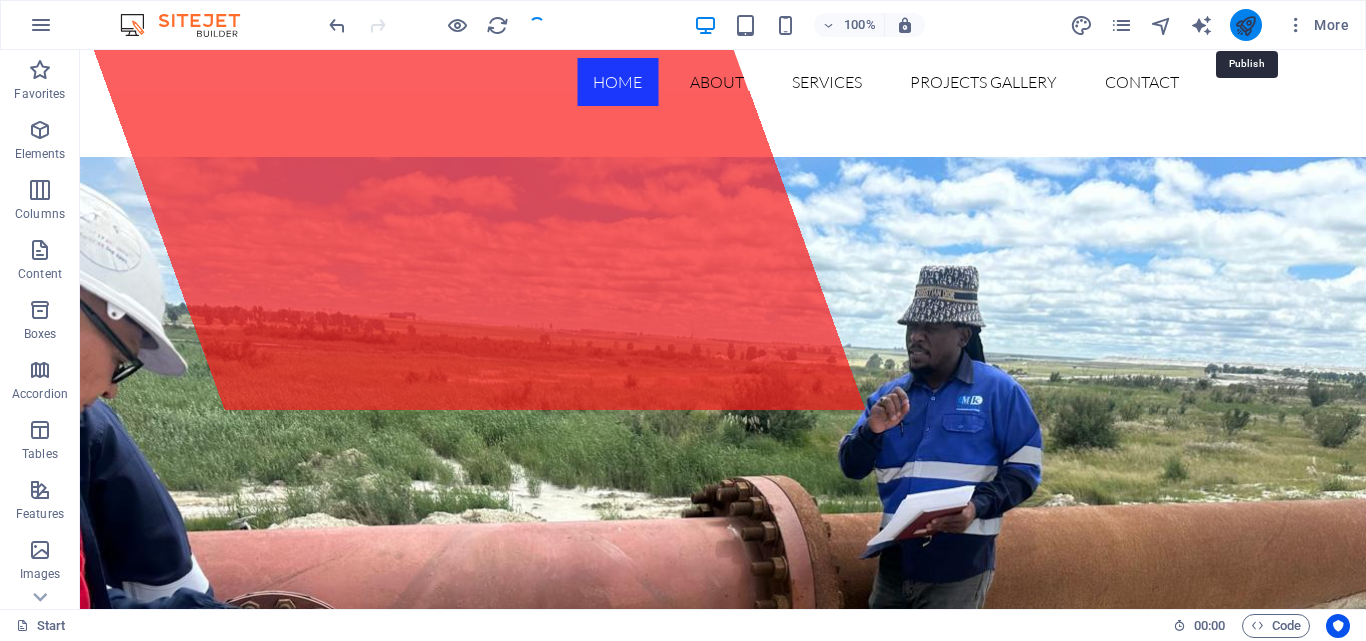 click at bounding box center [1245, 25] 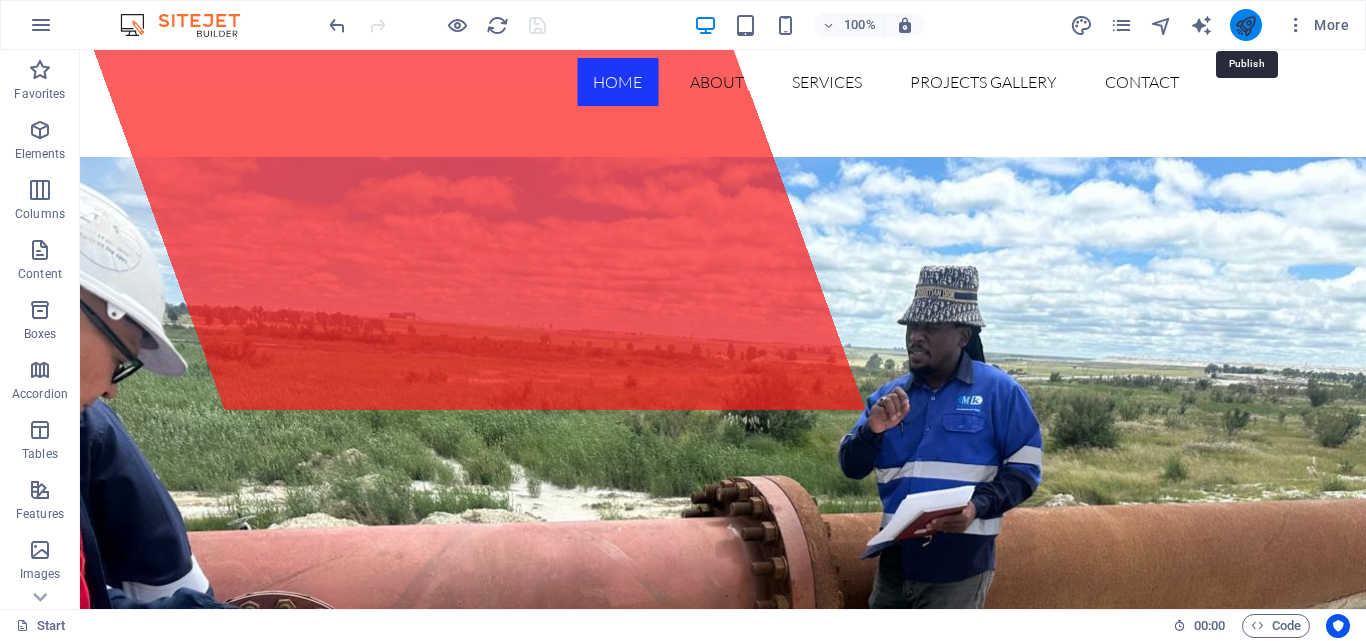 click at bounding box center [1245, 25] 